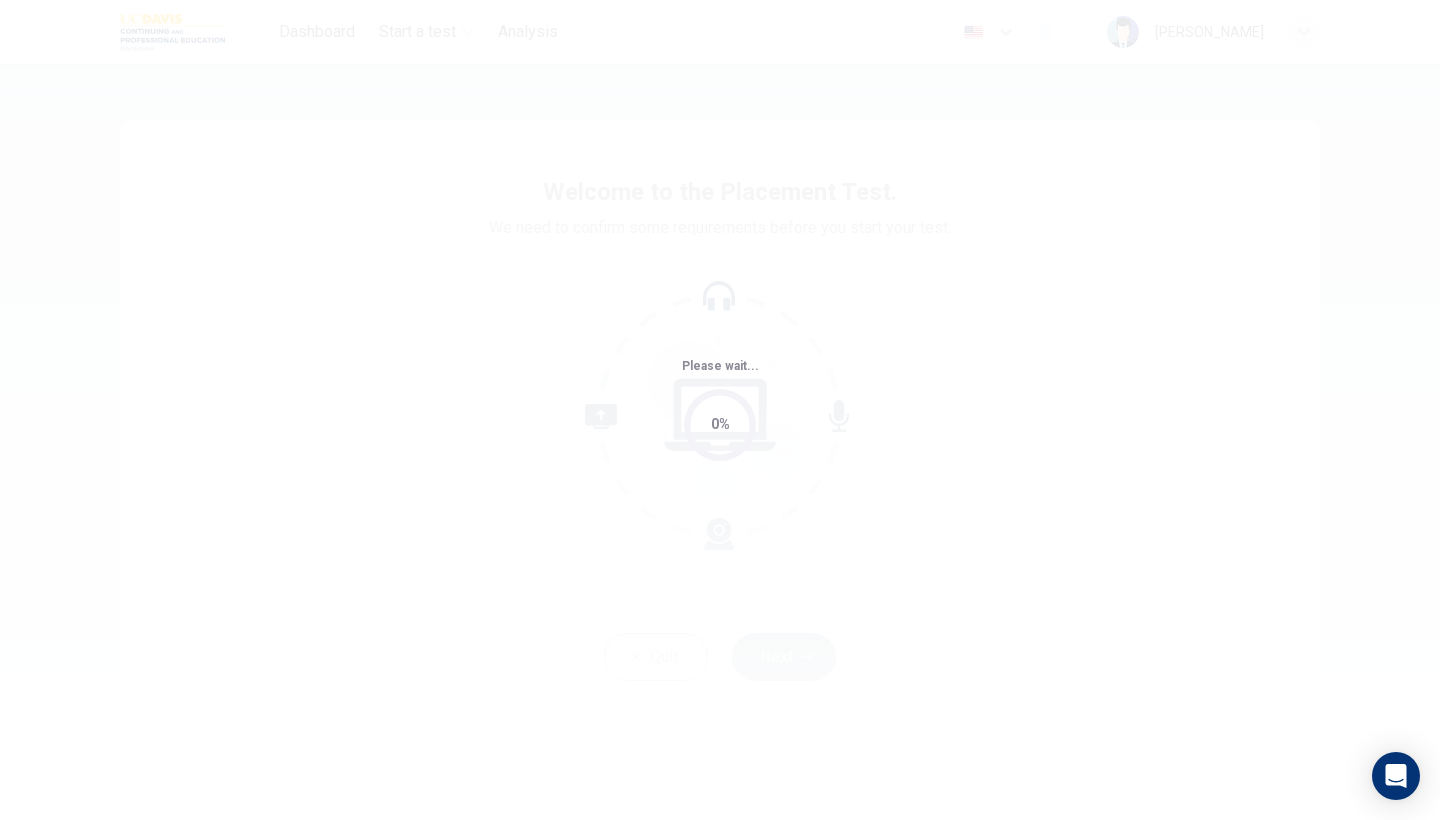 scroll, scrollTop: 0, scrollLeft: 0, axis: both 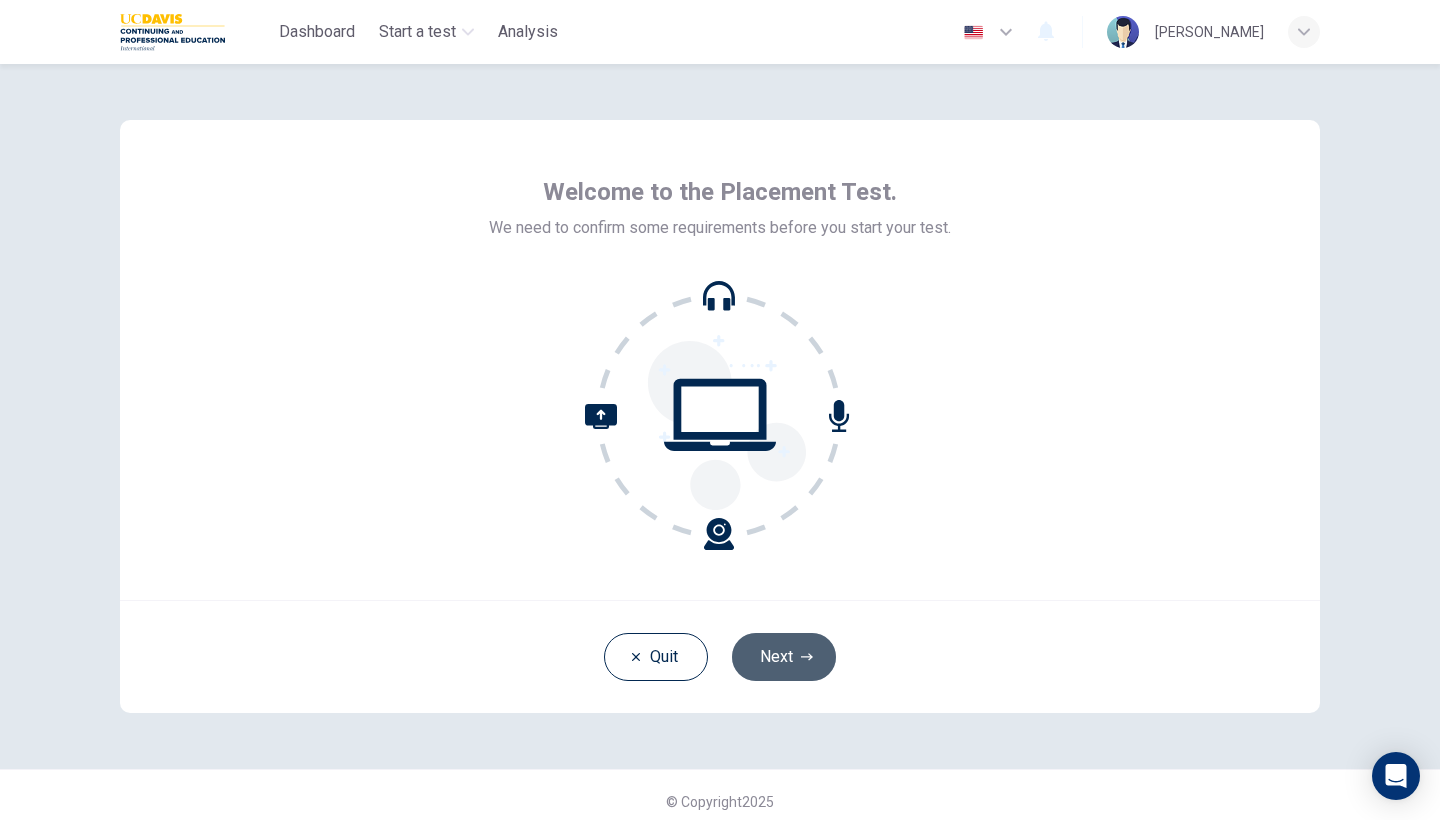 click on "Next" at bounding box center (784, 657) 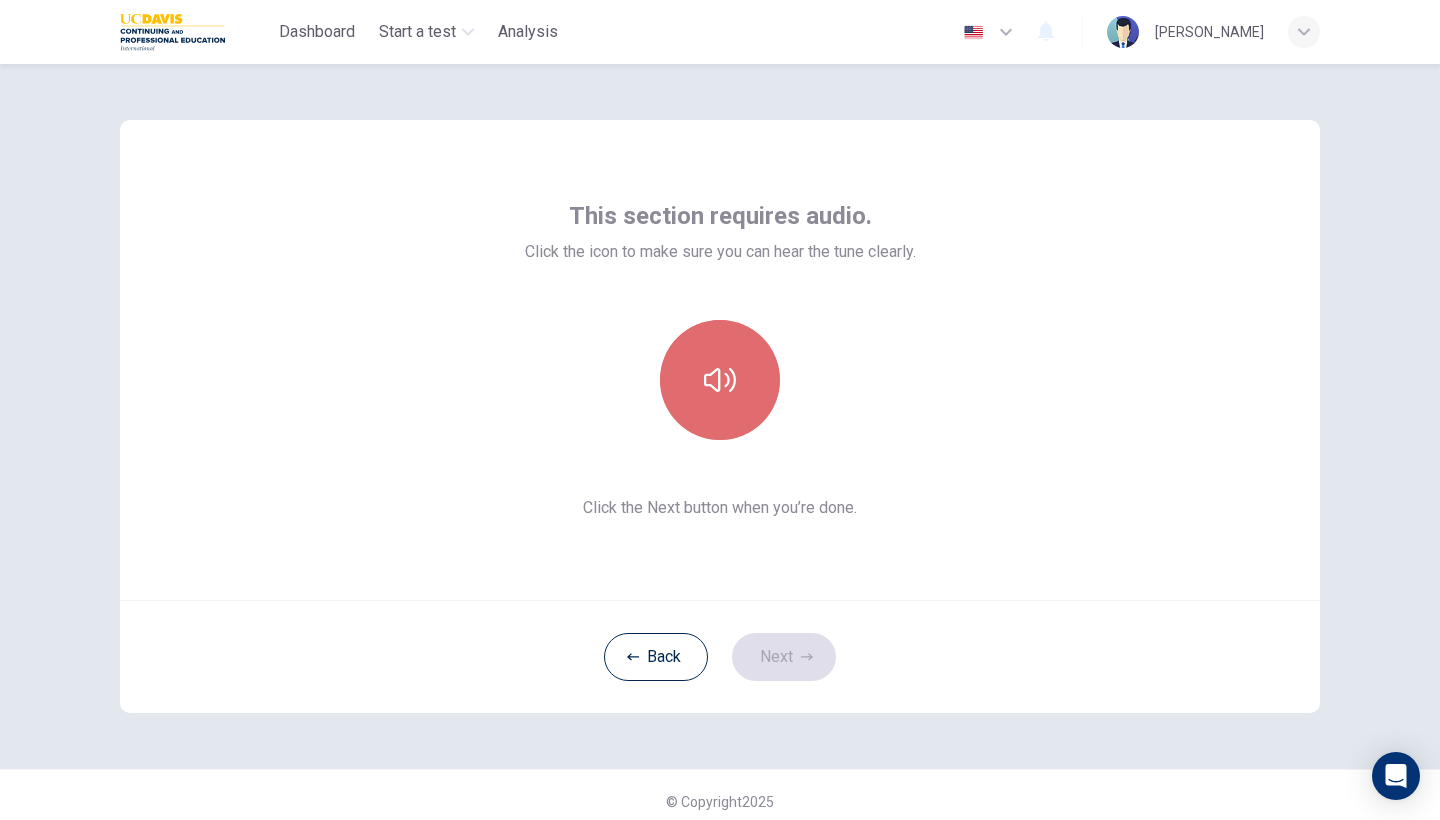click at bounding box center [720, 380] 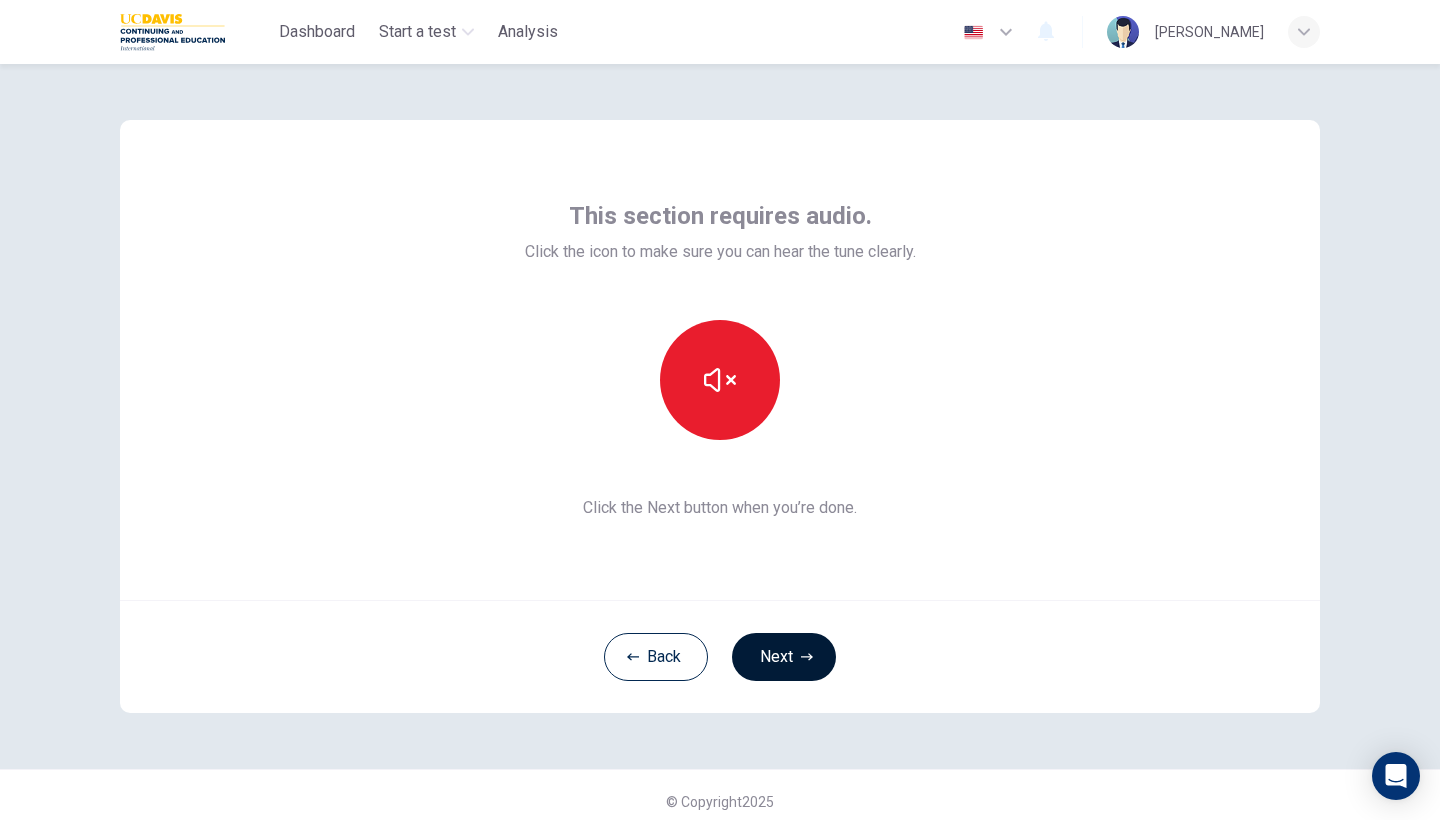 click 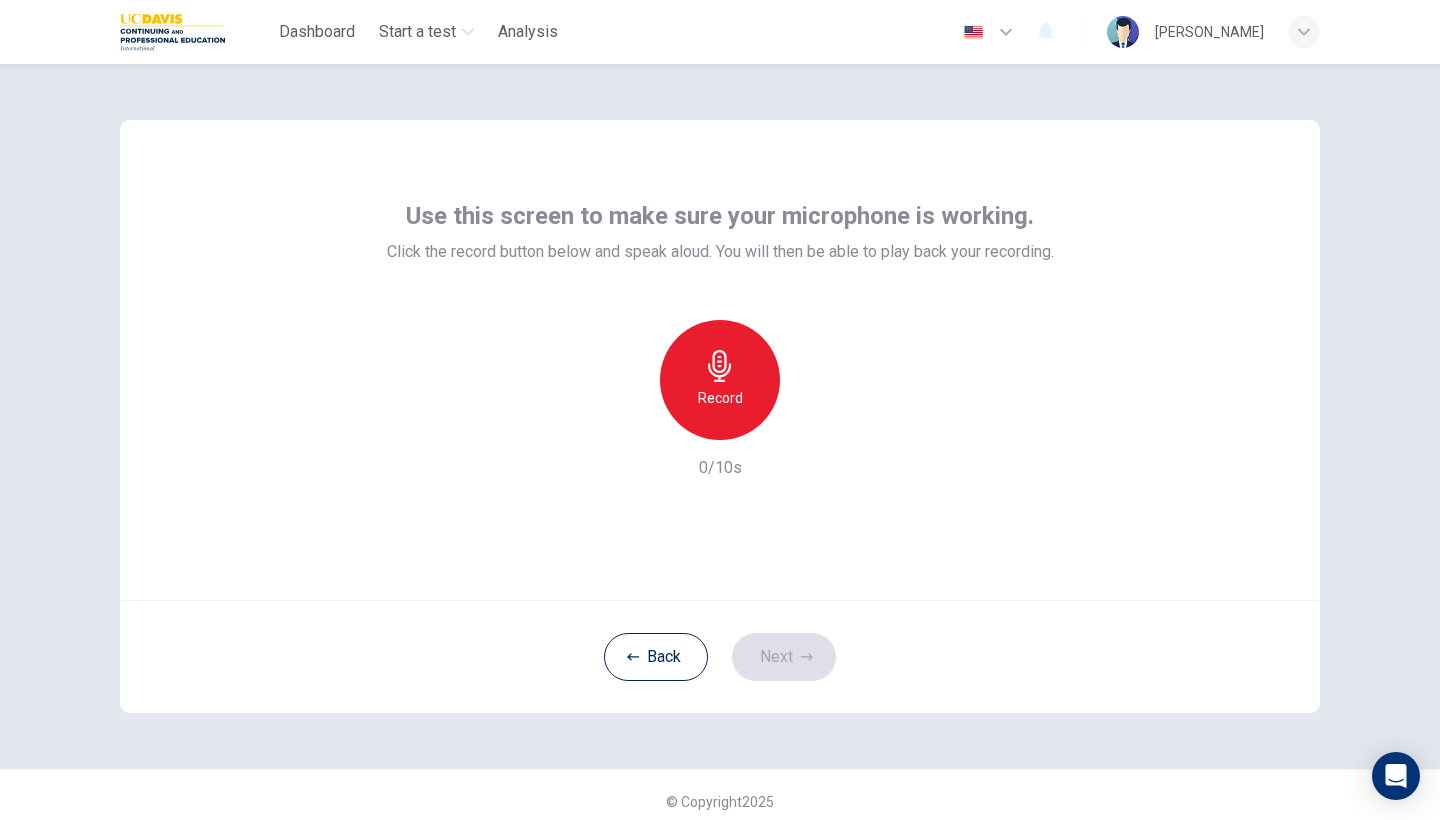 click on "Record" at bounding box center (720, 398) 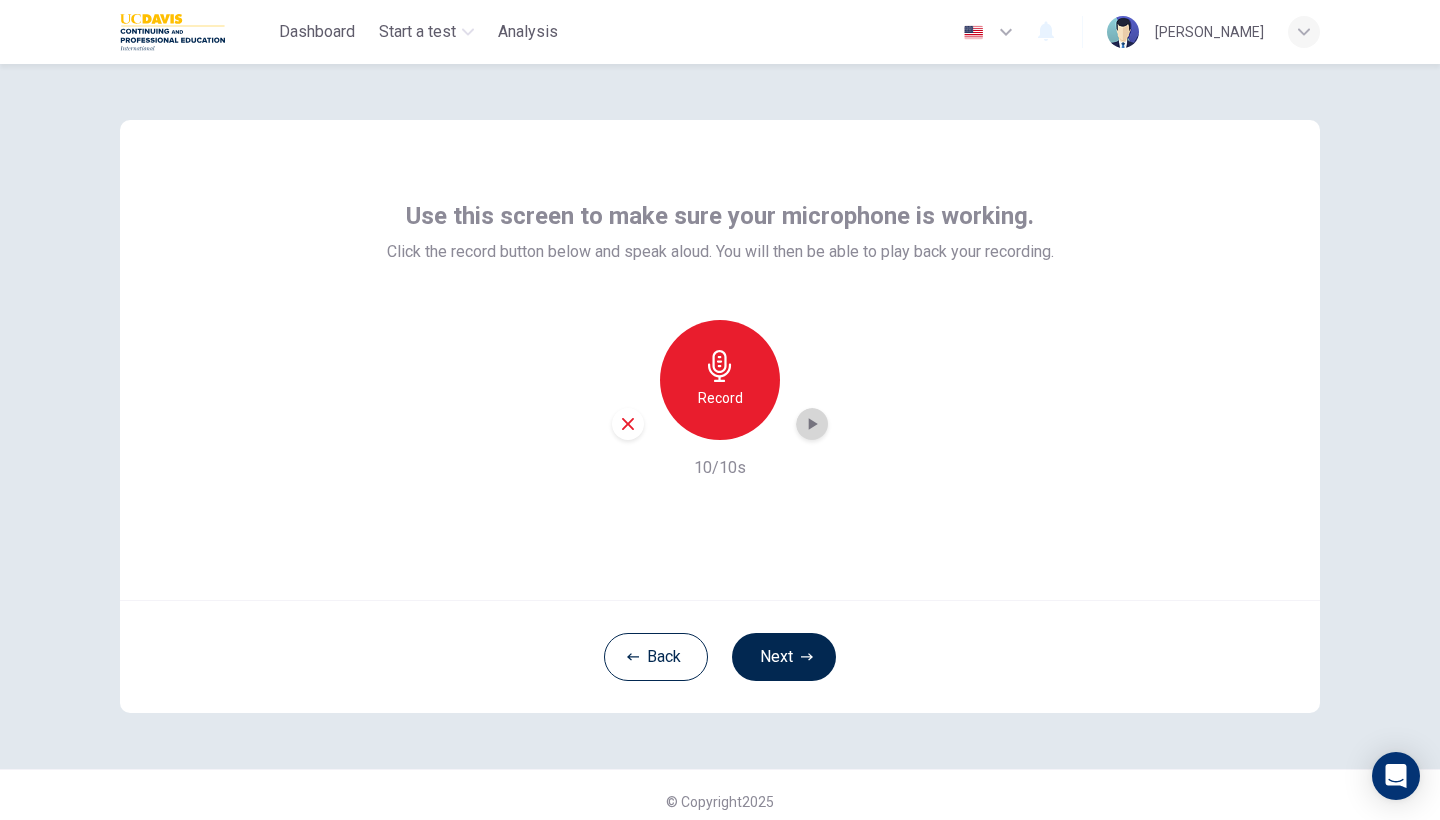 click 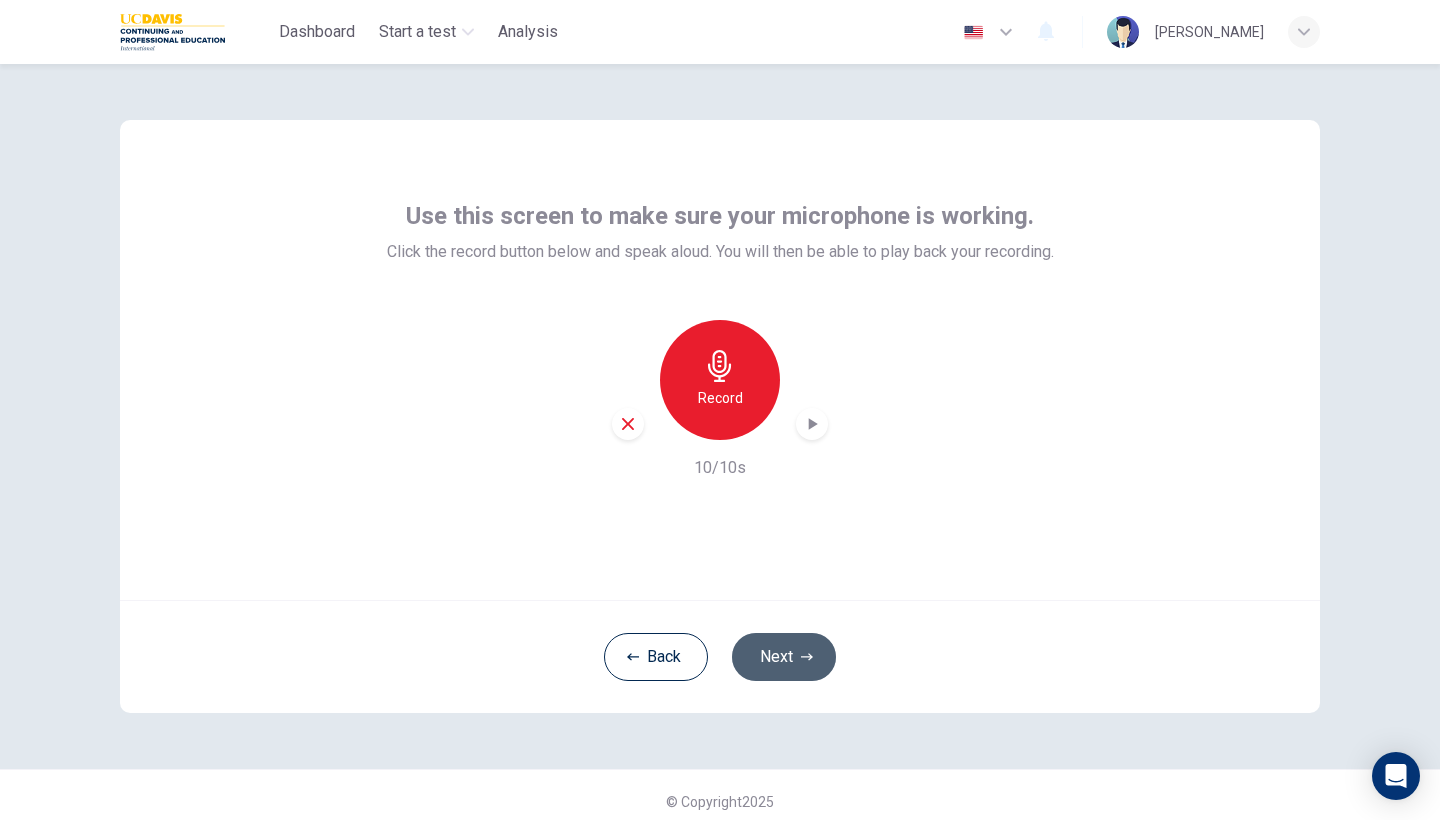 click on "Next" at bounding box center [784, 657] 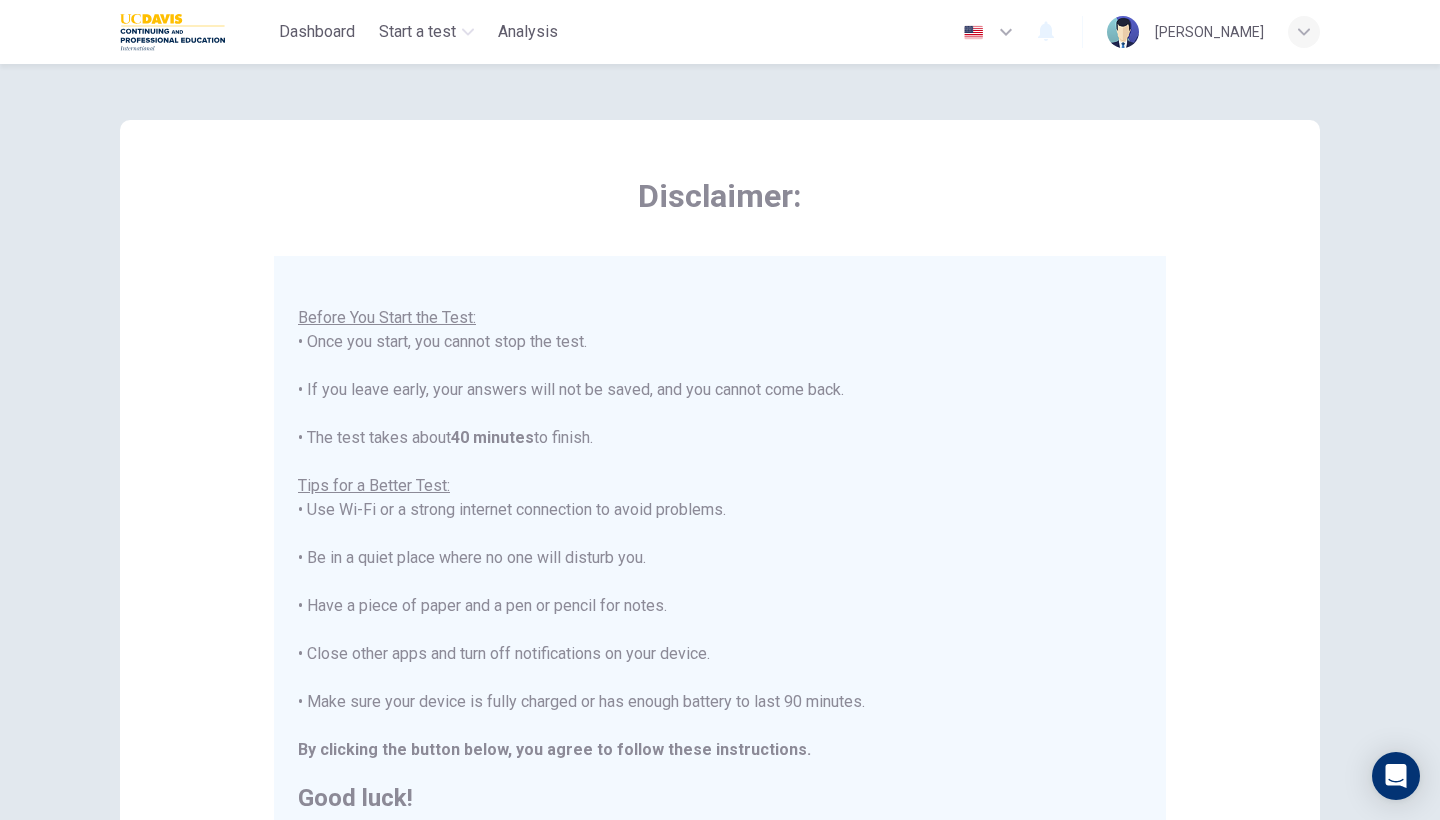 scroll, scrollTop: 21, scrollLeft: 0, axis: vertical 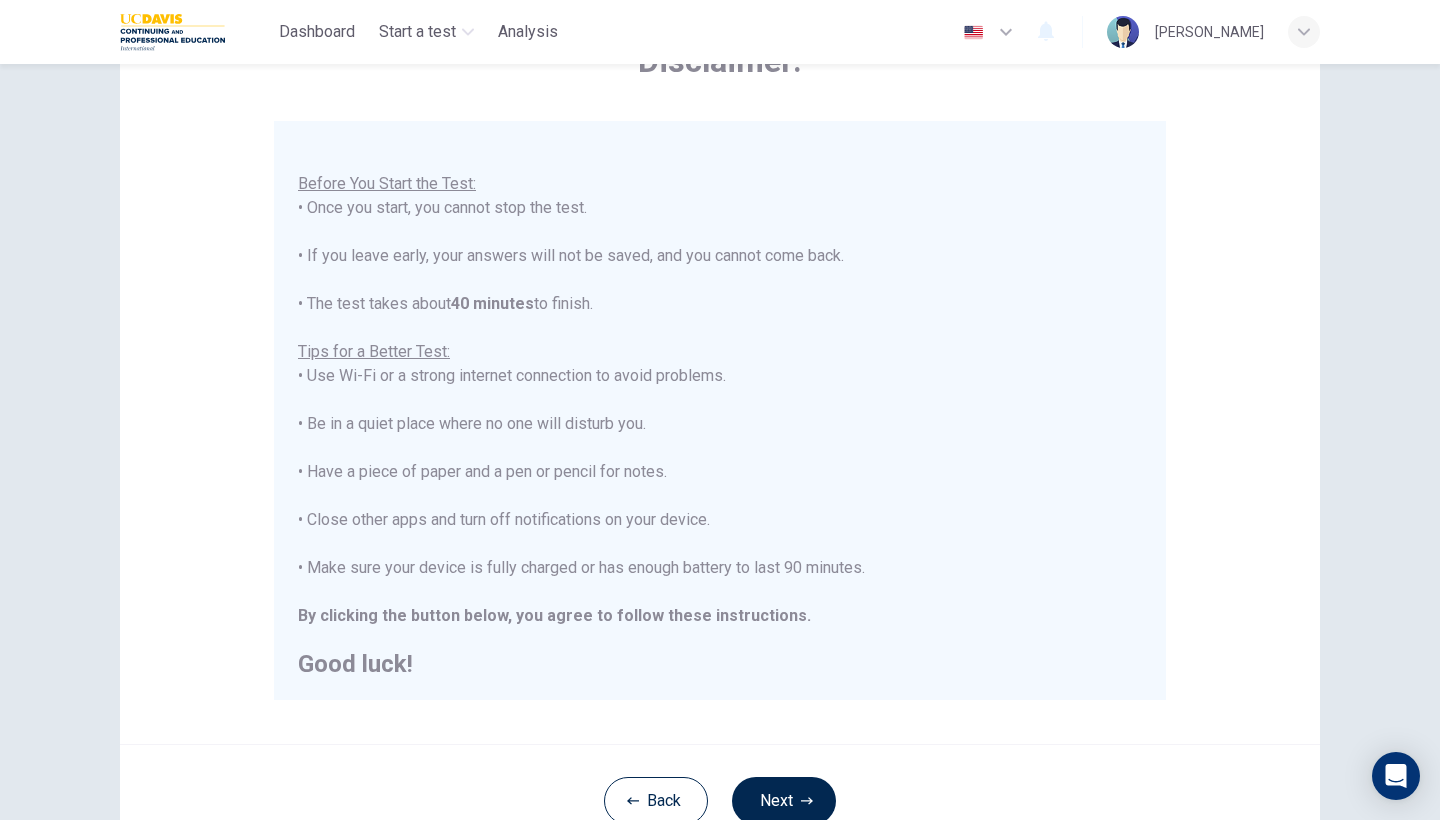 drag, startPoint x: 917, startPoint y: 49, endPoint x: 1102, endPoint y: 304, distance: 315.03967 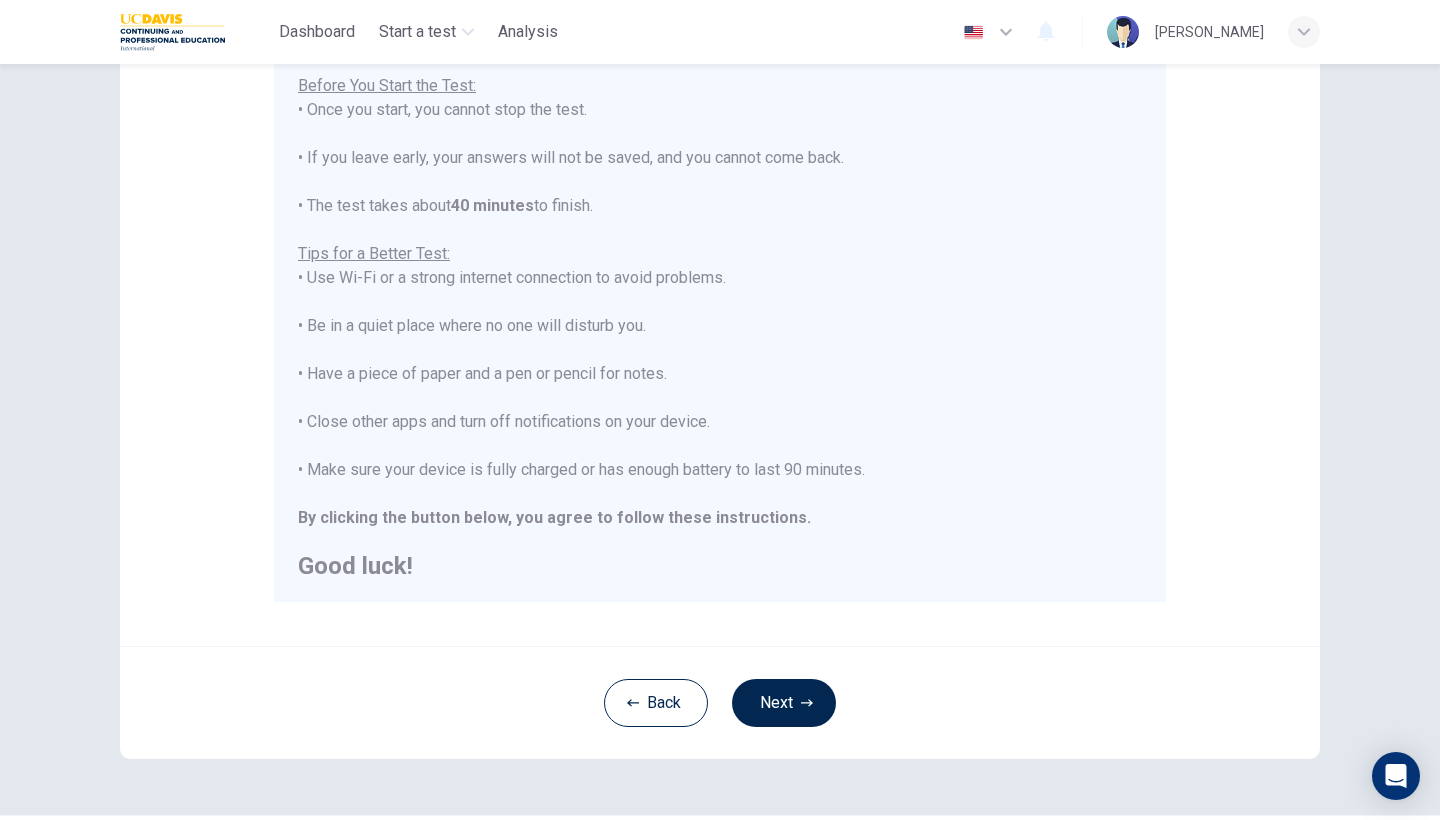 scroll, scrollTop: 242, scrollLeft: 0, axis: vertical 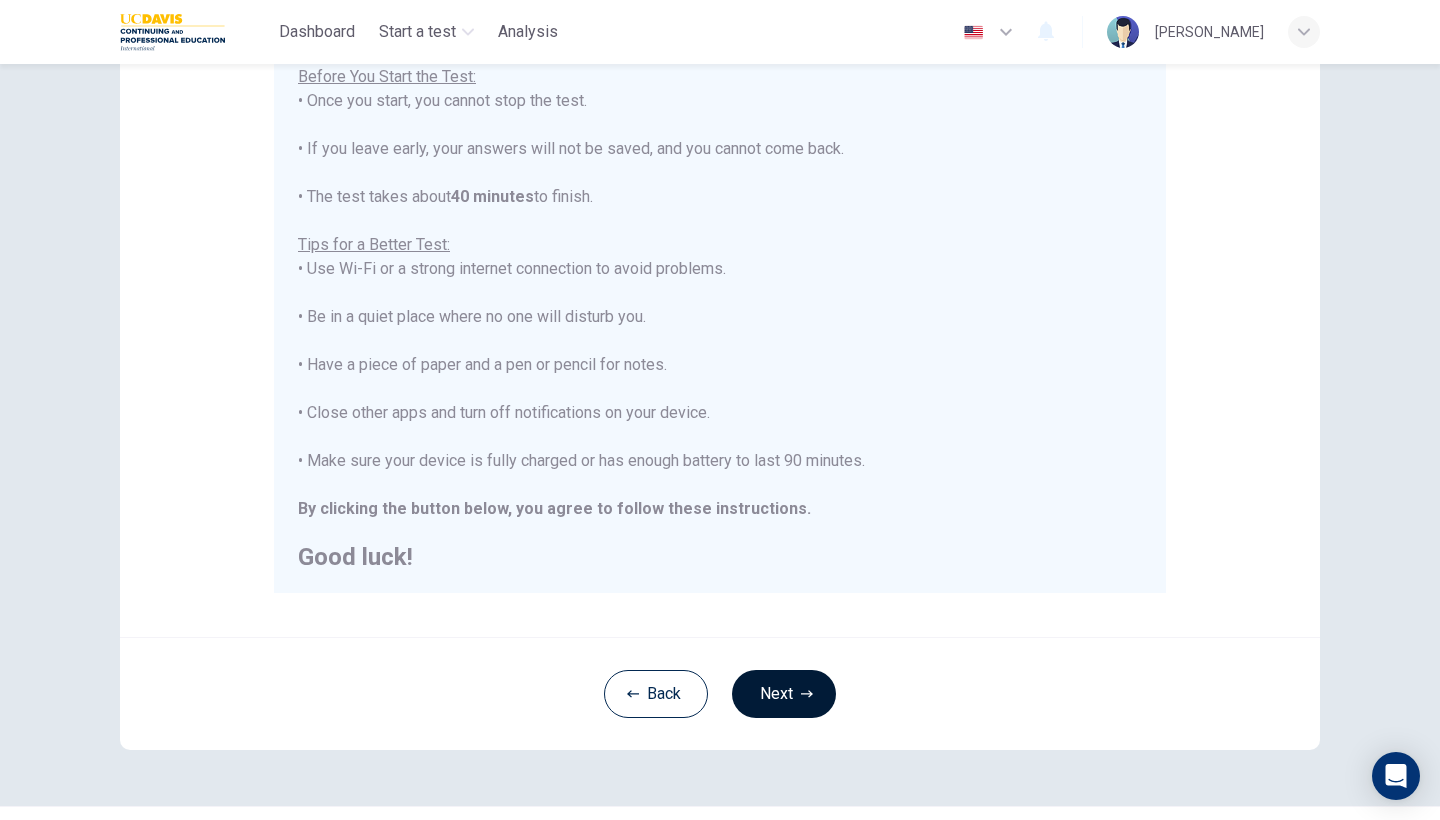 click on "Next" at bounding box center (784, 694) 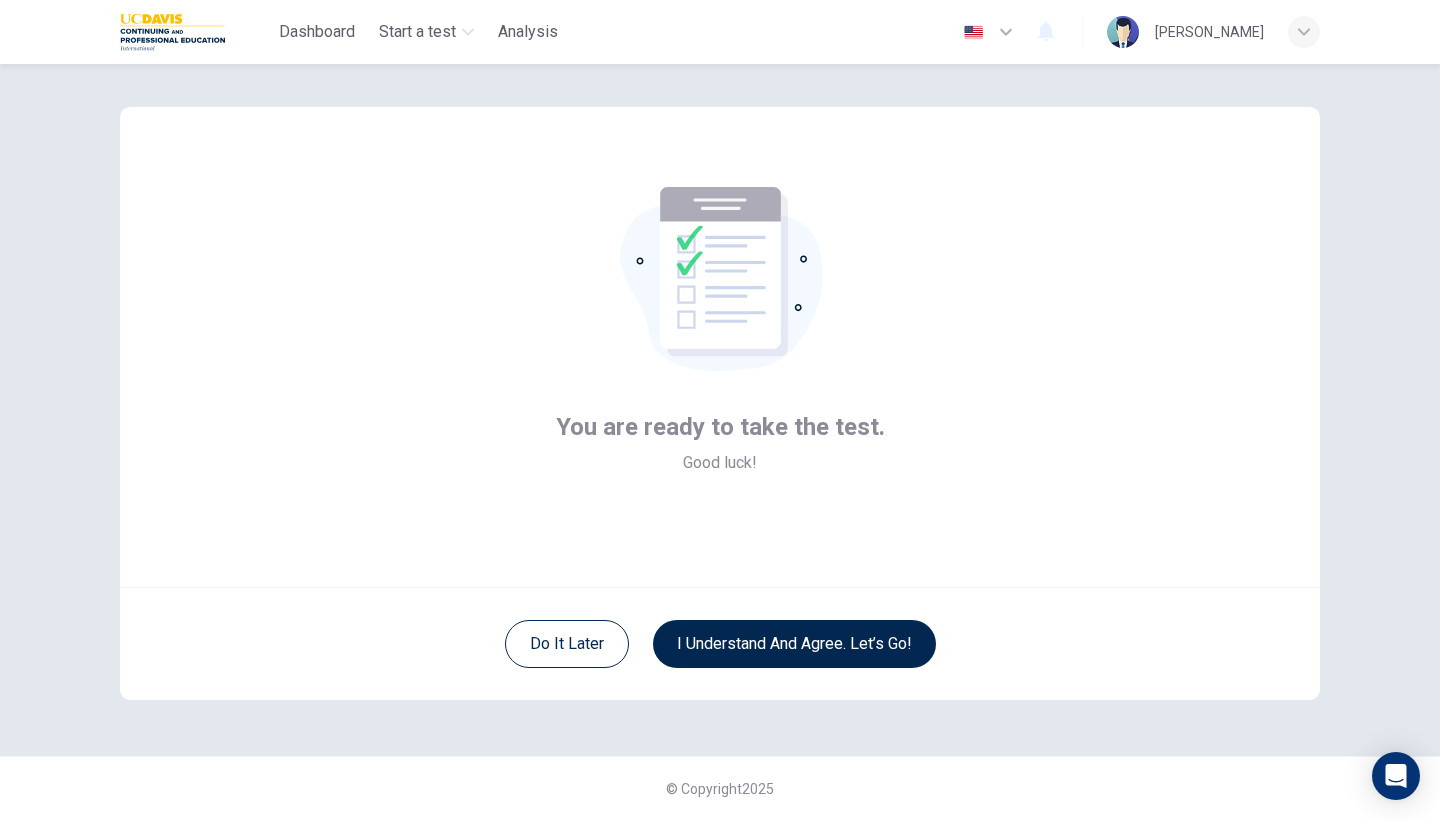 scroll, scrollTop: 13, scrollLeft: 0, axis: vertical 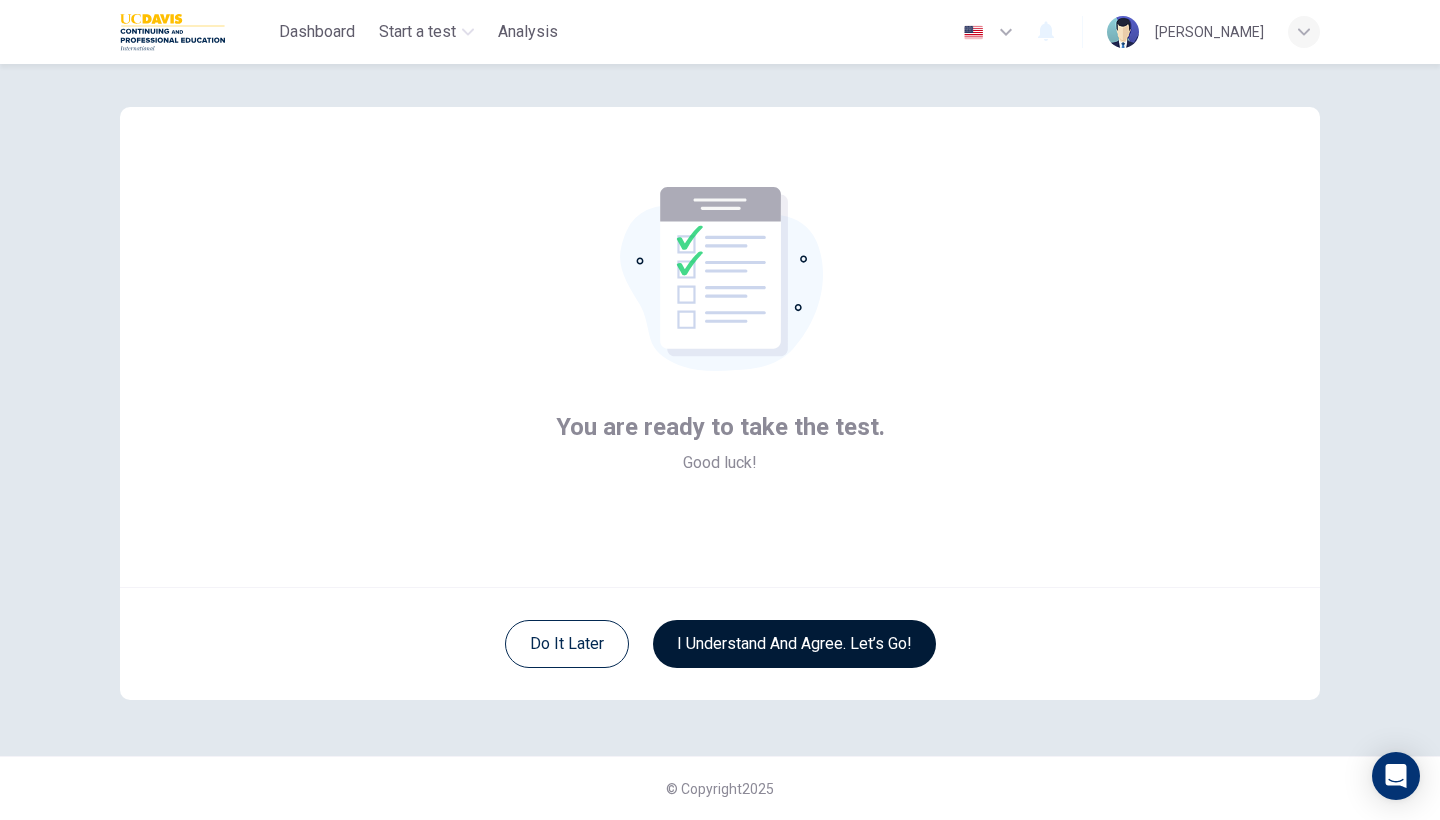 click on "I understand and agree. Let’s go!" at bounding box center [794, 644] 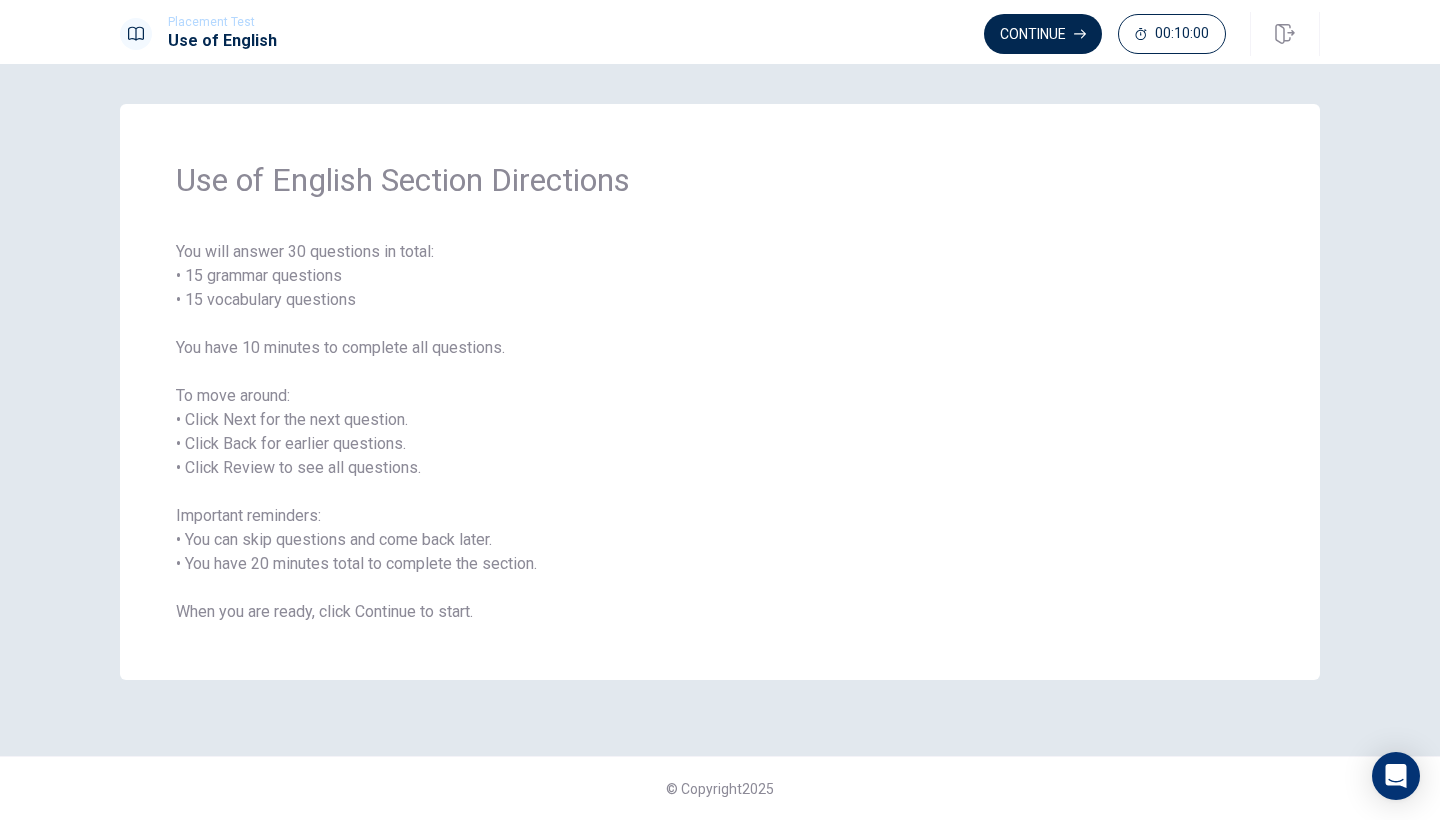 click on "You will answer 30 questions in total:
• 15 grammar questions
• 15 vocabulary questions
You have 10 minutes to complete all questions.
To move around:
• Click Next for the next question.
• Click Back for earlier questions.
• Click Review to see all questions.
Important reminders:
• You can skip questions and come back later.
• You have 20 minutes total to complete the section.
When you are ready, click Continue to start." at bounding box center [720, 432] 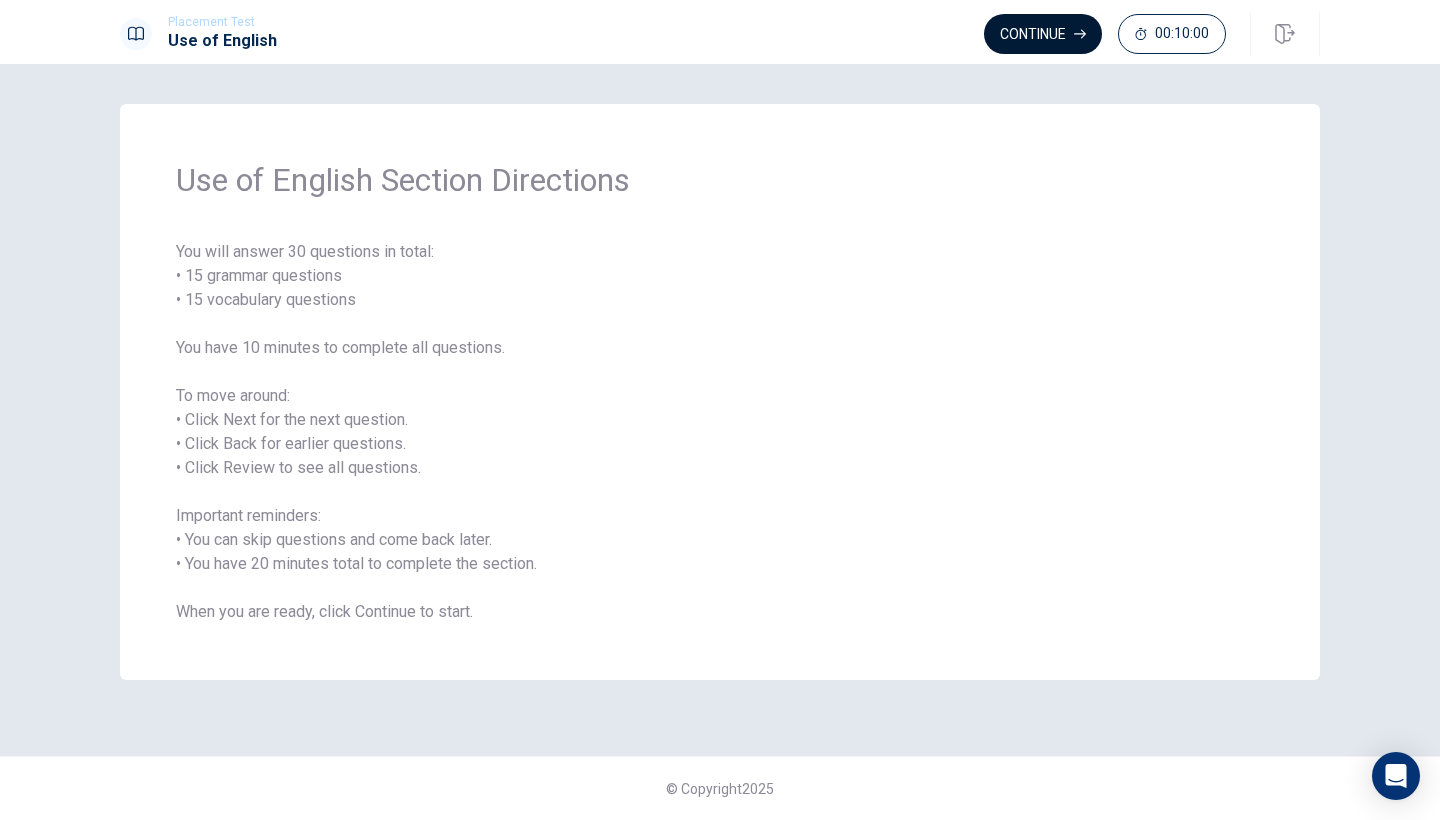 click on "Continue" at bounding box center [1043, 34] 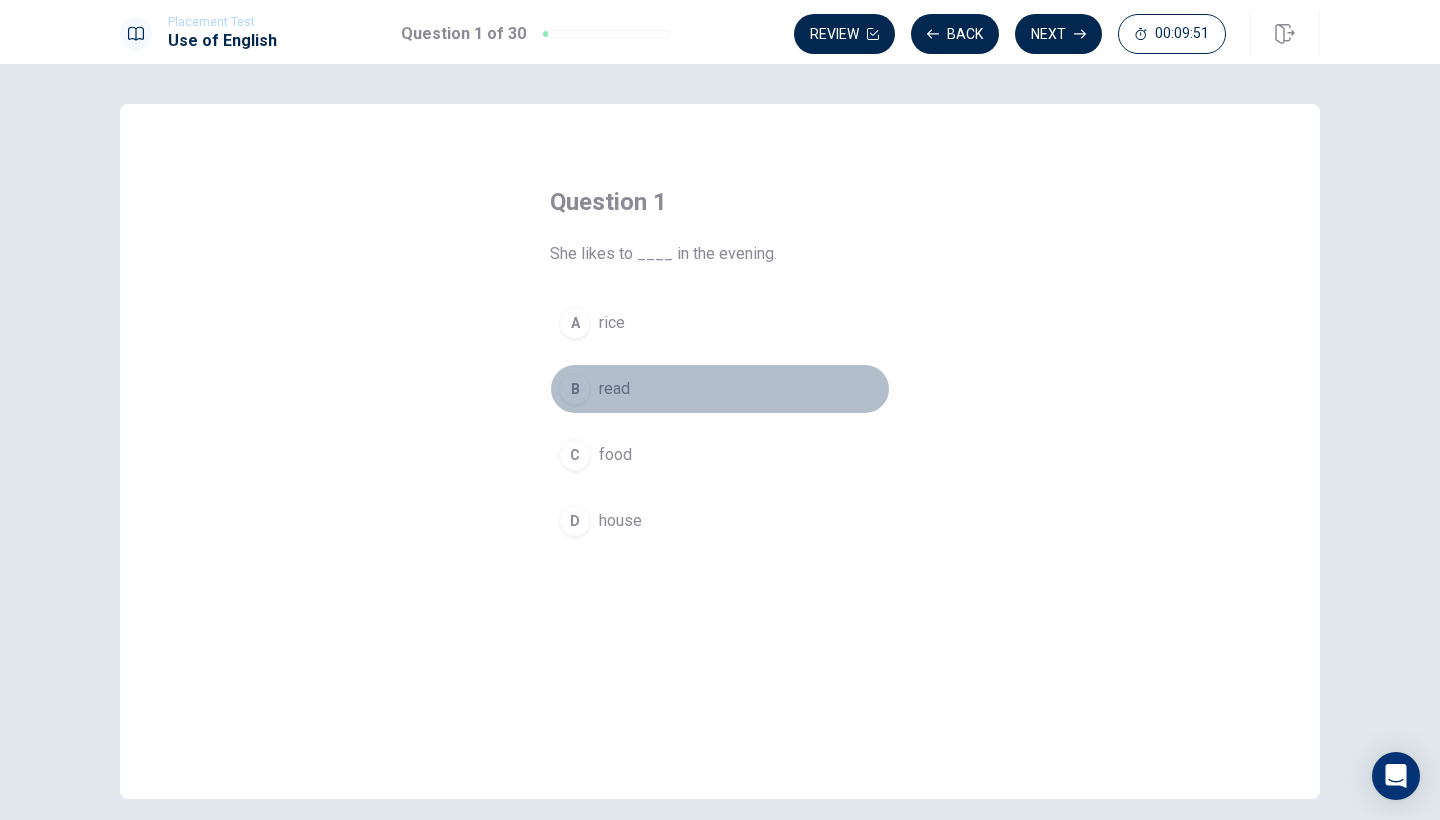 click on "B" at bounding box center (575, 389) 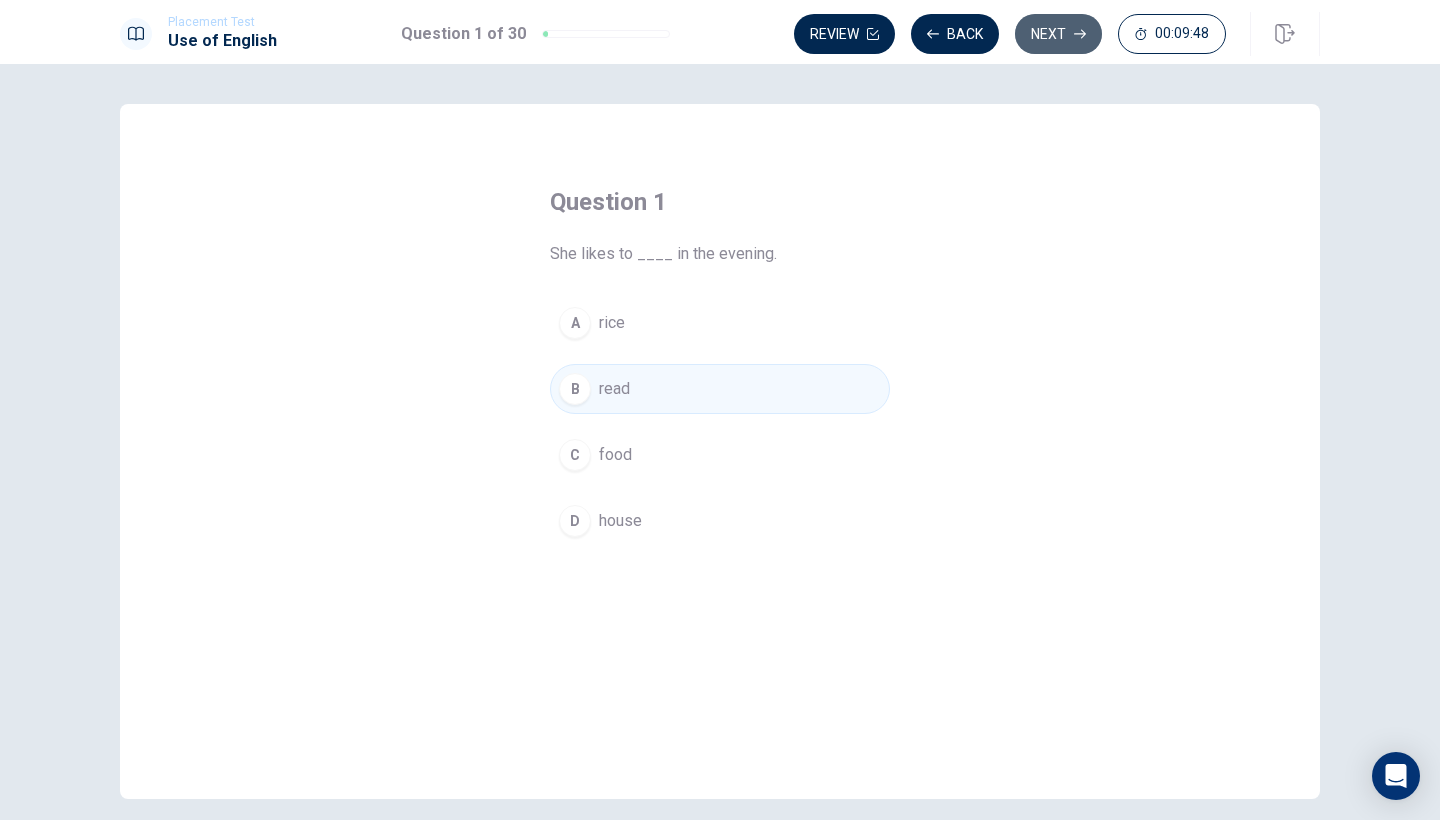 click on "Next" at bounding box center (1058, 34) 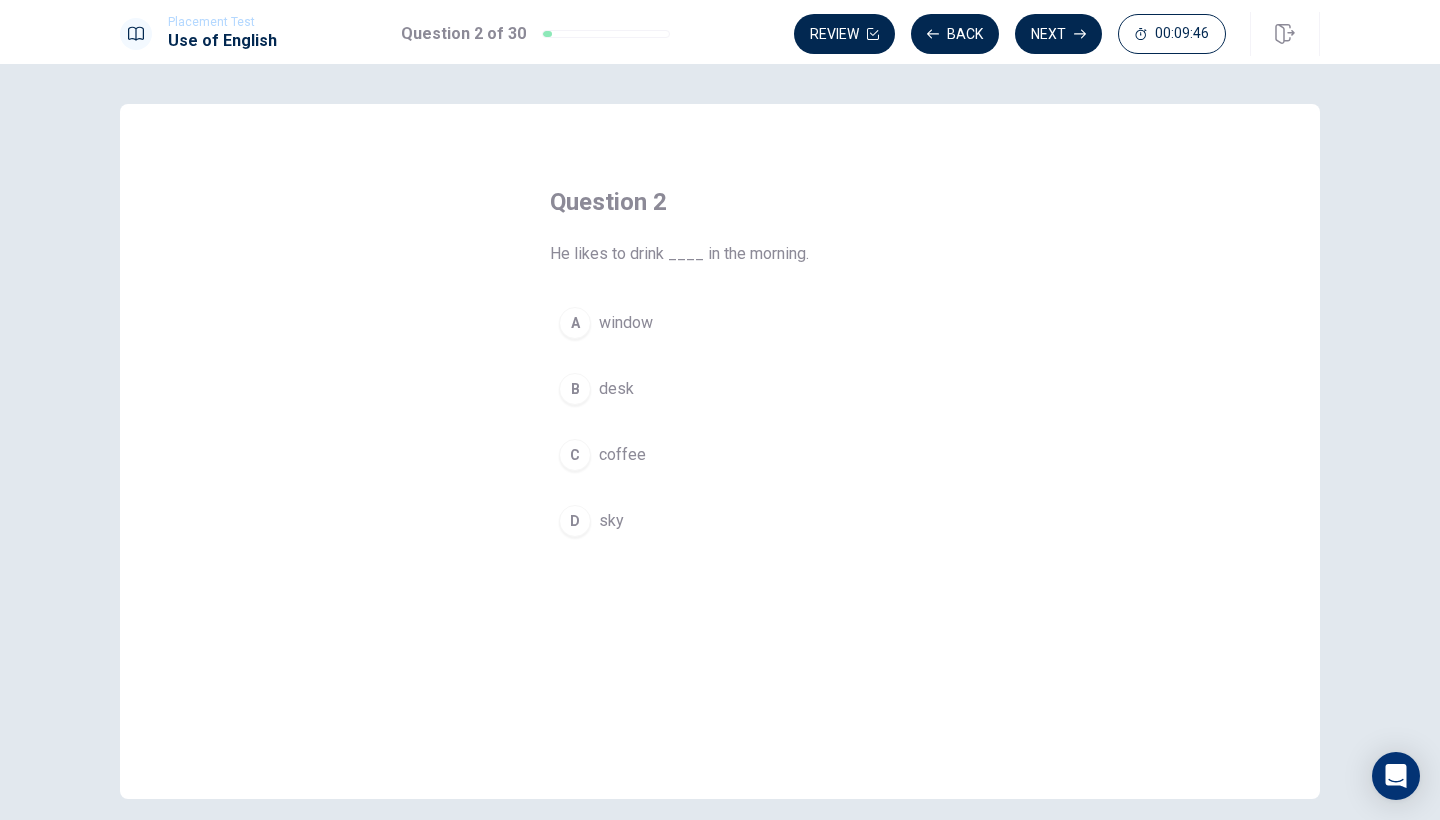 click on "C" at bounding box center (575, 455) 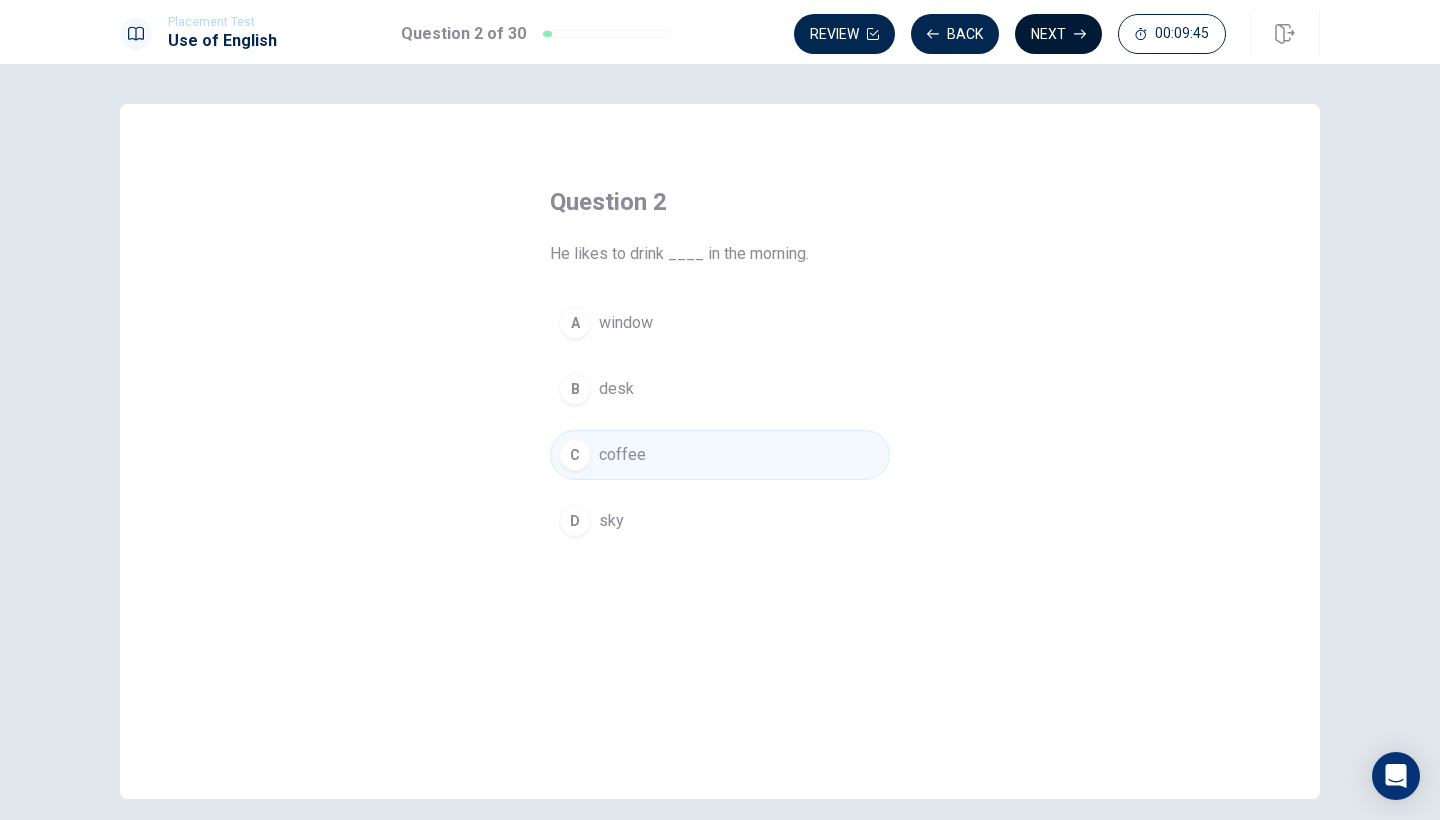 click on "Next" at bounding box center [1058, 34] 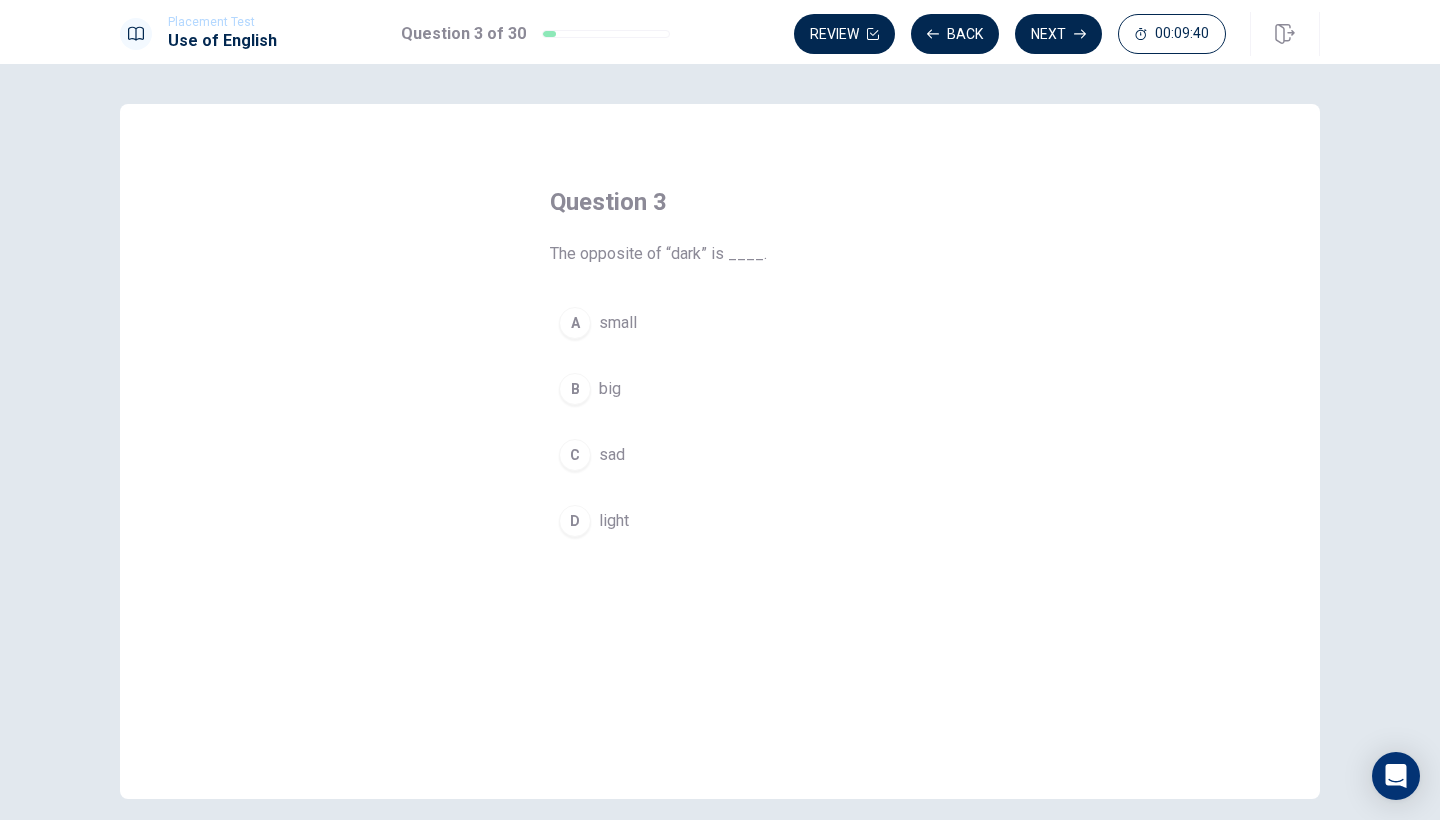 click on "D" at bounding box center (575, 521) 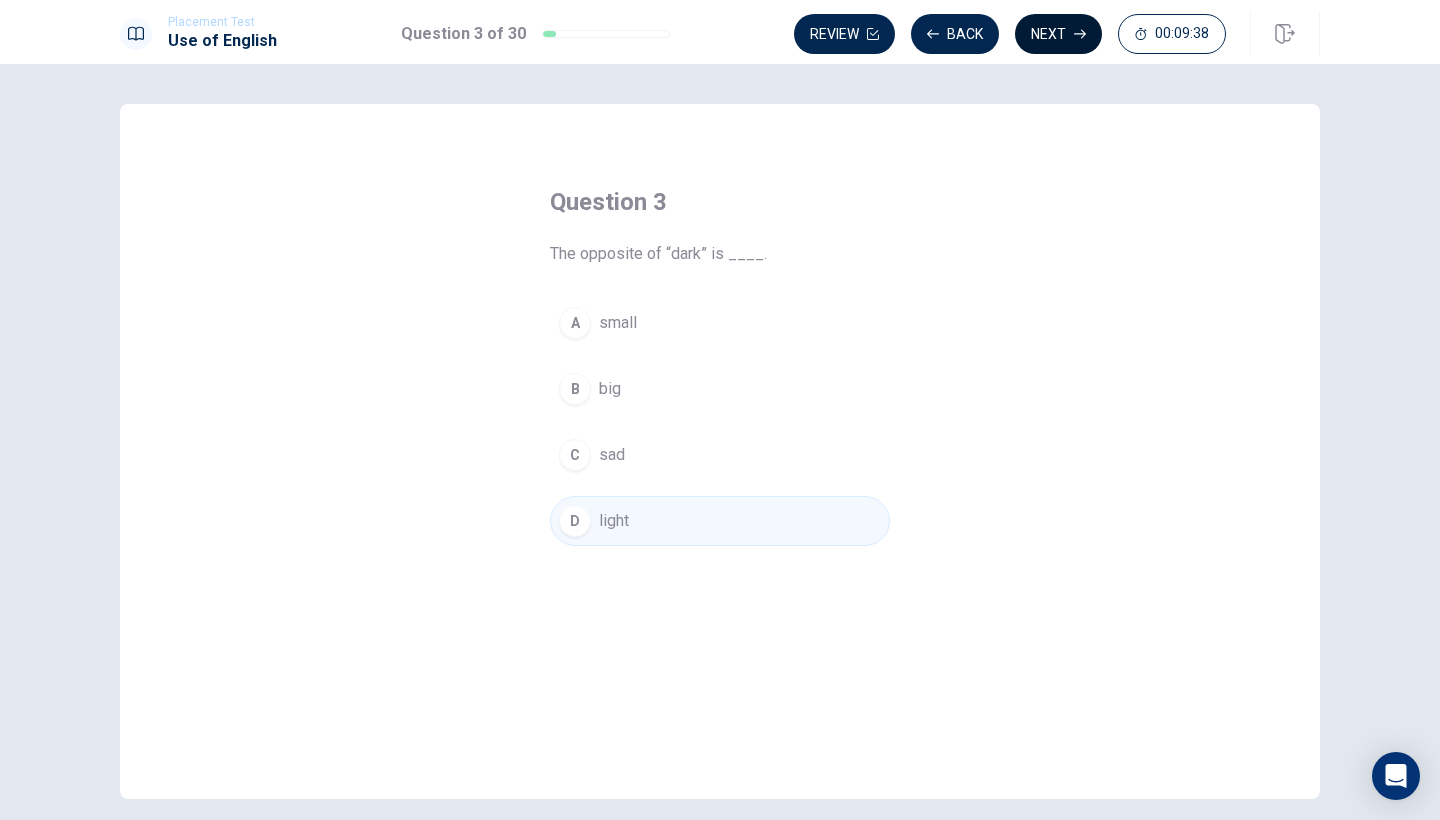 click on "Next" at bounding box center [1058, 34] 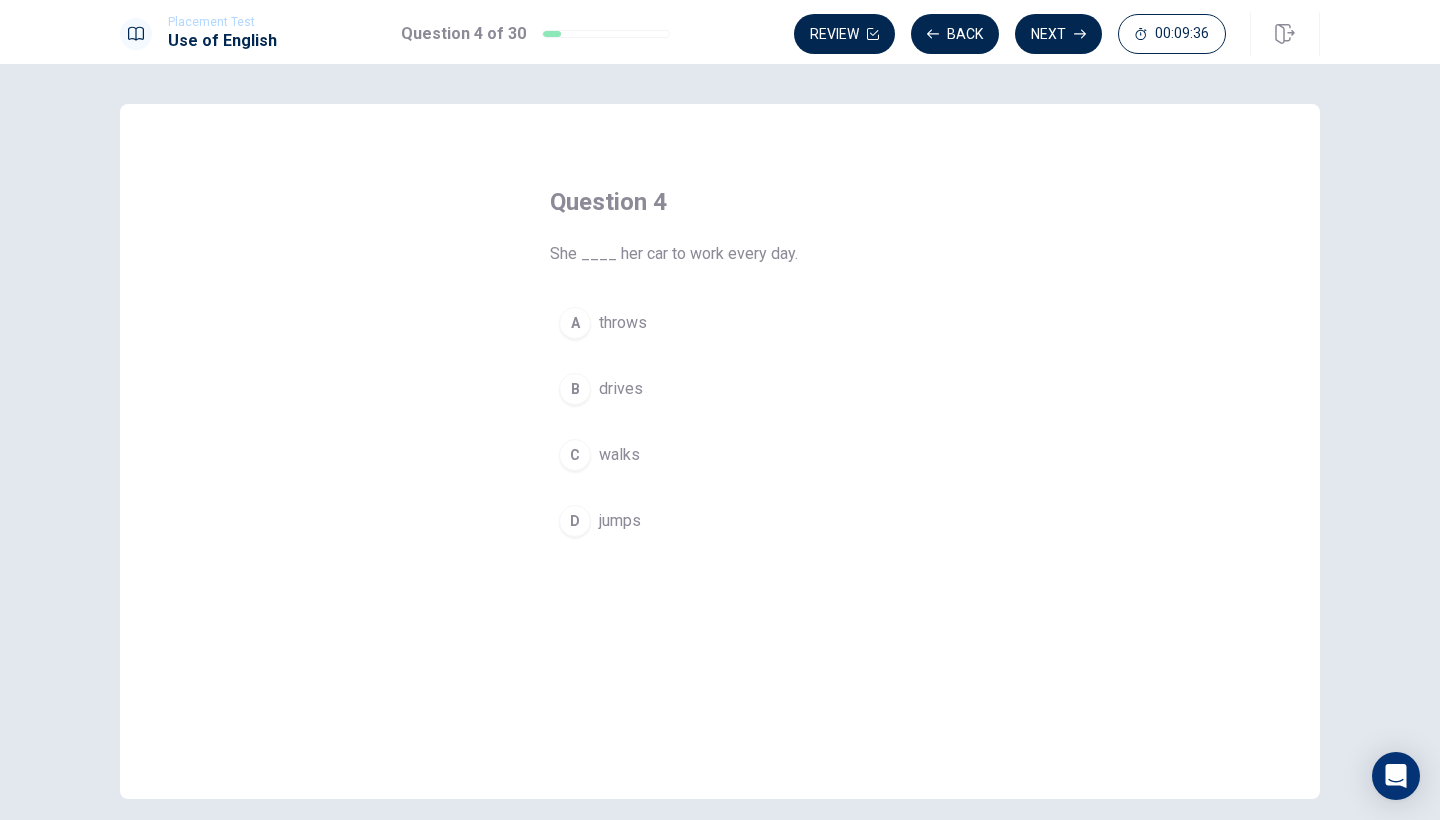 click on "B" at bounding box center [575, 389] 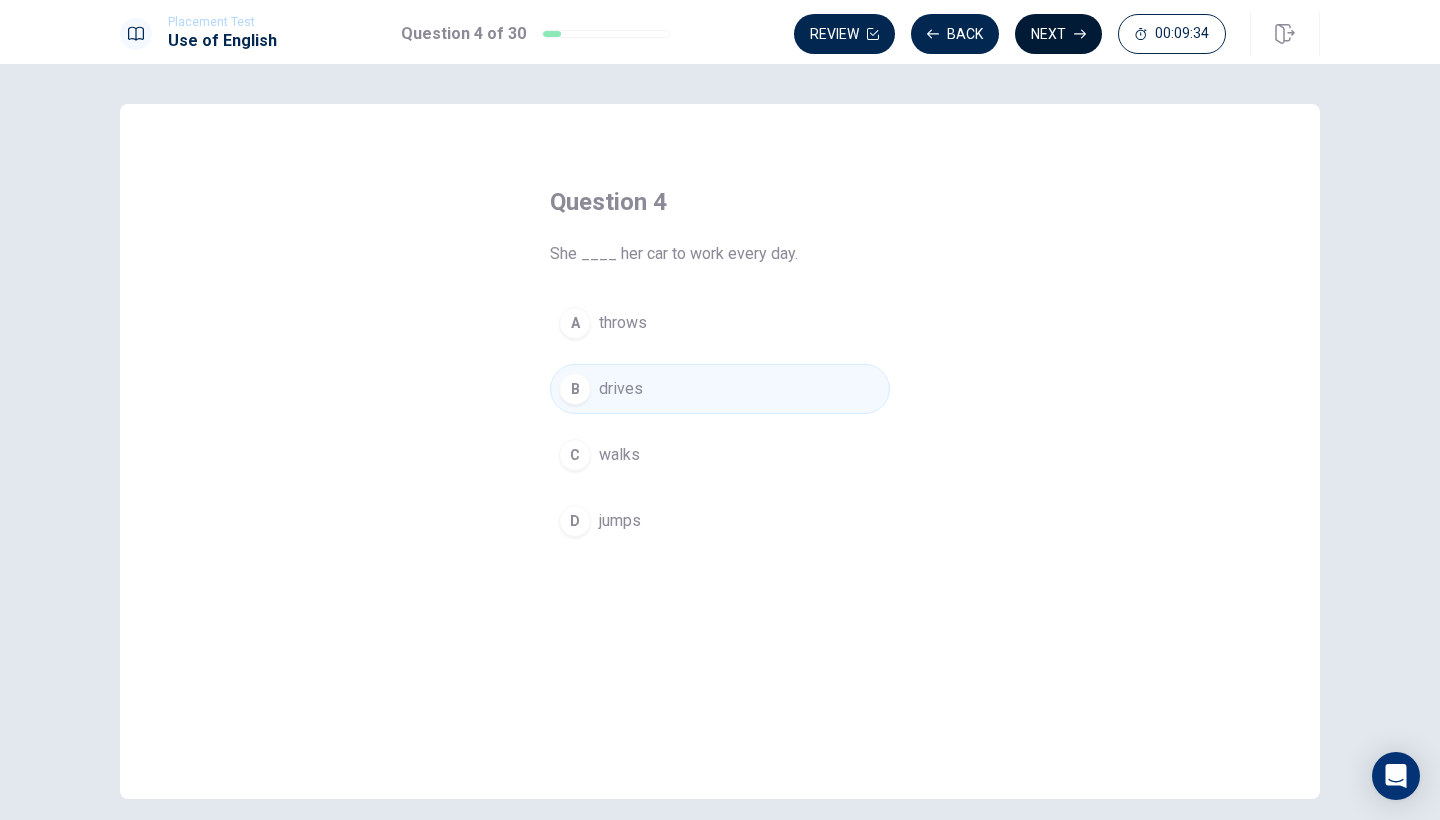 click on "Next" at bounding box center [1058, 34] 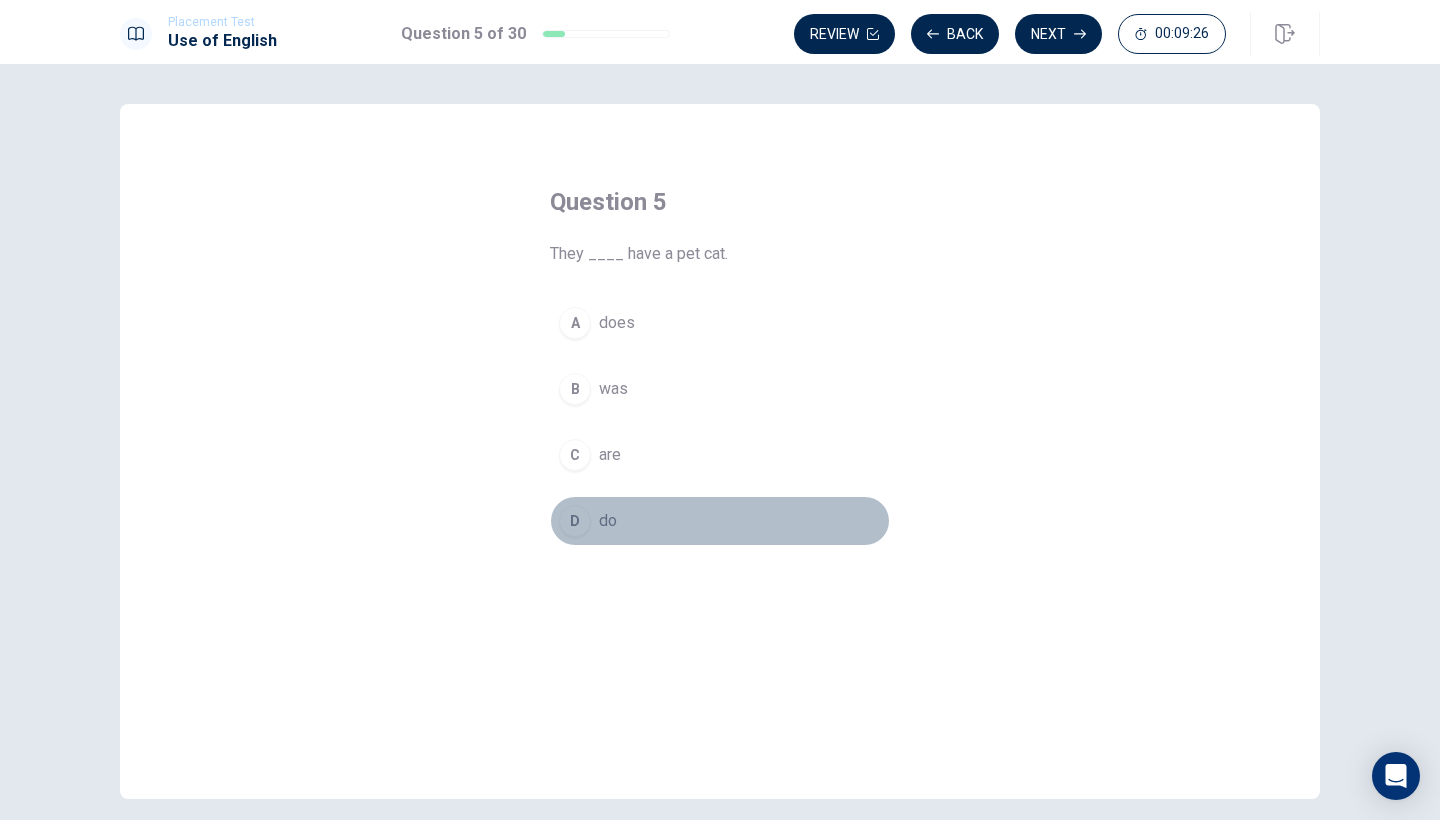 click on "D" at bounding box center (575, 521) 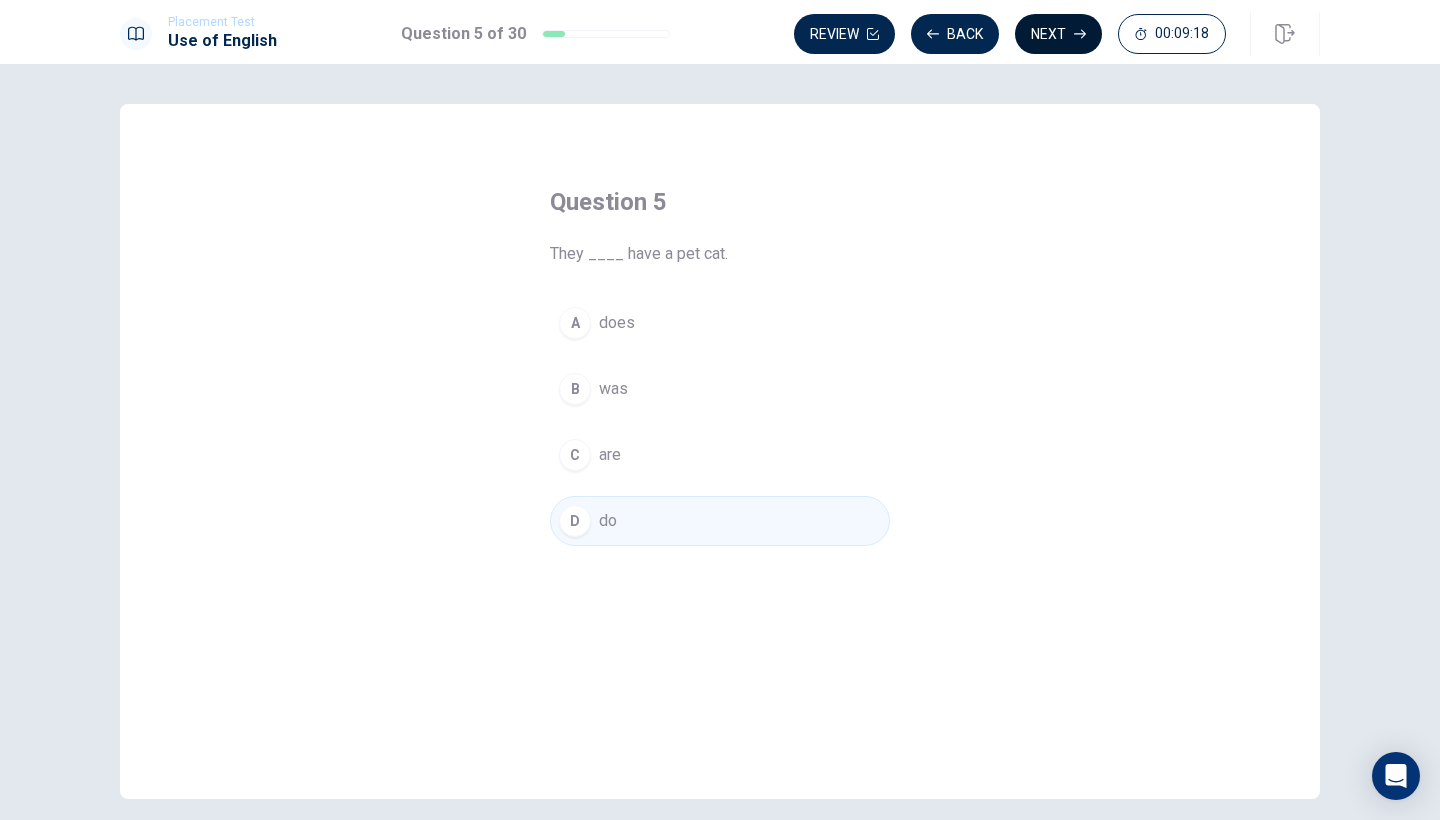click on "Next" at bounding box center [1058, 34] 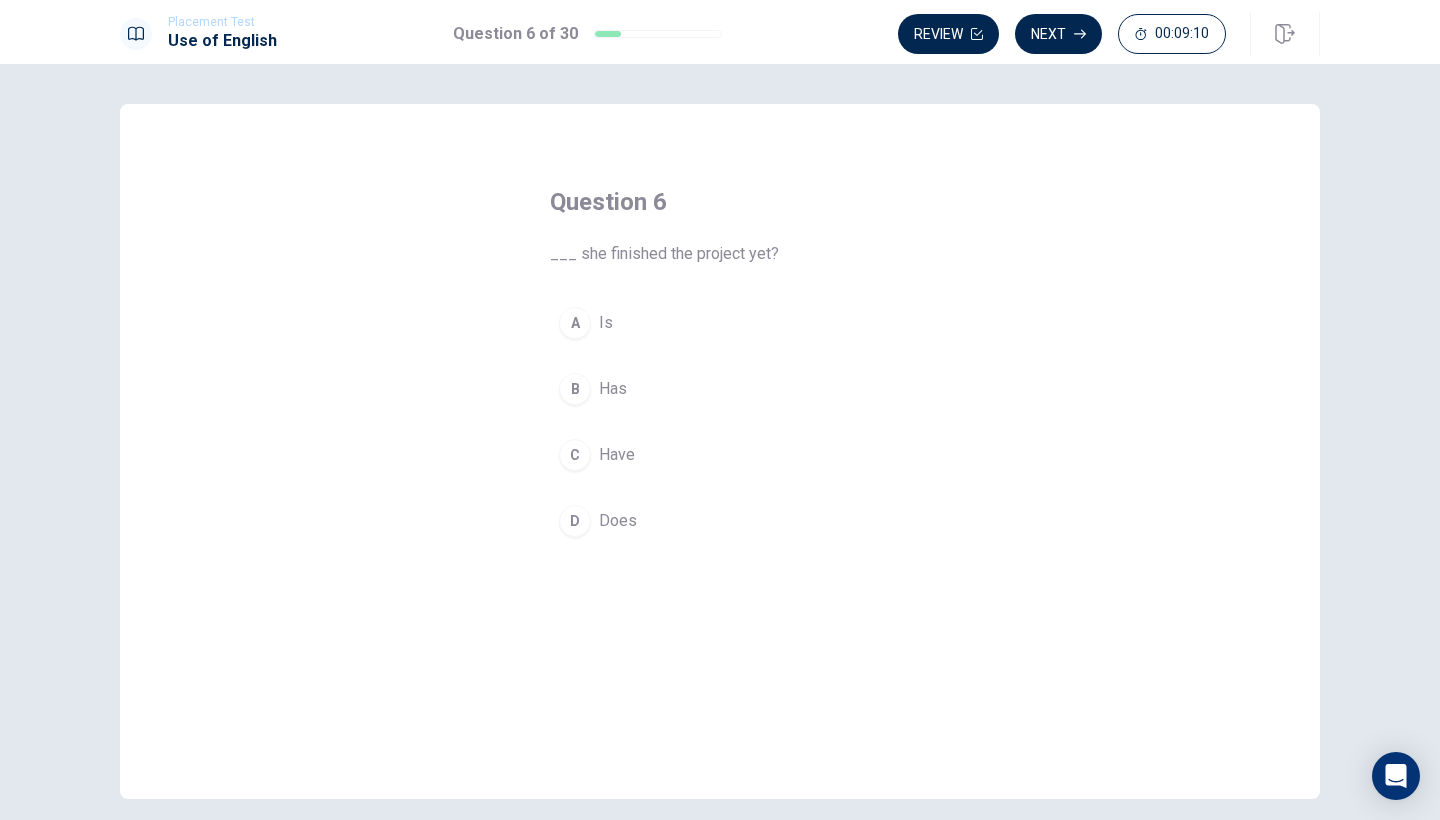 click on "B" at bounding box center (575, 389) 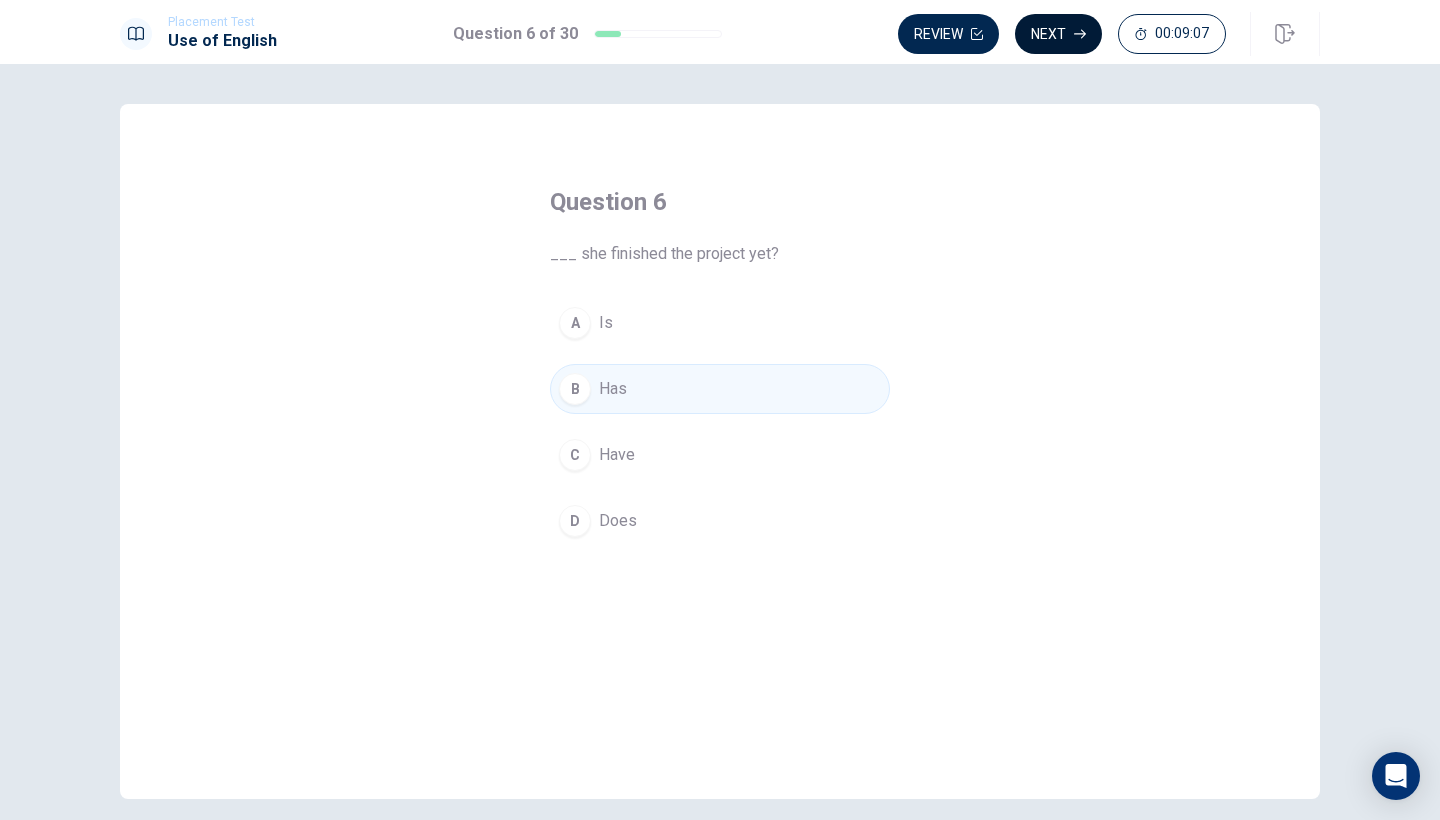 click on "Next" at bounding box center (1058, 34) 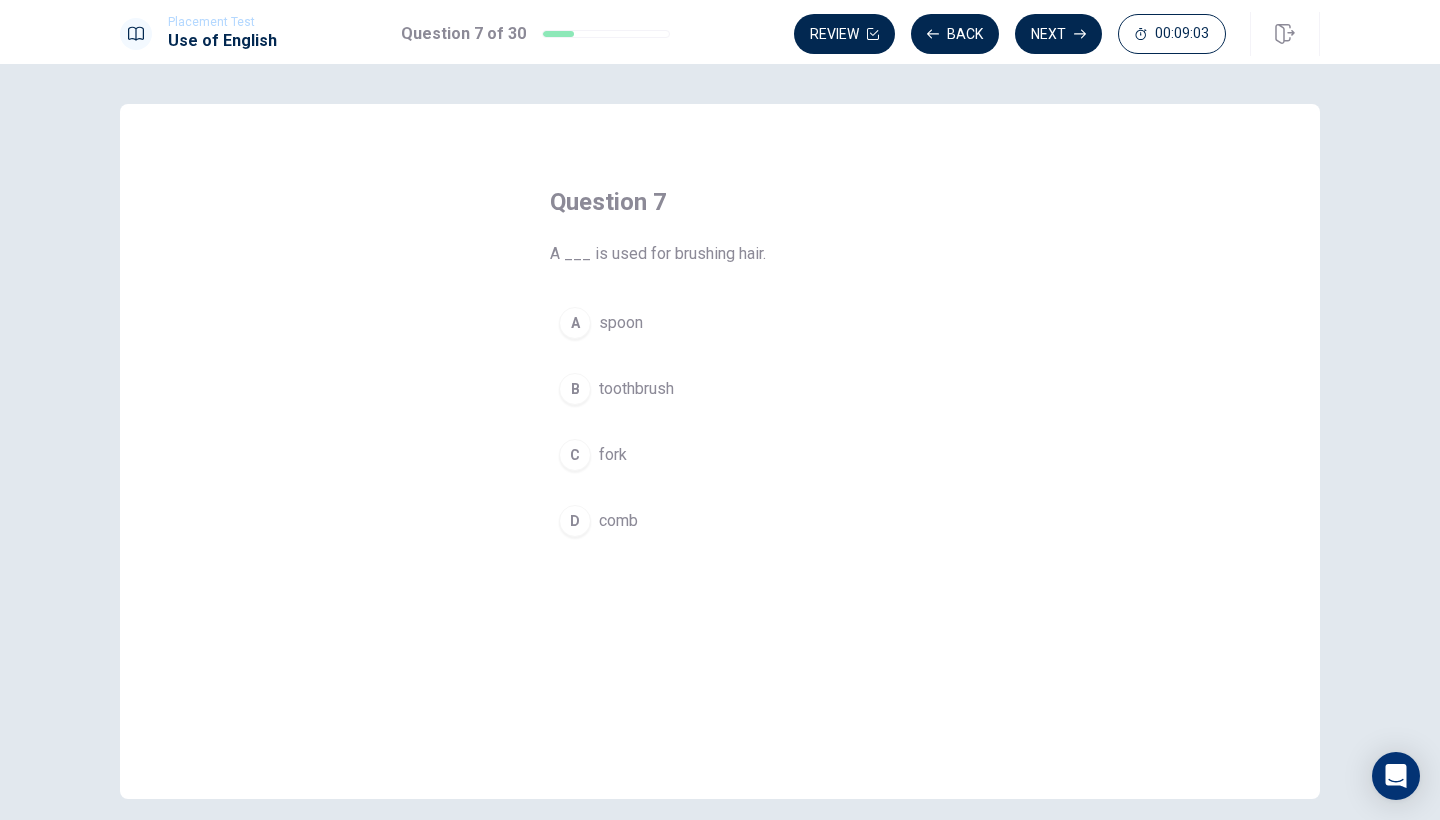 click on "D" at bounding box center (575, 521) 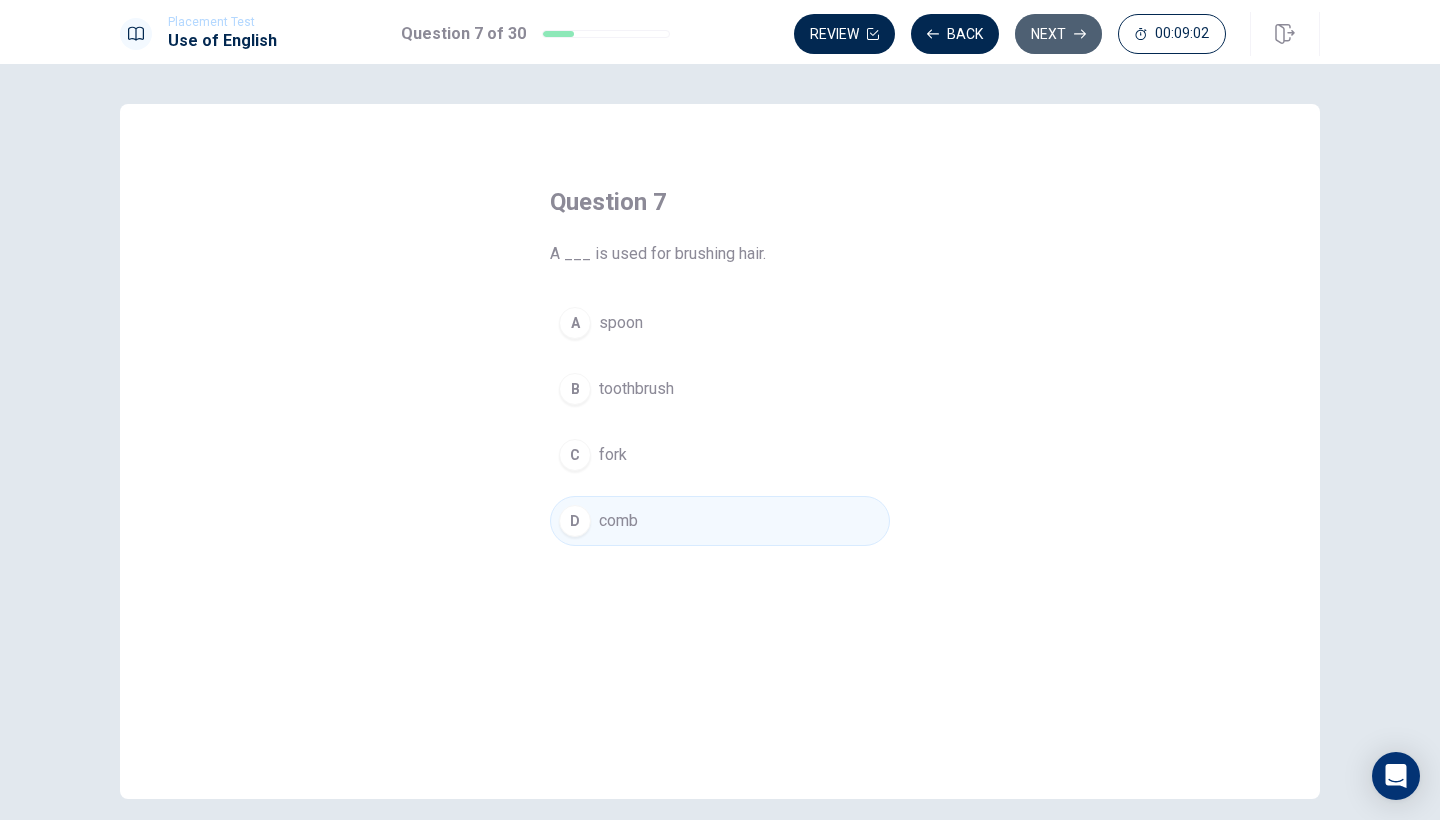 click on "Next" at bounding box center [1058, 34] 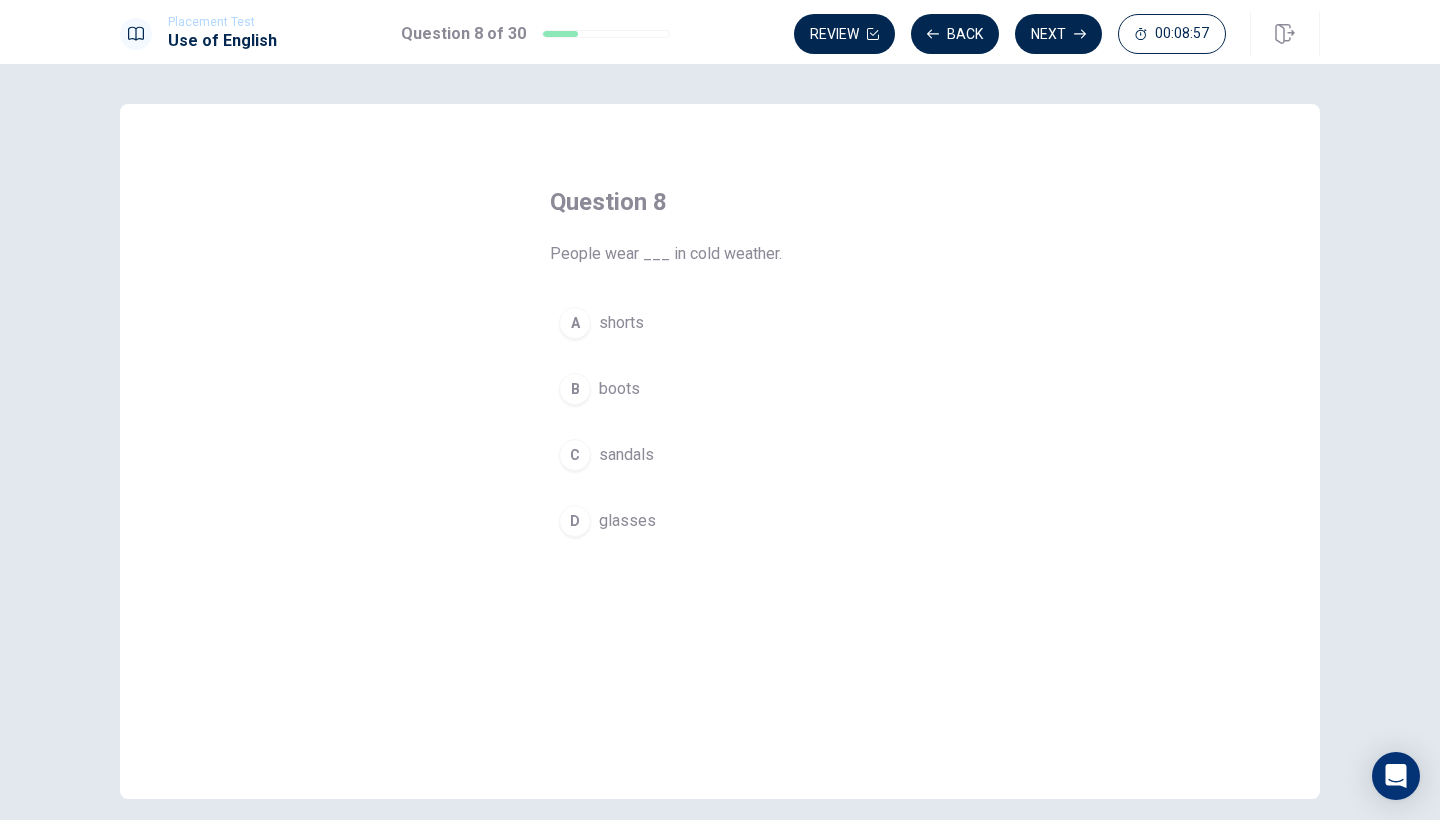 click on "B" at bounding box center [575, 389] 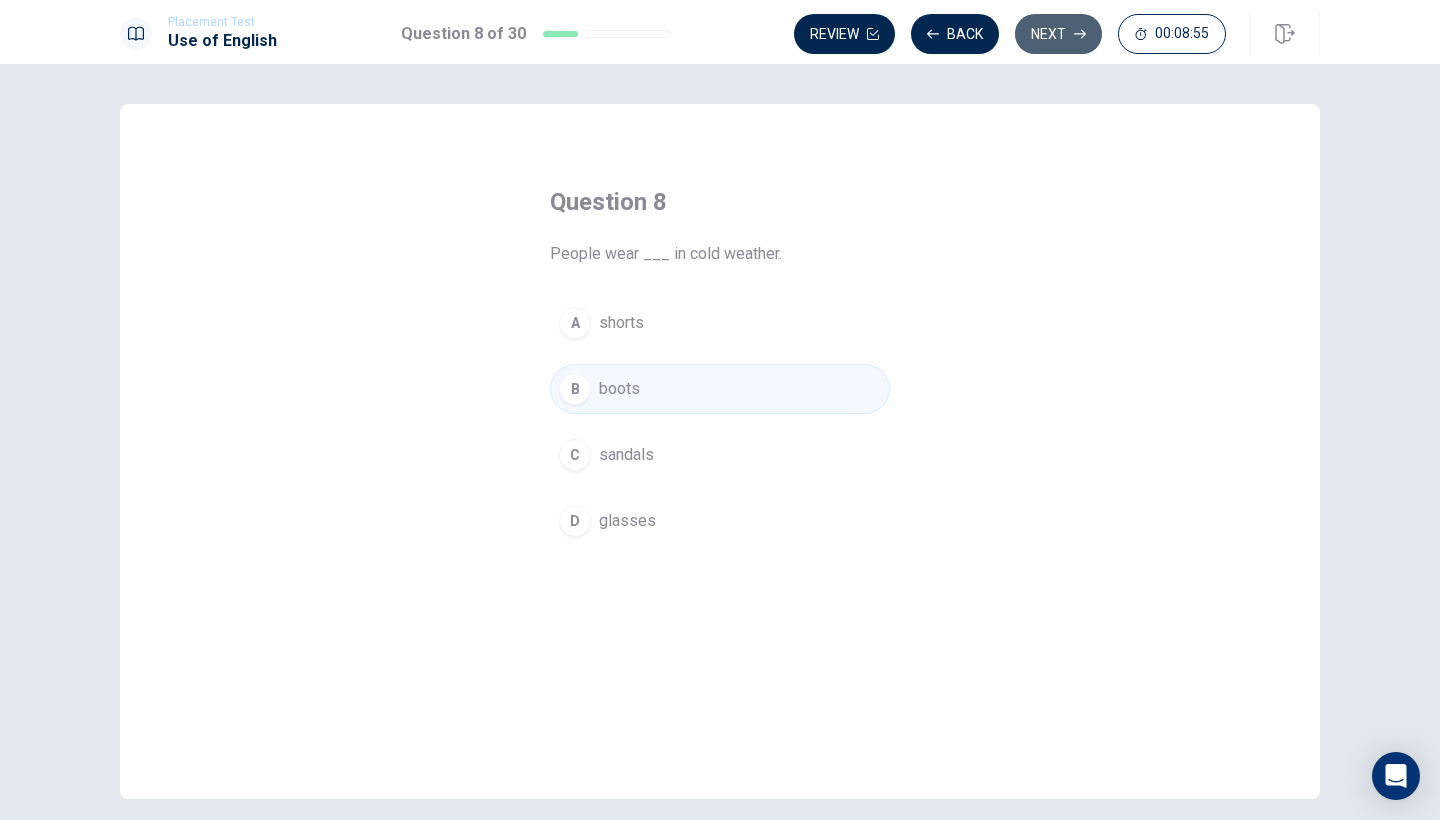 click on "Next" at bounding box center [1058, 34] 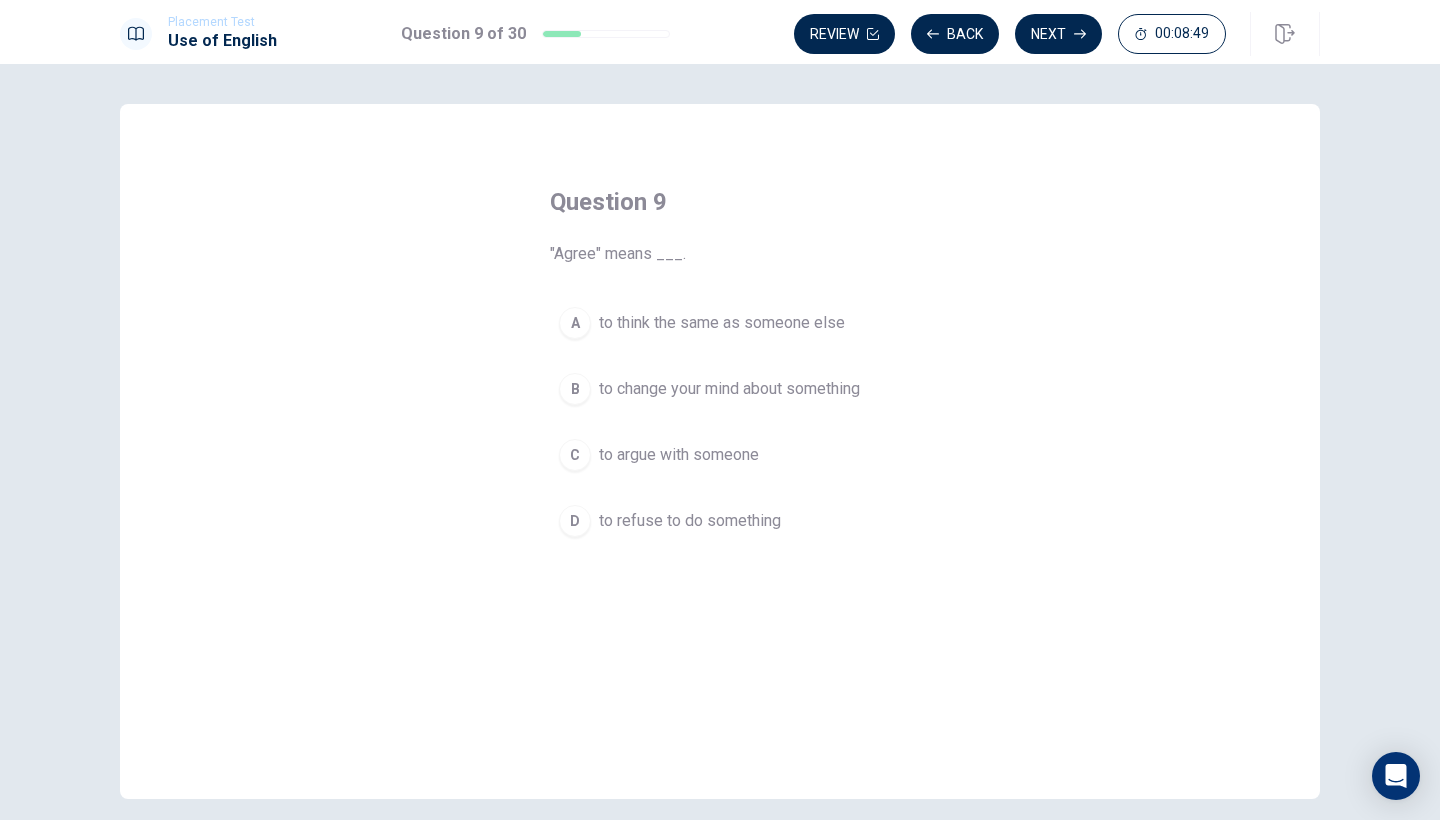 click on "A" at bounding box center (575, 323) 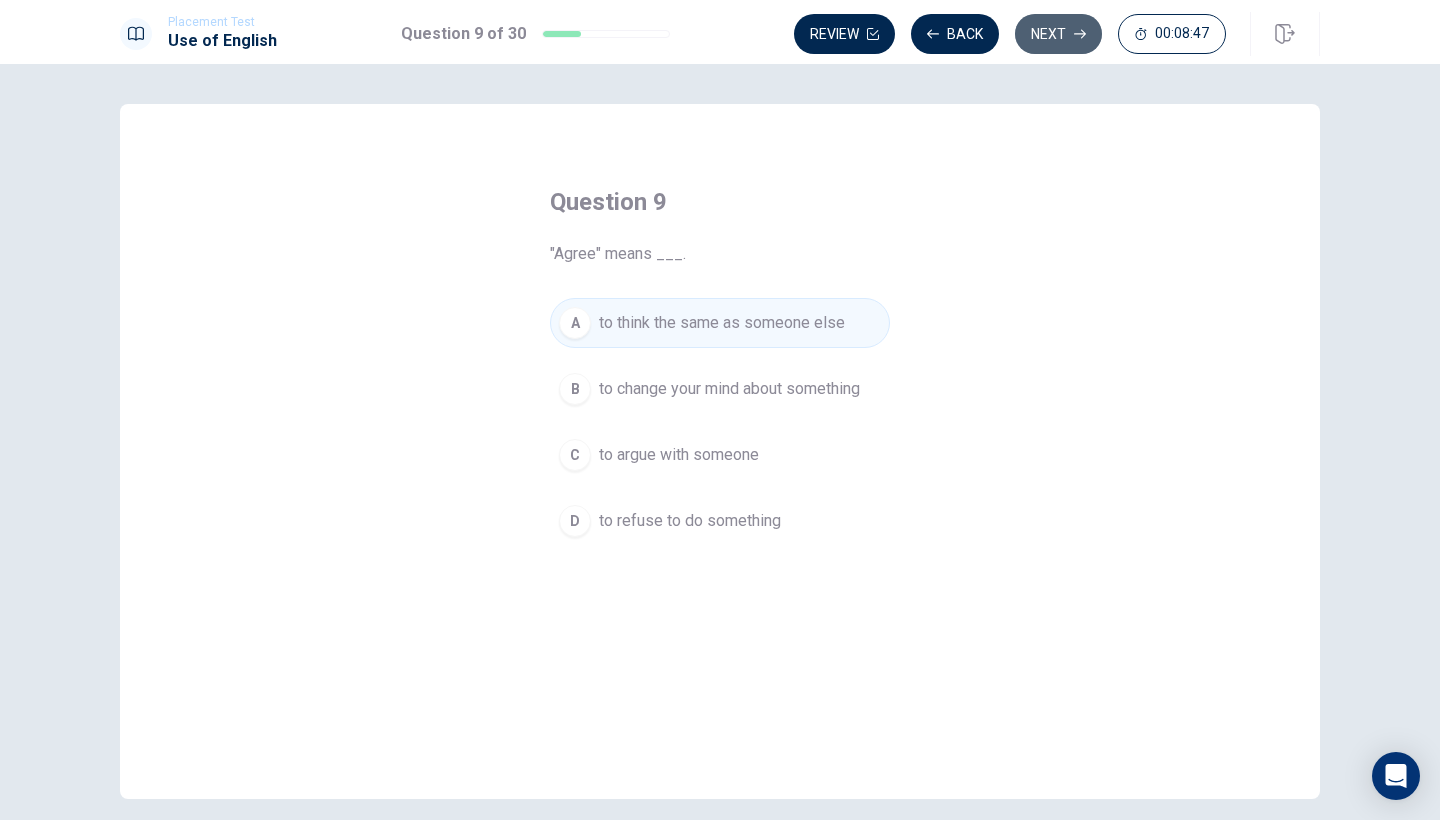 click 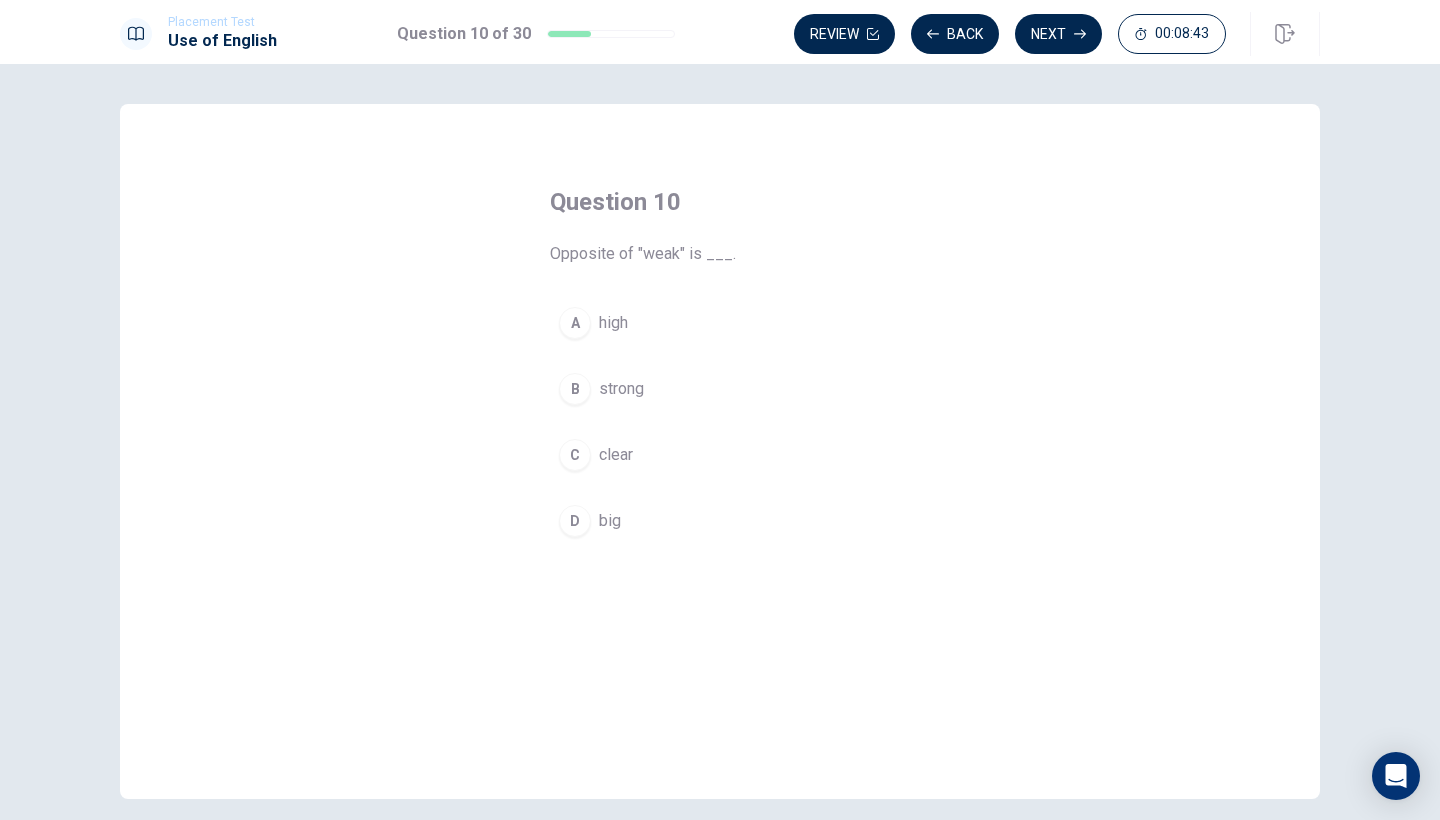 click on "B" at bounding box center [575, 389] 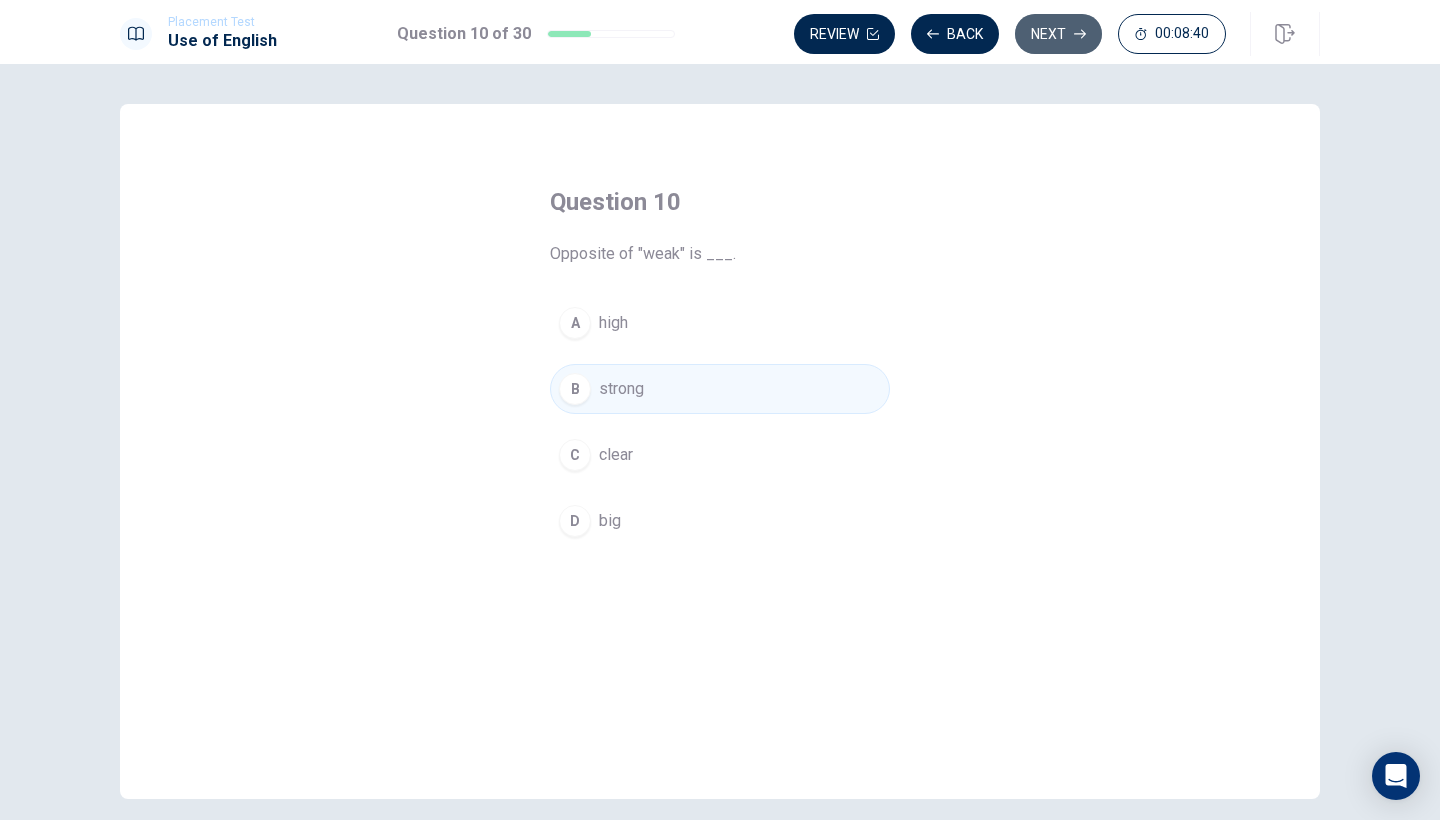 click on "Next" at bounding box center [1058, 34] 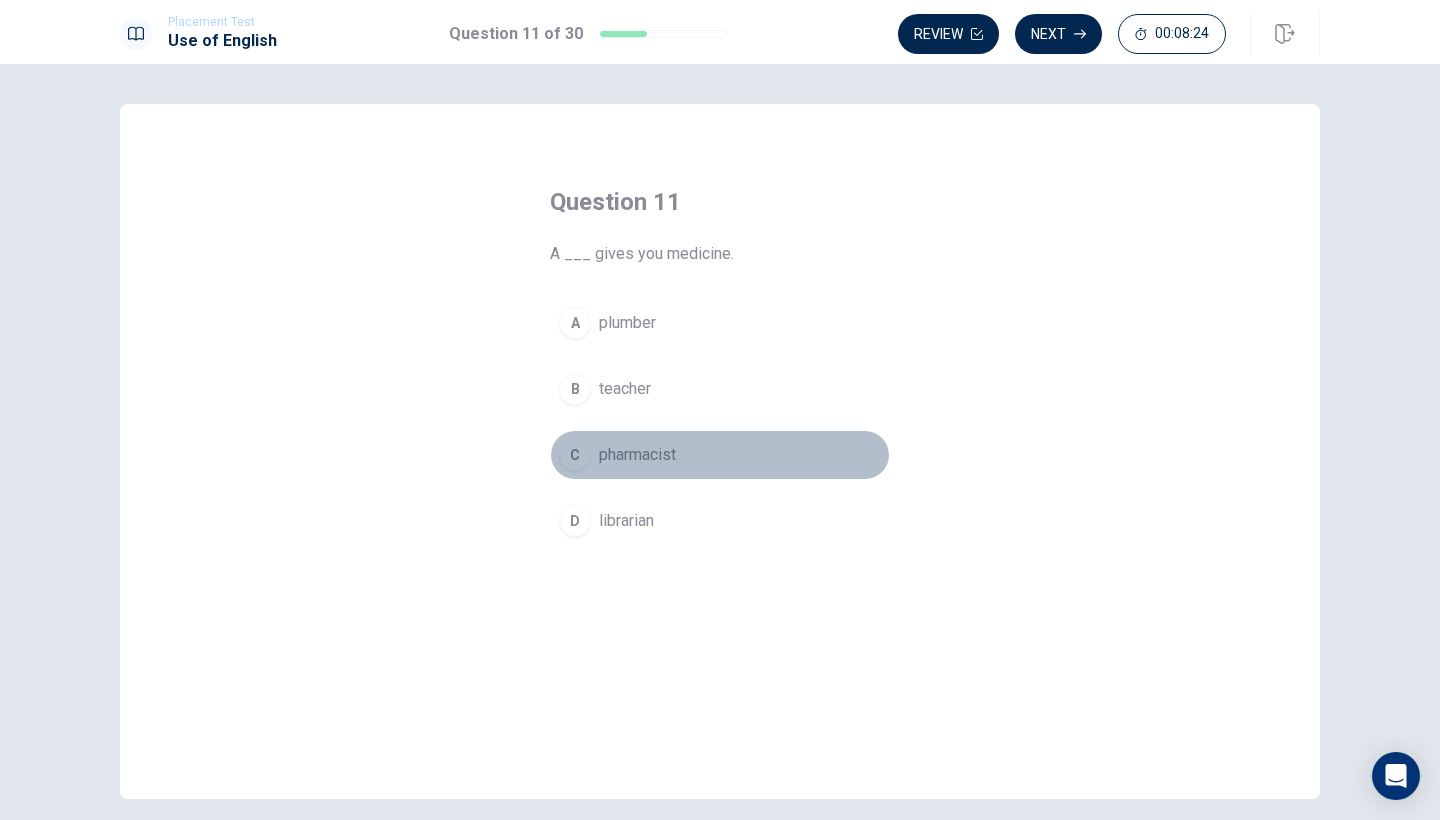 click on "C" at bounding box center (575, 455) 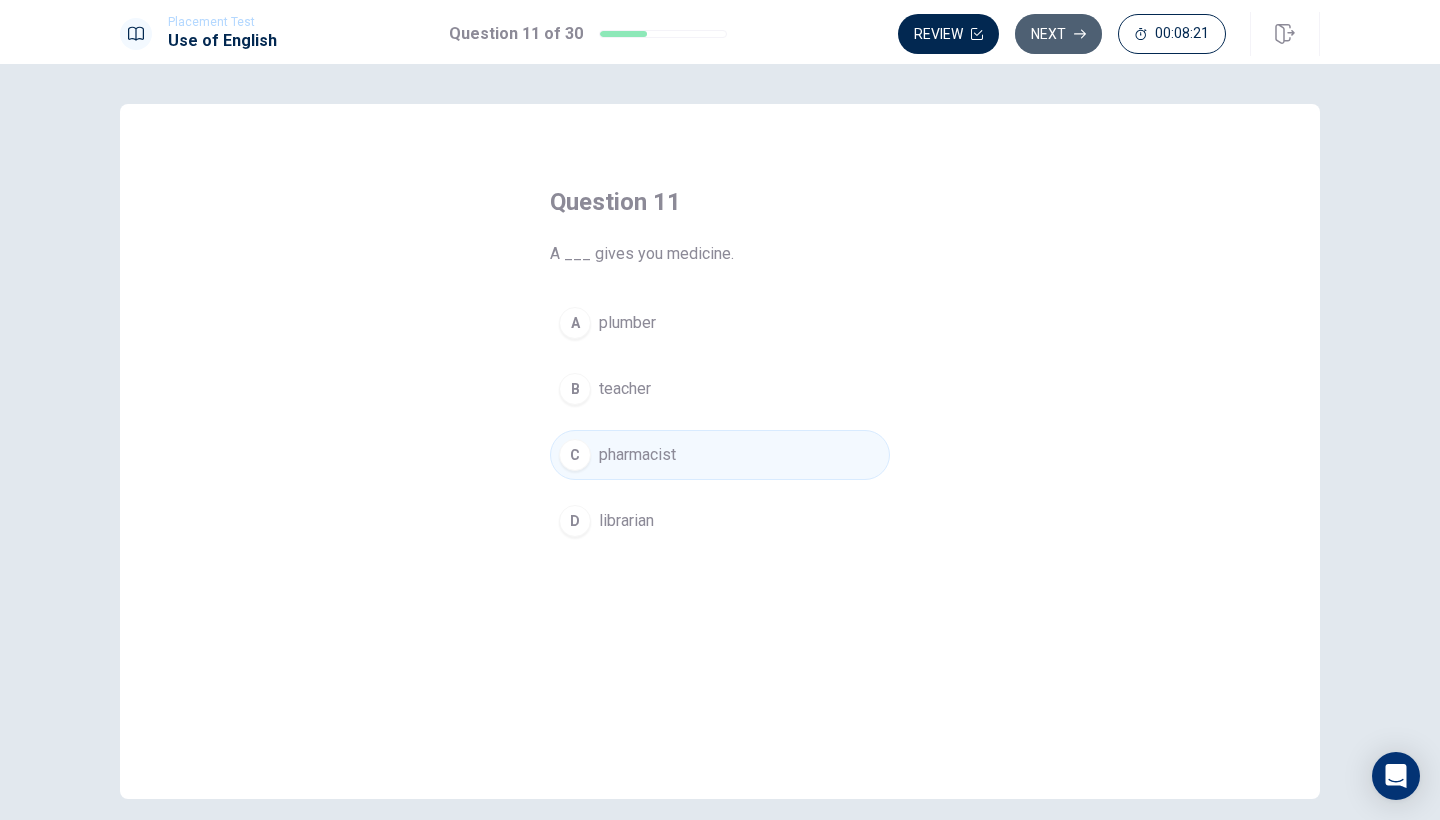 click on "Next" at bounding box center (1058, 34) 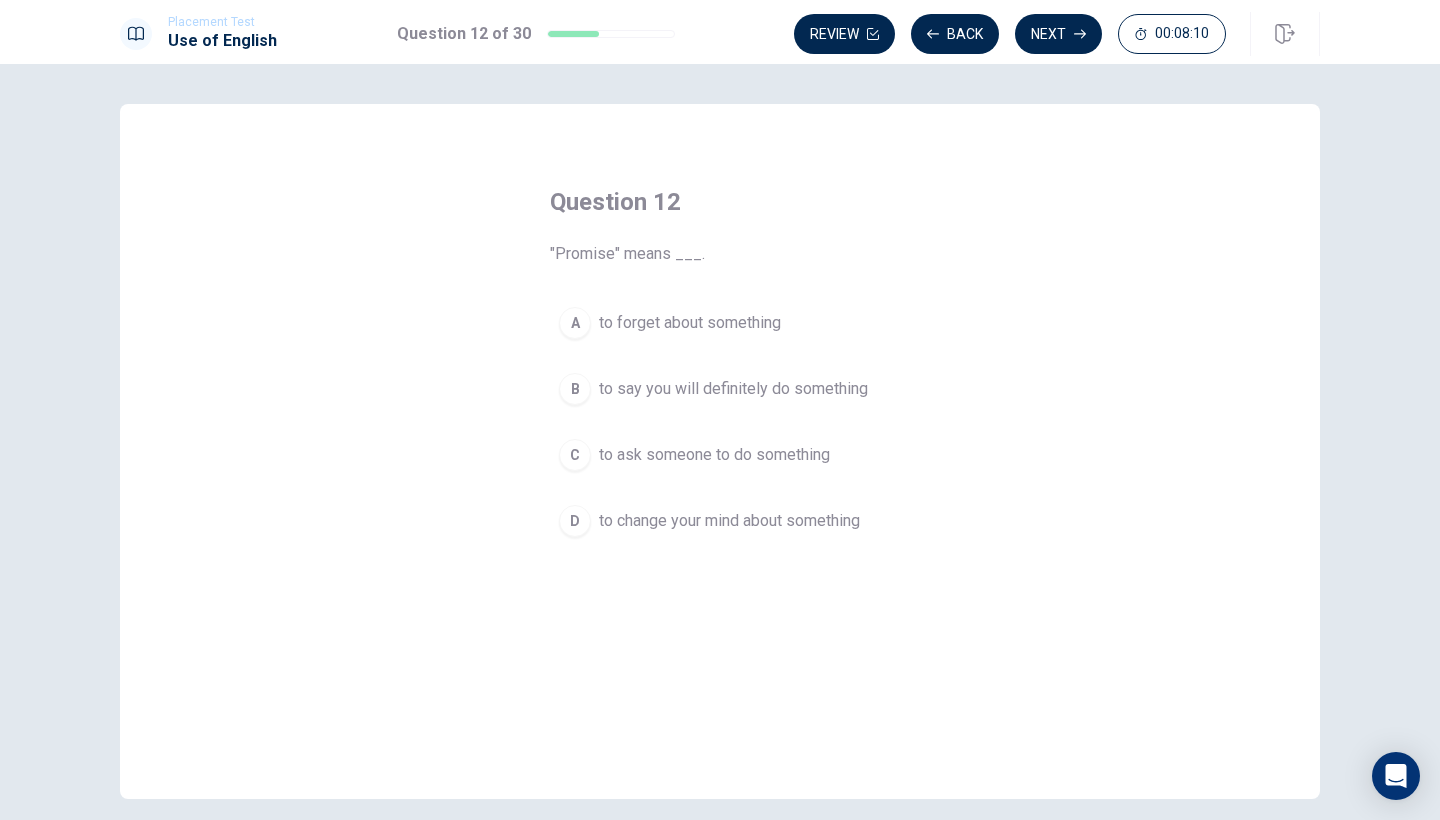 click on "B" at bounding box center [575, 389] 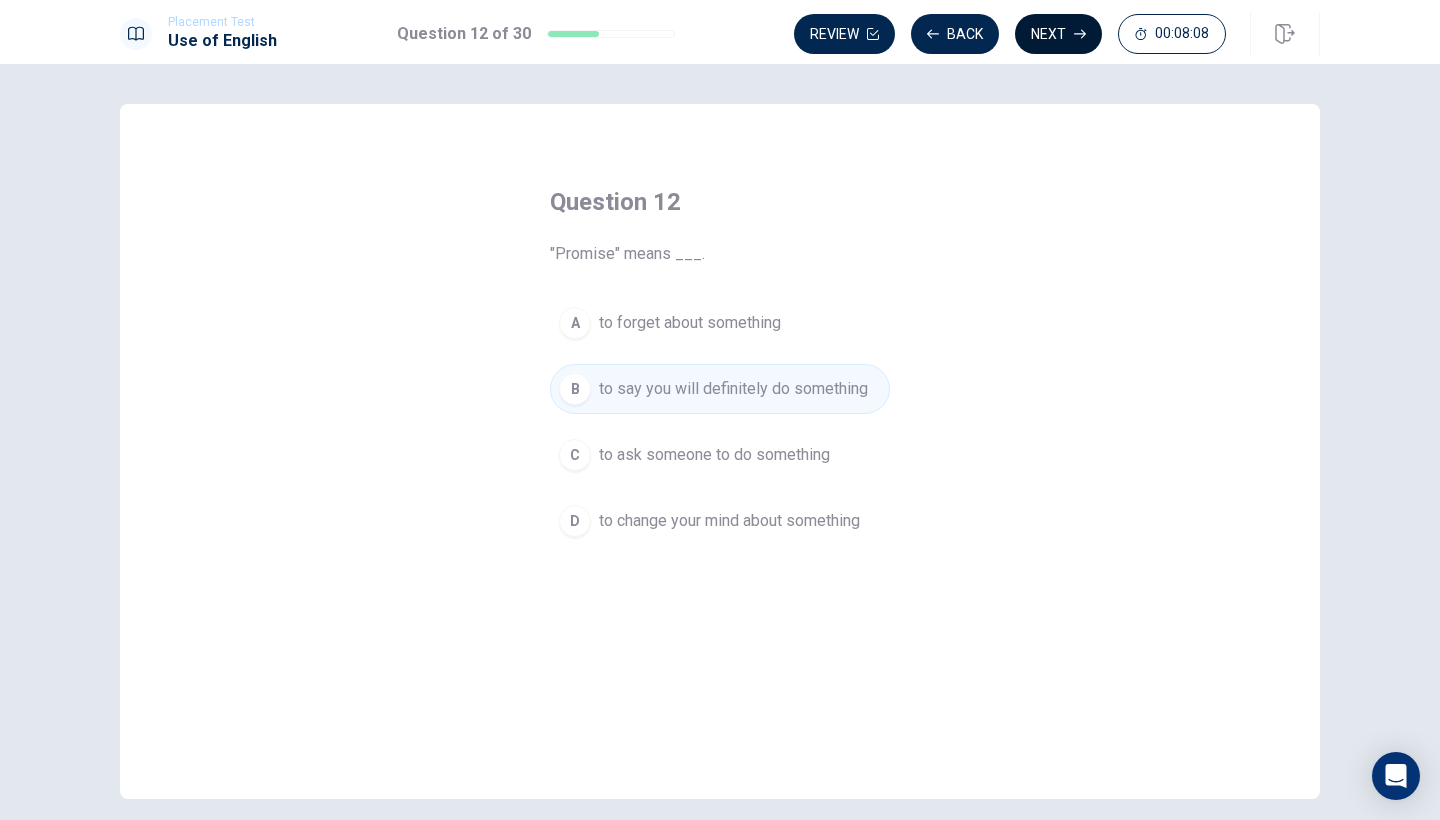 click on "Next" at bounding box center (1058, 34) 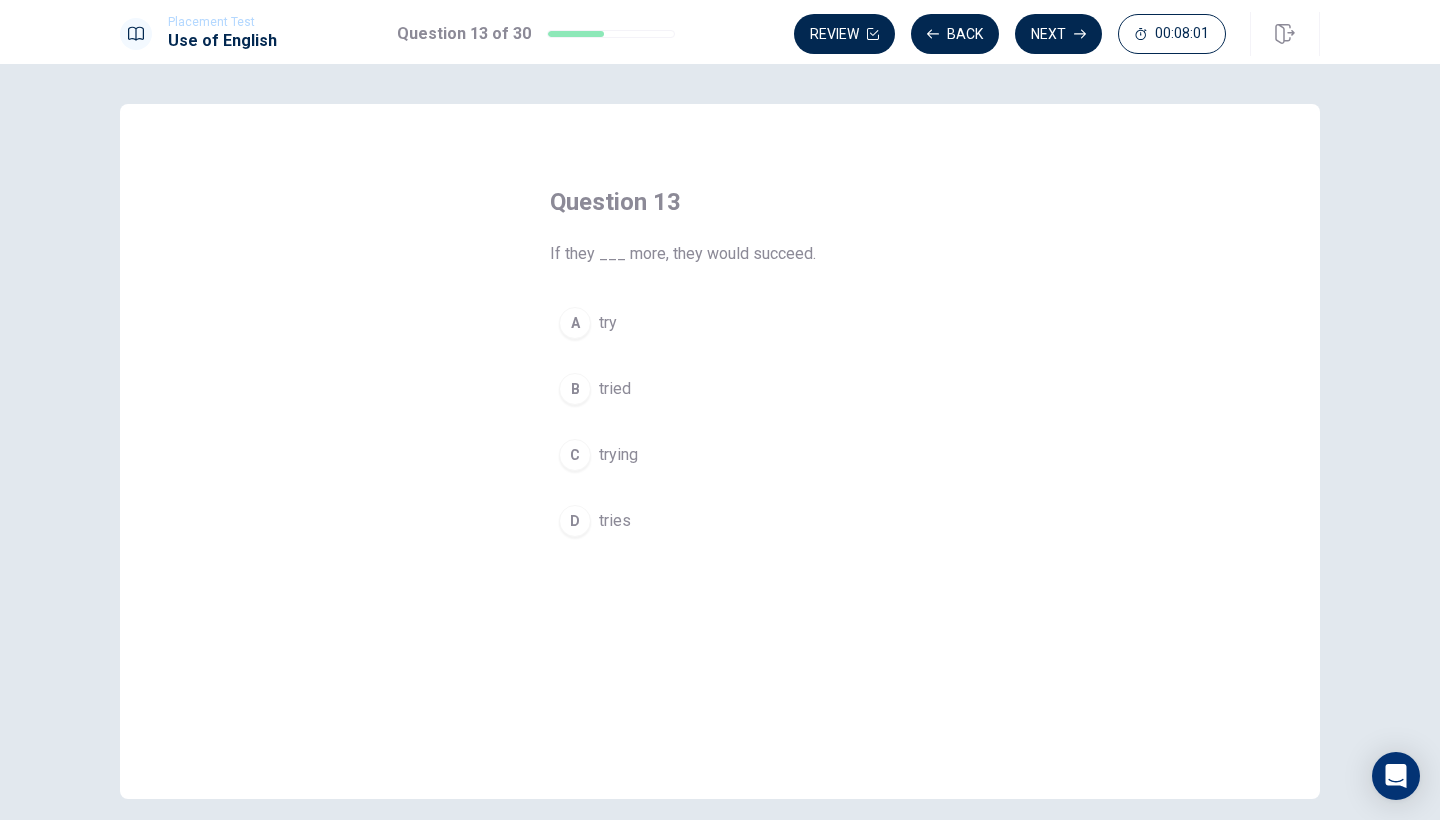 click on "A" at bounding box center (575, 323) 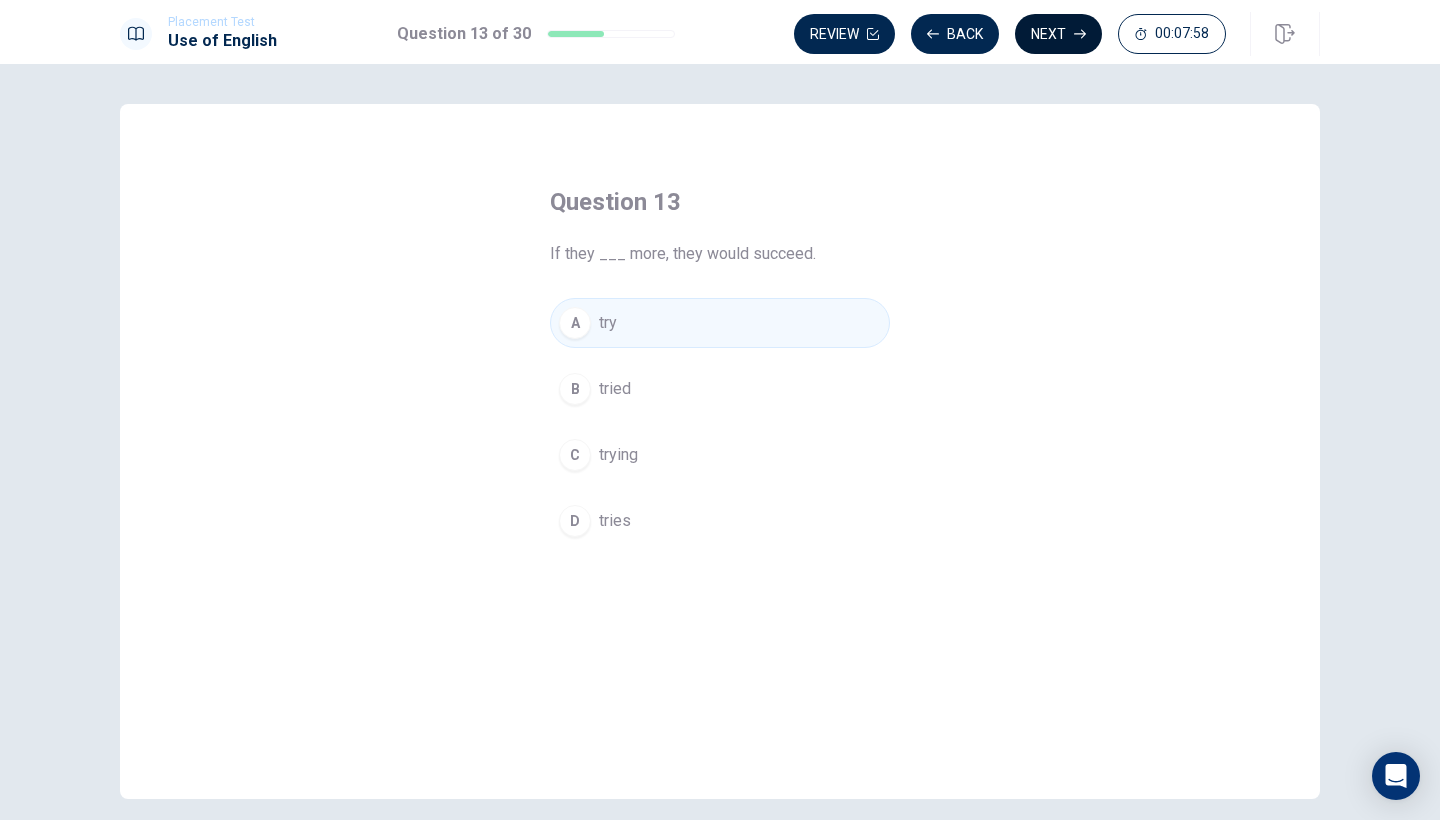 click on "Next" at bounding box center (1058, 34) 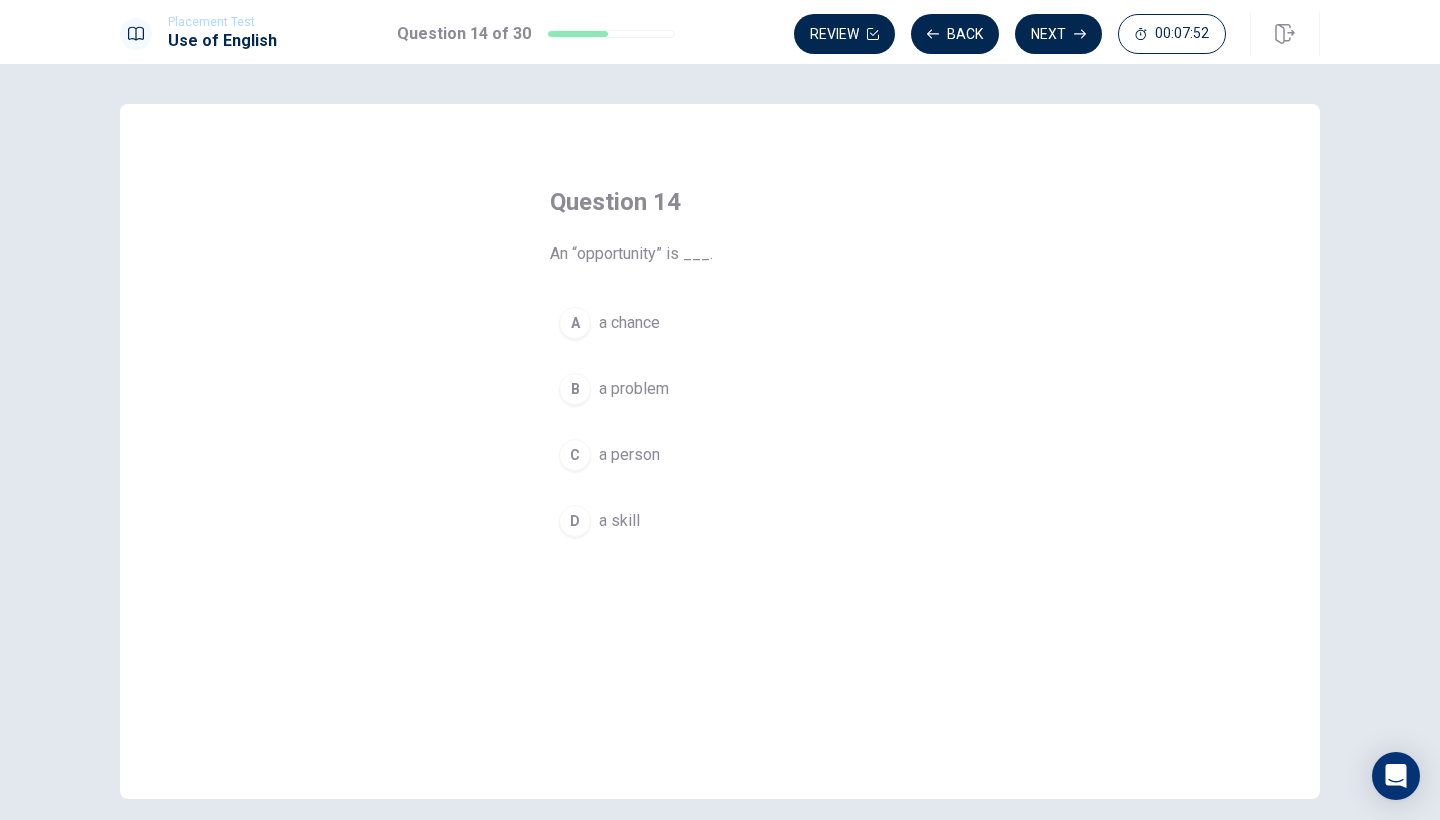 click on "A" at bounding box center [575, 323] 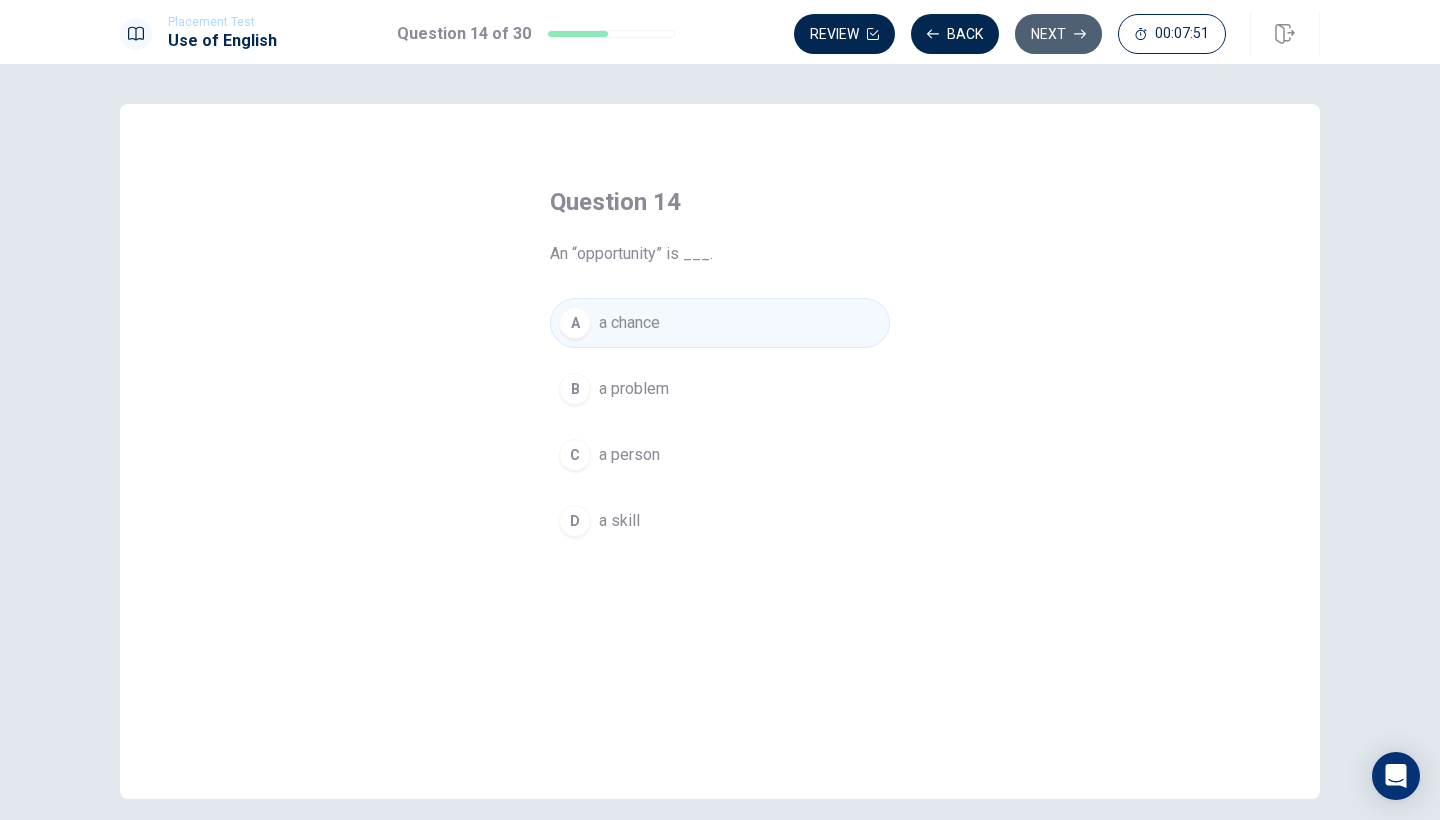 click on "Next" at bounding box center (1058, 34) 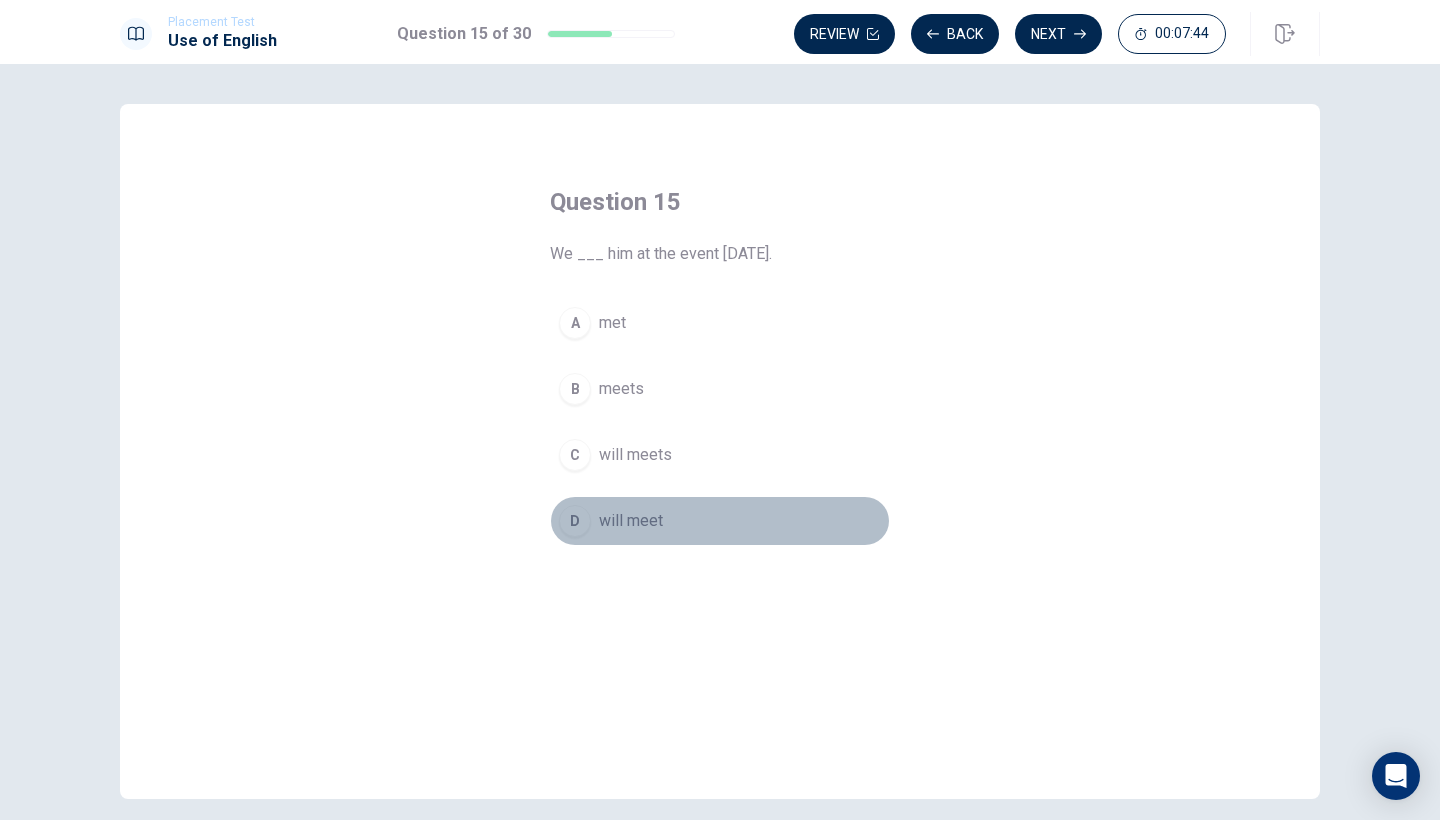 click on "D" at bounding box center [575, 521] 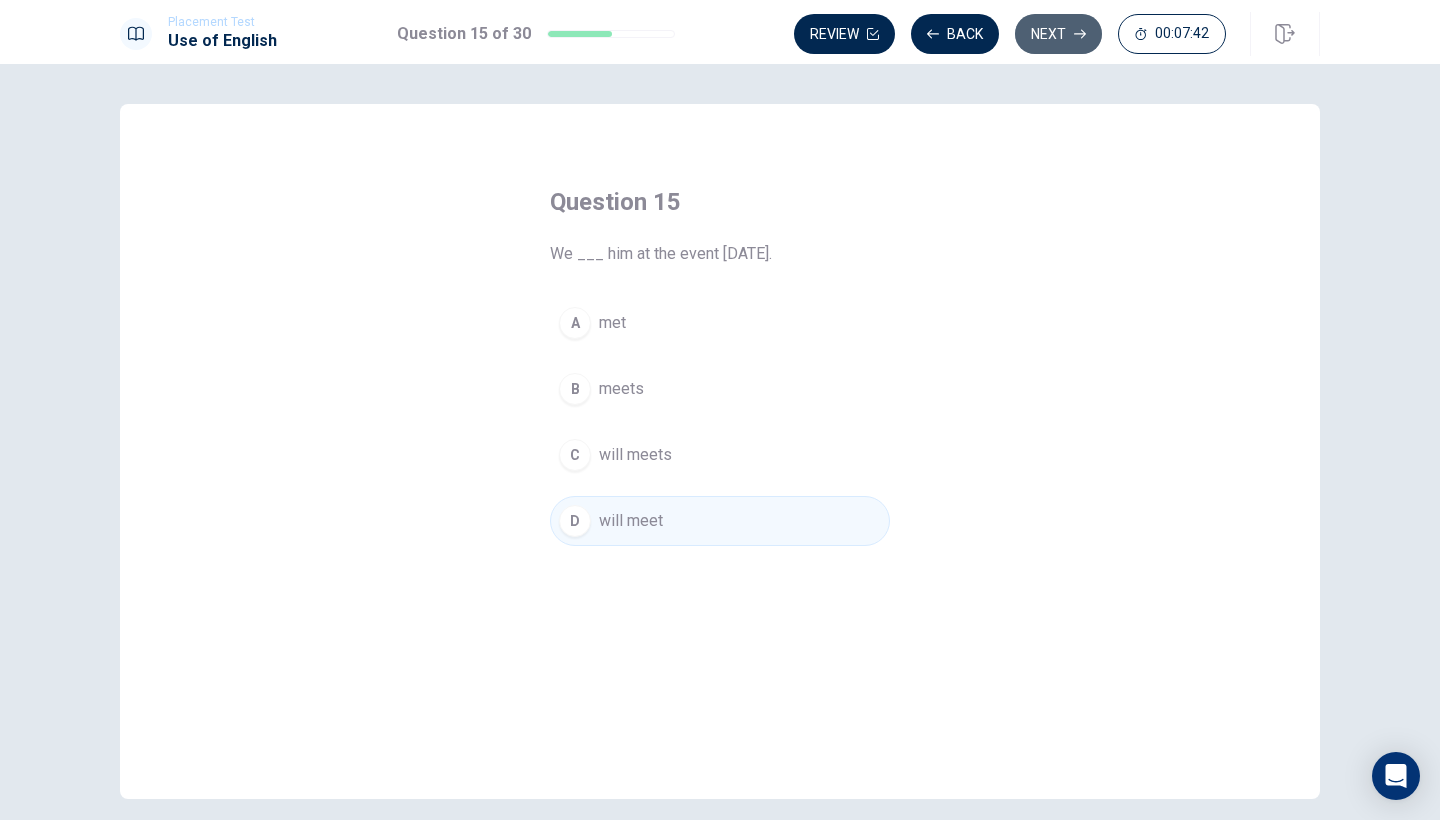 click on "Next" at bounding box center (1058, 34) 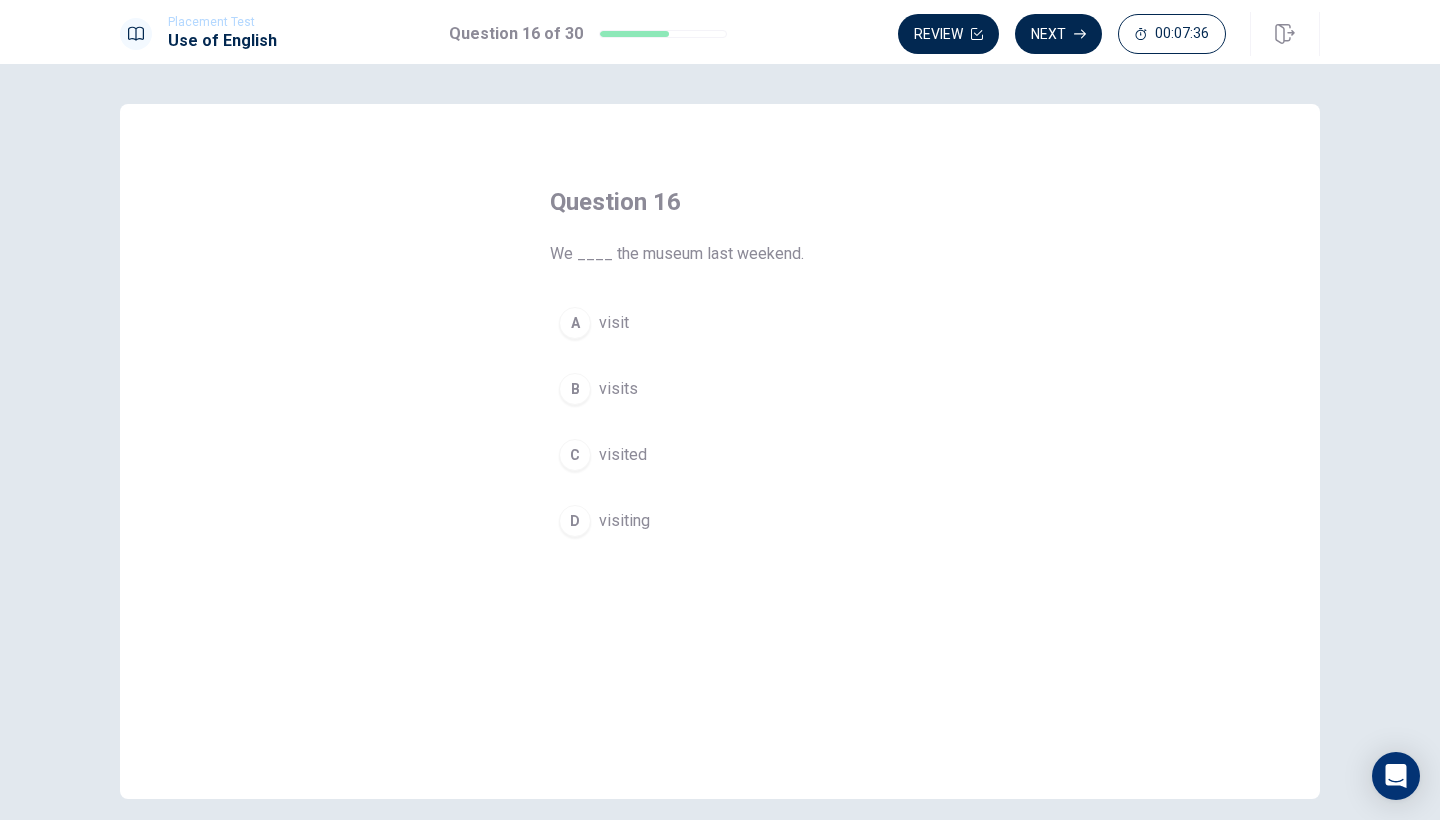 click on "C" at bounding box center [575, 455] 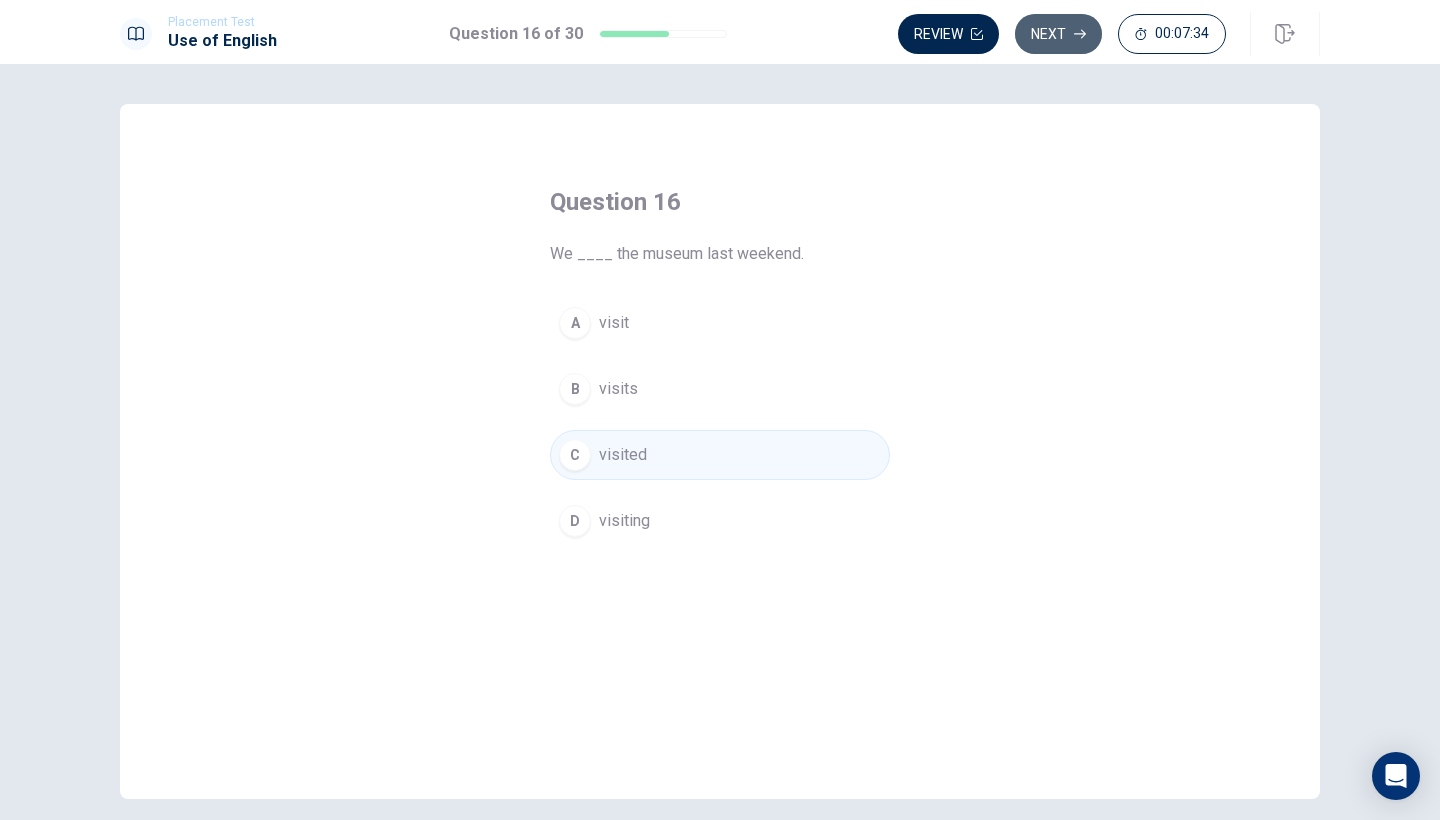 click on "Next" at bounding box center (1058, 34) 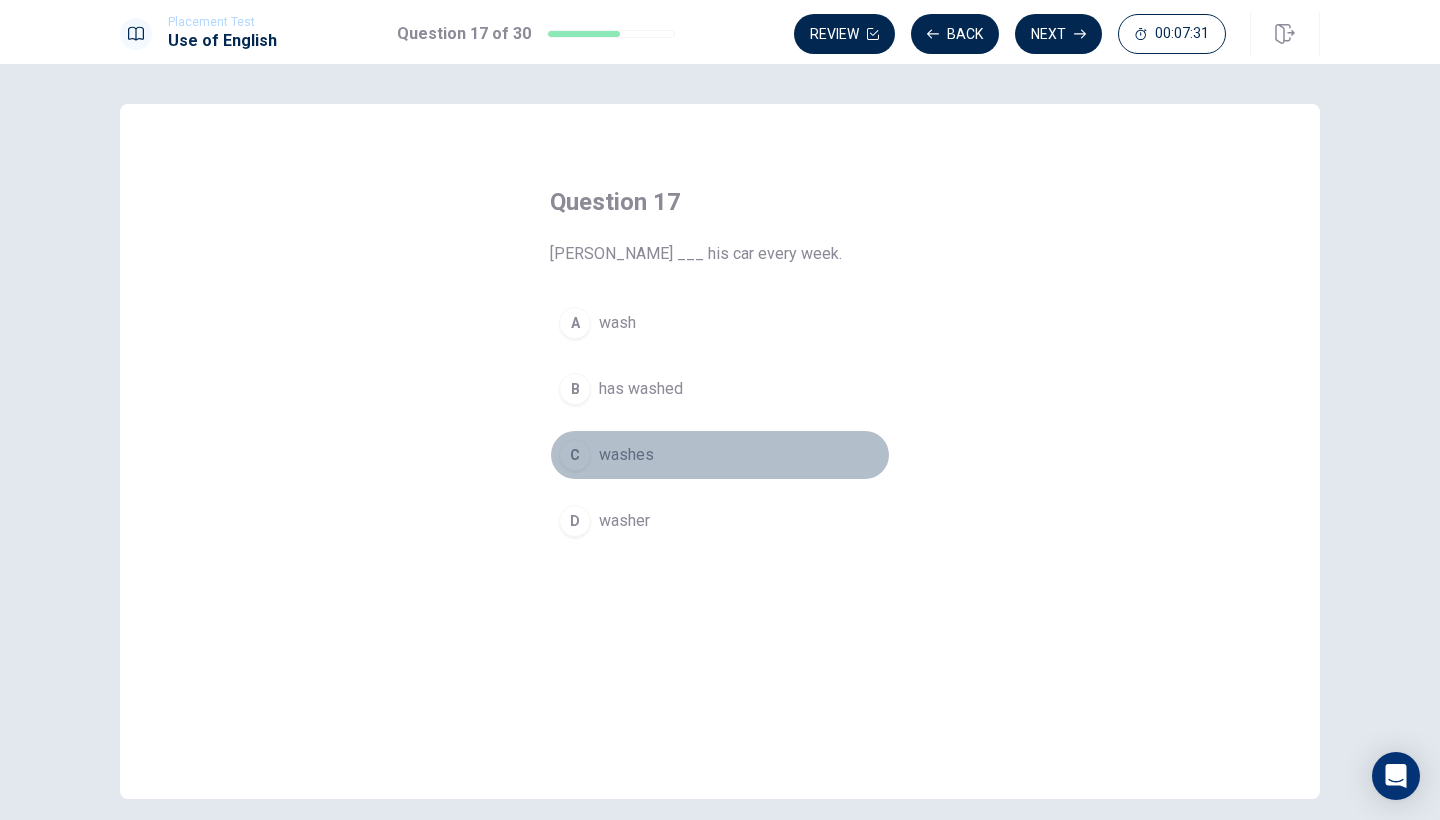click on "C" at bounding box center (575, 455) 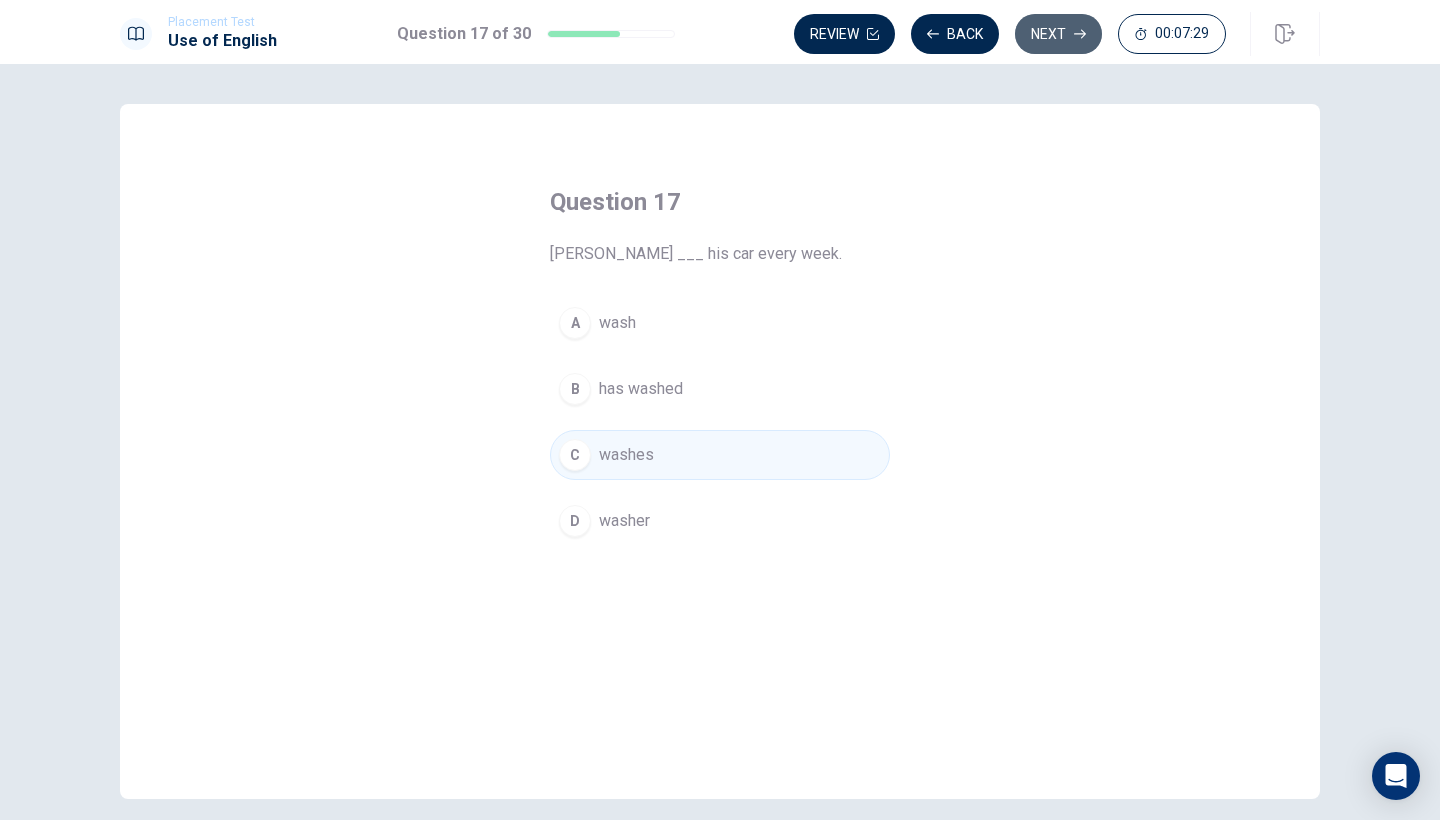 click on "Next" at bounding box center (1058, 34) 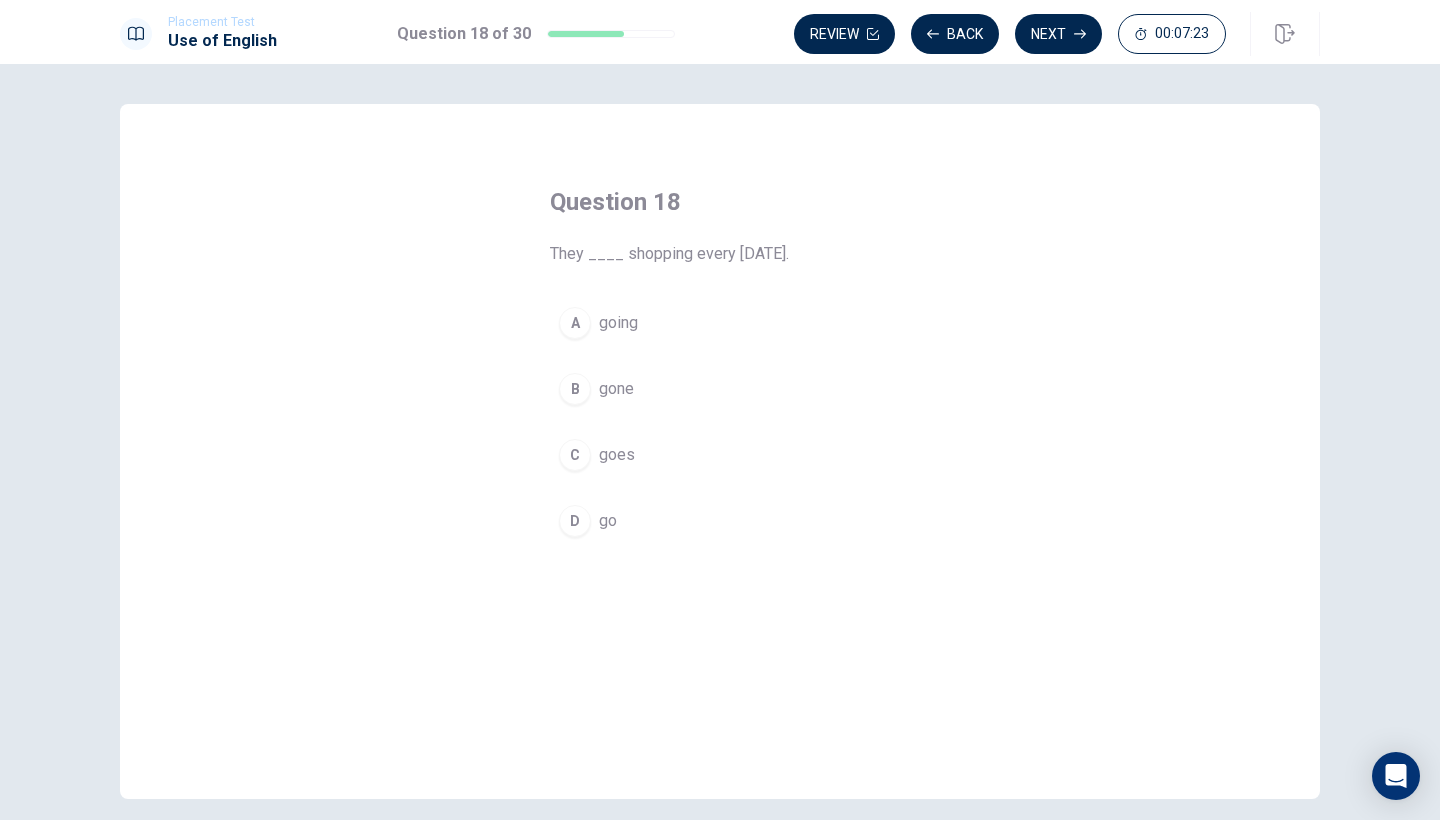 click on "D" at bounding box center (575, 521) 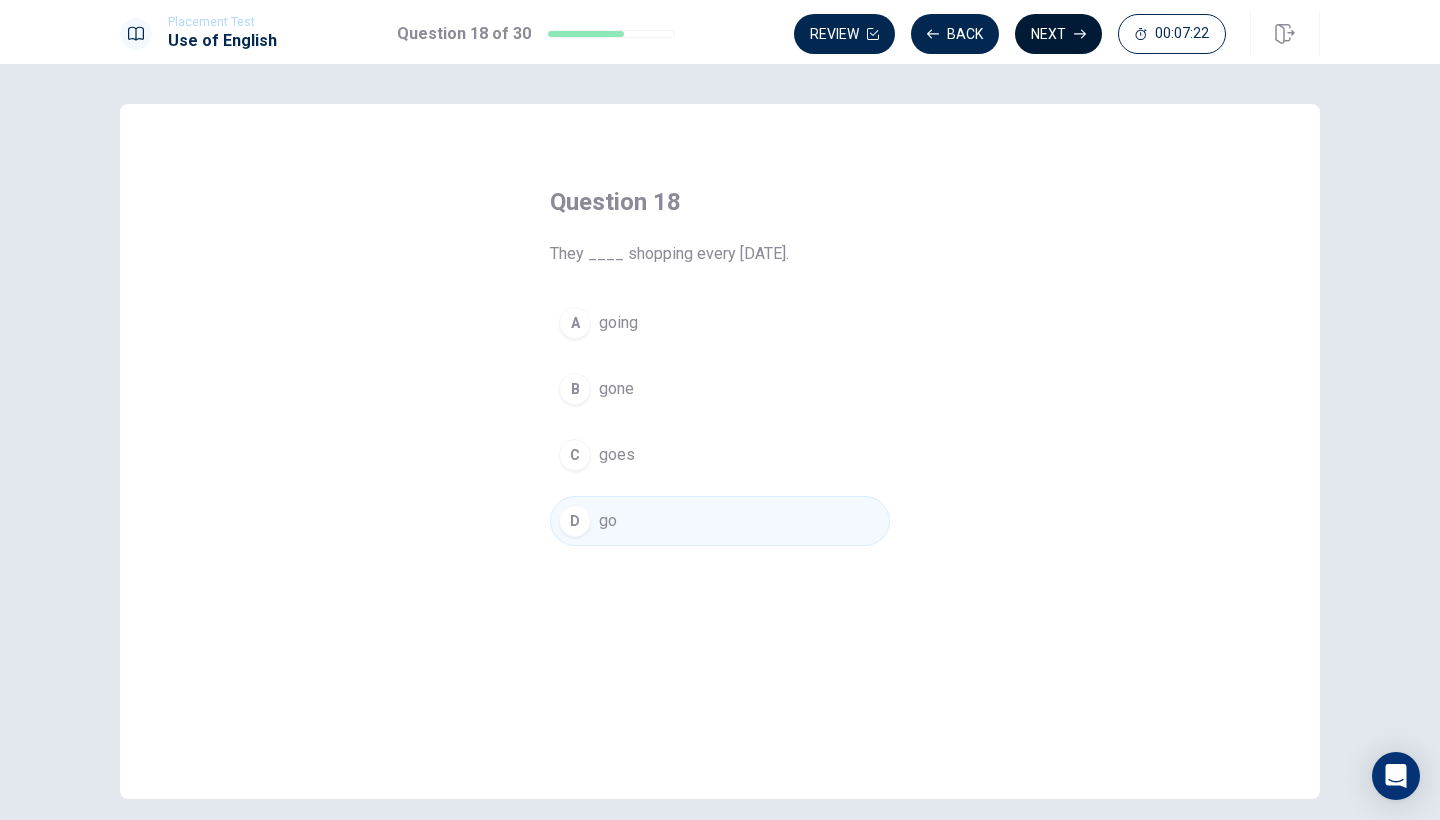 click on "Next" at bounding box center [1058, 34] 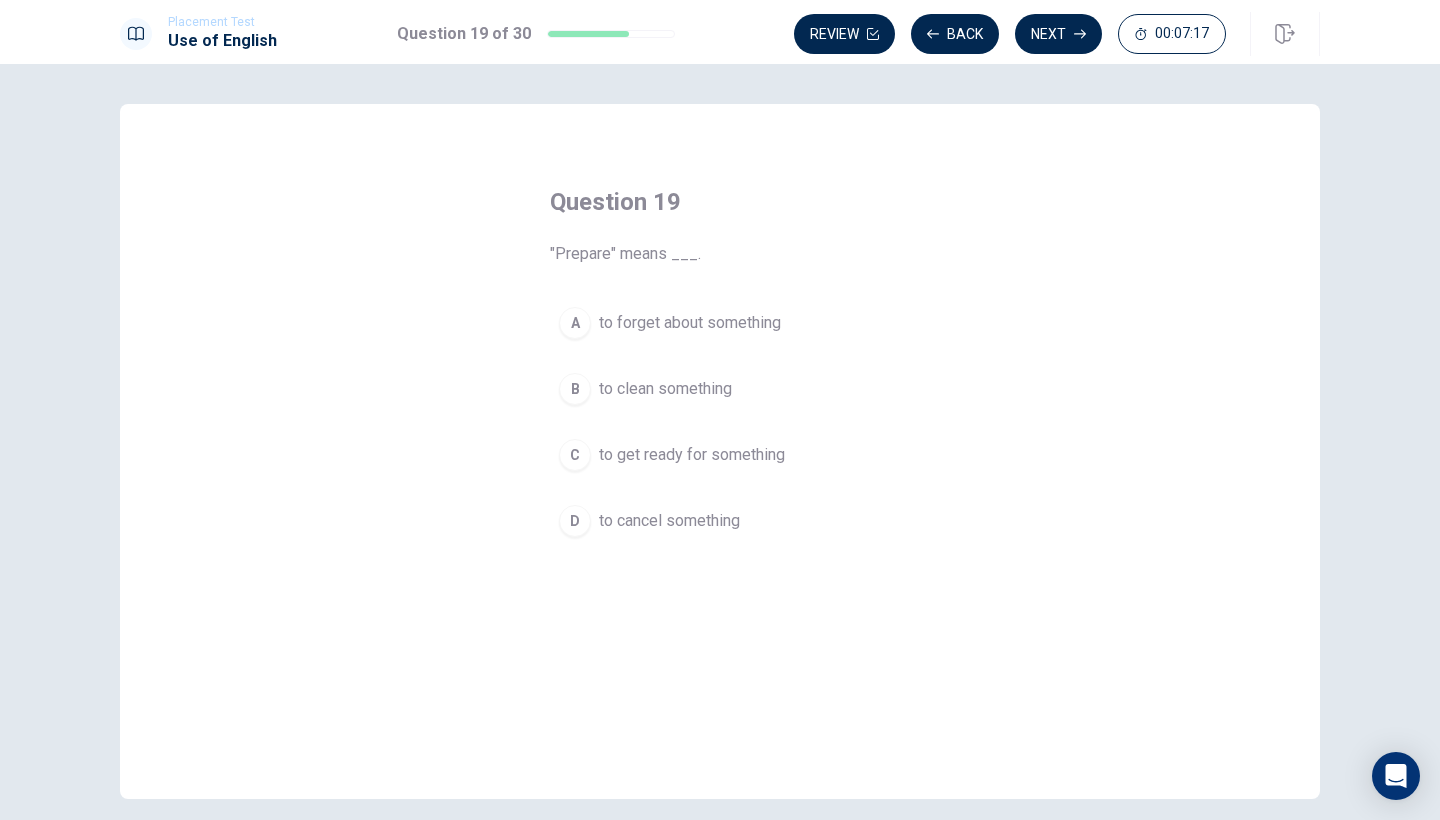 click on "C" at bounding box center [575, 455] 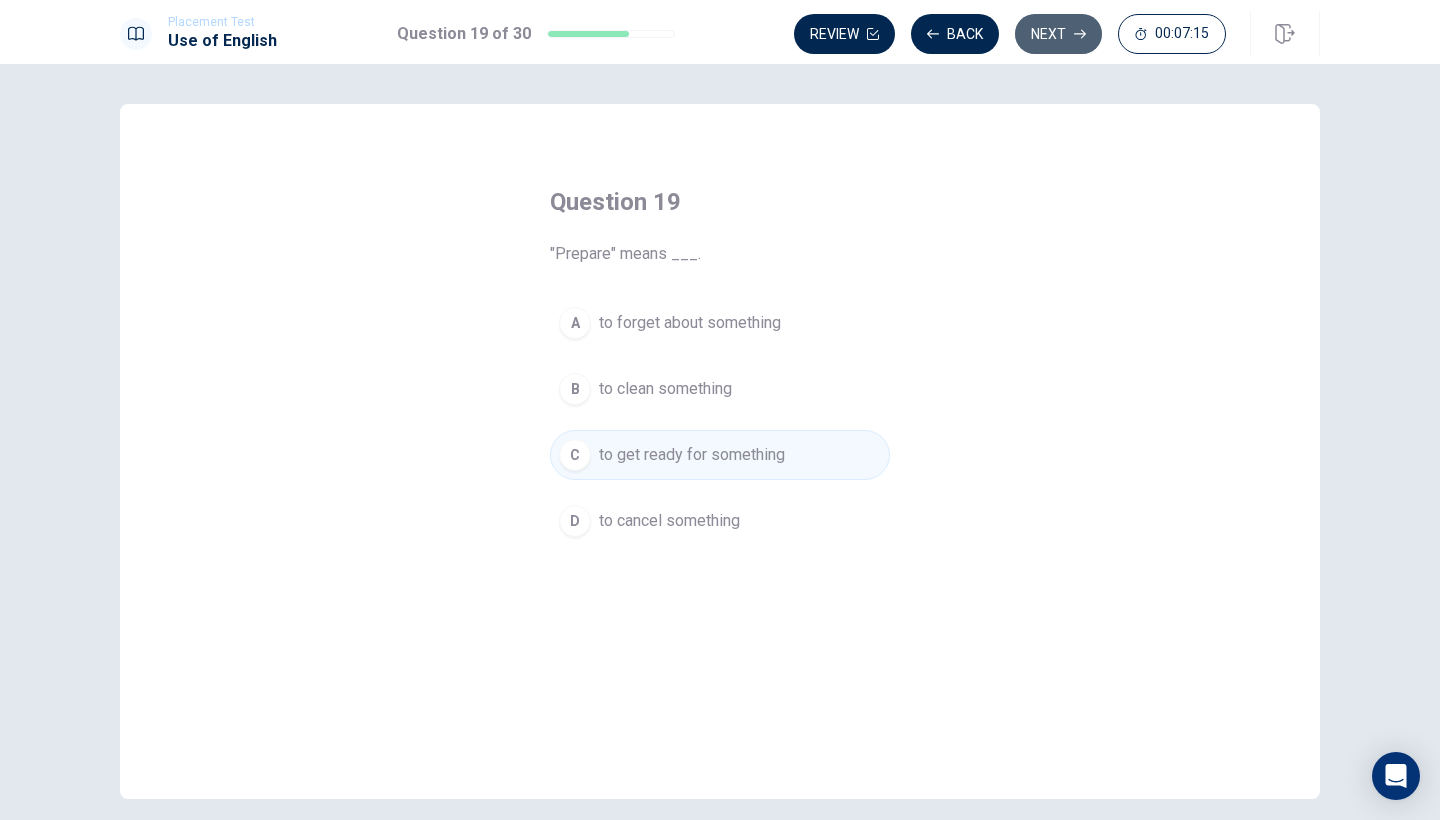 click on "Next" at bounding box center [1058, 34] 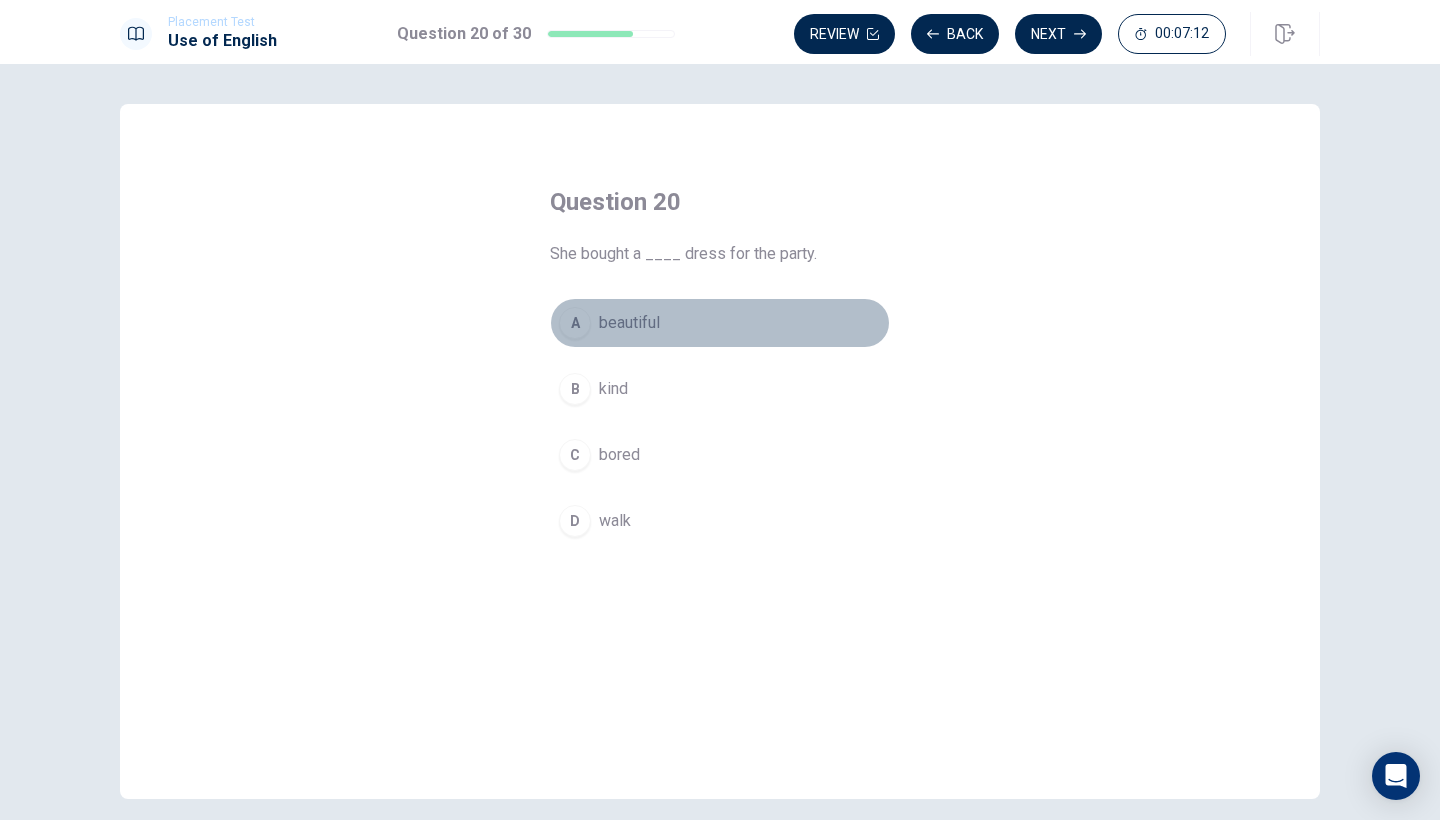 click on "A" at bounding box center (575, 323) 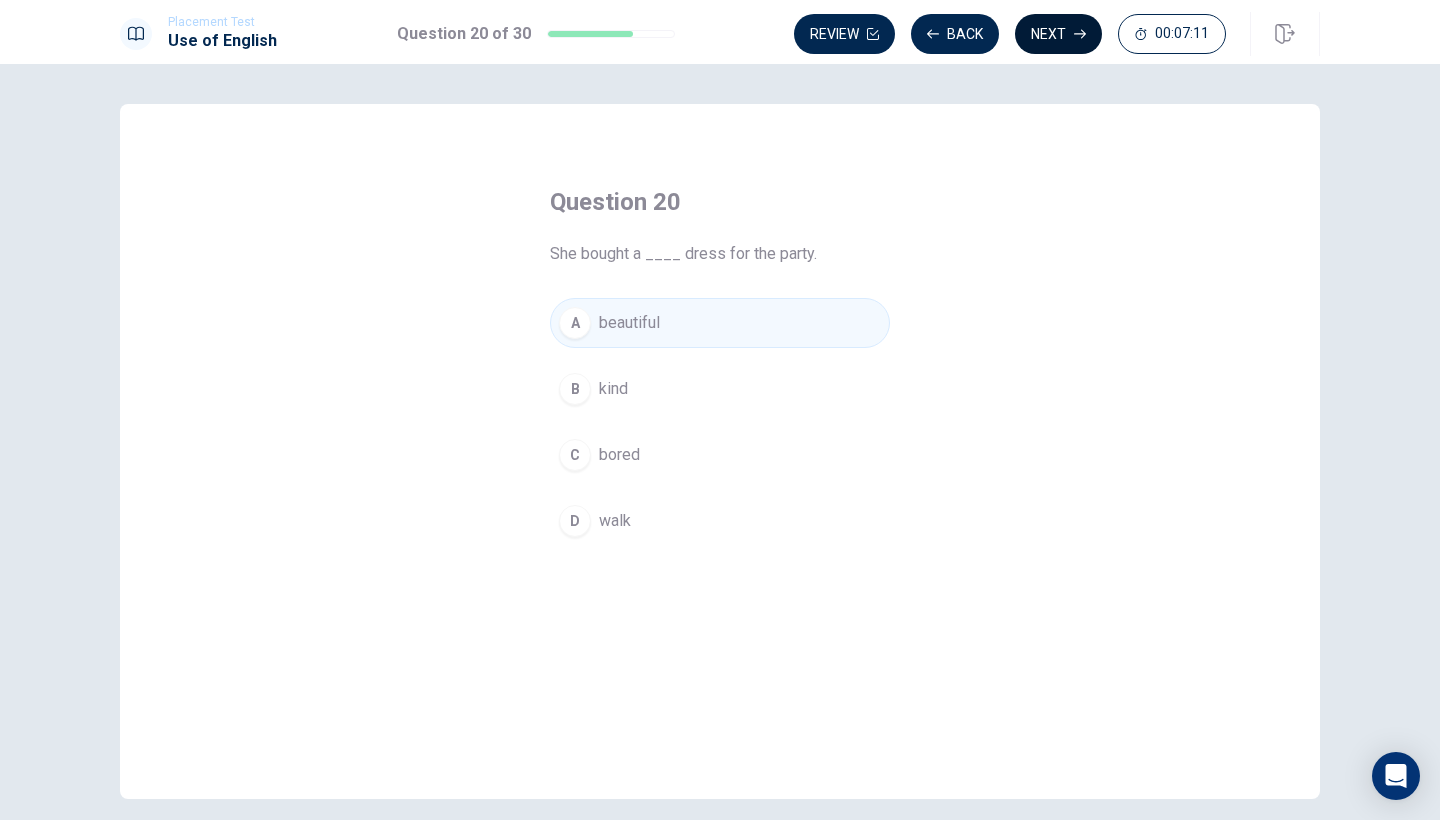 click on "Next" at bounding box center [1058, 34] 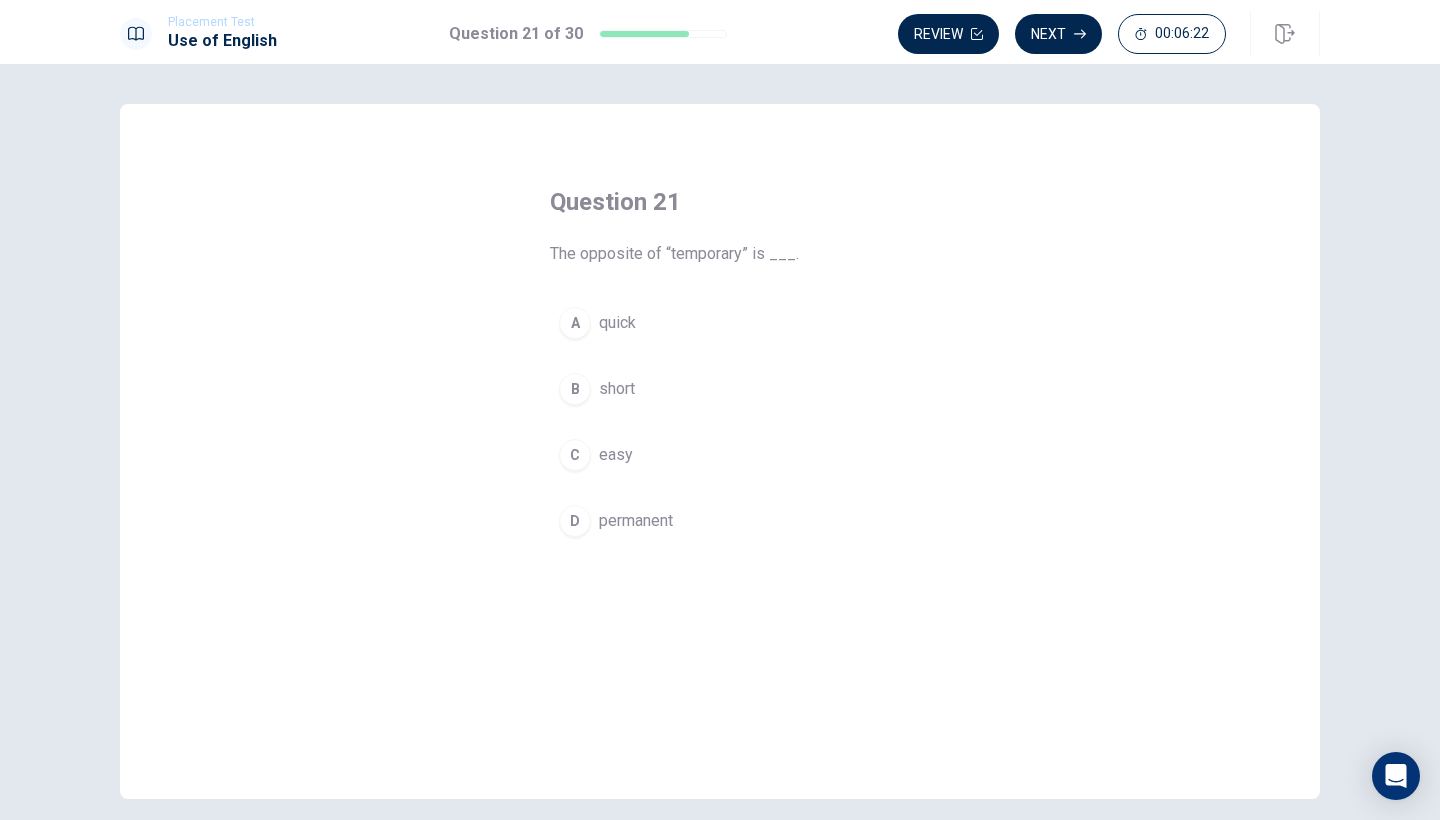 click on "B" at bounding box center (575, 389) 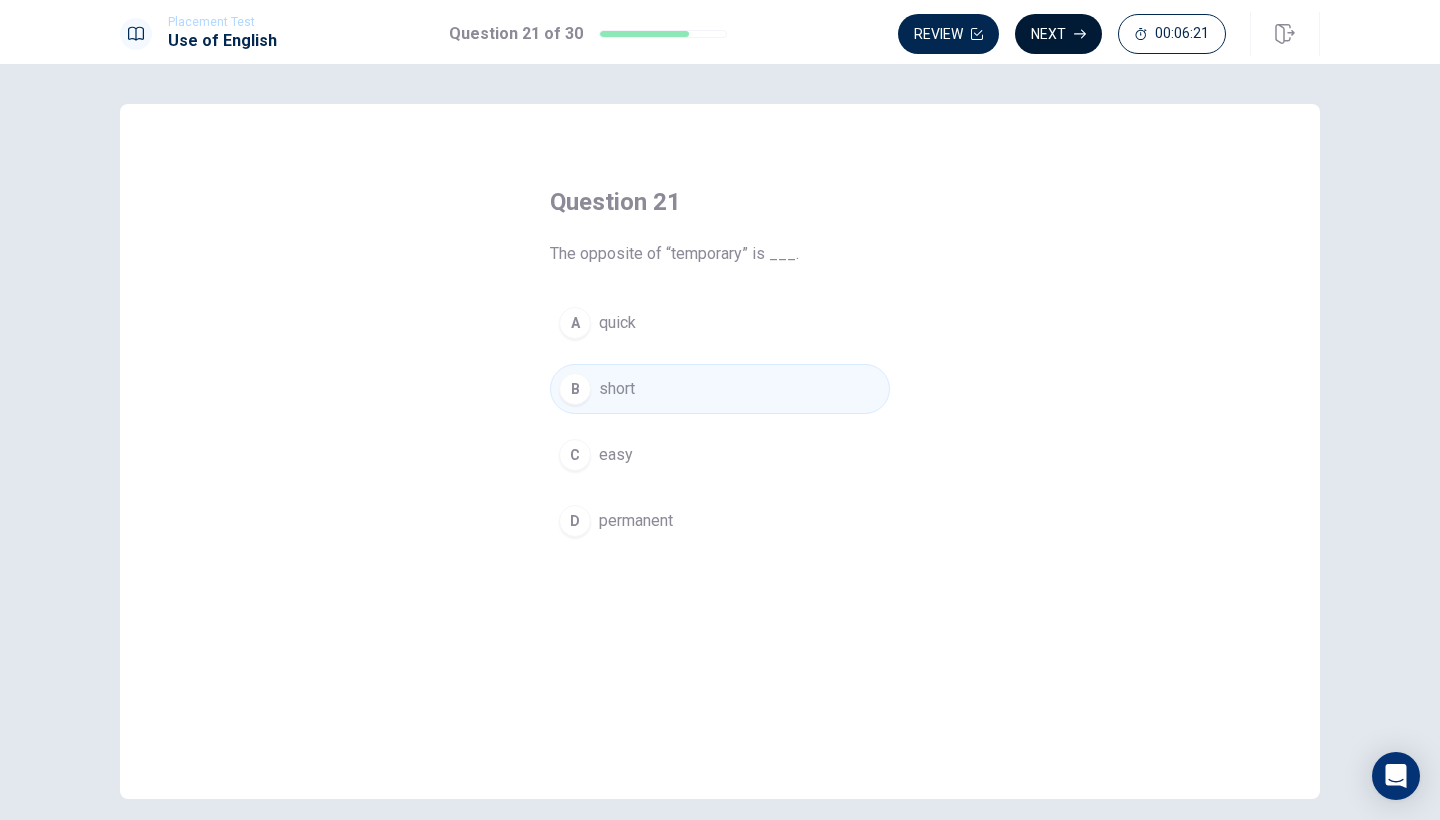 click on "Next" at bounding box center (1058, 34) 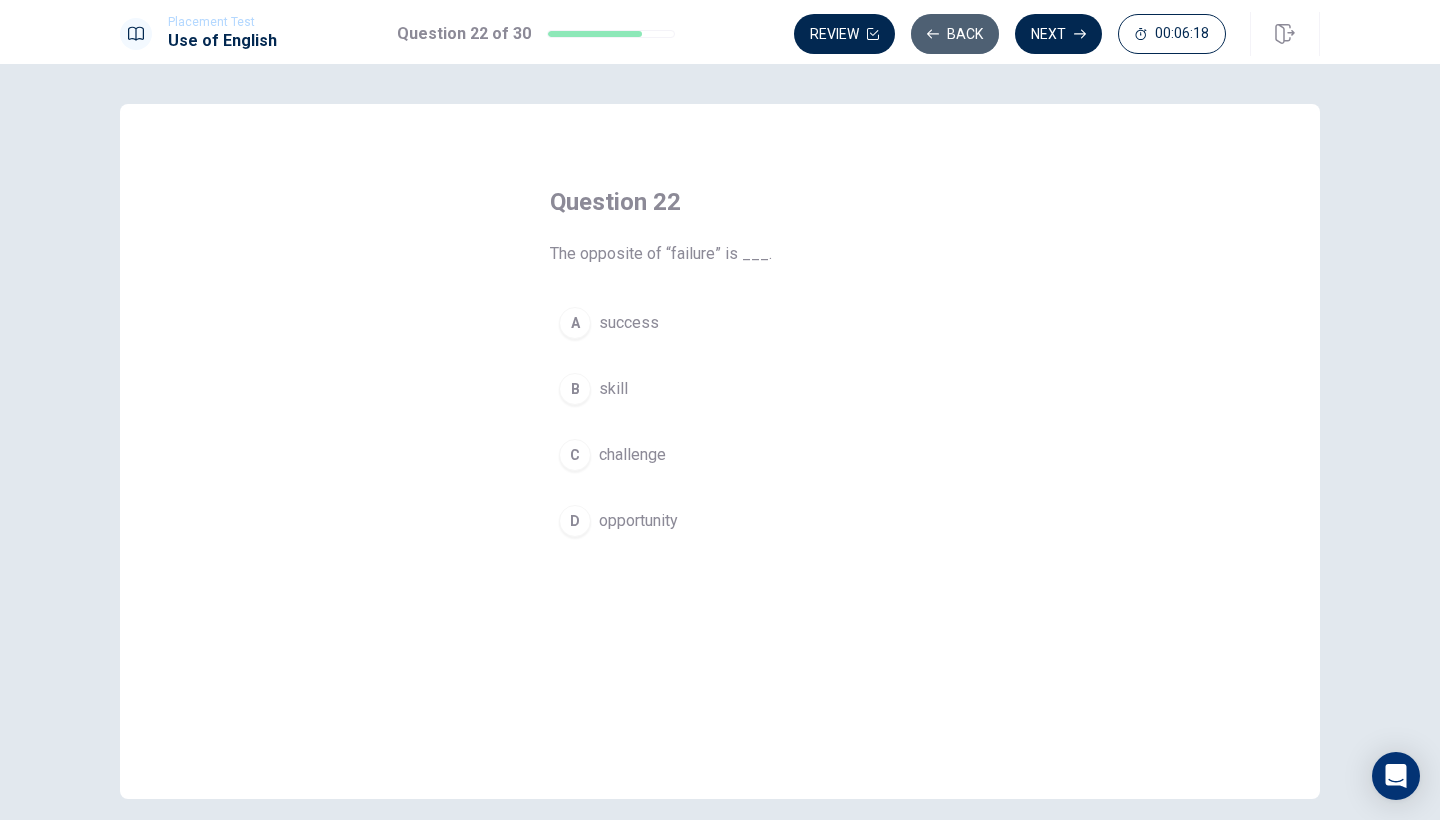 click on "Back" at bounding box center (955, 34) 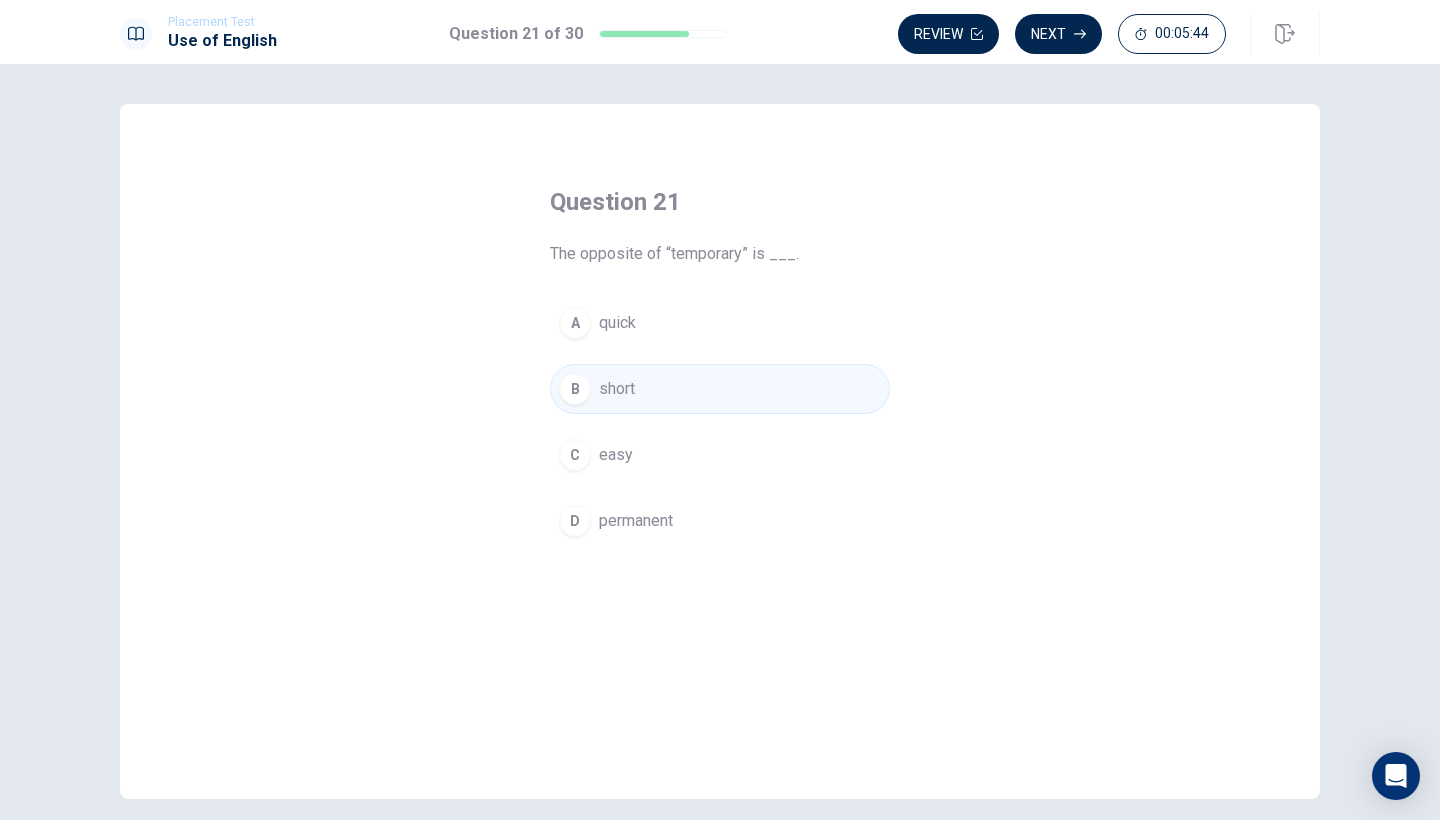 click on "D" at bounding box center [575, 521] 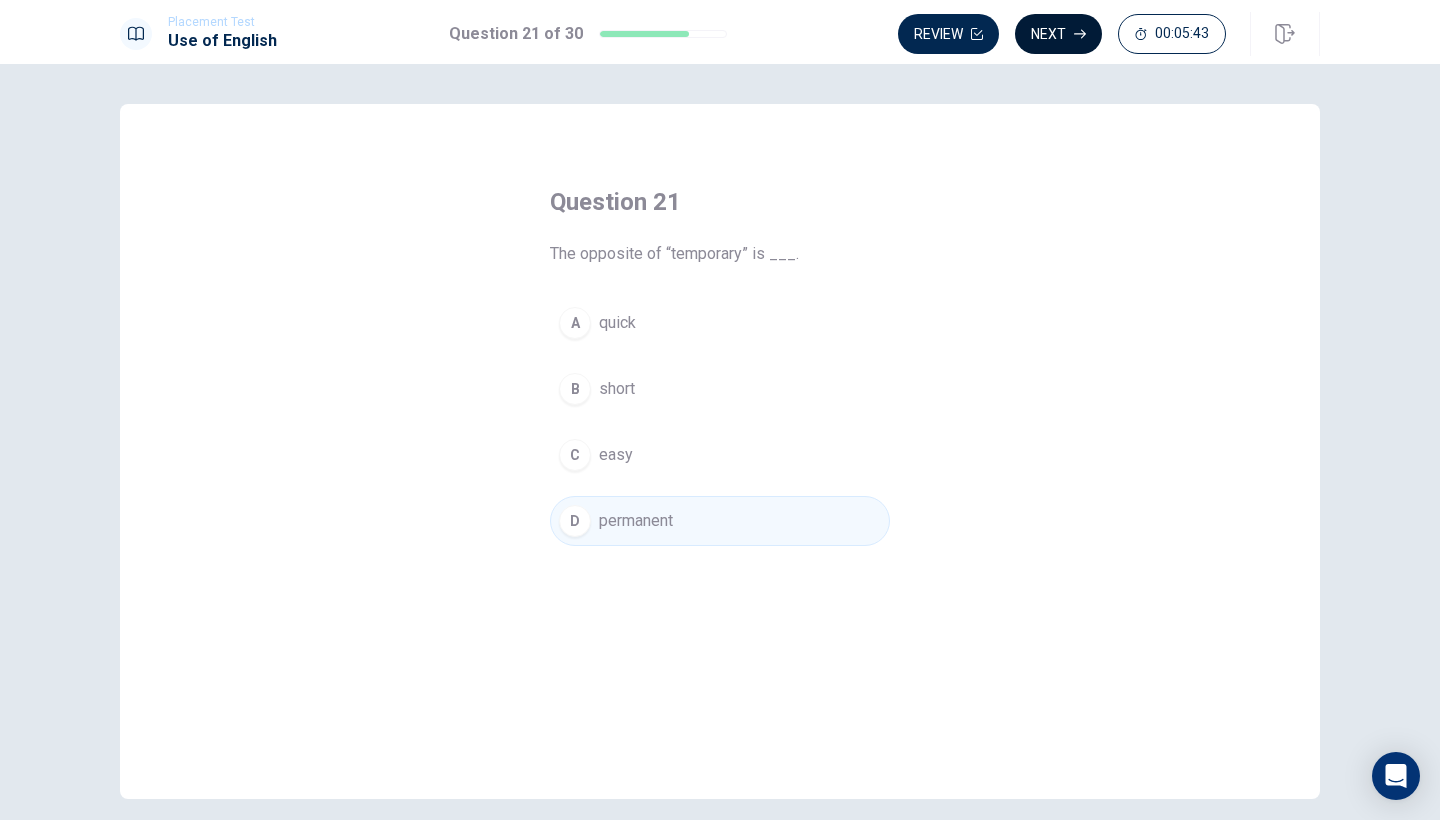 click on "Next" at bounding box center [1058, 34] 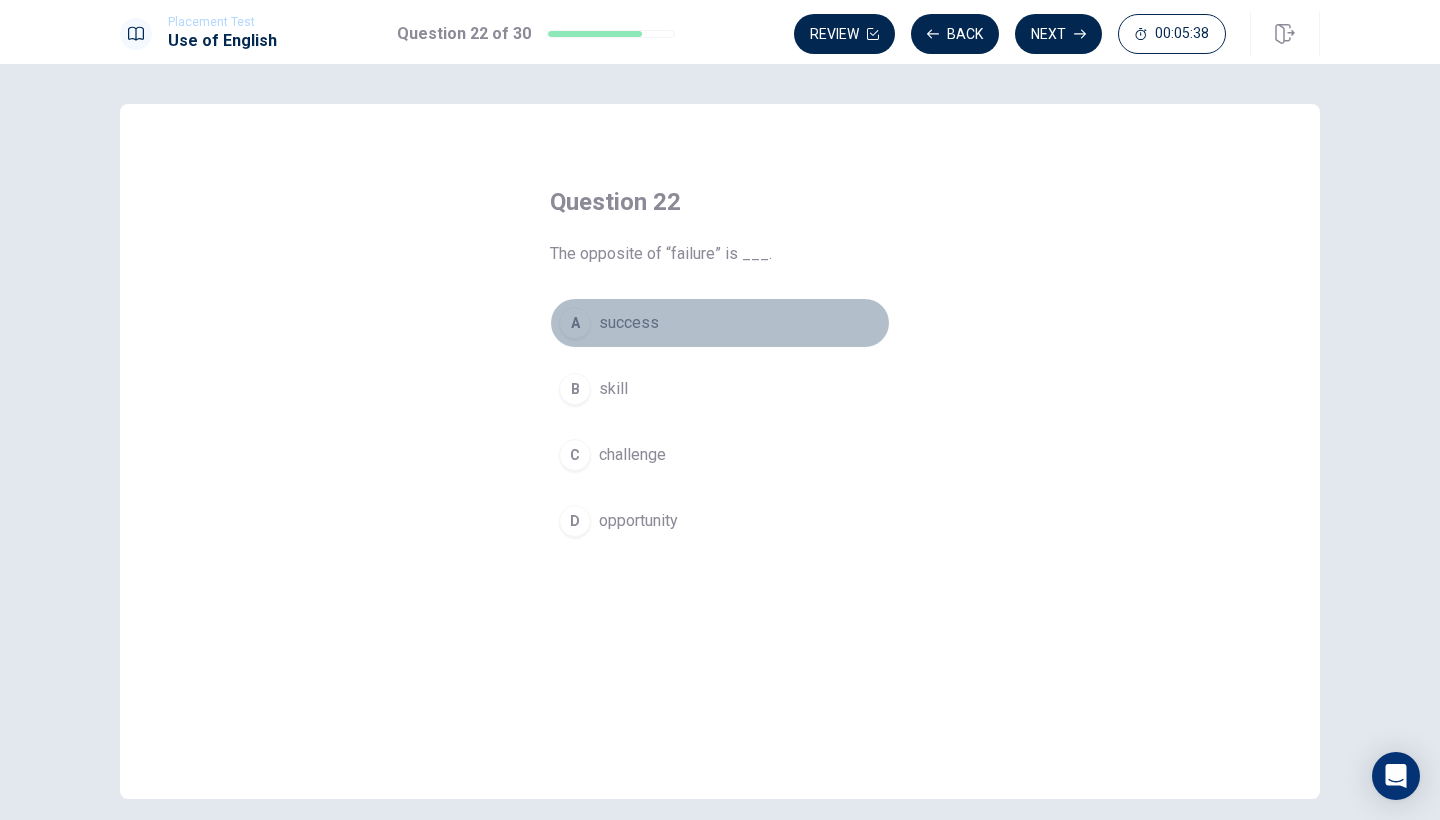click on "A" at bounding box center (575, 323) 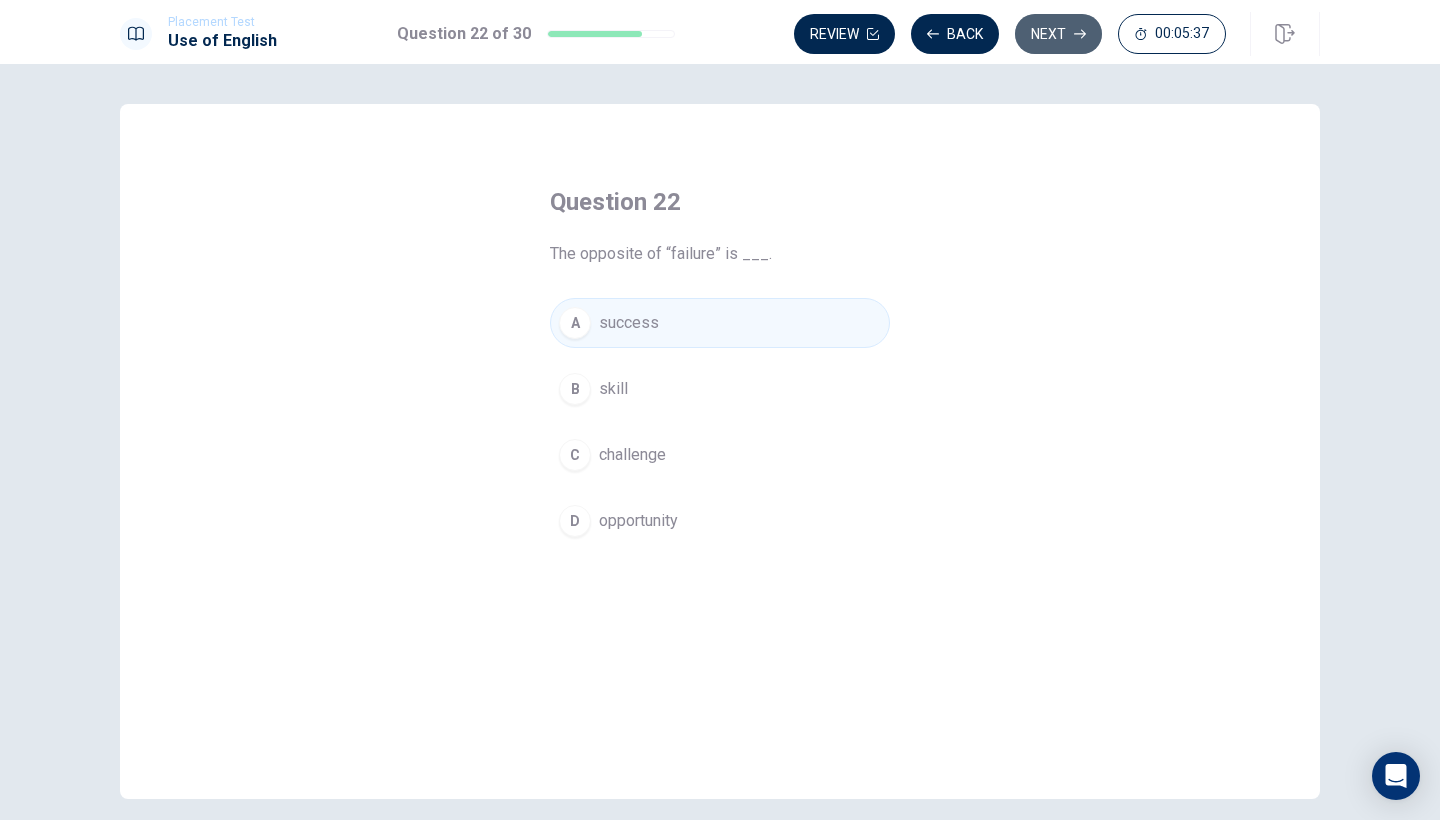 click on "Next" at bounding box center (1058, 34) 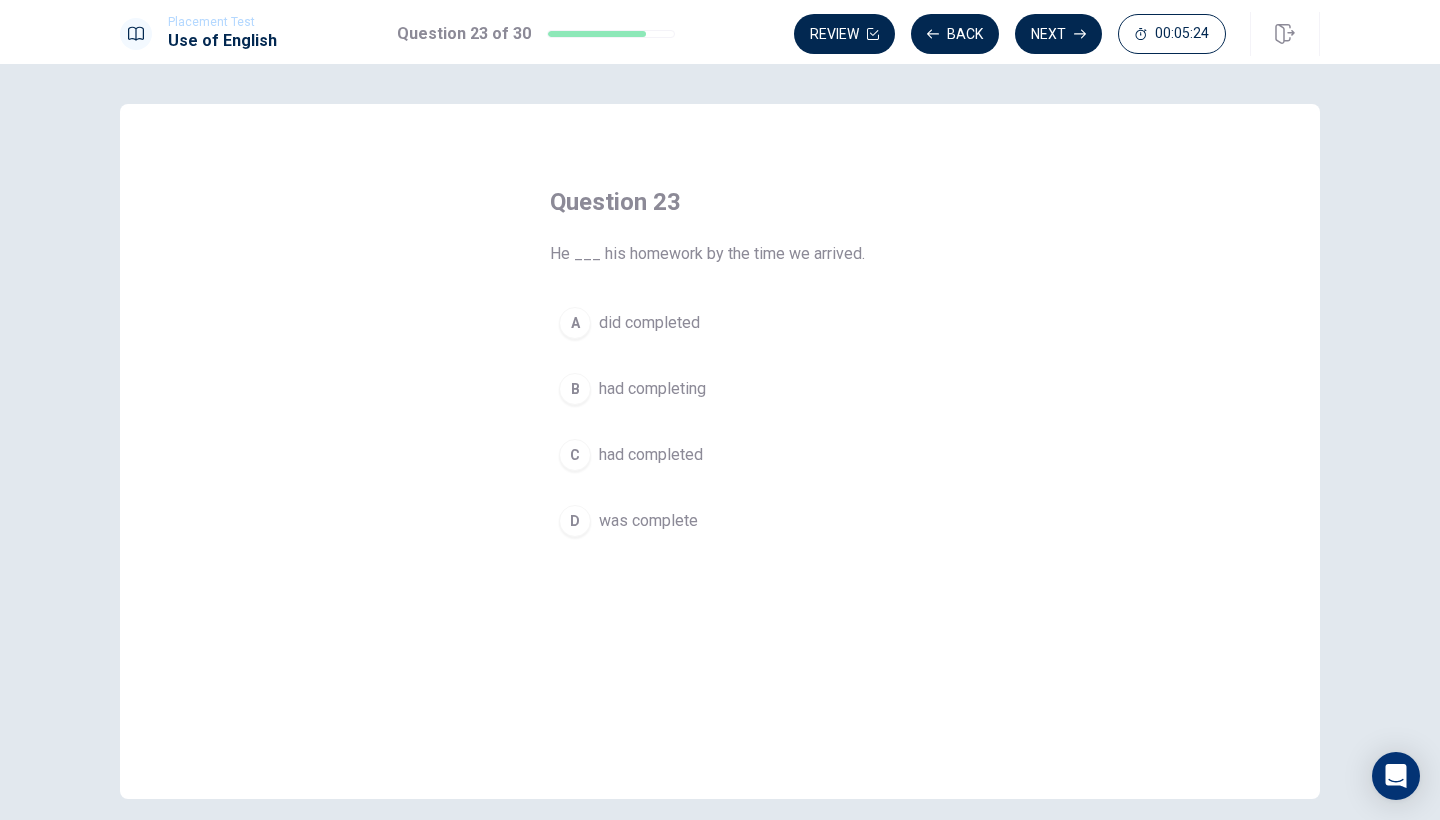 click on "C" at bounding box center (575, 455) 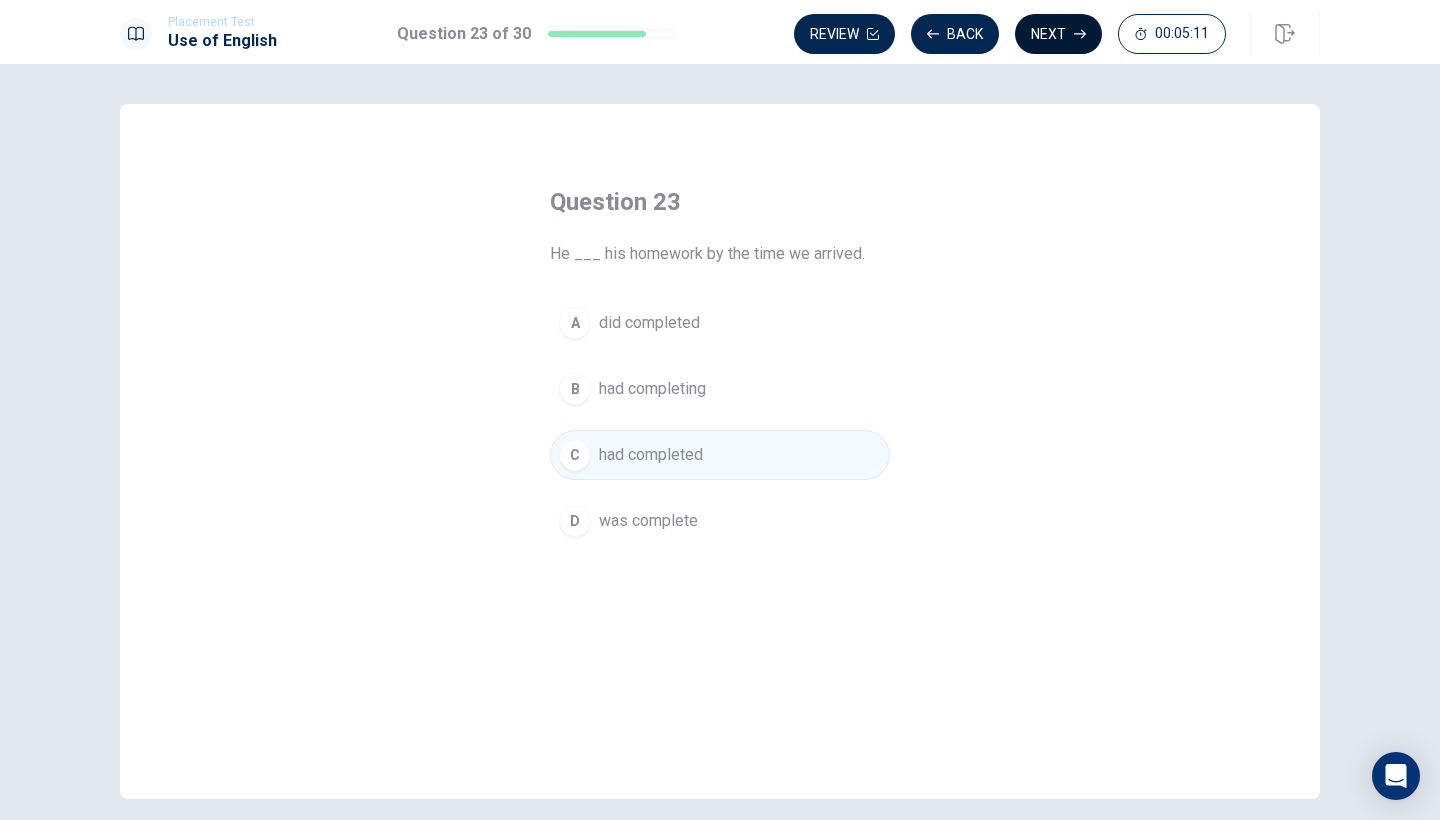 click on "Next" at bounding box center [1058, 34] 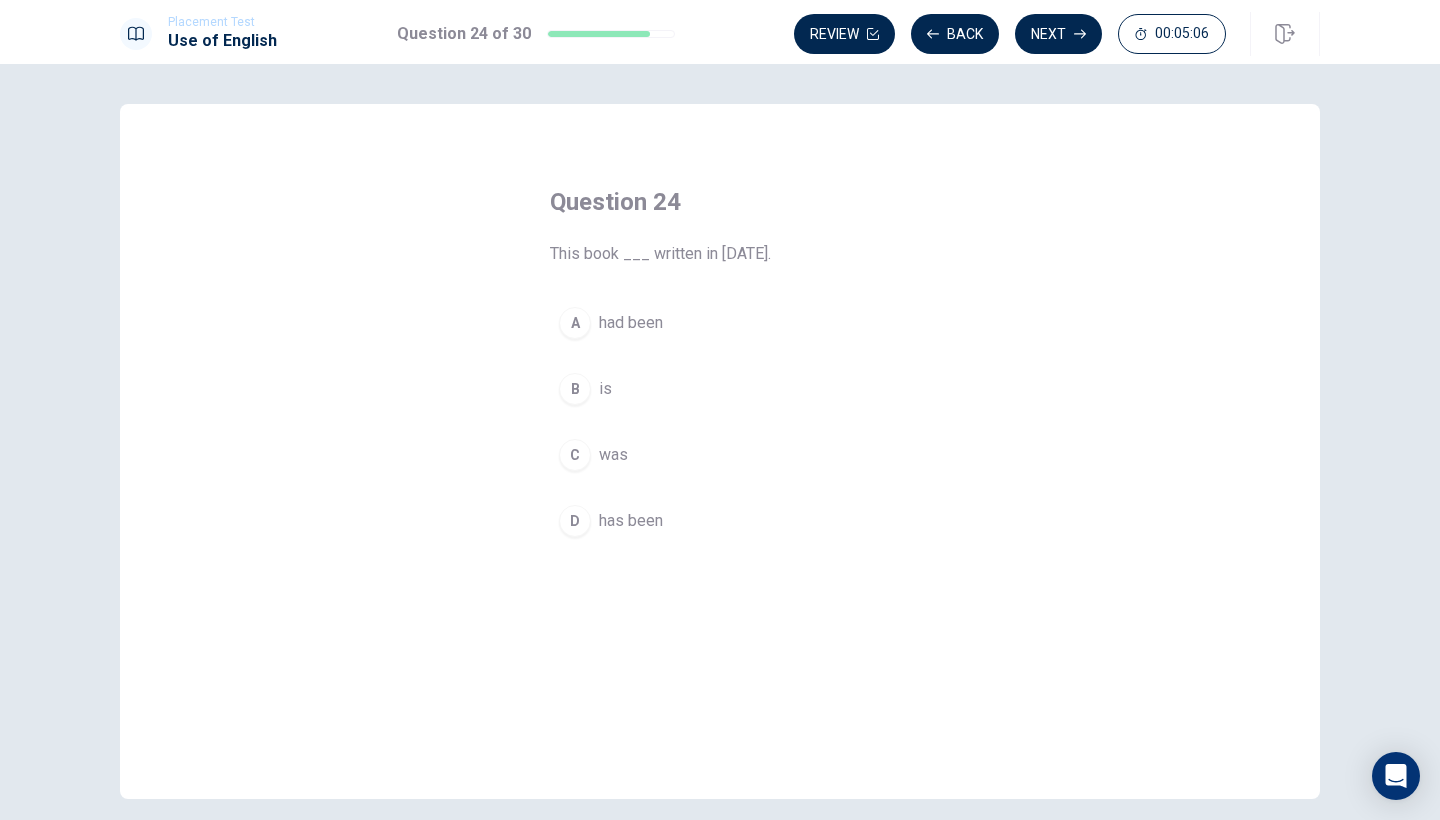 click on "C" at bounding box center [575, 455] 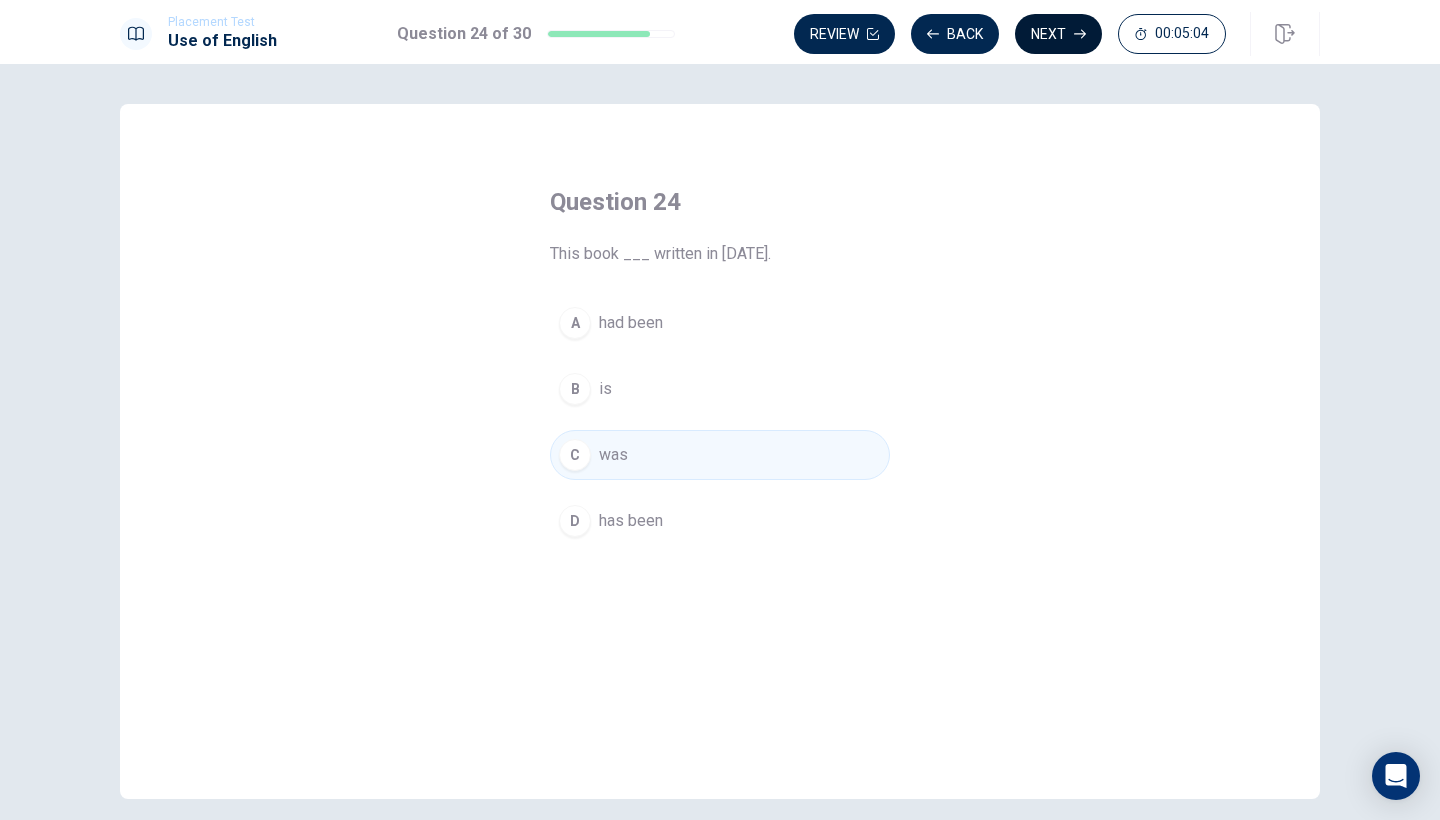 click on "Next" at bounding box center (1058, 34) 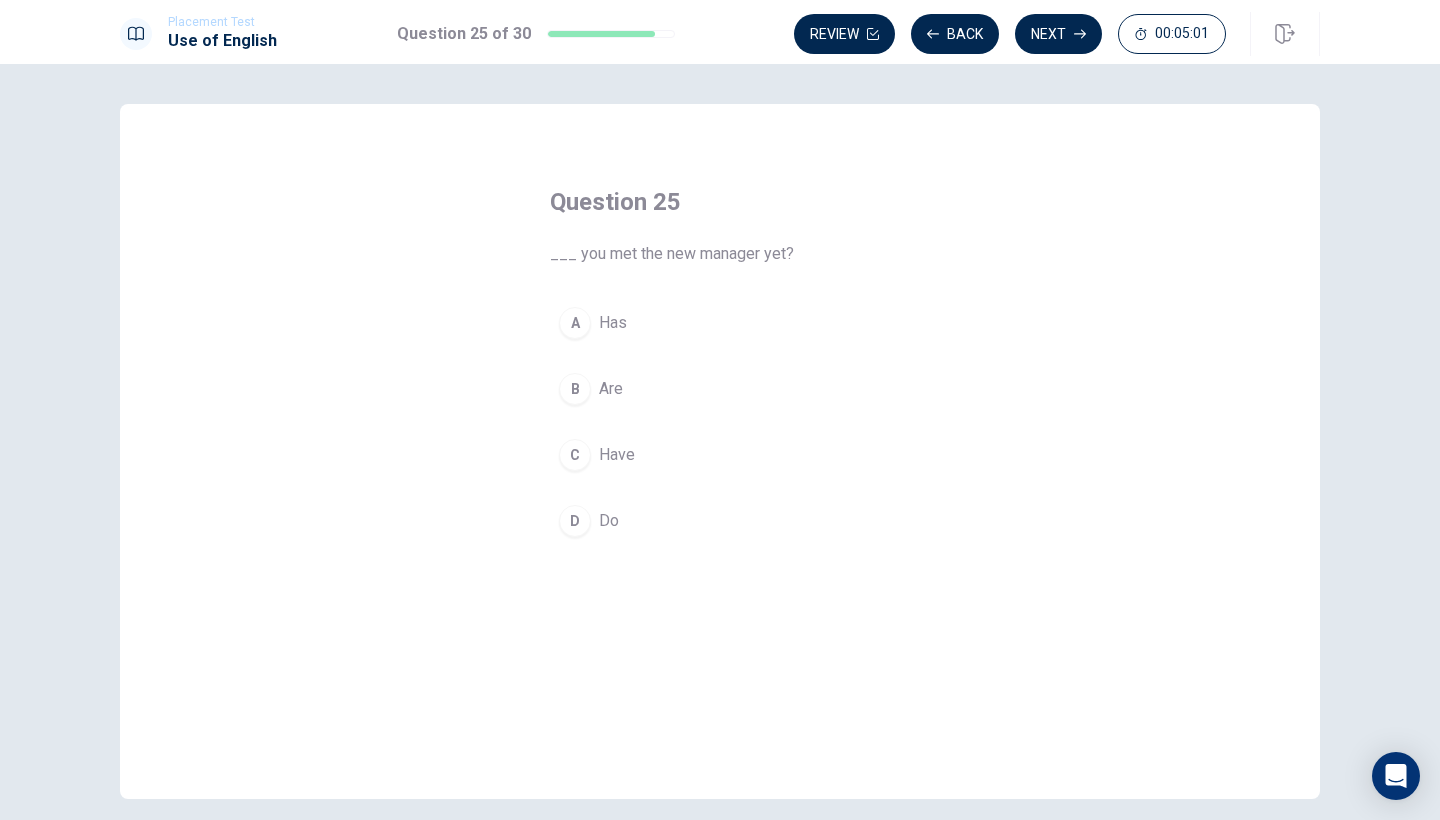 click on "C" at bounding box center (575, 455) 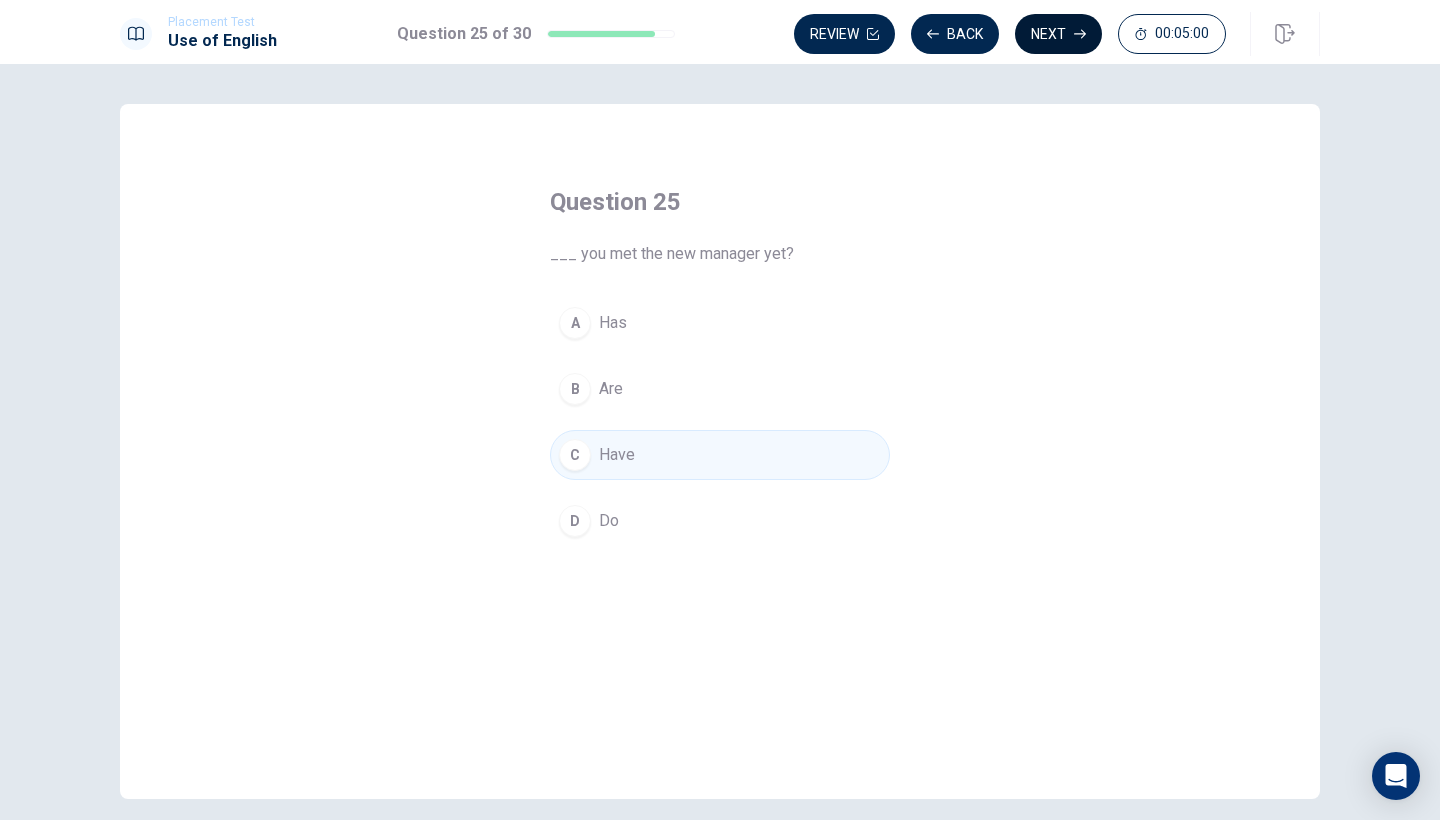 click on "Next" at bounding box center (1058, 34) 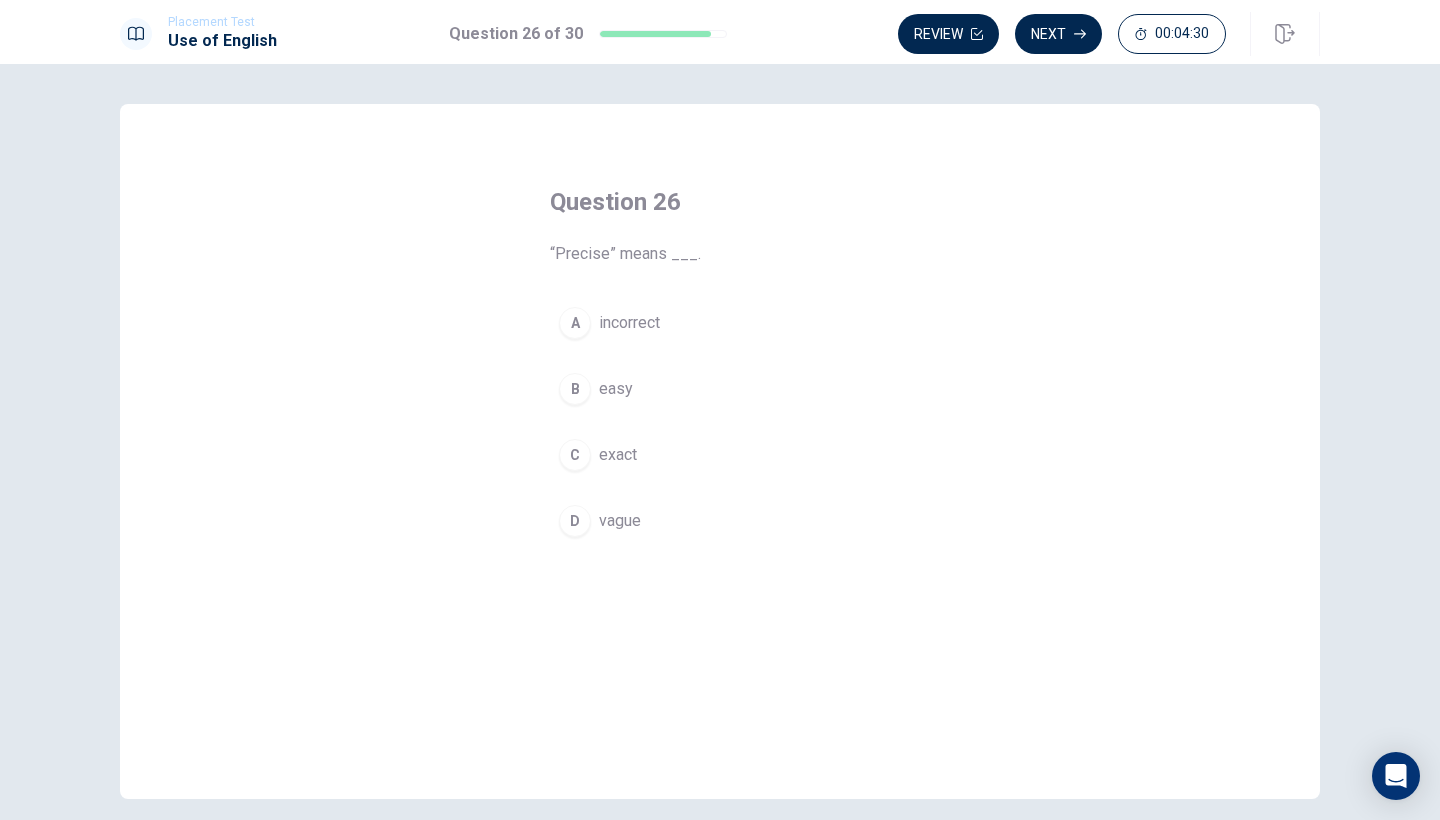 click on "C" at bounding box center [575, 455] 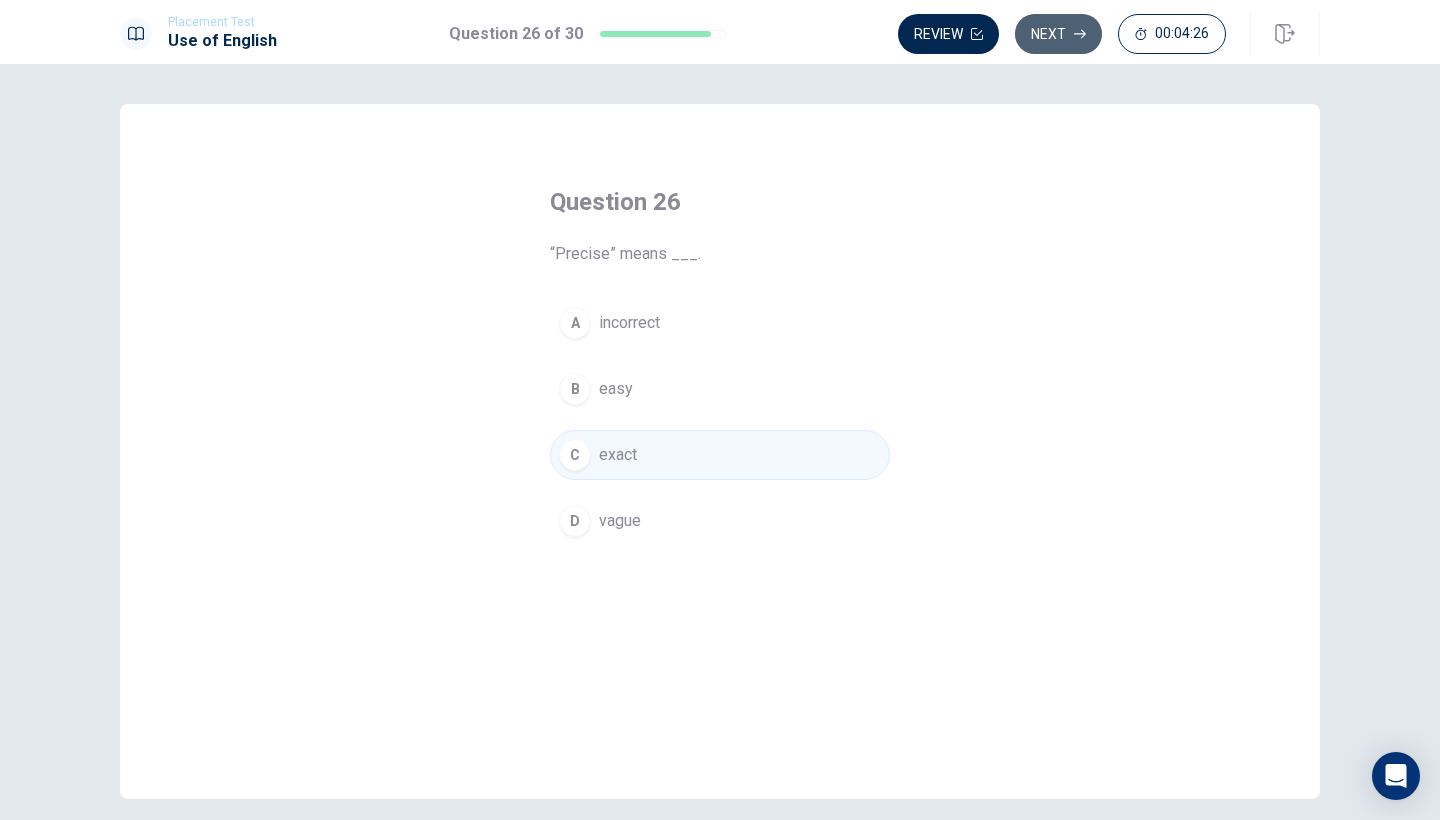 click on "Next" at bounding box center (1058, 34) 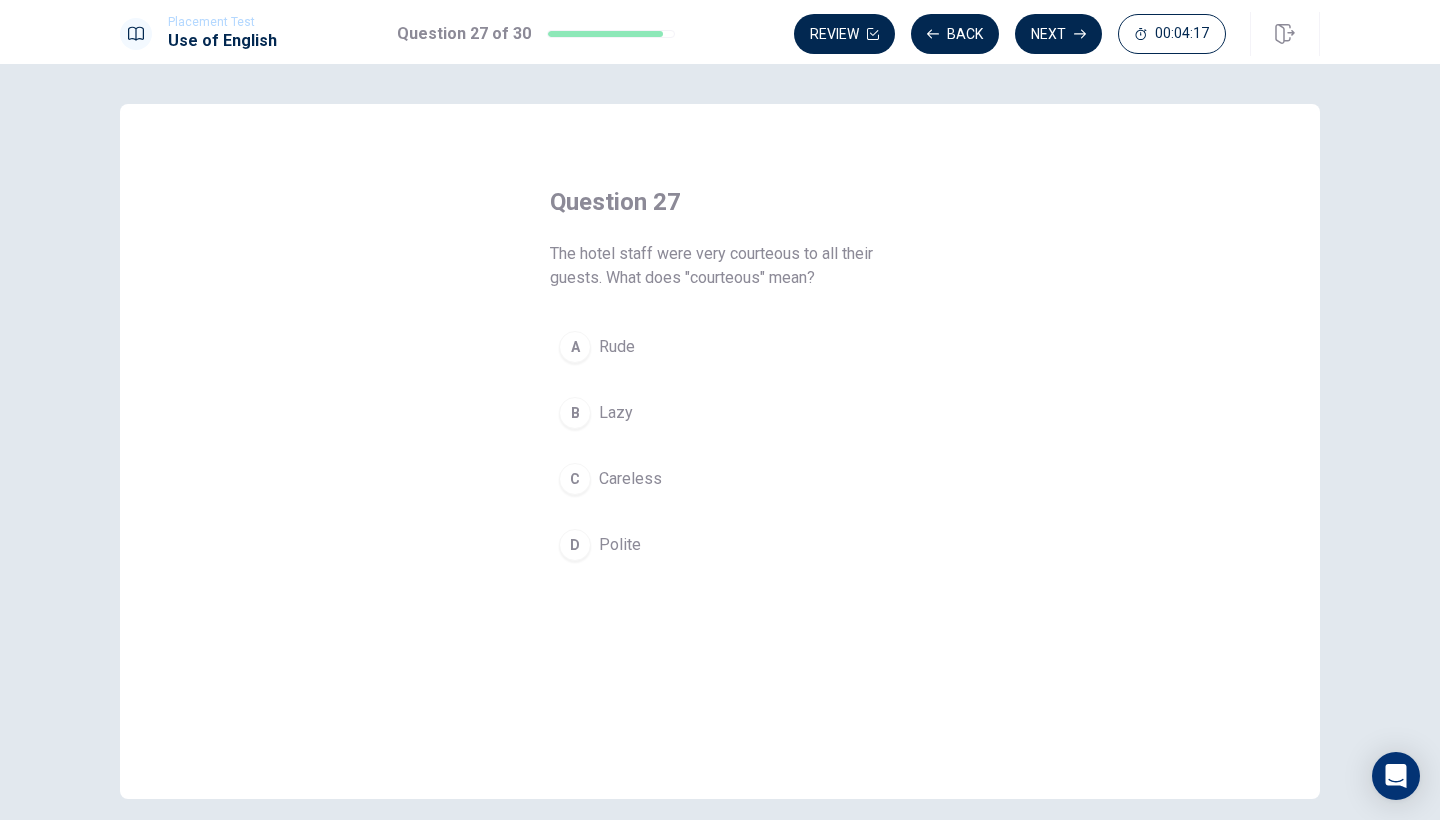 click on "C" at bounding box center (575, 479) 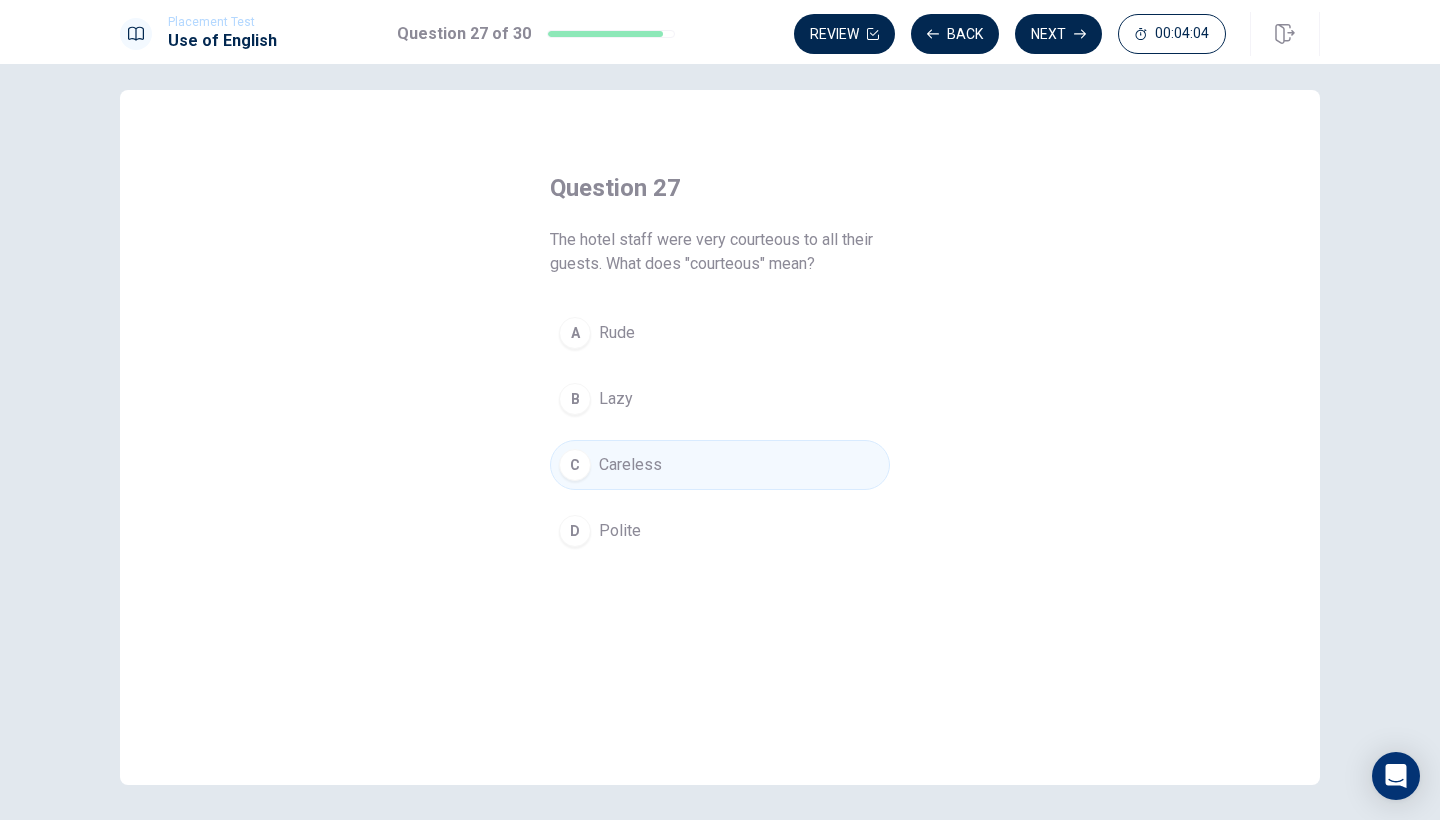 scroll, scrollTop: 15, scrollLeft: 0, axis: vertical 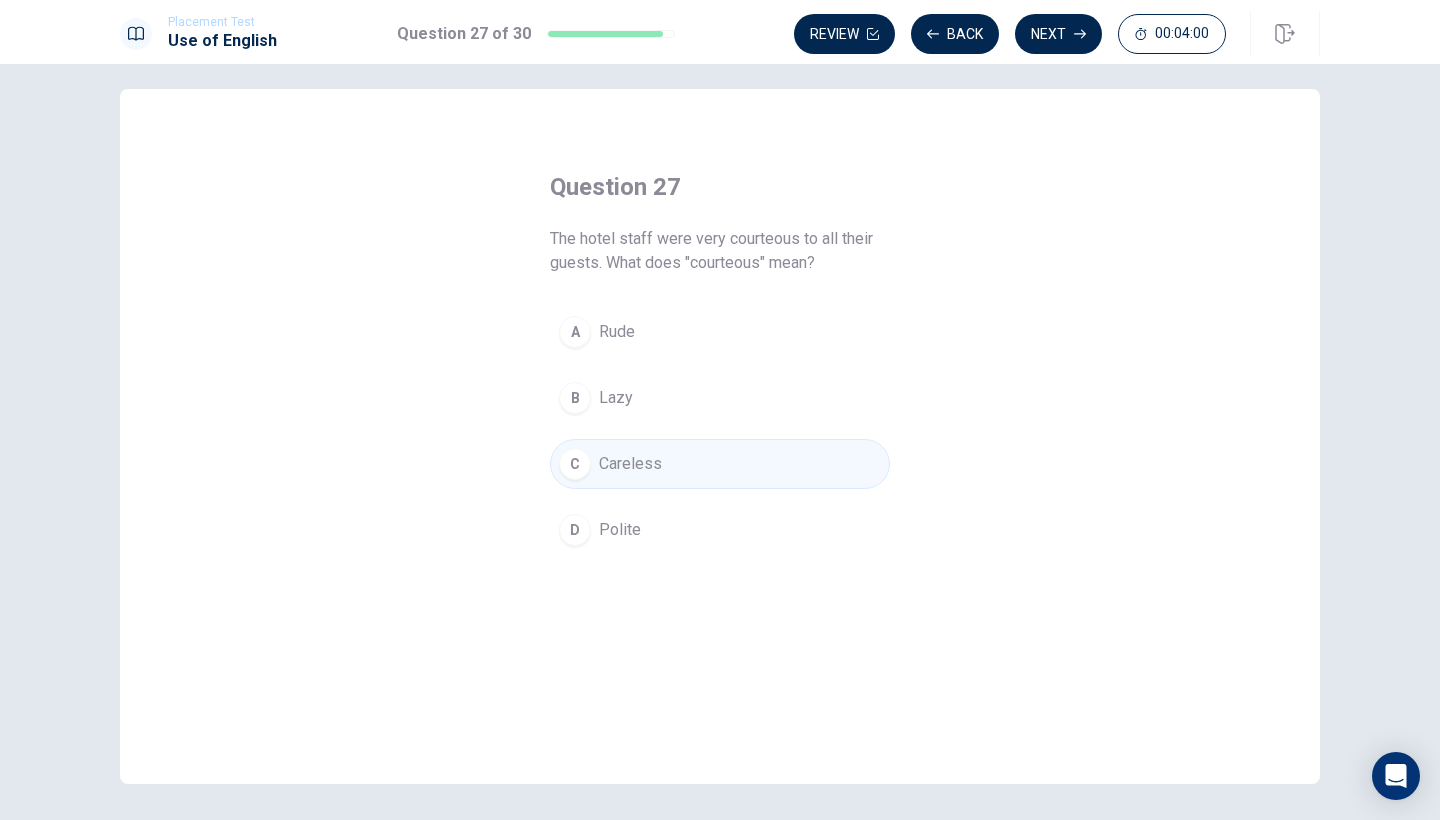 click on "D" at bounding box center [575, 530] 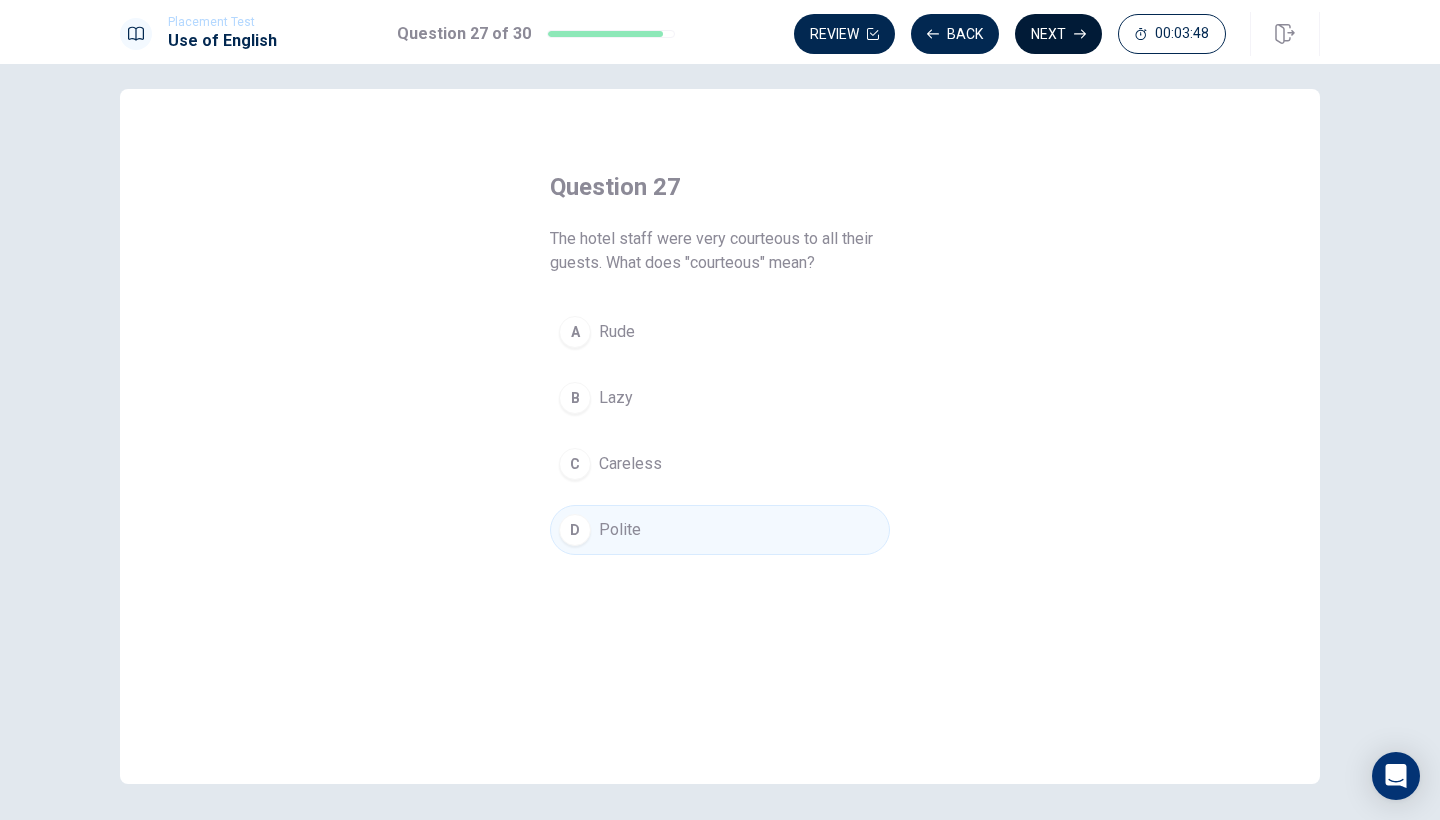 click on "Next" at bounding box center (1058, 34) 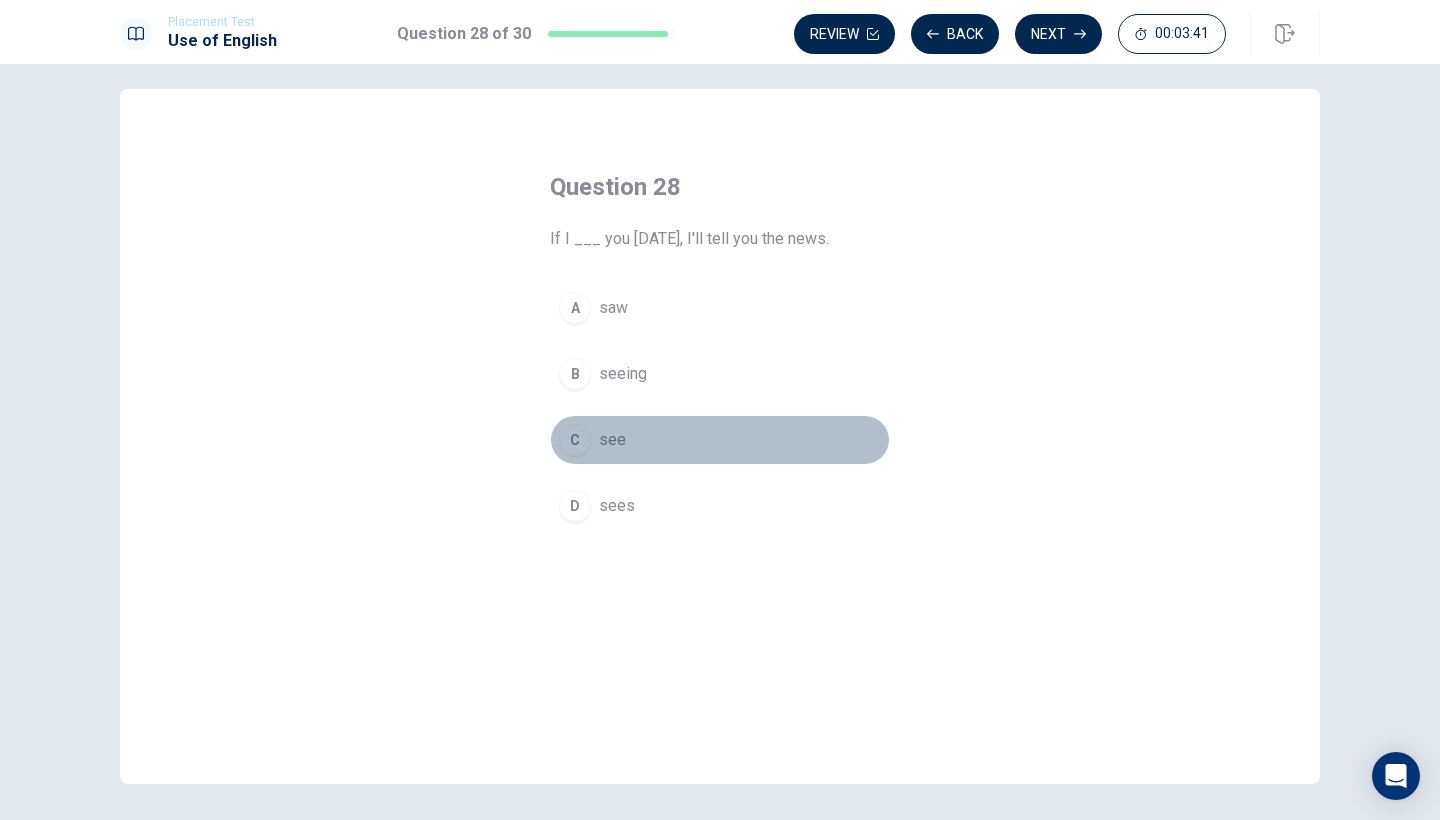 click on "C" at bounding box center [575, 440] 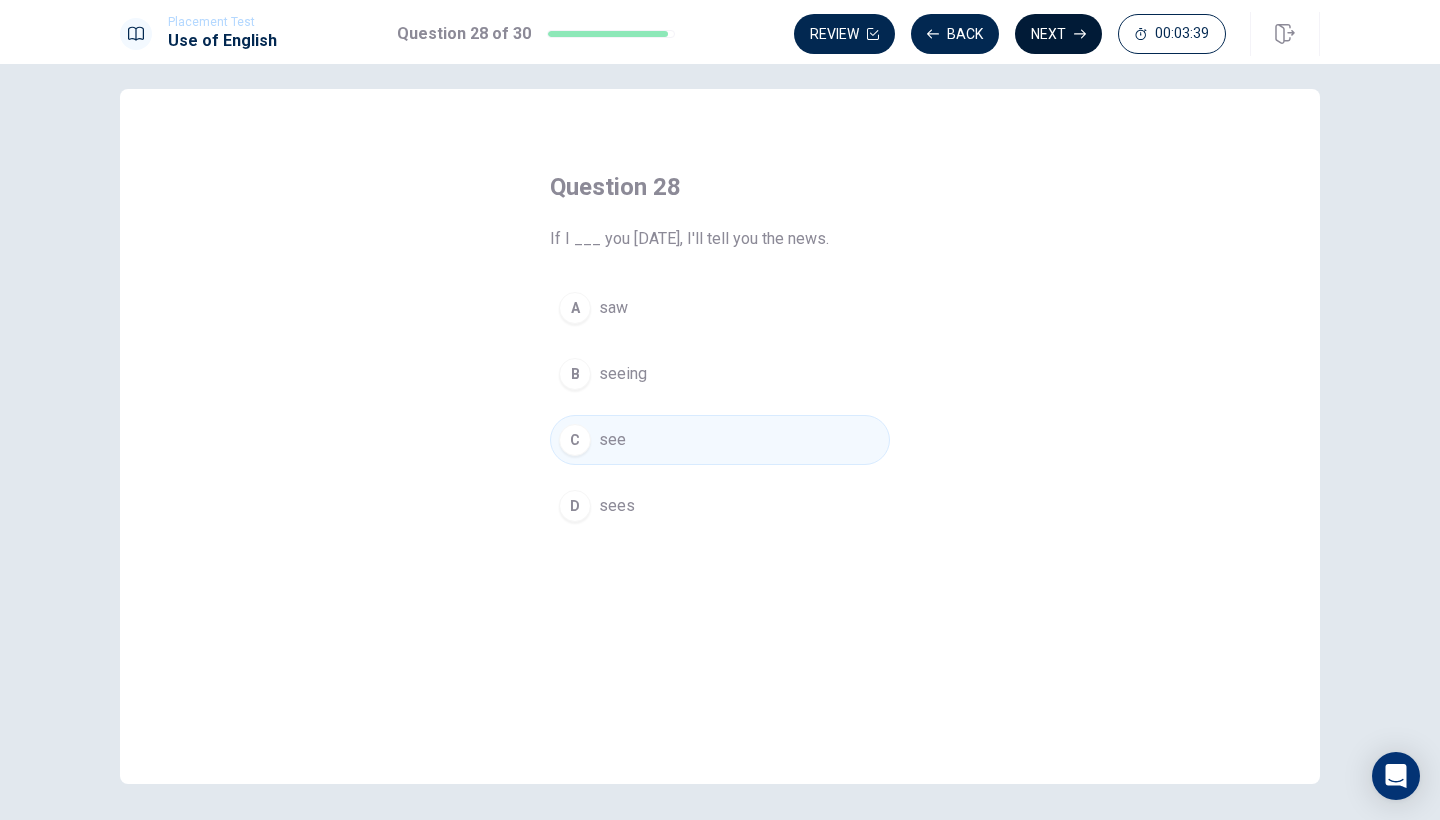 click on "Next" at bounding box center [1058, 34] 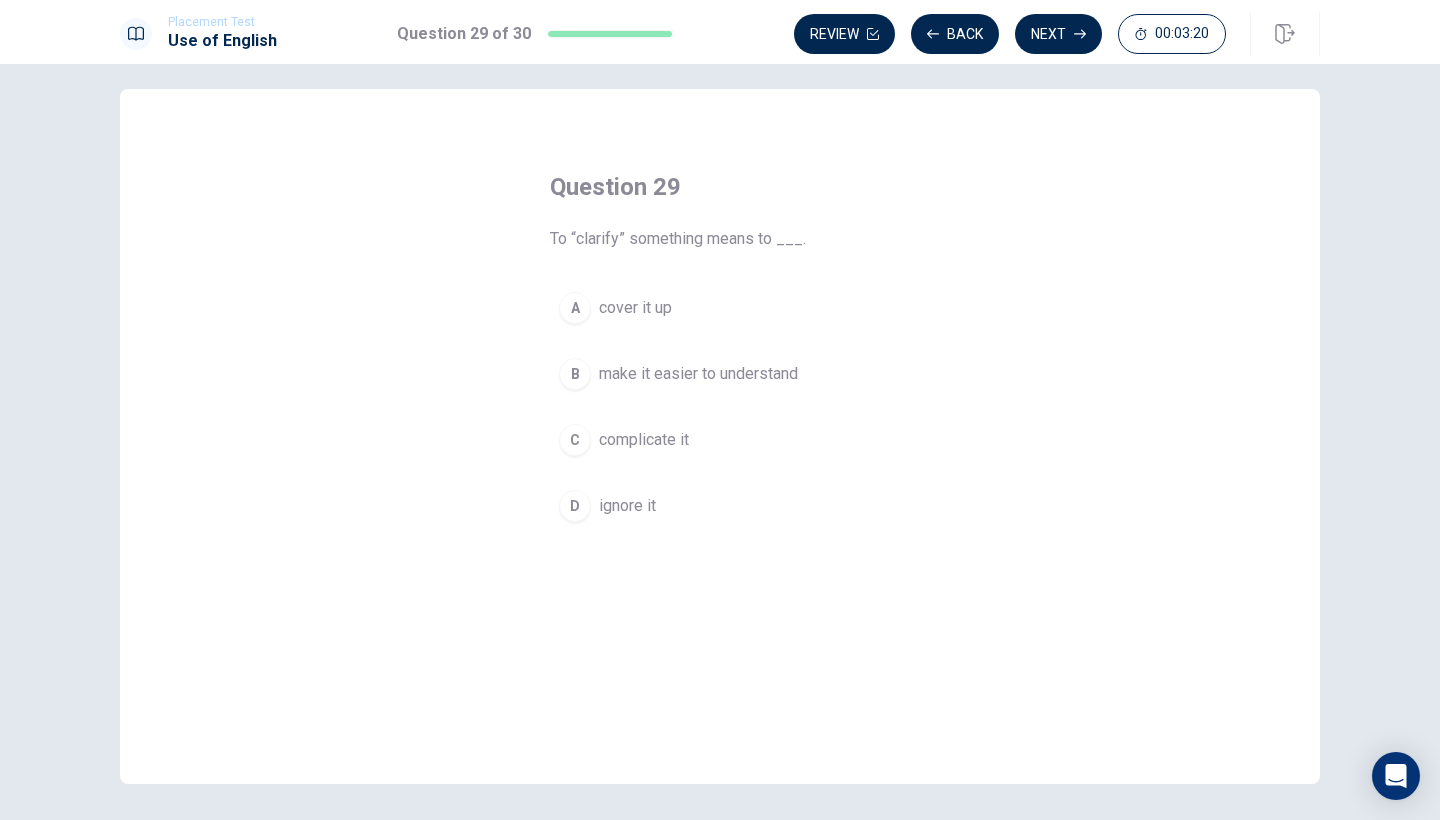 click on "B" at bounding box center (575, 374) 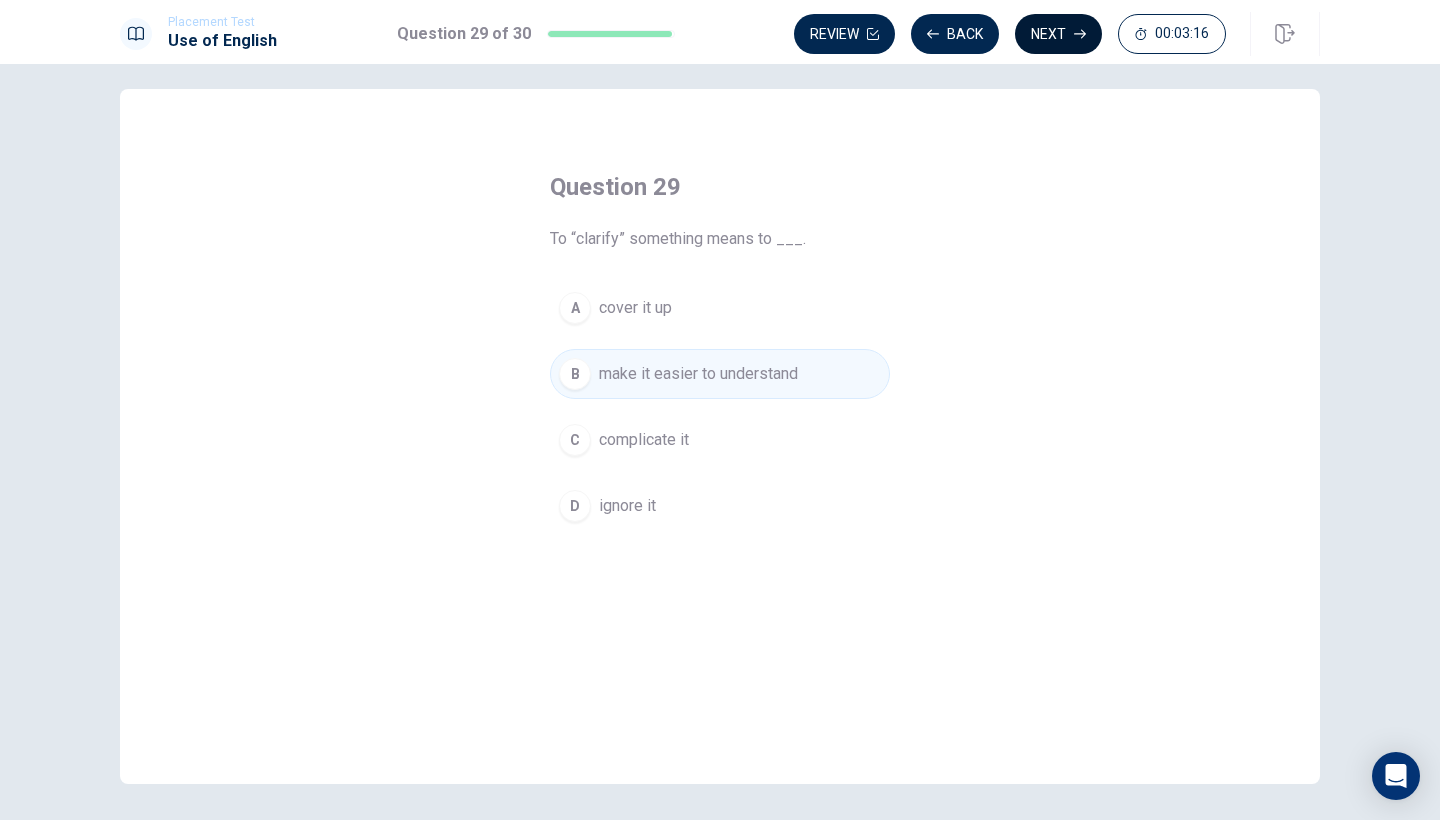 click on "Next" at bounding box center [1058, 34] 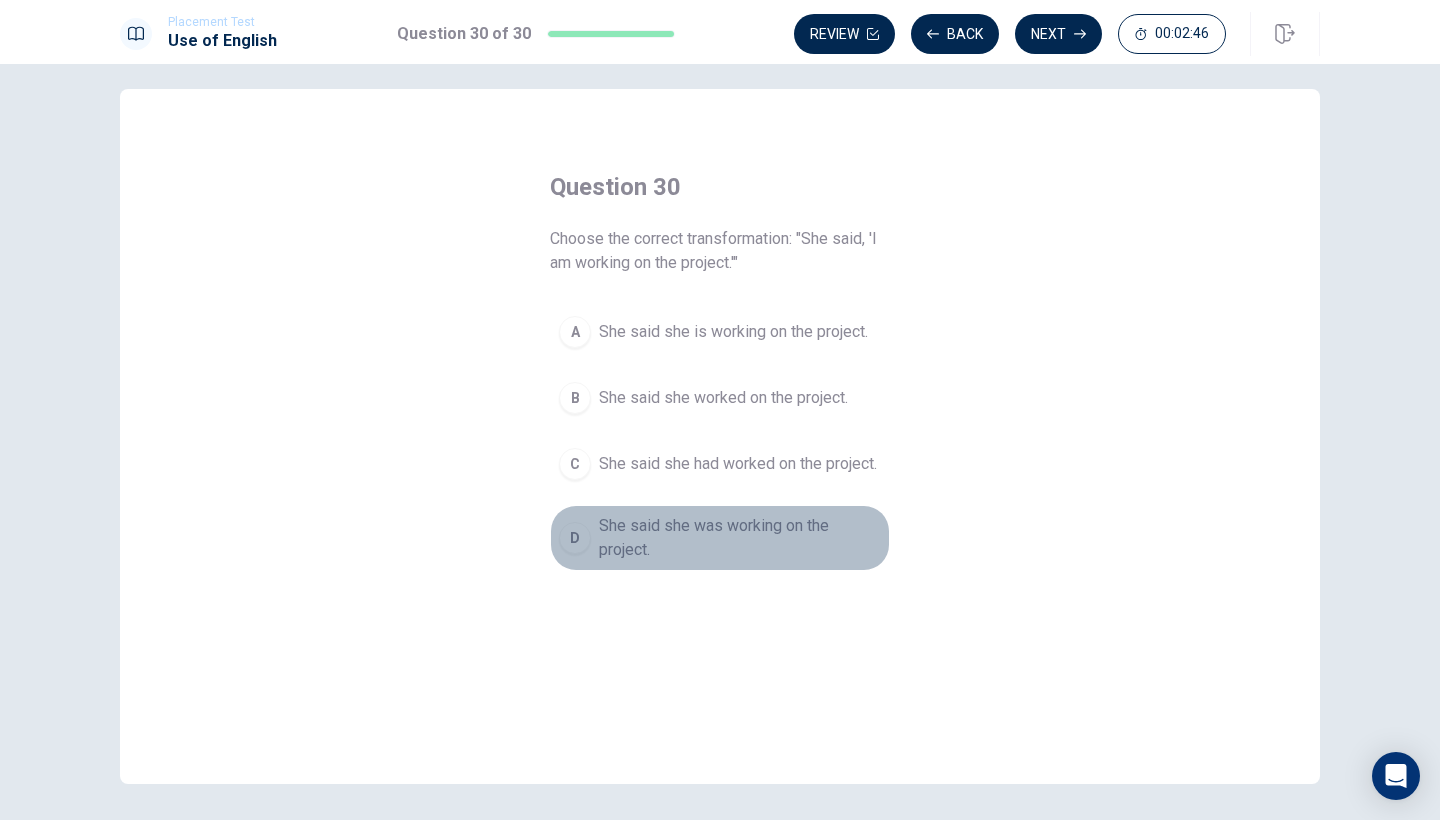 click on "D" at bounding box center (575, 538) 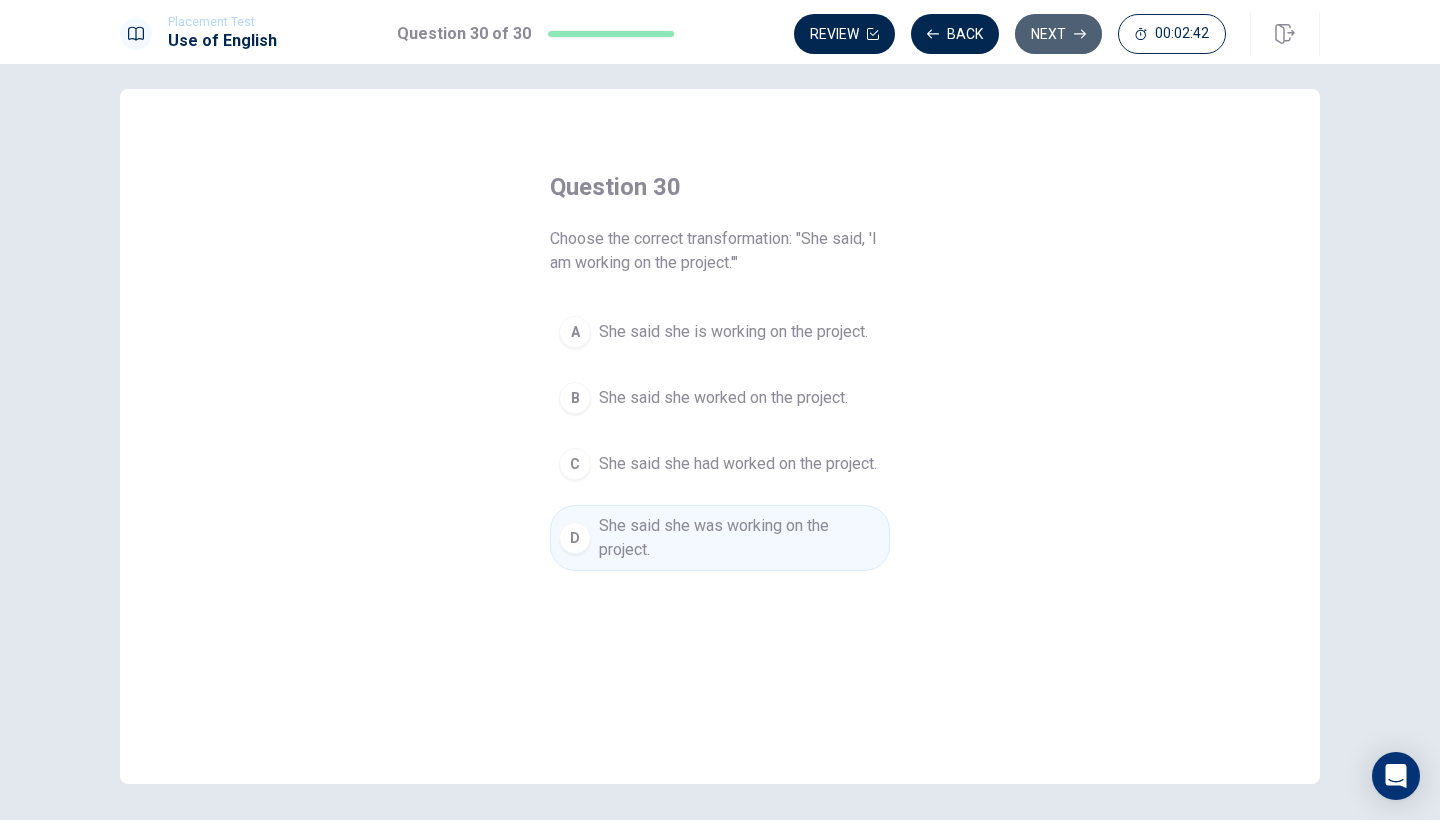 click on "Next" at bounding box center [1058, 34] 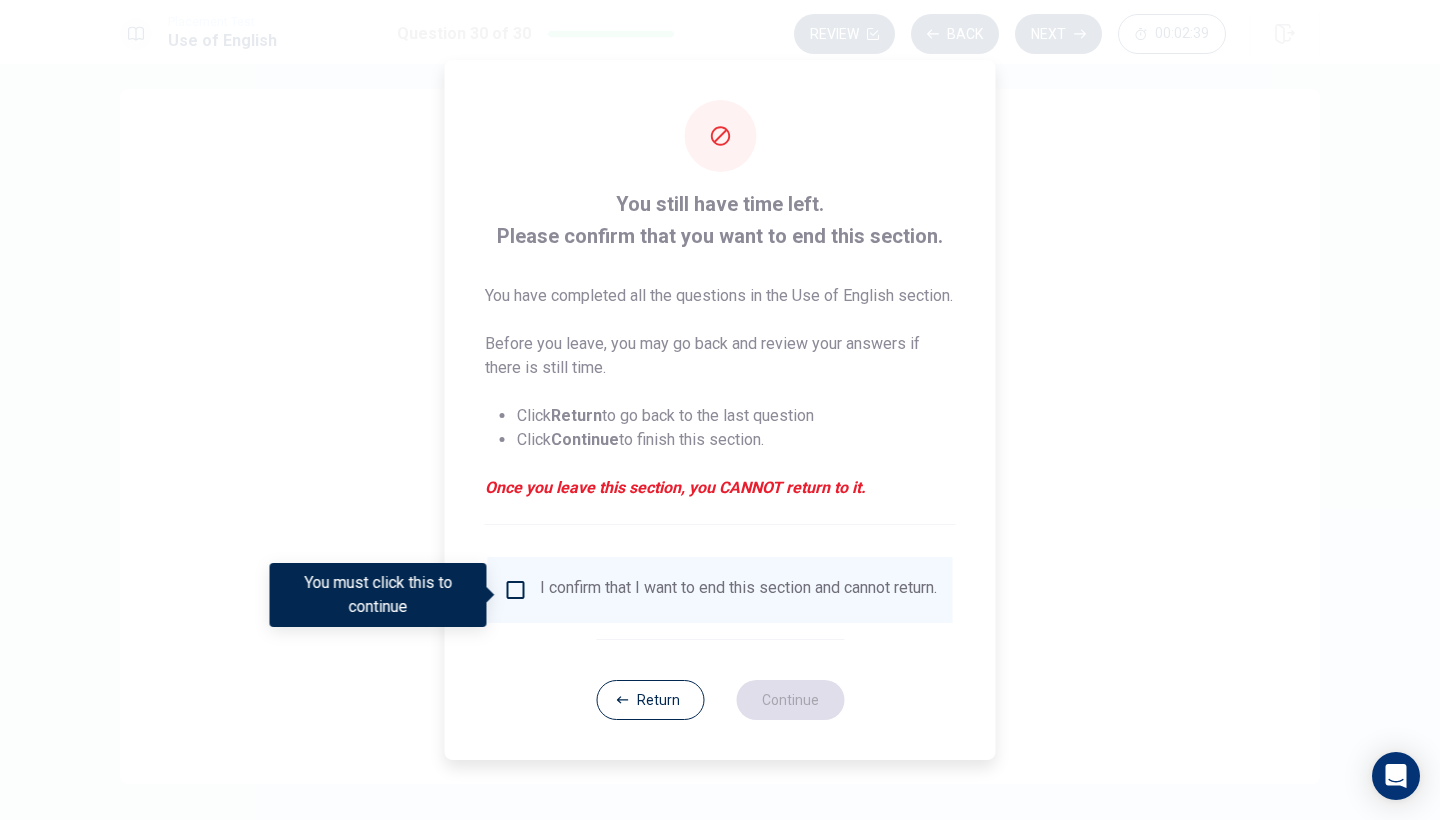 click at bounding box center [516, 590] 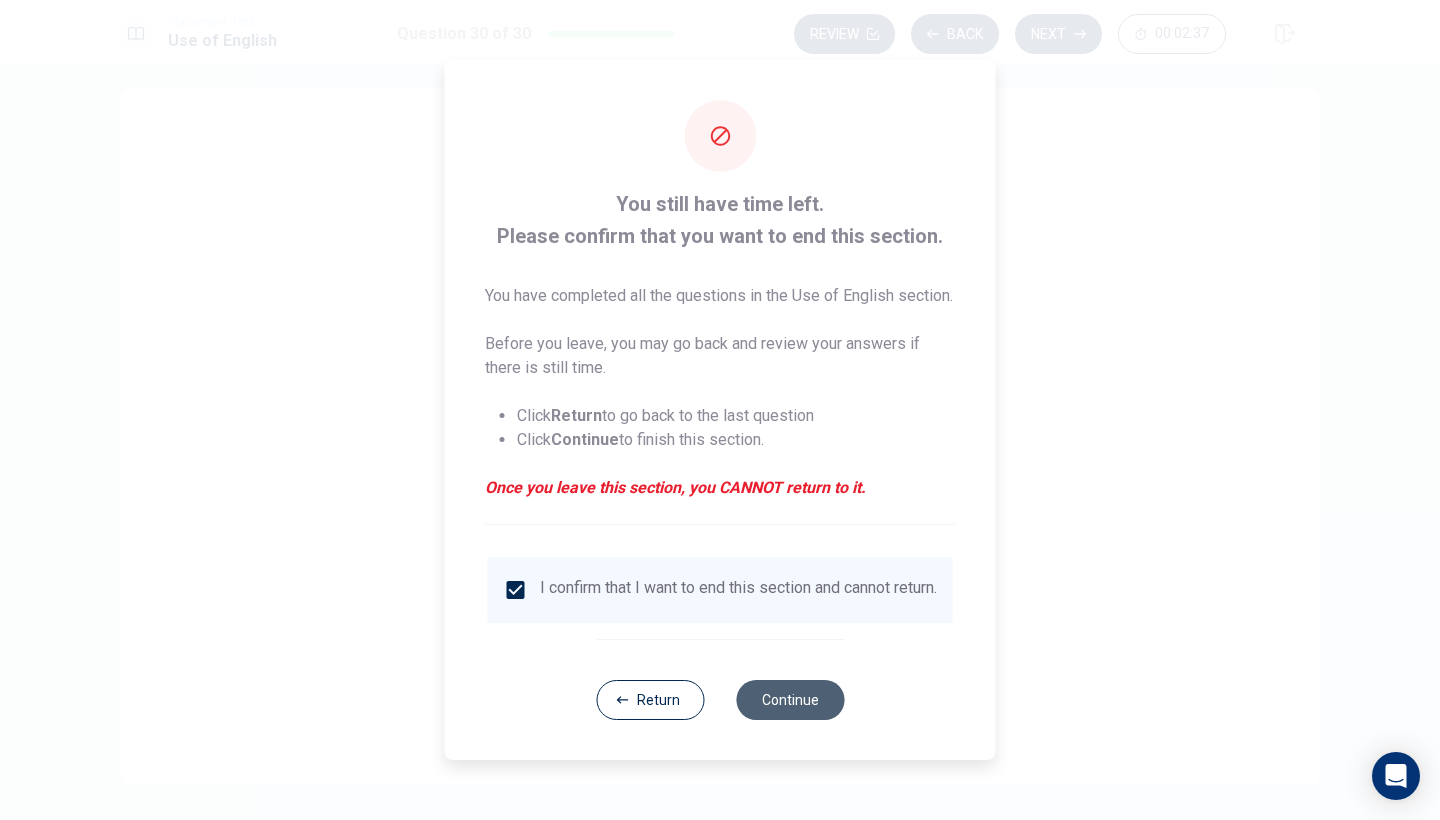 click on "Continue" at bounding box center [790, 700] 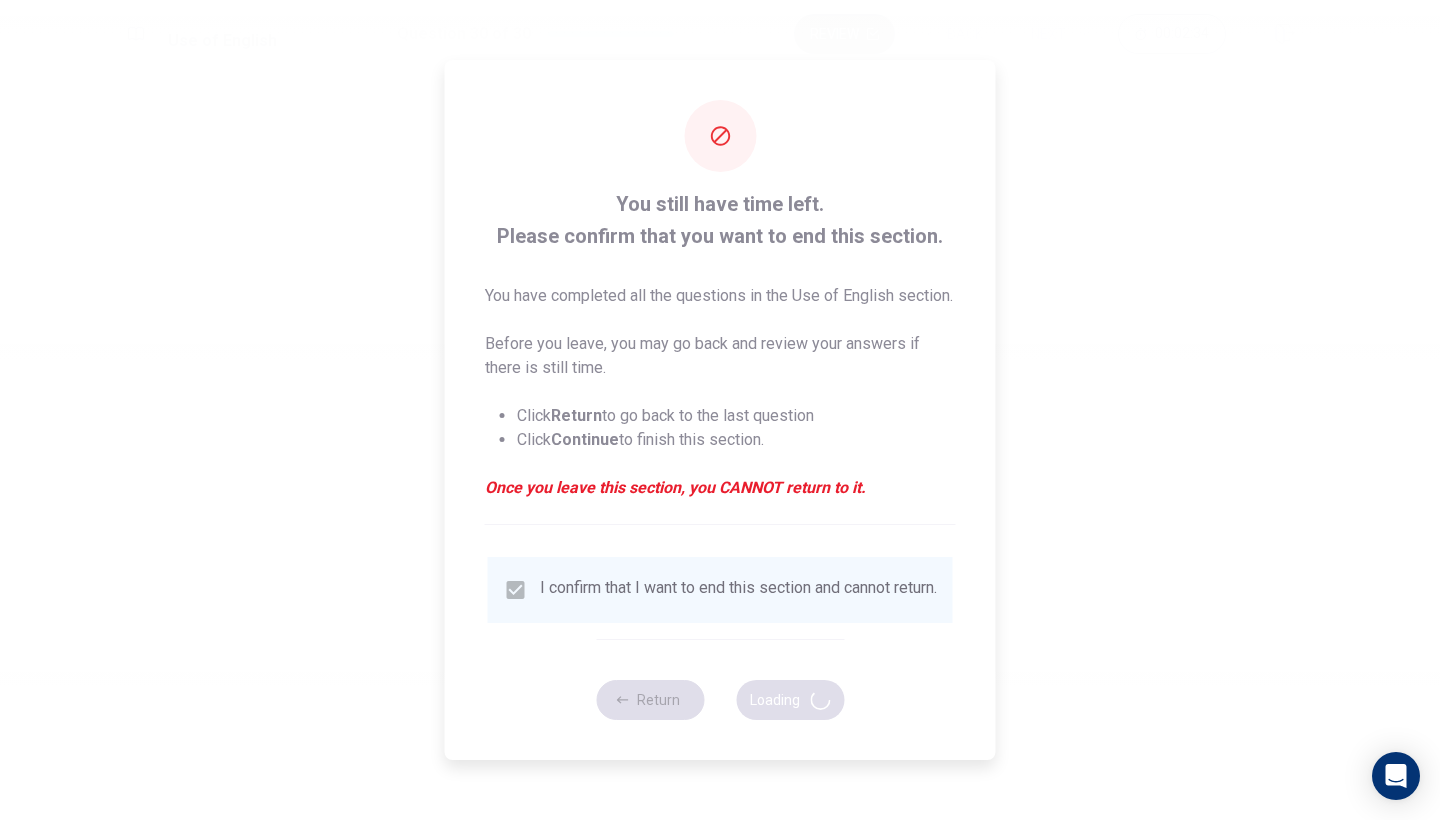 scroll, scrollTop: 0, scrollLeft: 0, axis: both 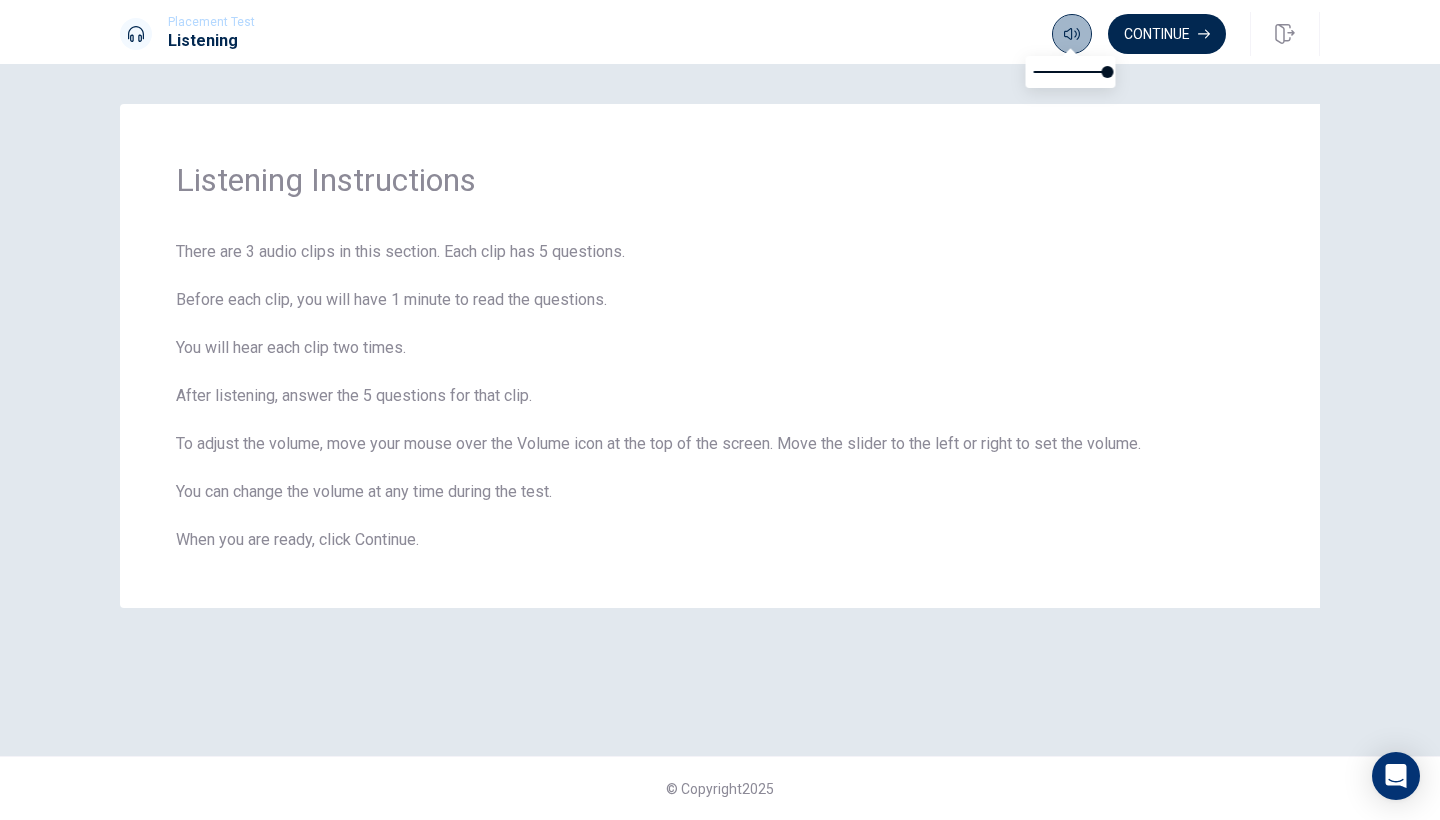 click 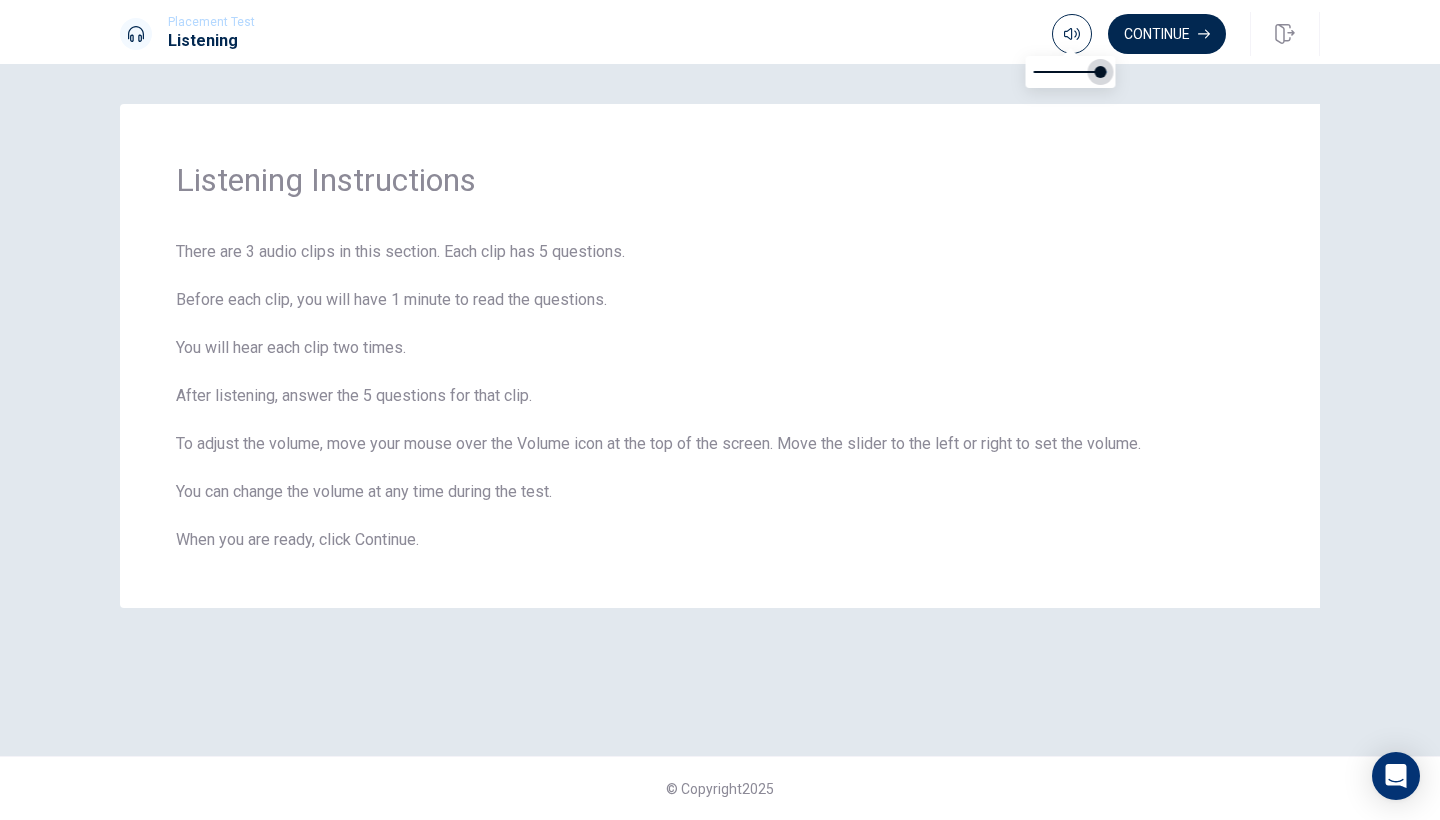 type on "0.8" 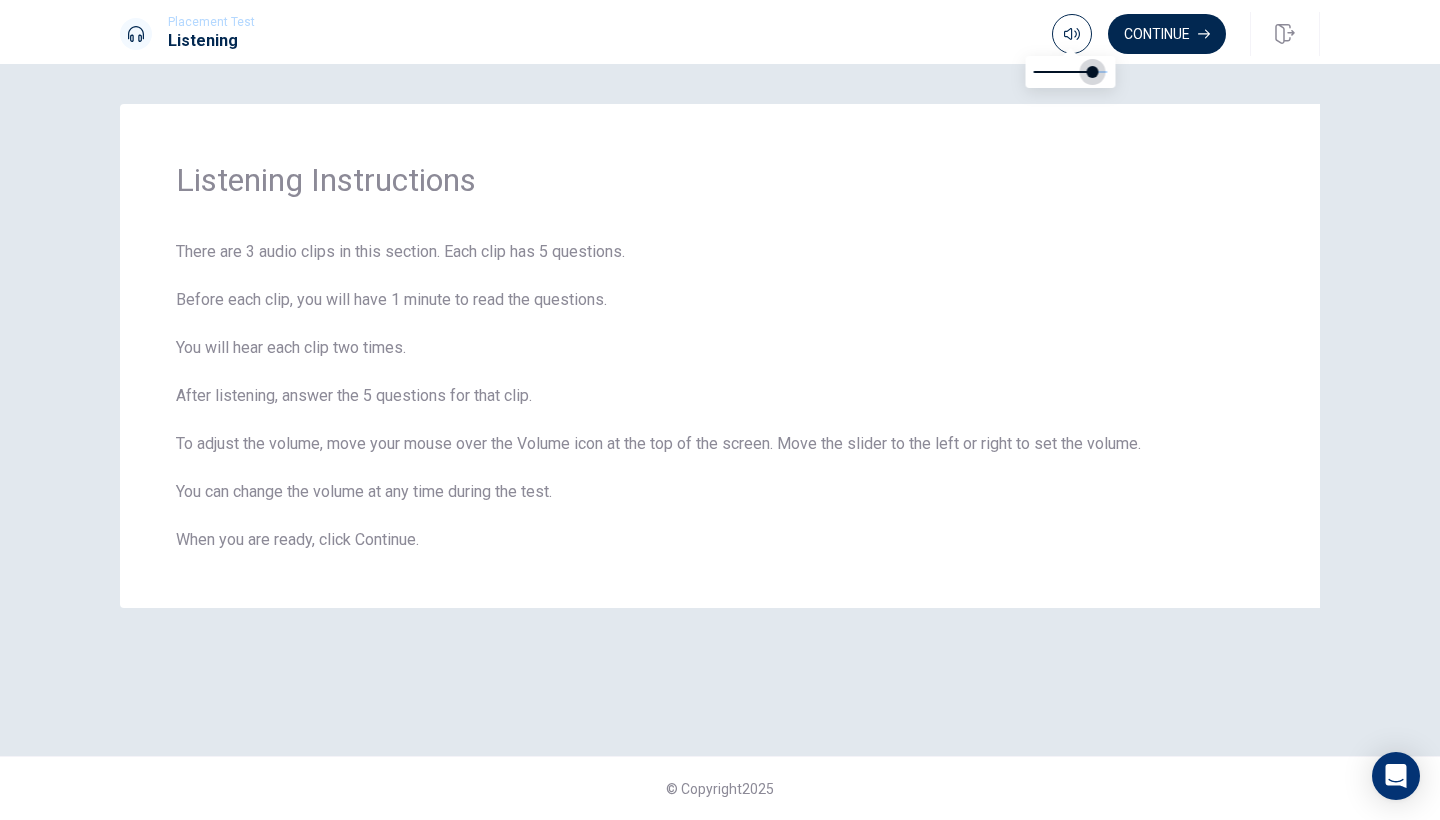 drag, startPoint x: 1103, startPoint y: 70, endPoint x: 1092, endPoint y: 71, distance: 11.045361 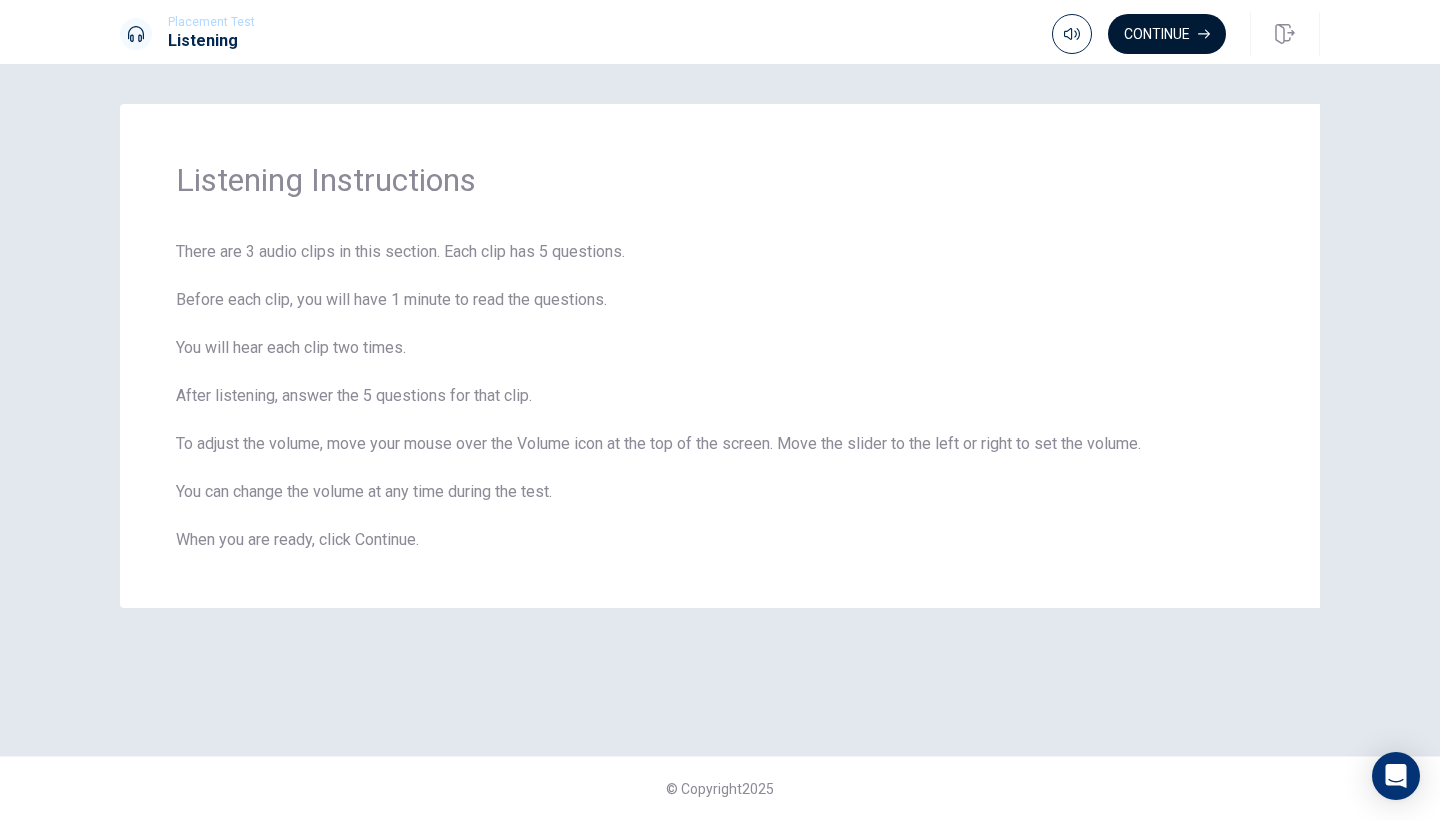 click on "Continue" at bounding box center (1167, 34) 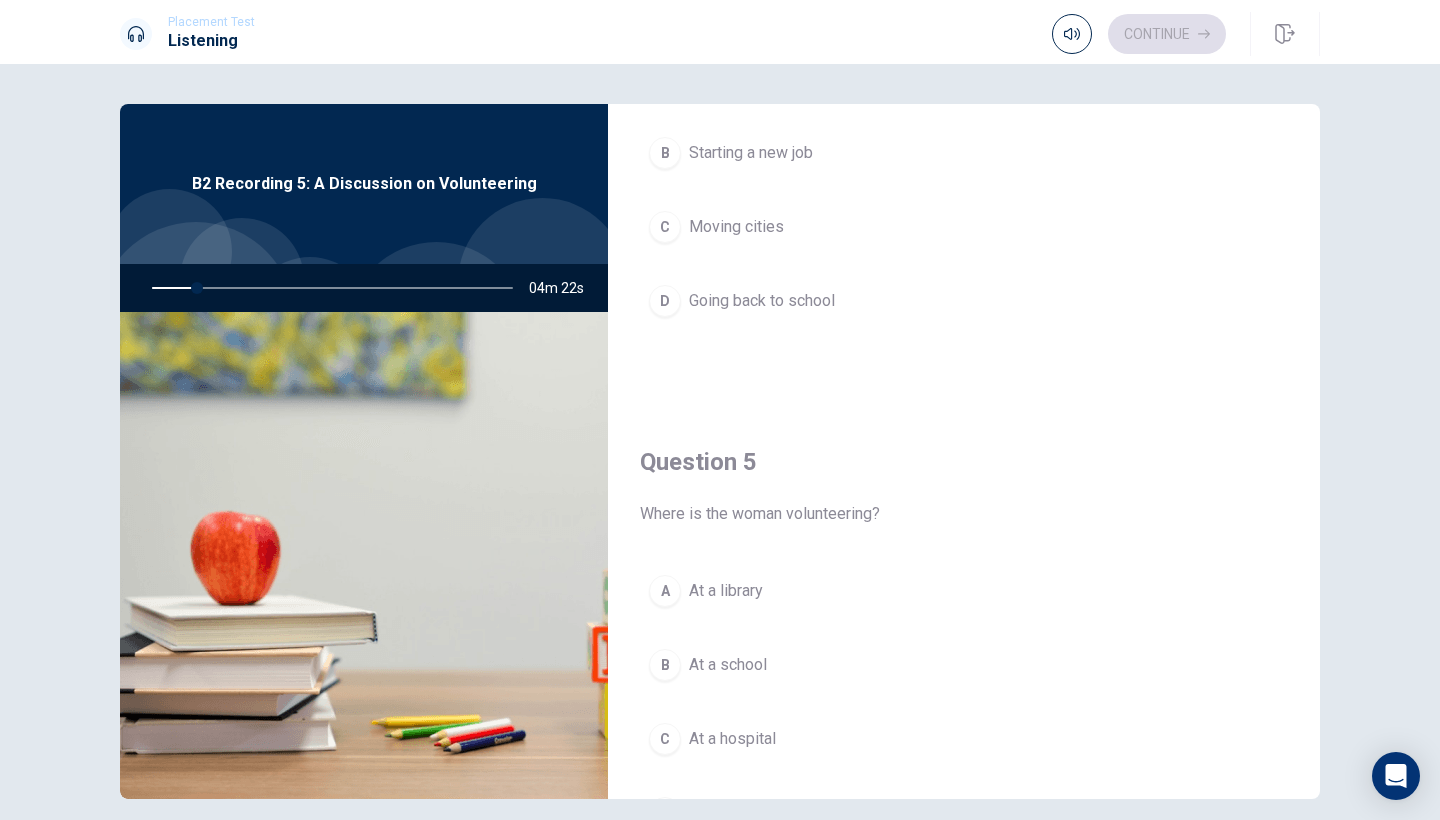 scroll, scrollTop: 1865, scrollLeft: 0, axis: vertical 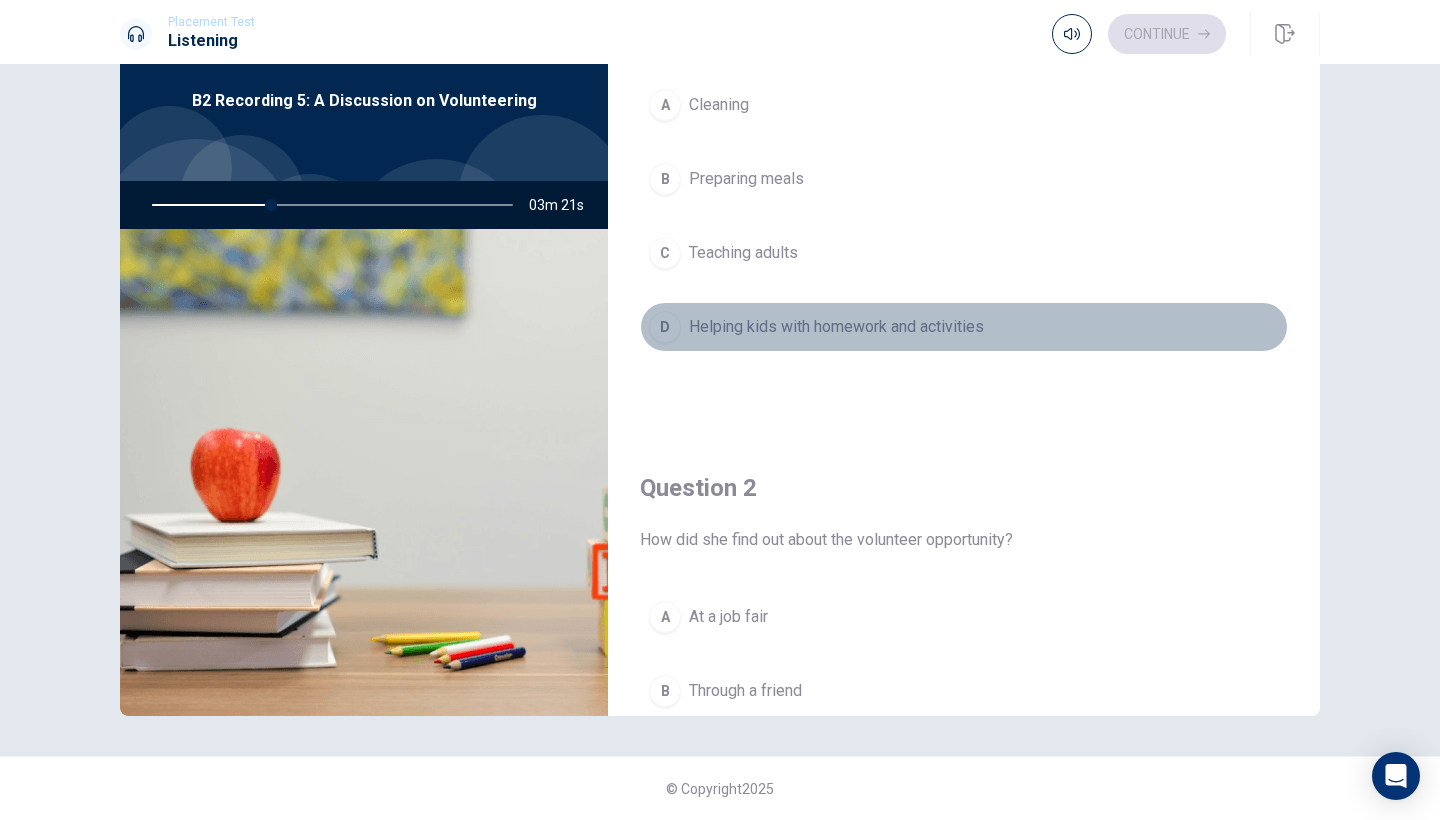 click on "D" at bounding box center [665, 327] 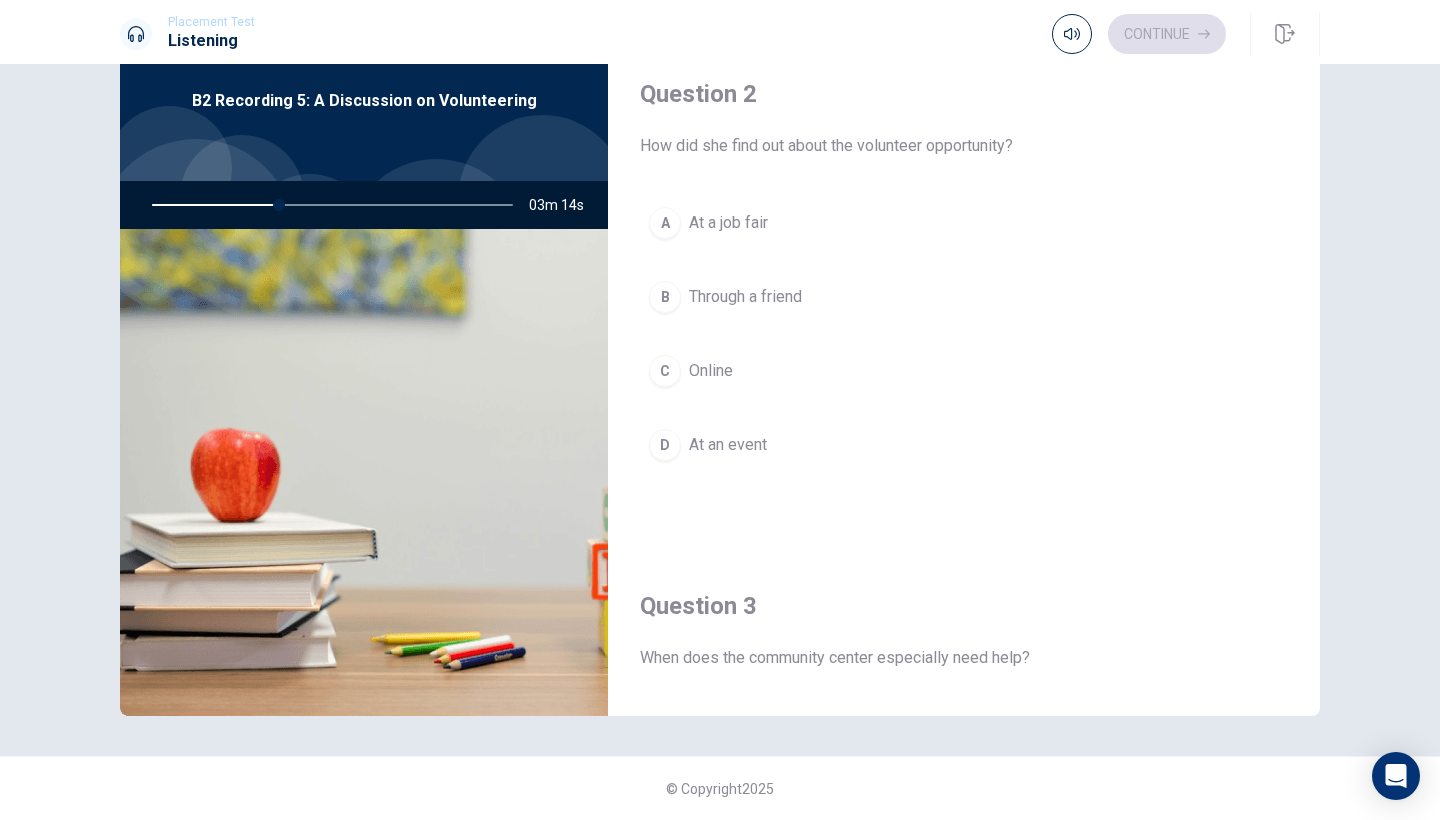 scroll, scrollTop: 499, scrollLeft: 0, axis: vertical 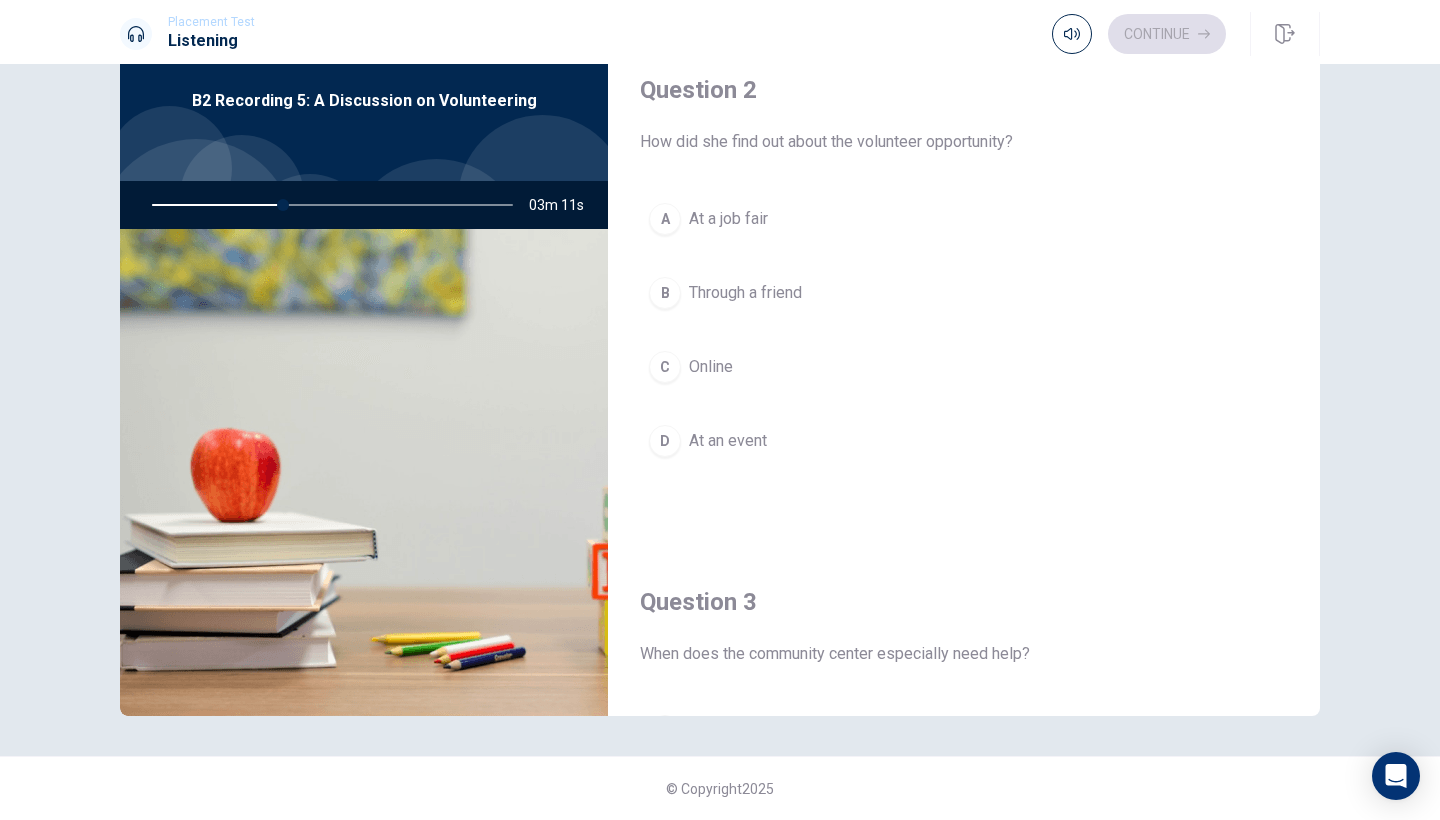 click on "C" at bounding box center [665, 367] 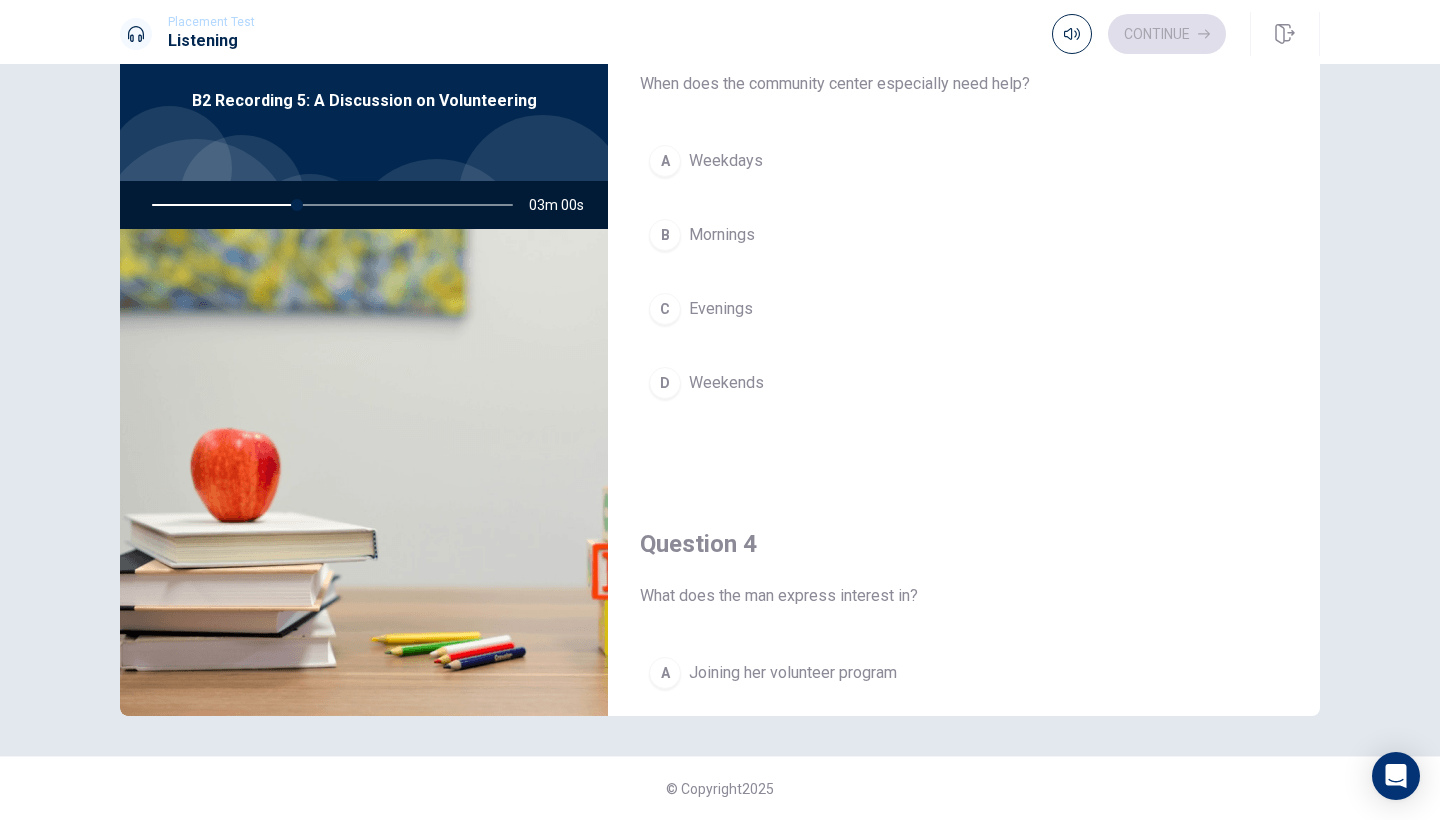 scroll, scrollTop: 1071, scrollLeft: 0, axis: vertical 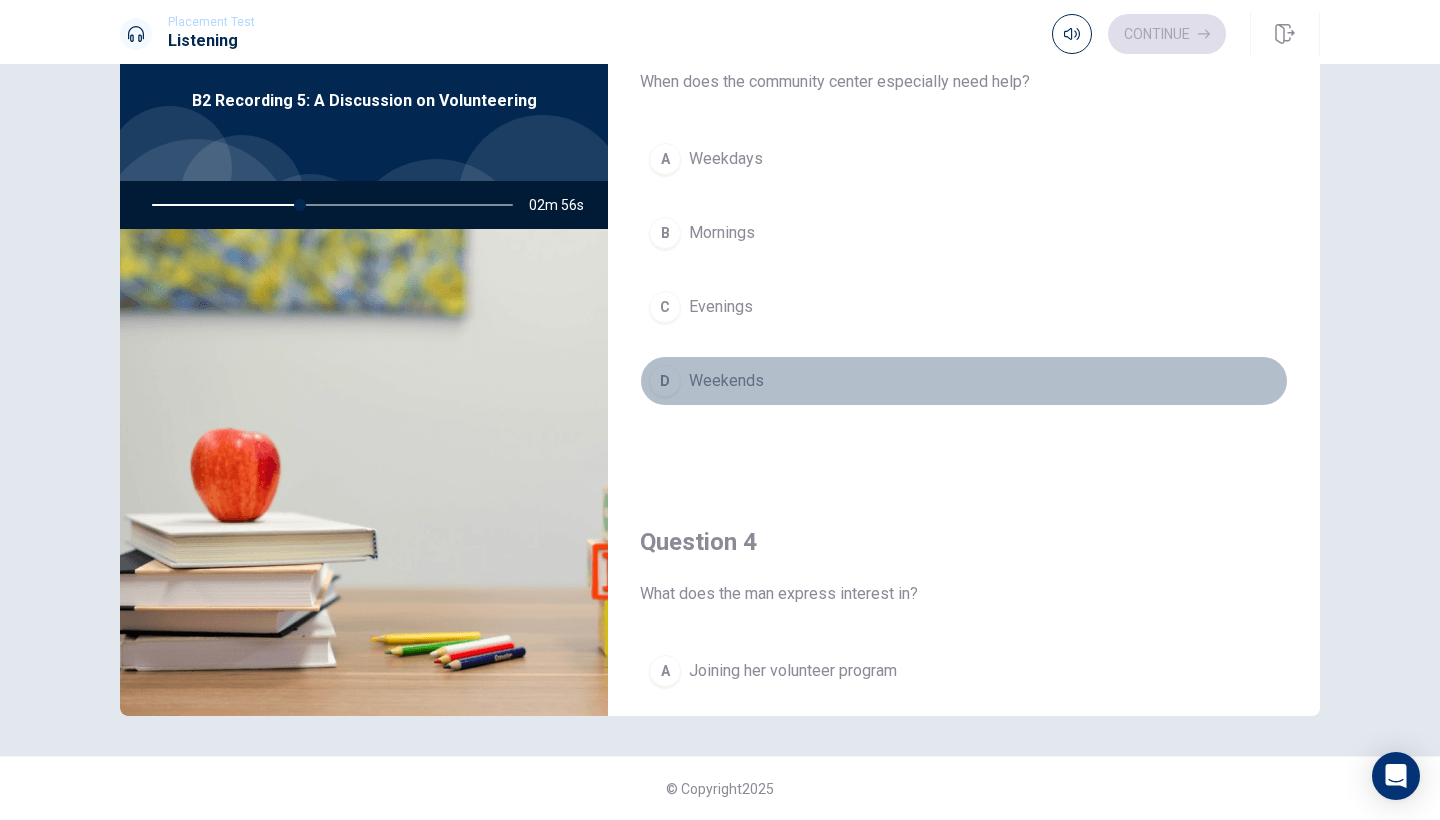 click on "D" at bounding box center [665, 381] 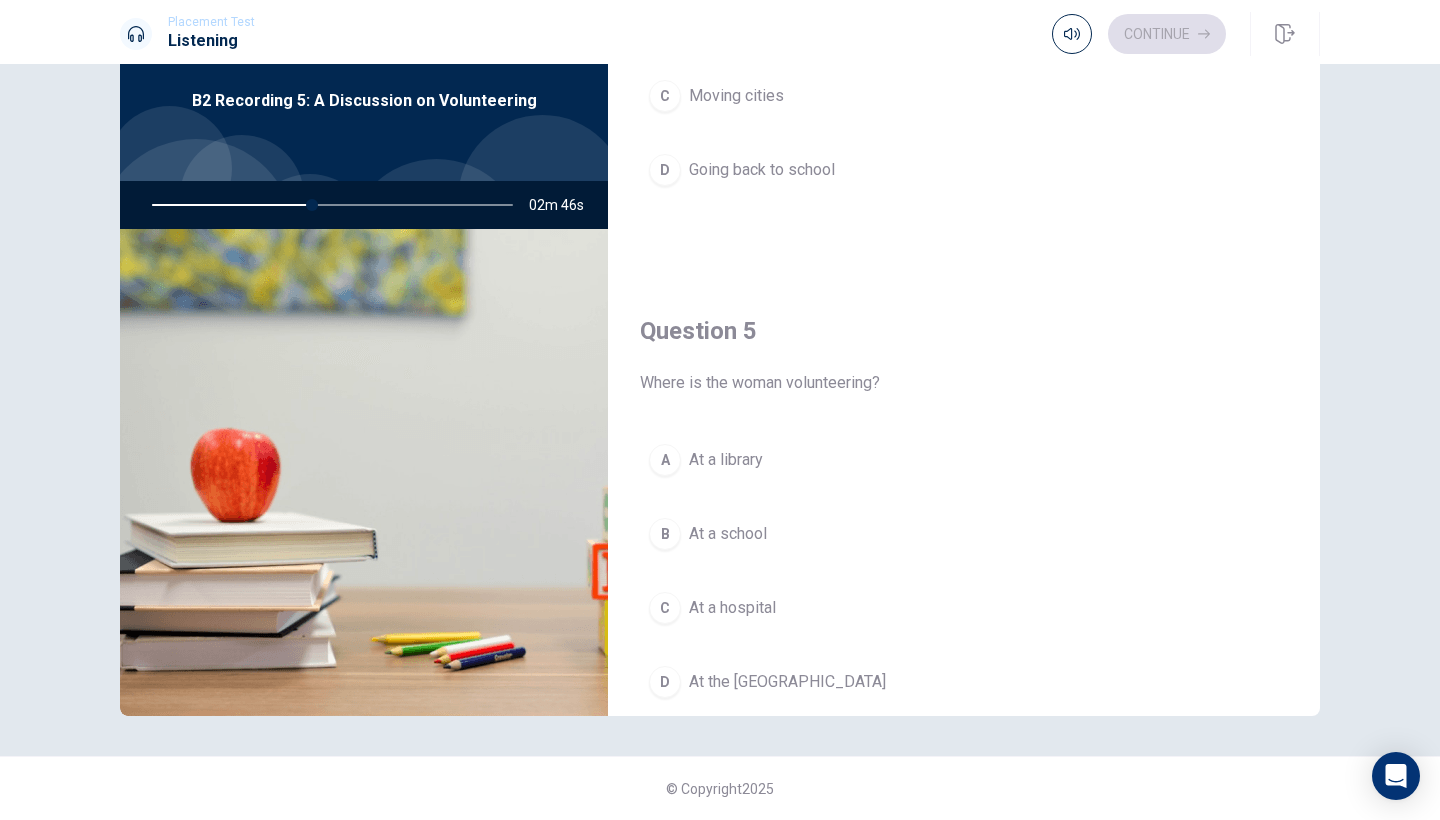 scroll, scrollTop: 1801, scrollLeft: 0, axis: vertical 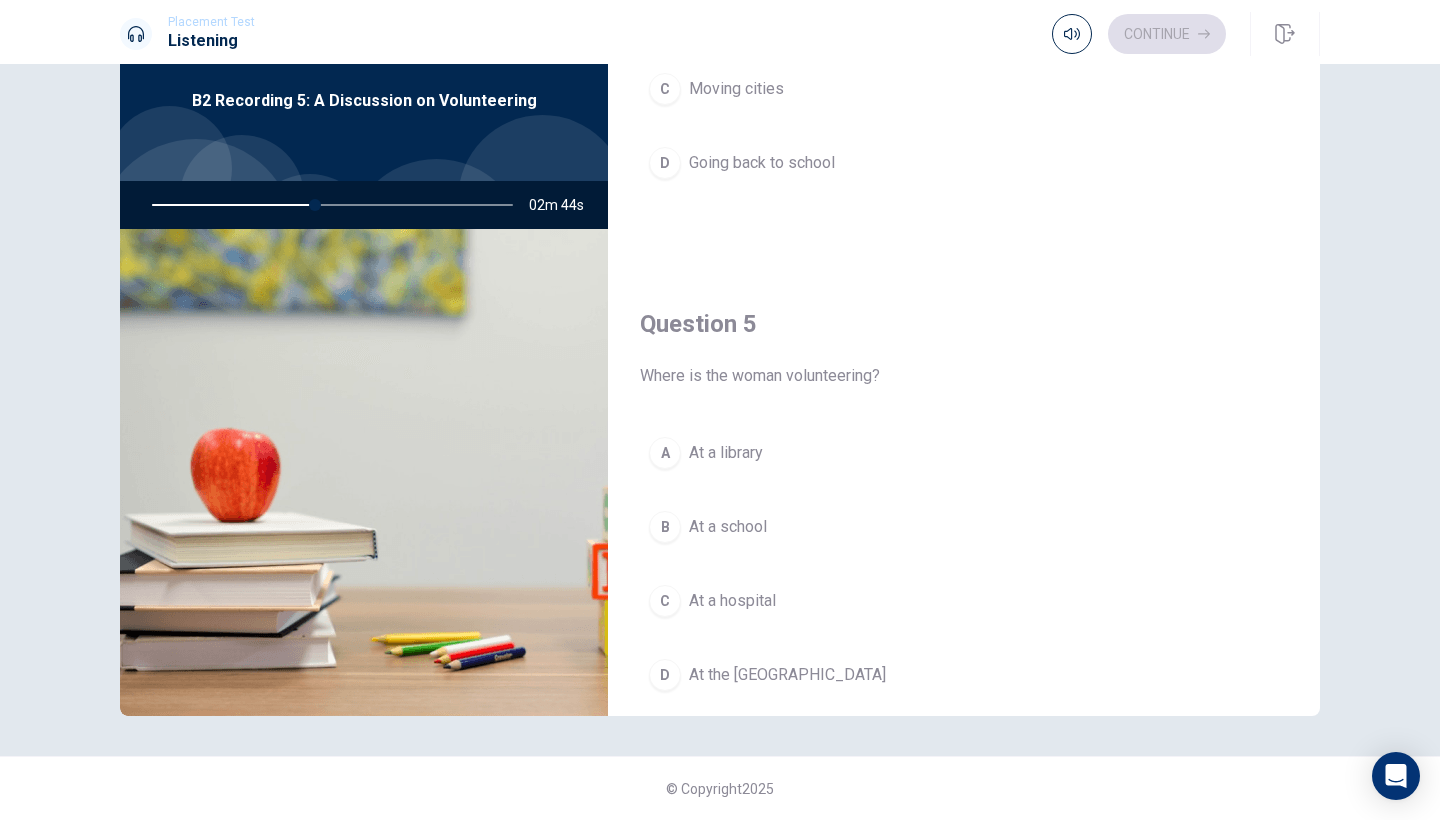 click on "B" at bounding box center [665, 527] 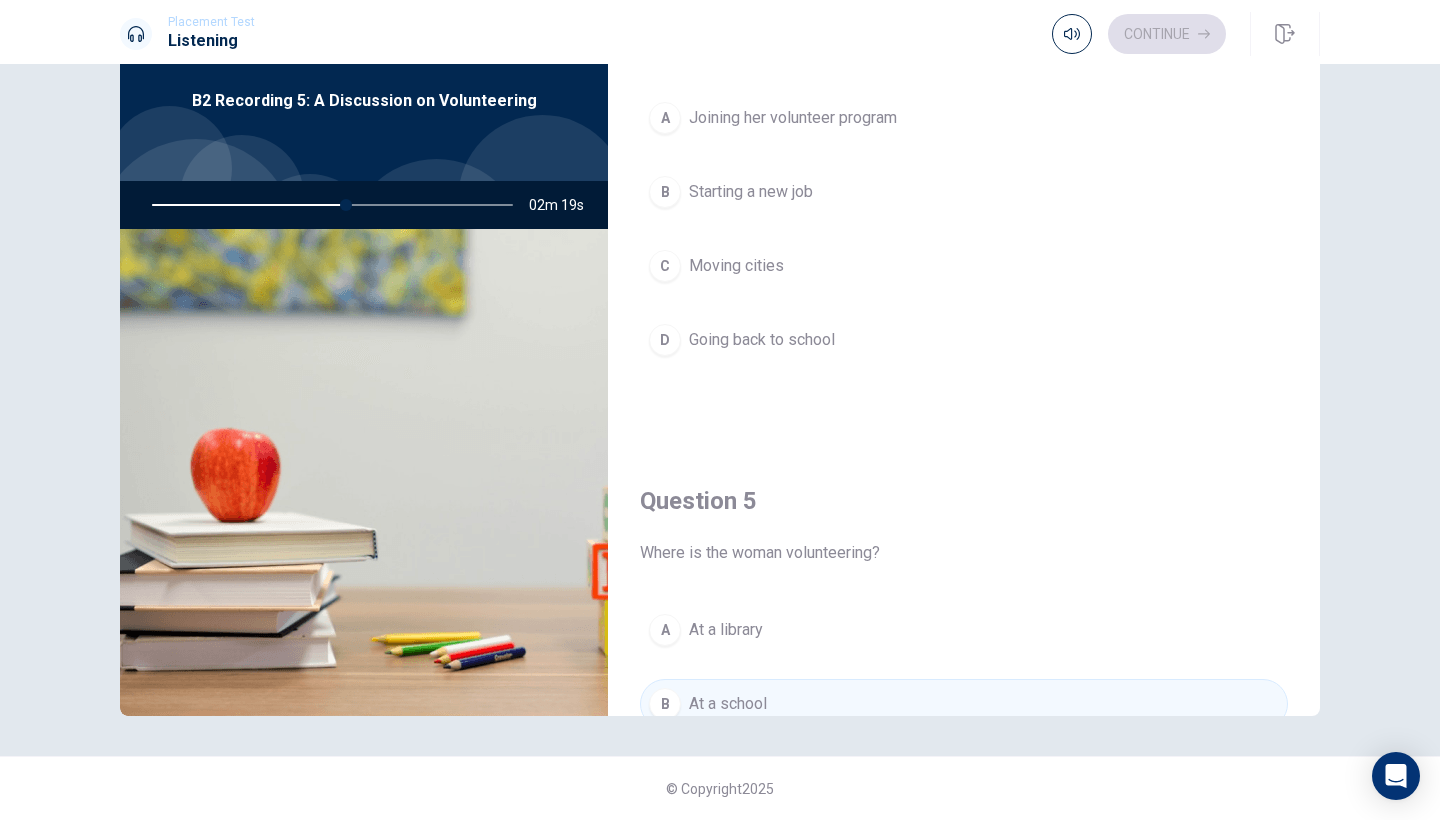 scroll, scrollTop: 1623, scrollLeft: 0, axis: vertical 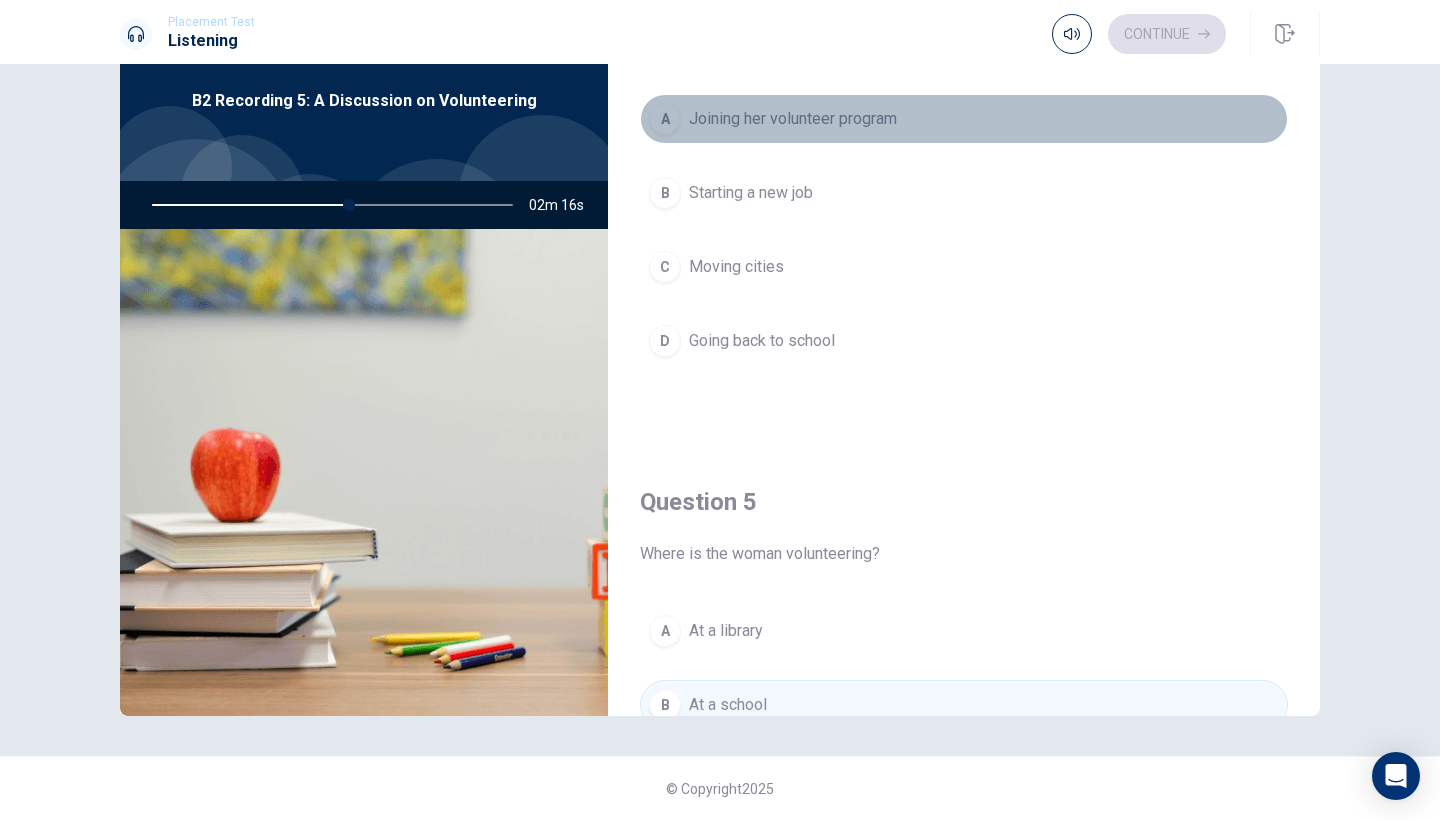 click on "A" at bounding box center (665, 119) 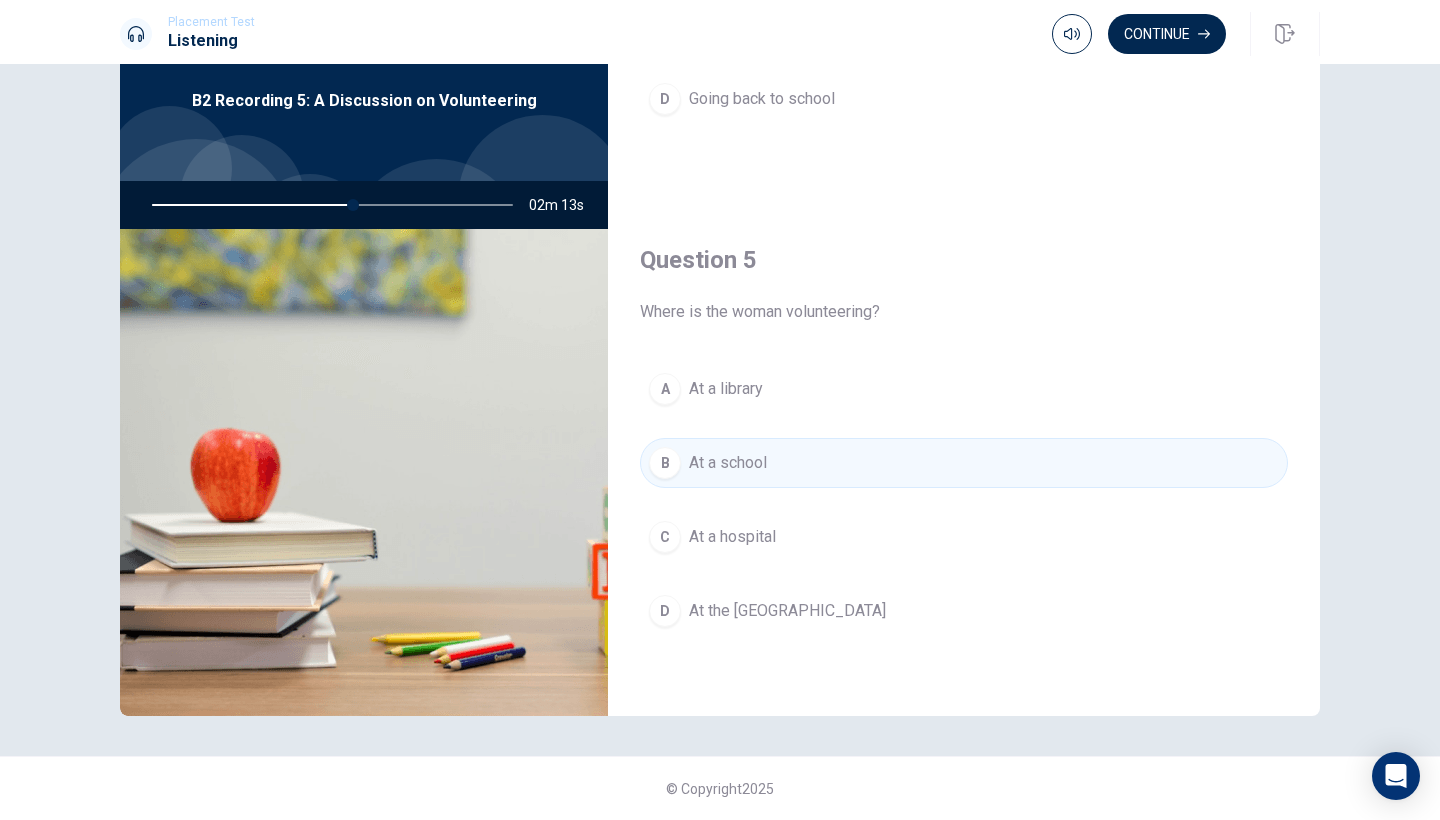scroll, scrollTop: 1865, scrollLeft: 0, axis: vertical 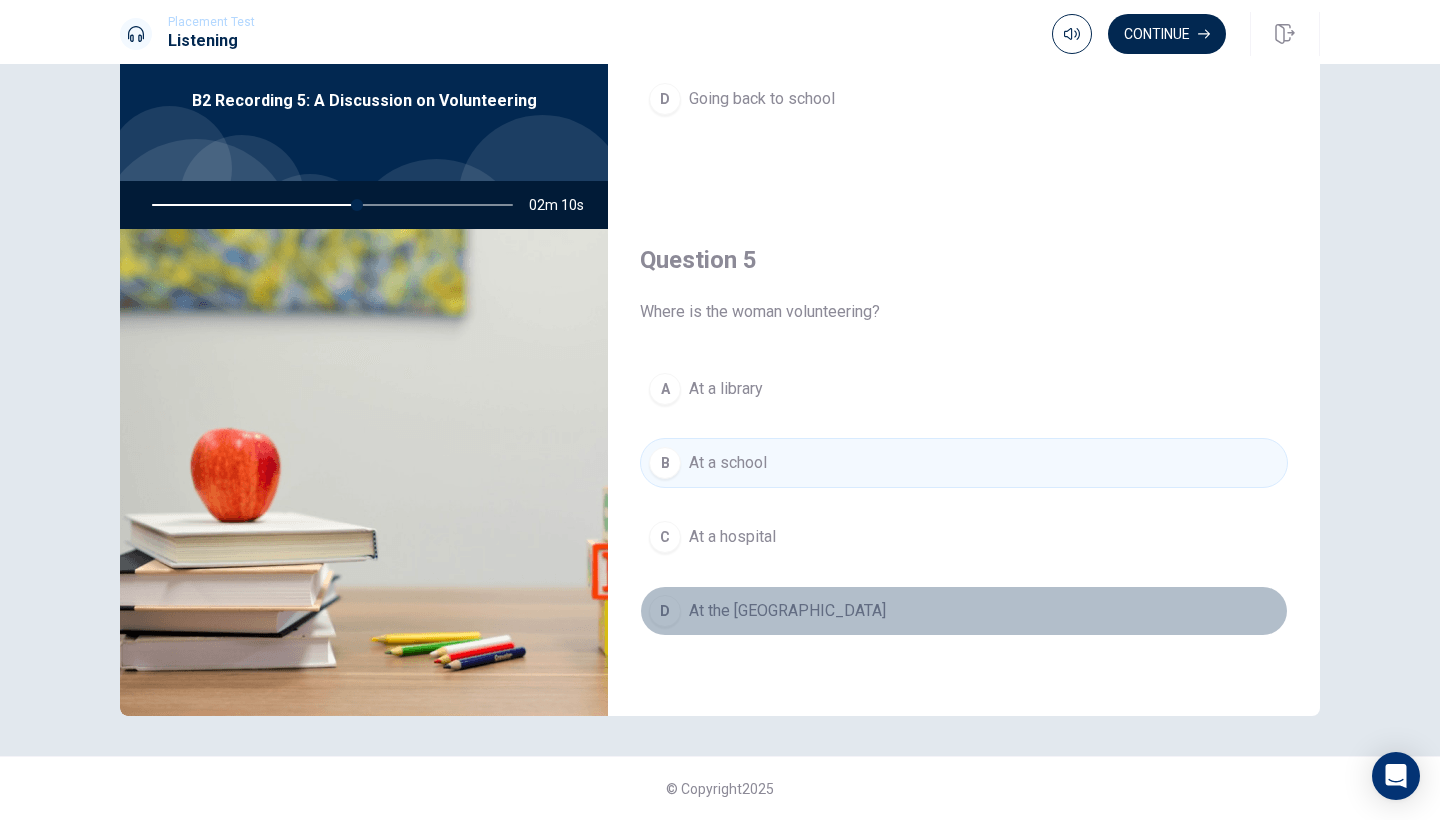 click on "D" at bounding box center [665, 611] 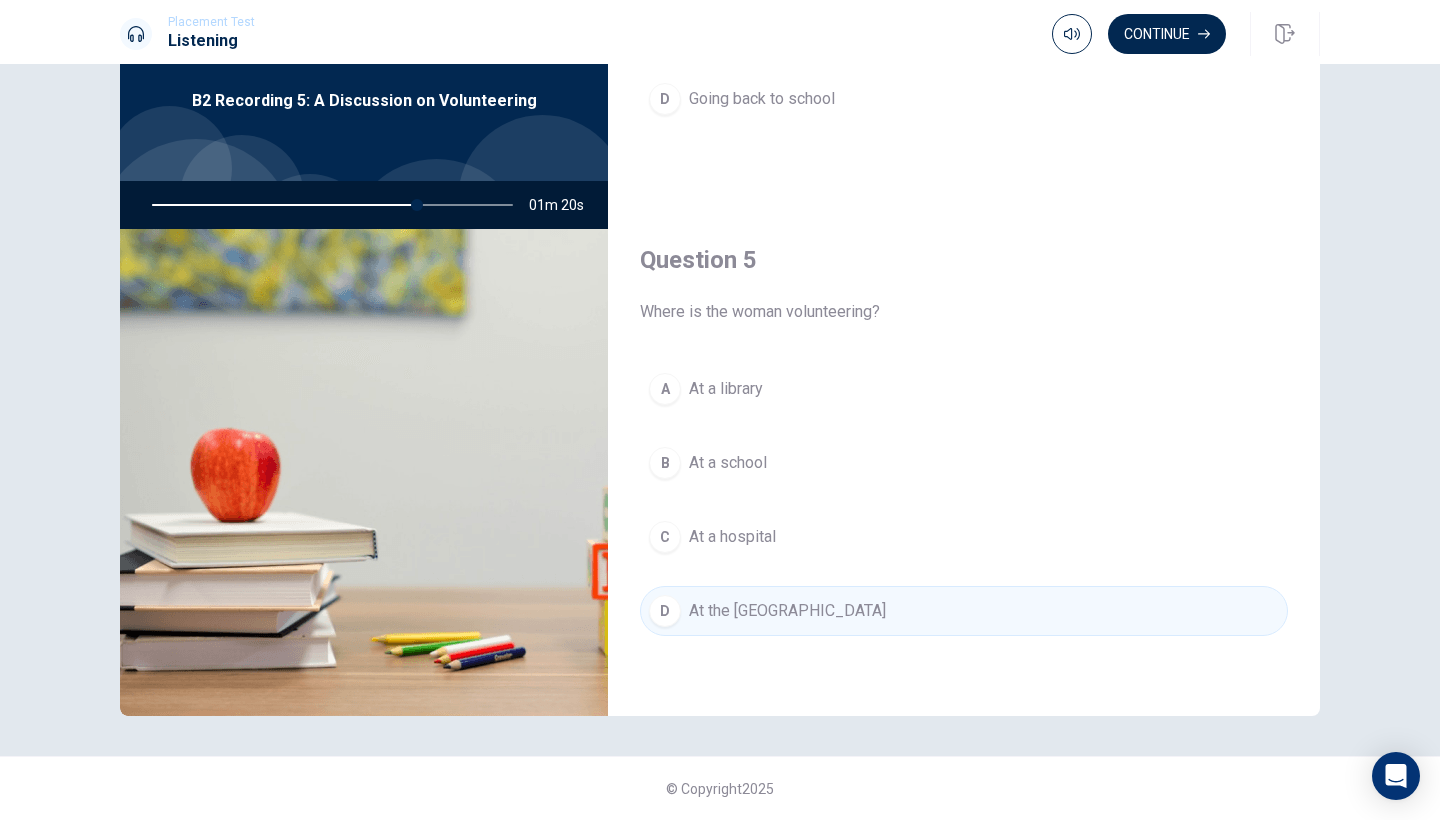 scroll, scrollTop: 1865, scrollLeft: 0, axis: vertical 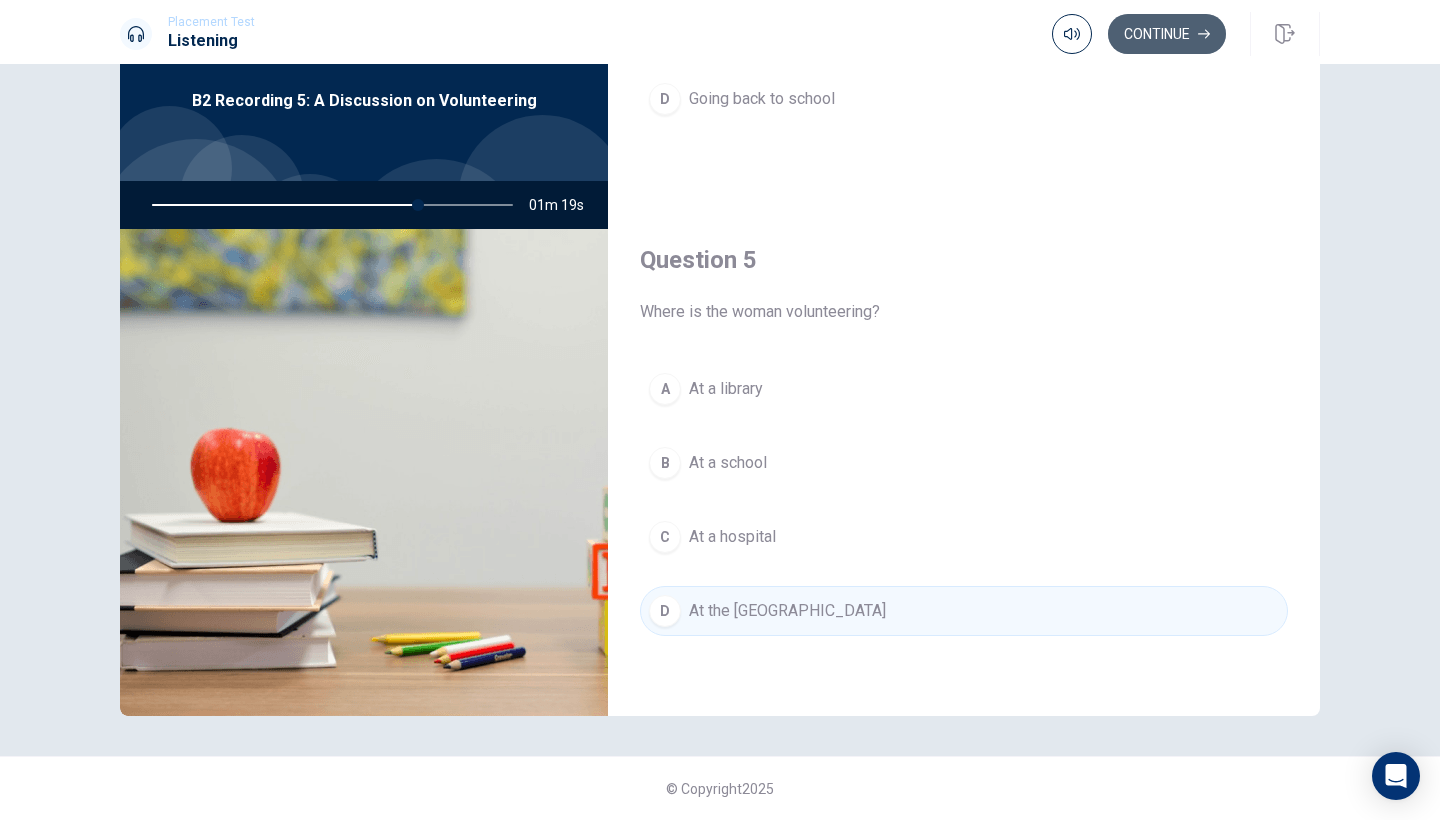 click 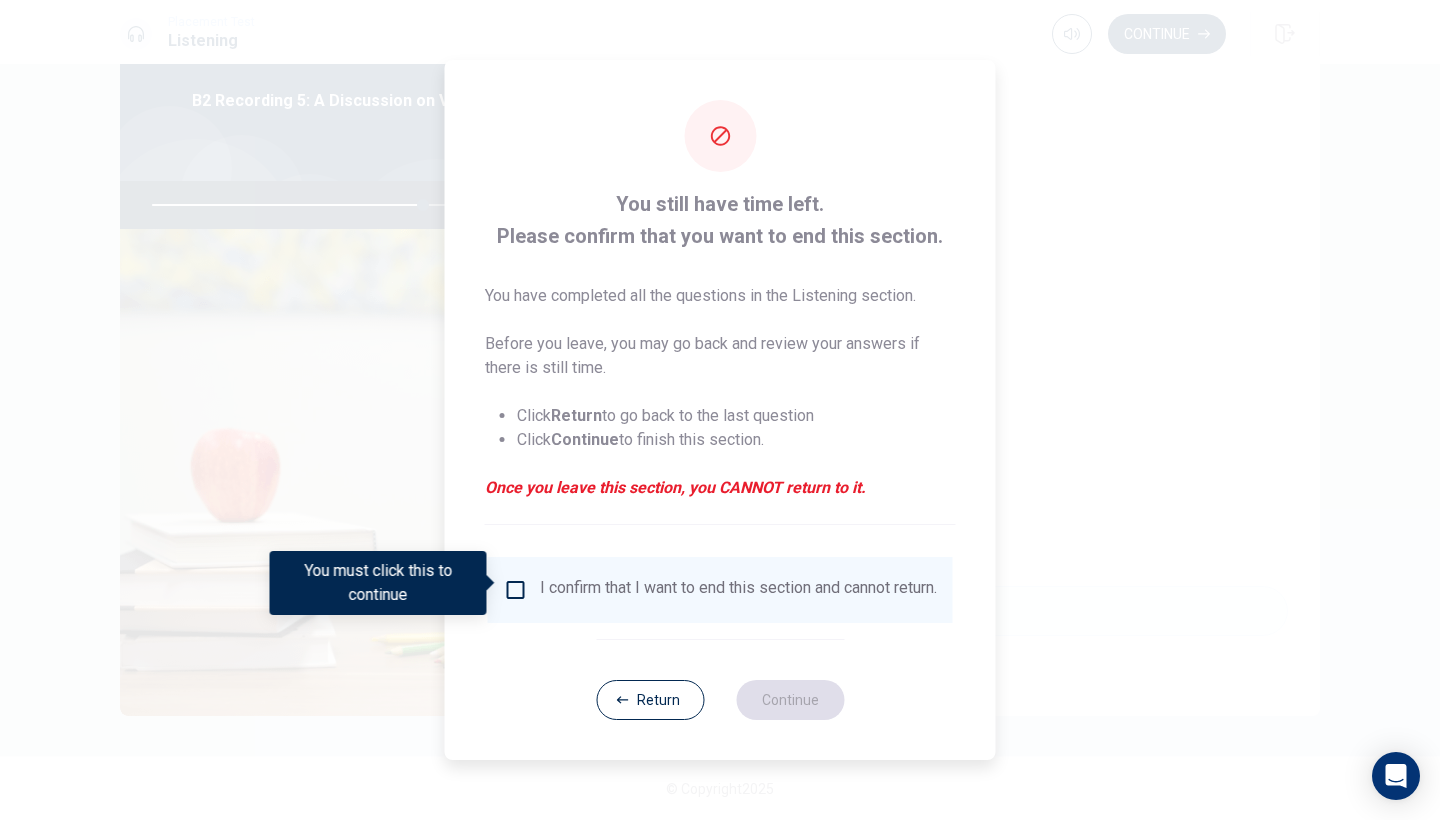 click on "I confirm that I want to end this section and cannot return." at bounding box center (720, 590) 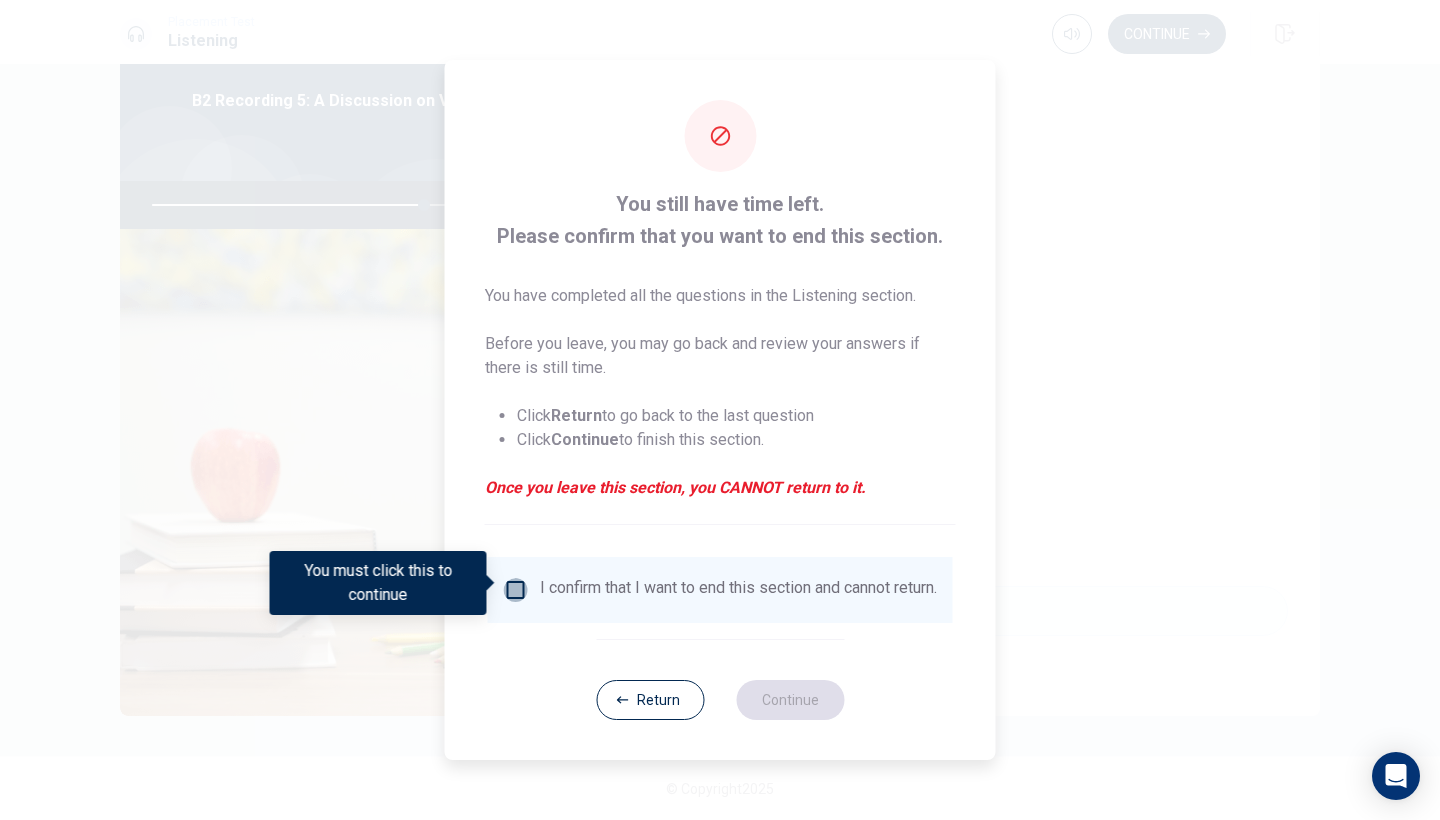 click at bounding box center (516, 590) 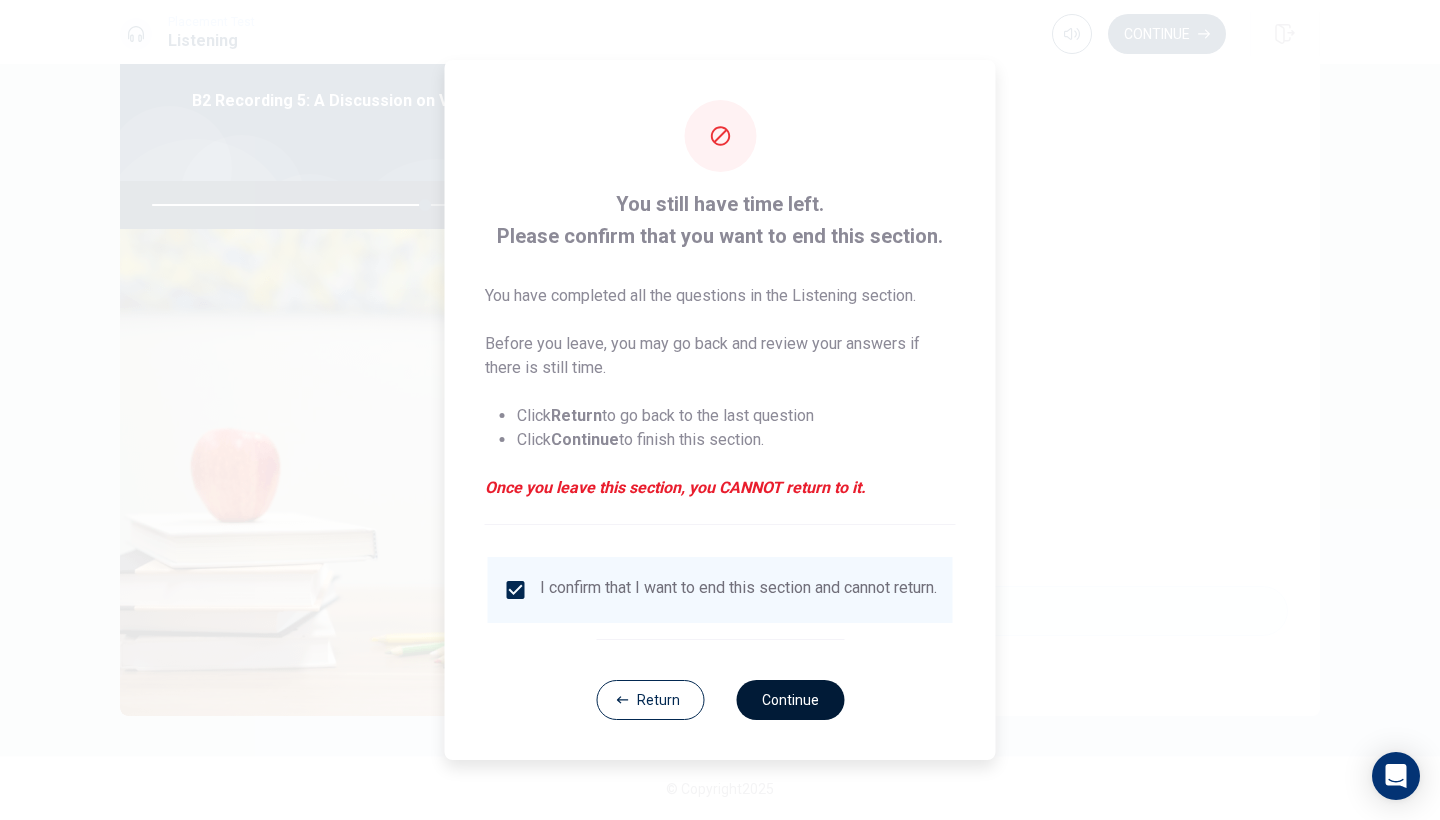 click on "Continue" at bounding box center (790, 700) 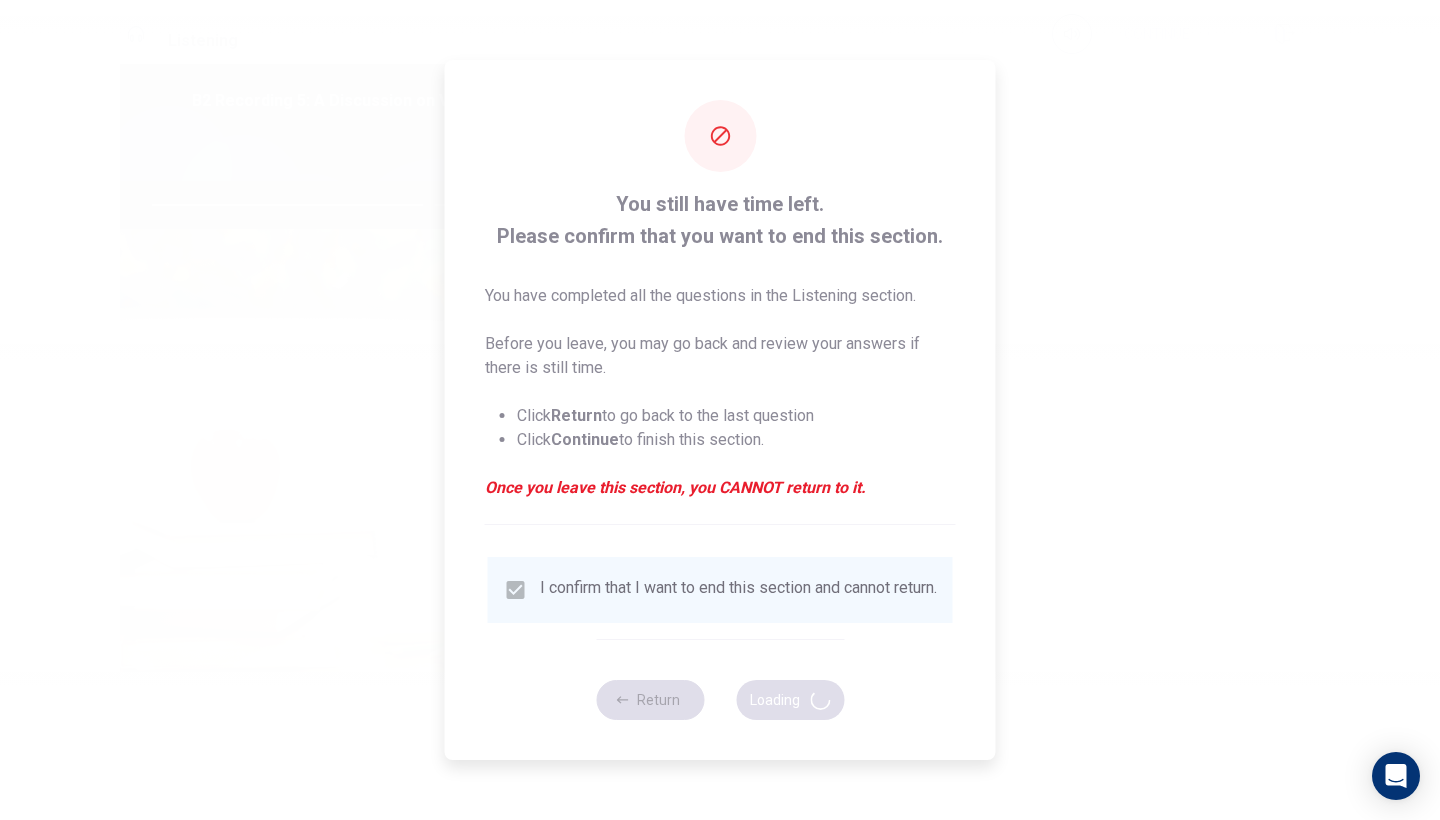 type on "77" 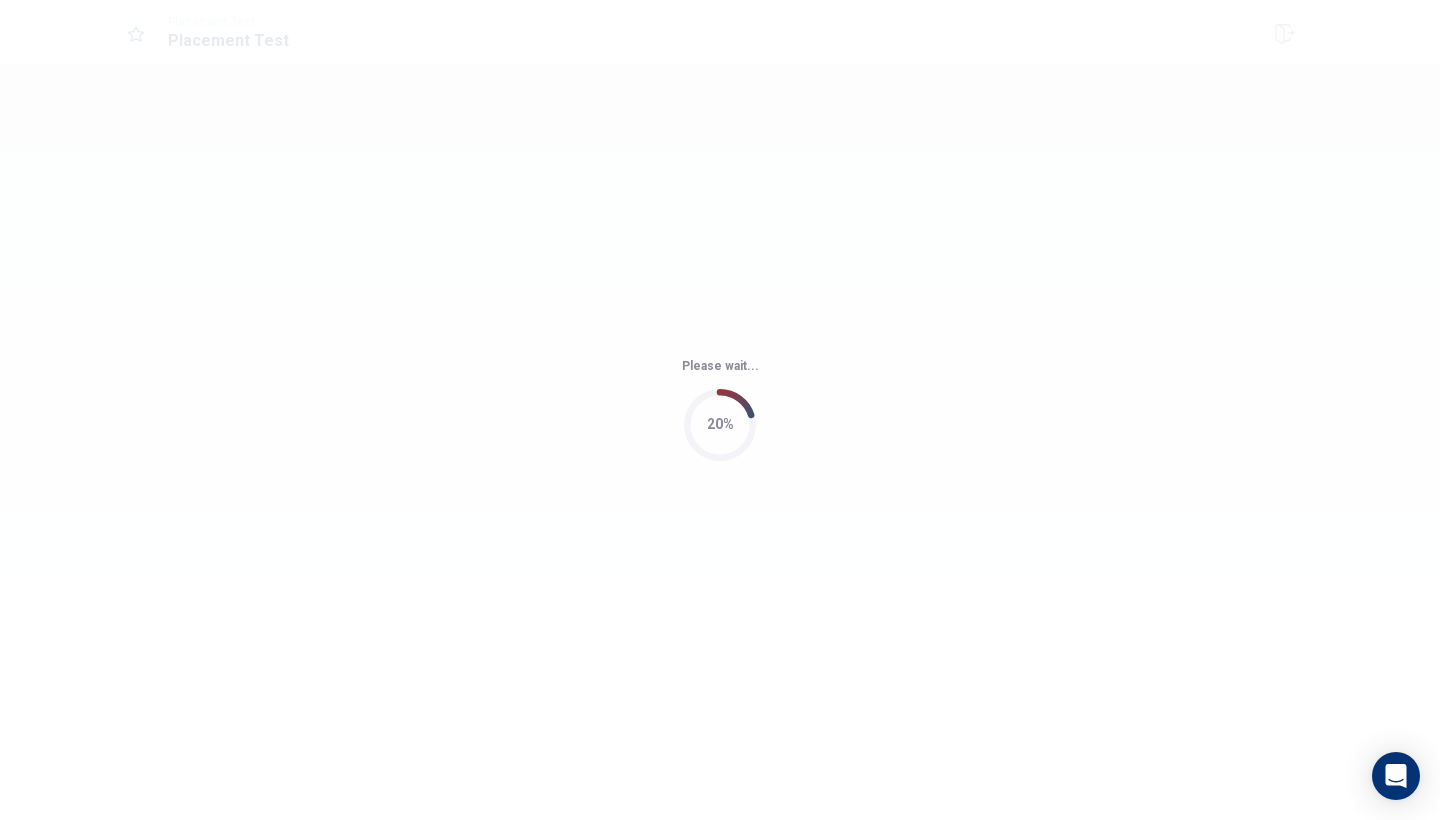 scroll, scrollTop: 0, scrollLeft: 0, axis: both 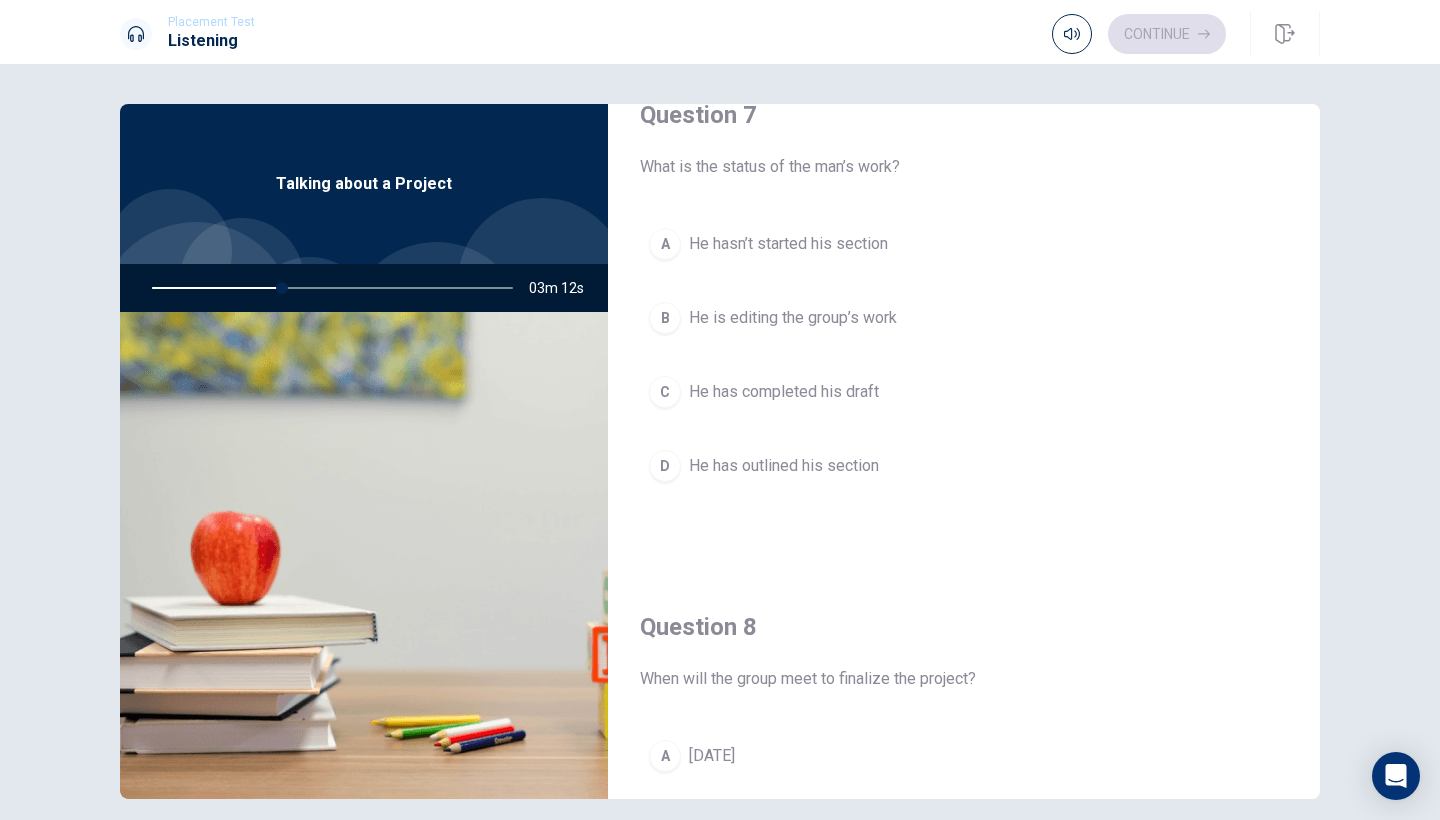 click on "B" at bounding box center [665, 318] 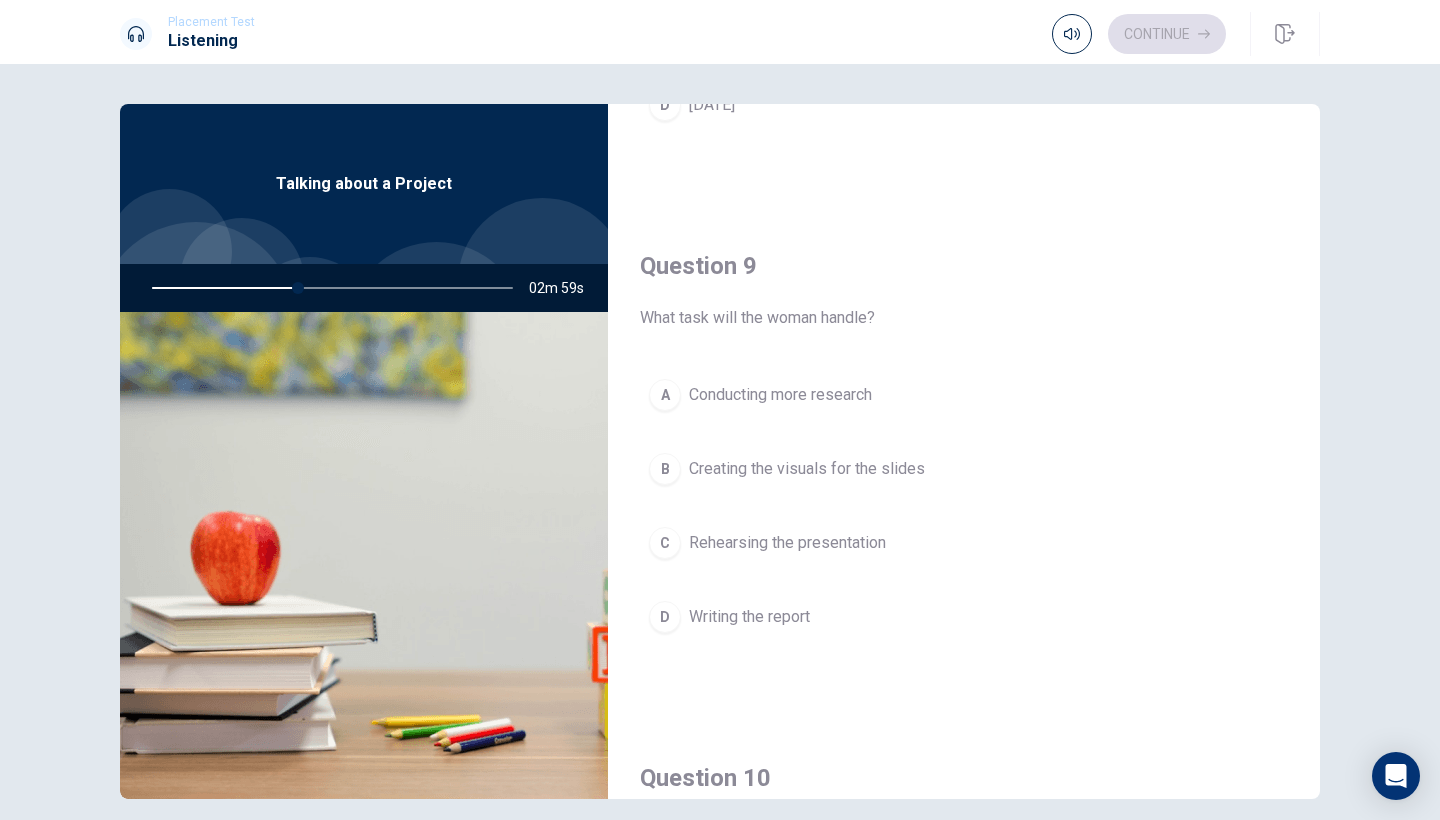 scroll, scrollTop: 1431, scrollLeft: 0, axis: vertical 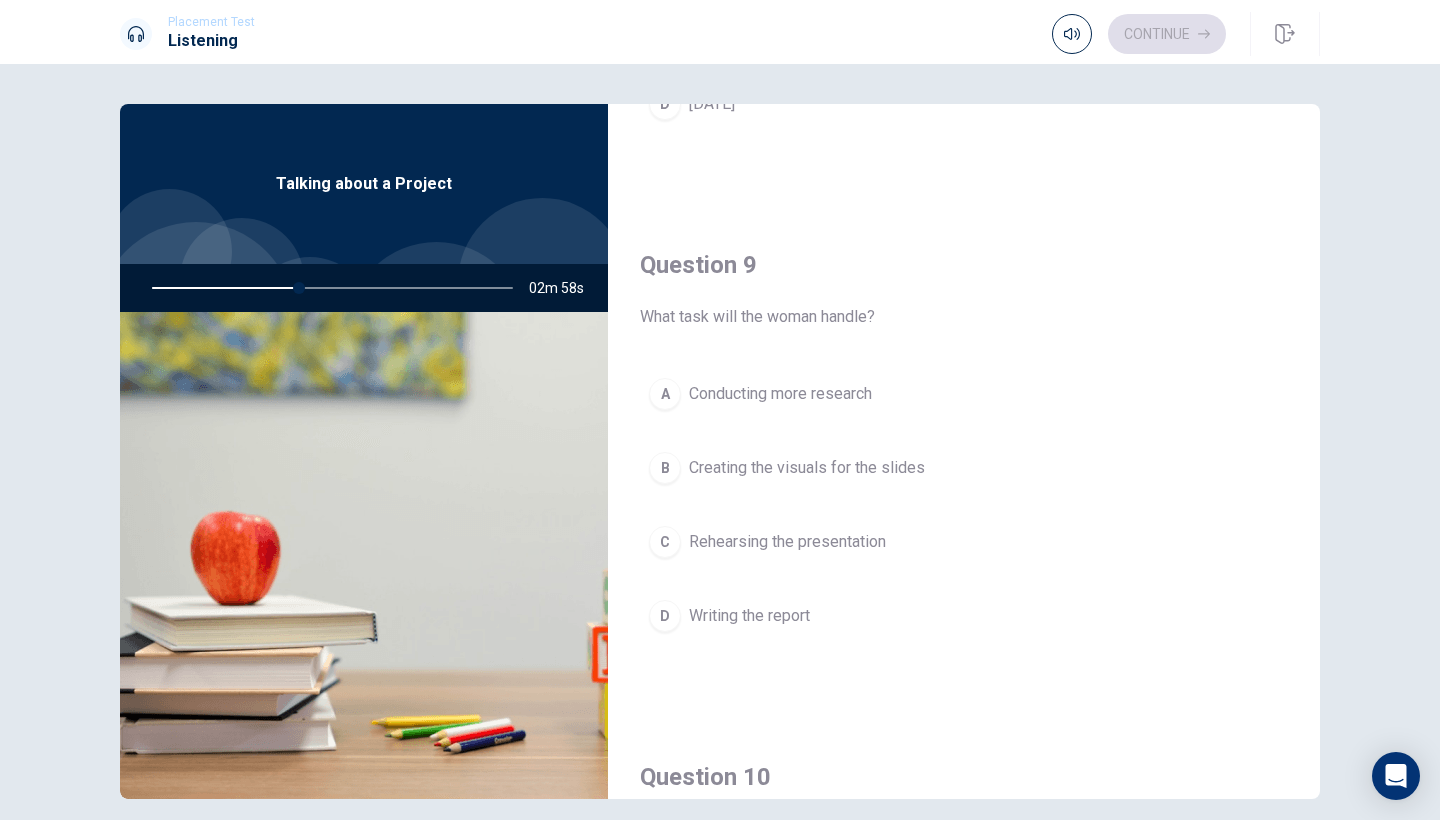 click on "B" at bounding box center [665, 468] 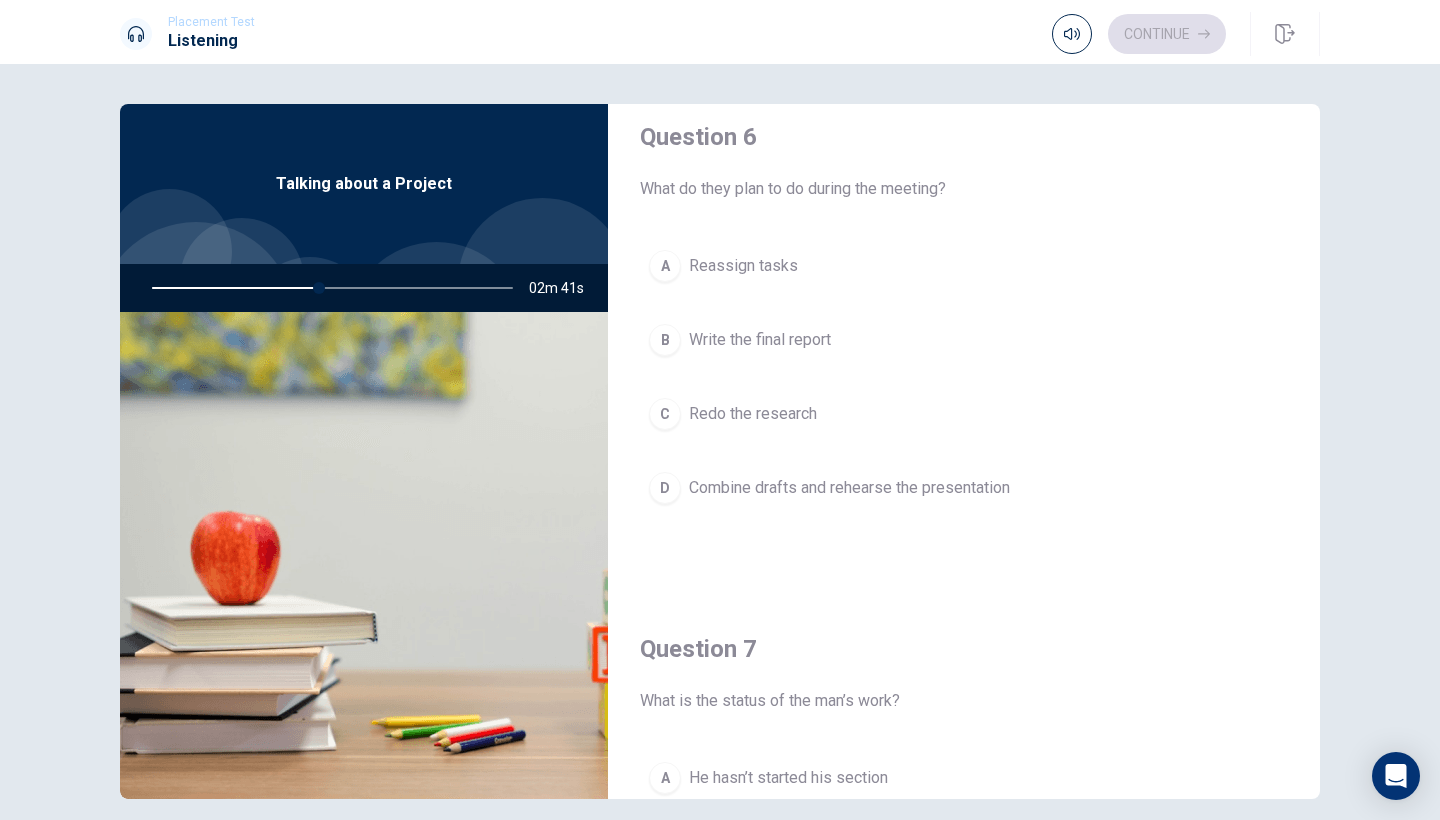 scroll, scrollTop: 24, scrollLeft: 0, axis: vertical 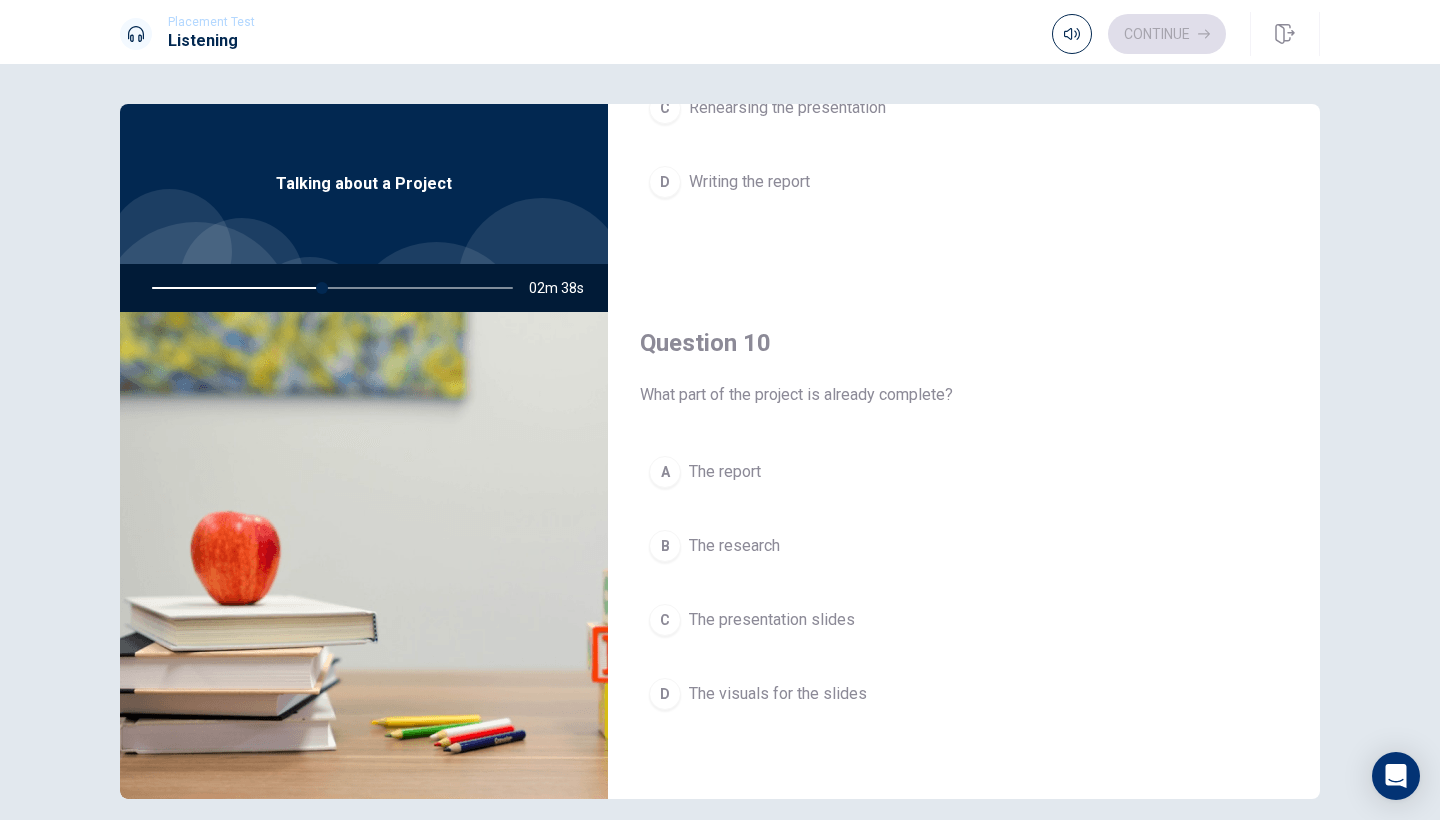 click on "B" at bounding box center [665, 546] 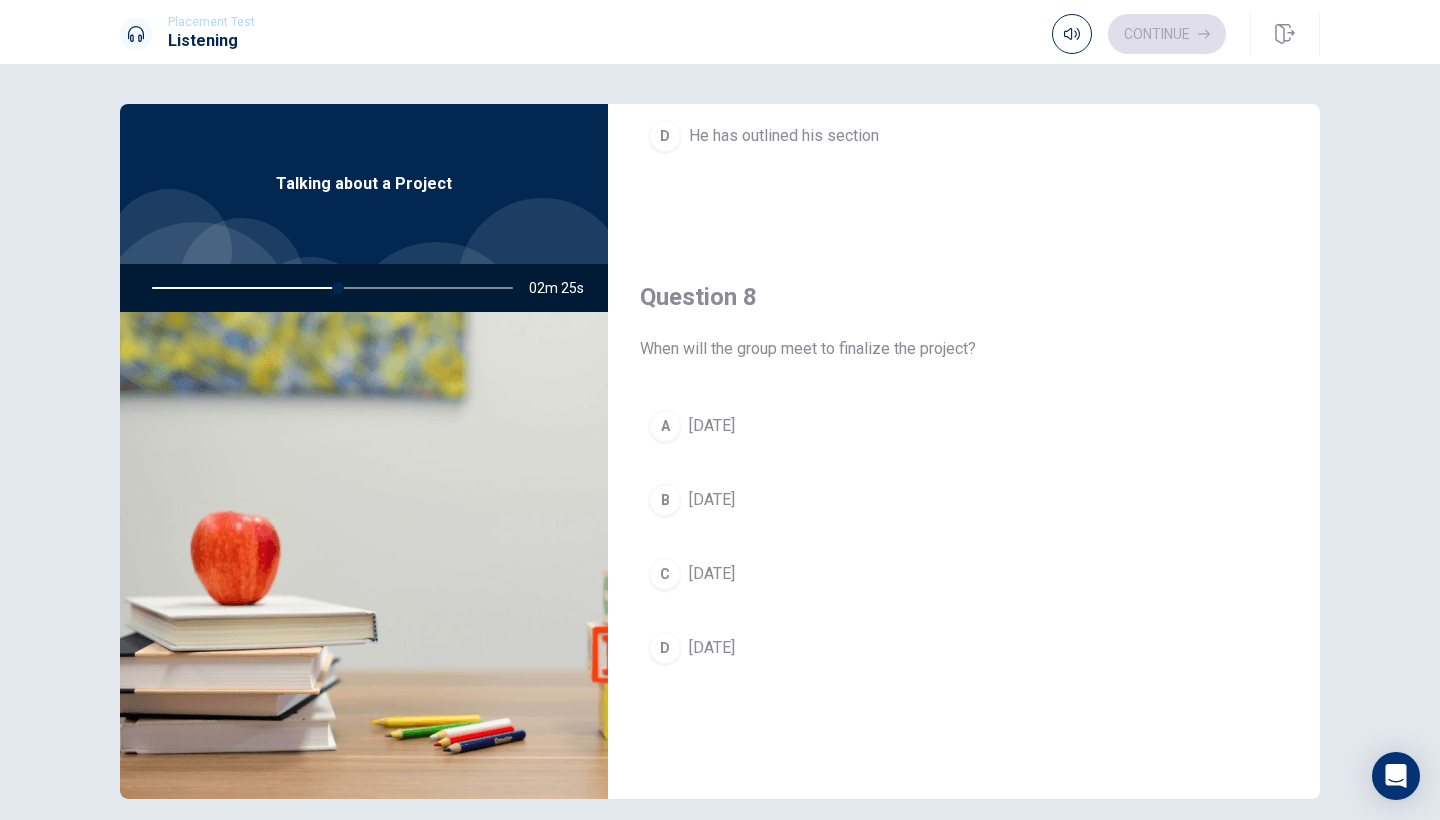 scroll, scrollTop: 889, scrollLeft: 0, axis: vertical 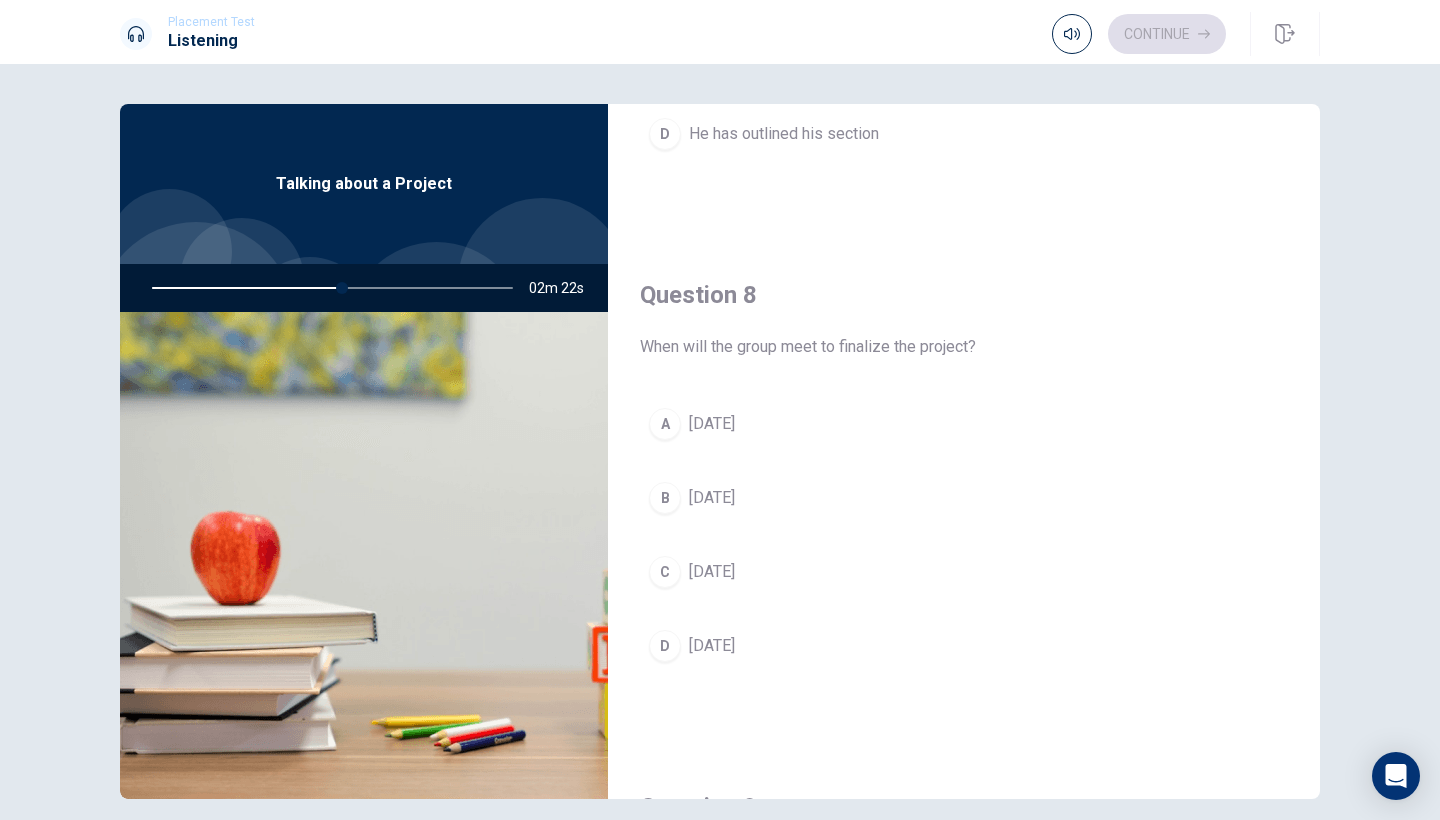 click on "A" at bounding box center [665, 424] 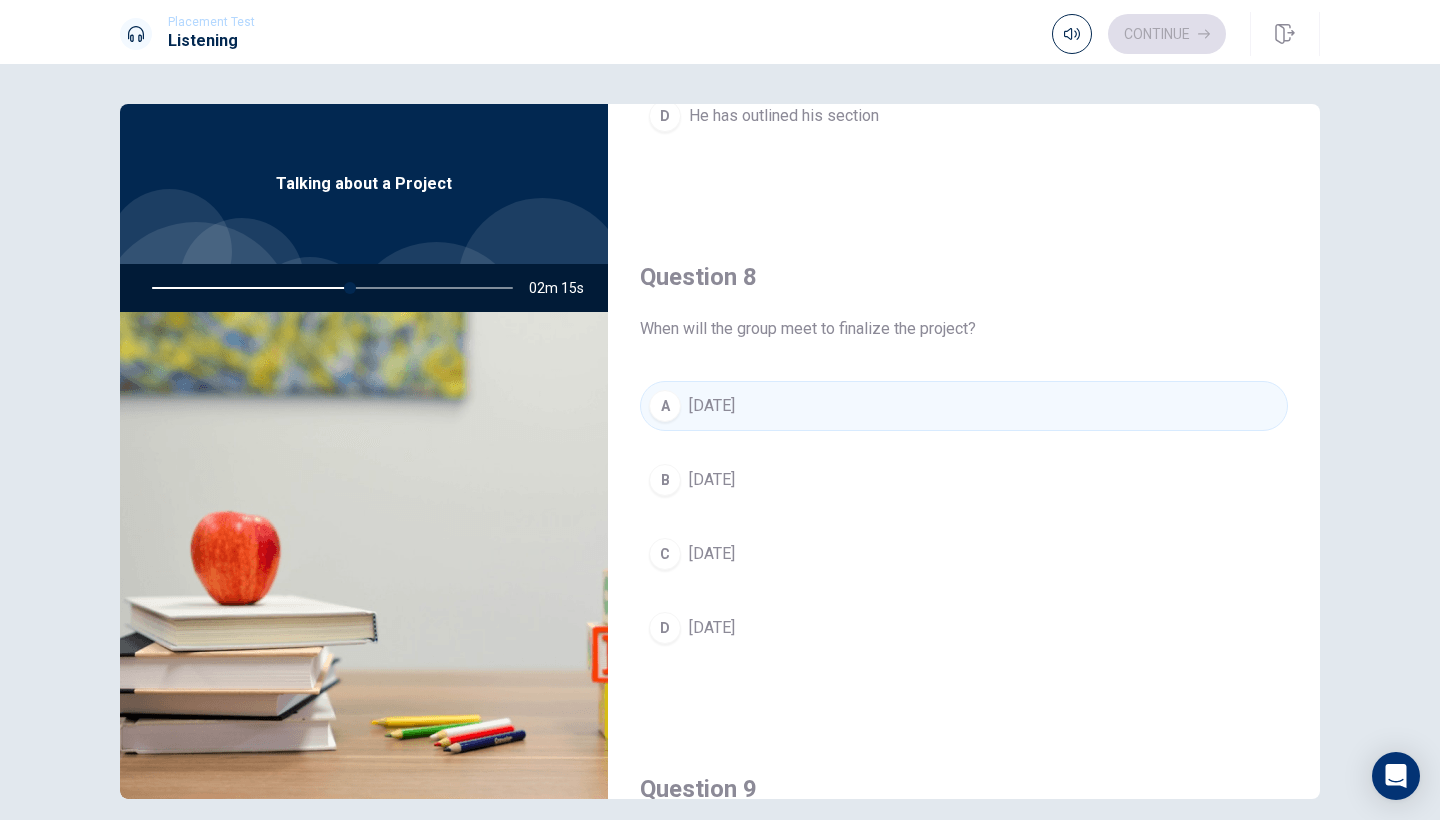 scroll, scrollTop: 1047, scrollLeft: 0, axis: vertical 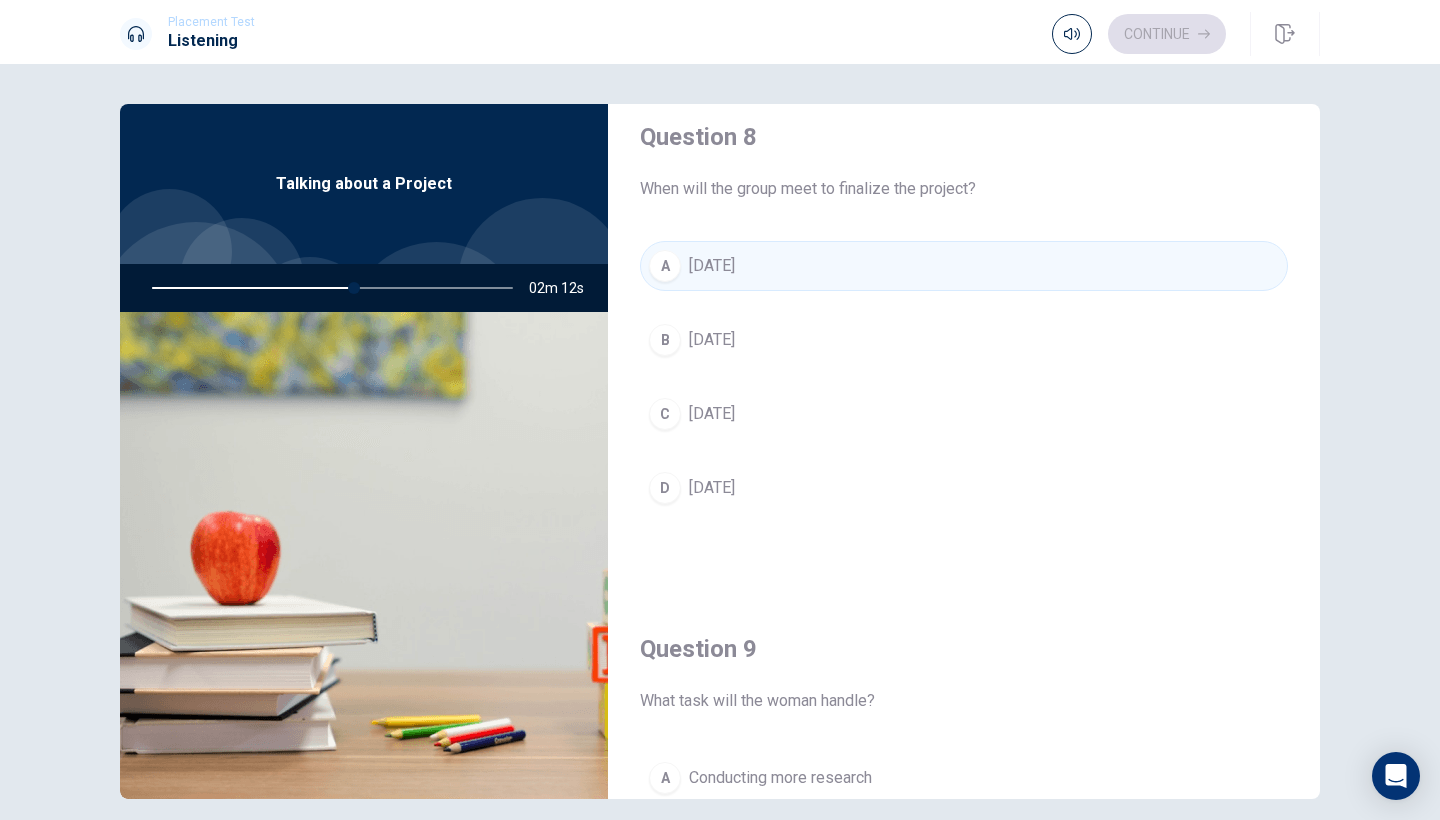 click on "C" at bounding box center (665, 414) 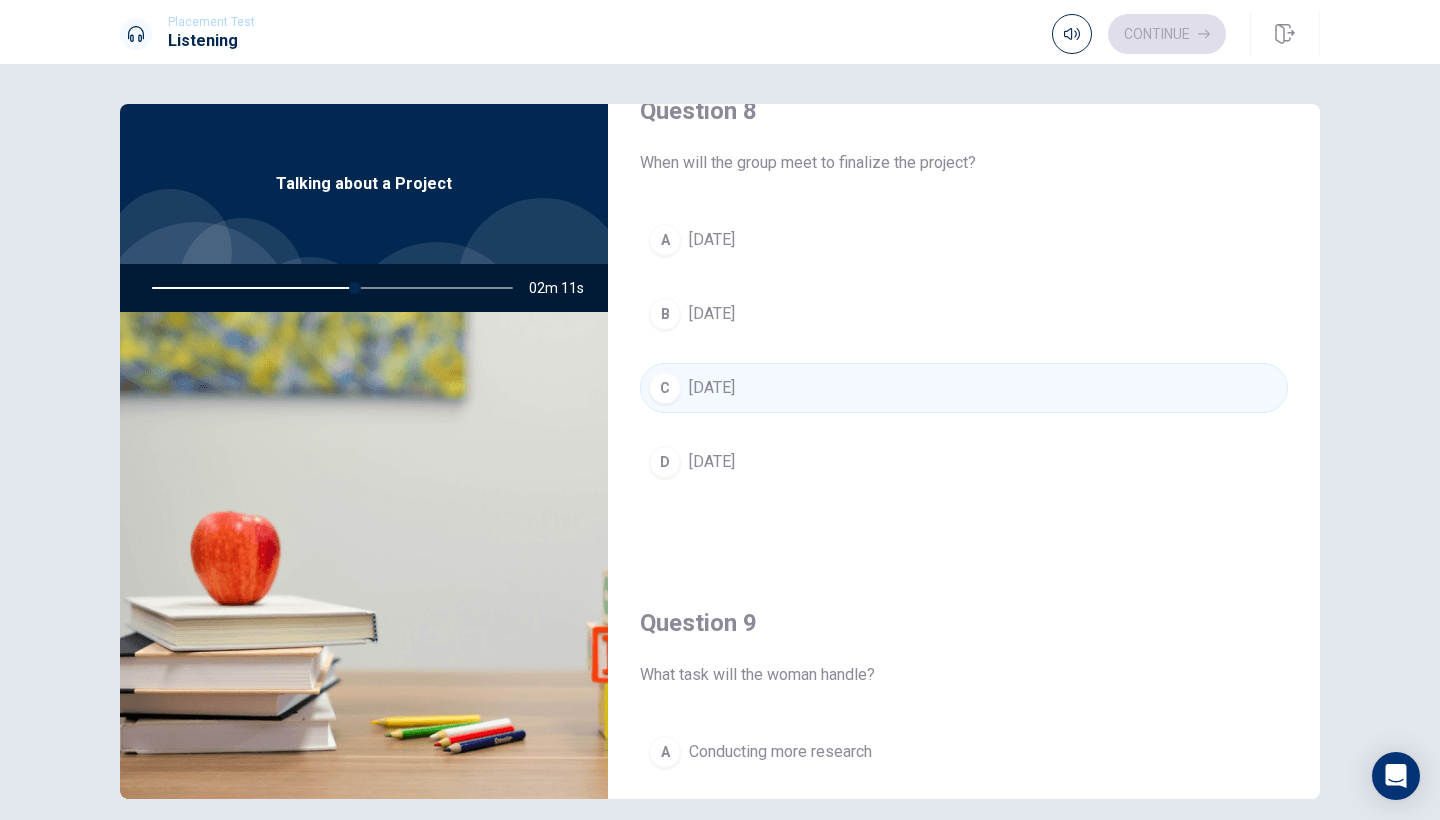 scroll, scrollTop: 1075, scrollLeft: 0, axis: vertical 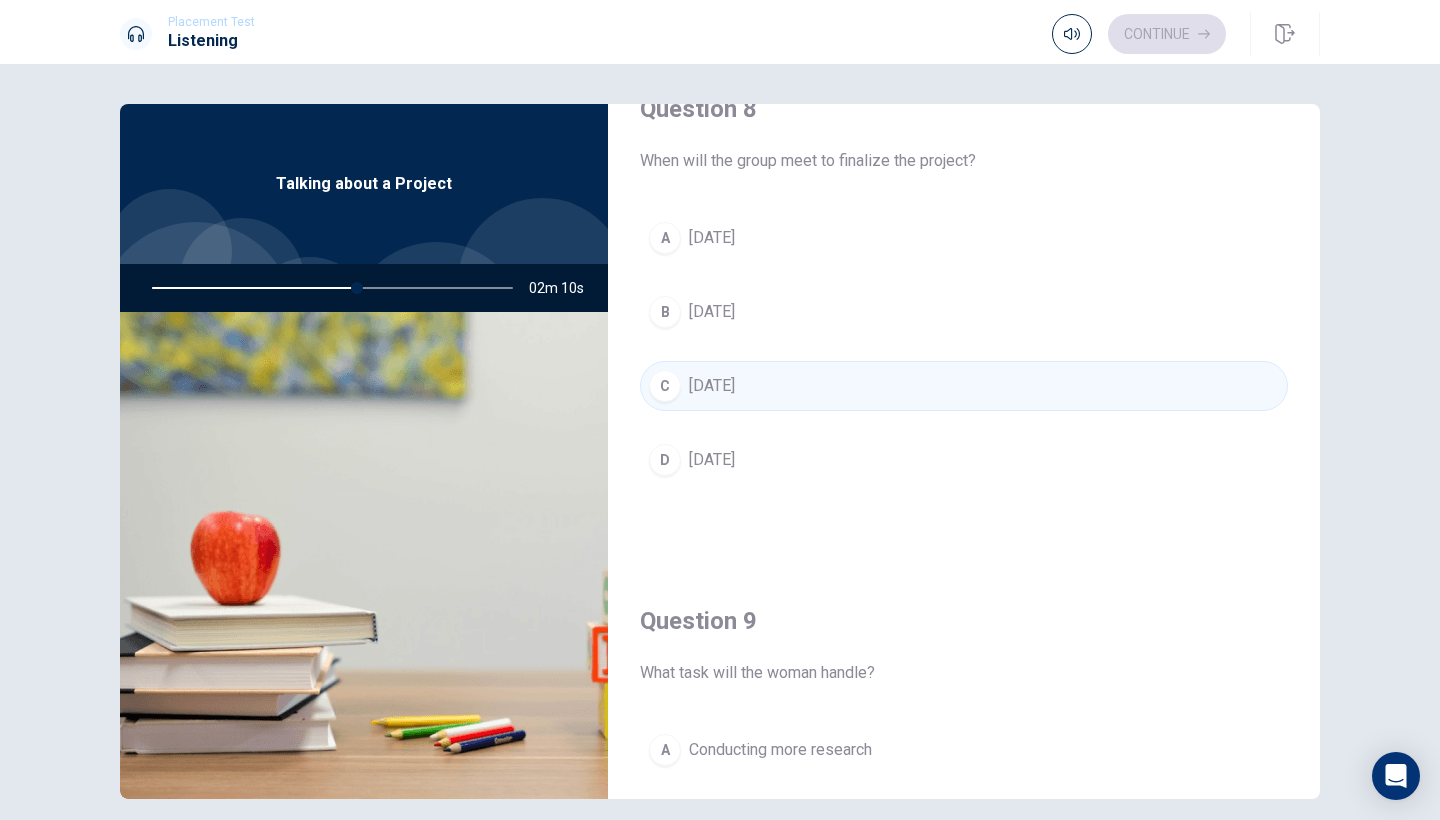 click on "B" at bounding box center (665, 312) 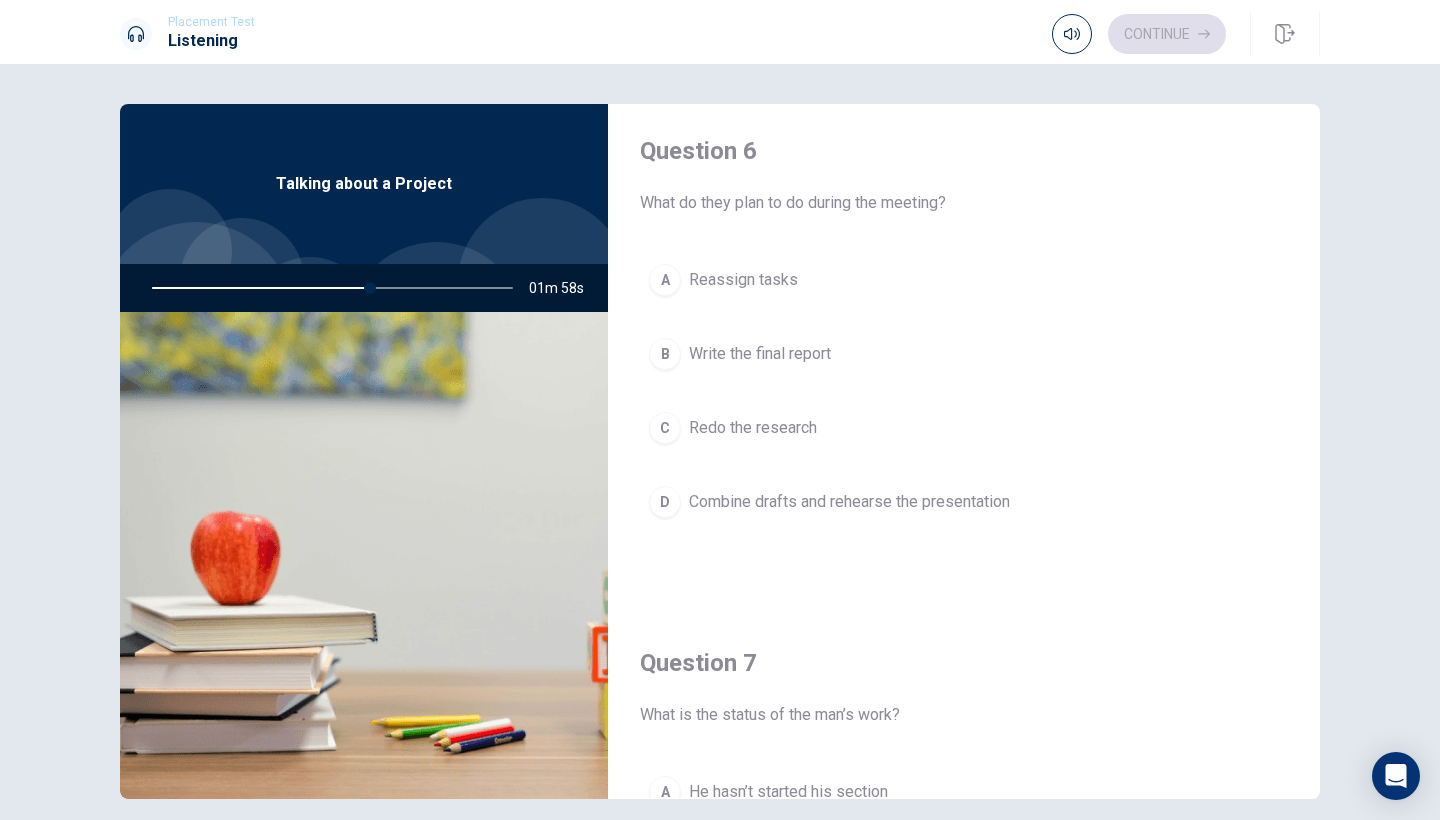 scroll, scrollTop: 11, scrollLeft: 0, axis: vertical 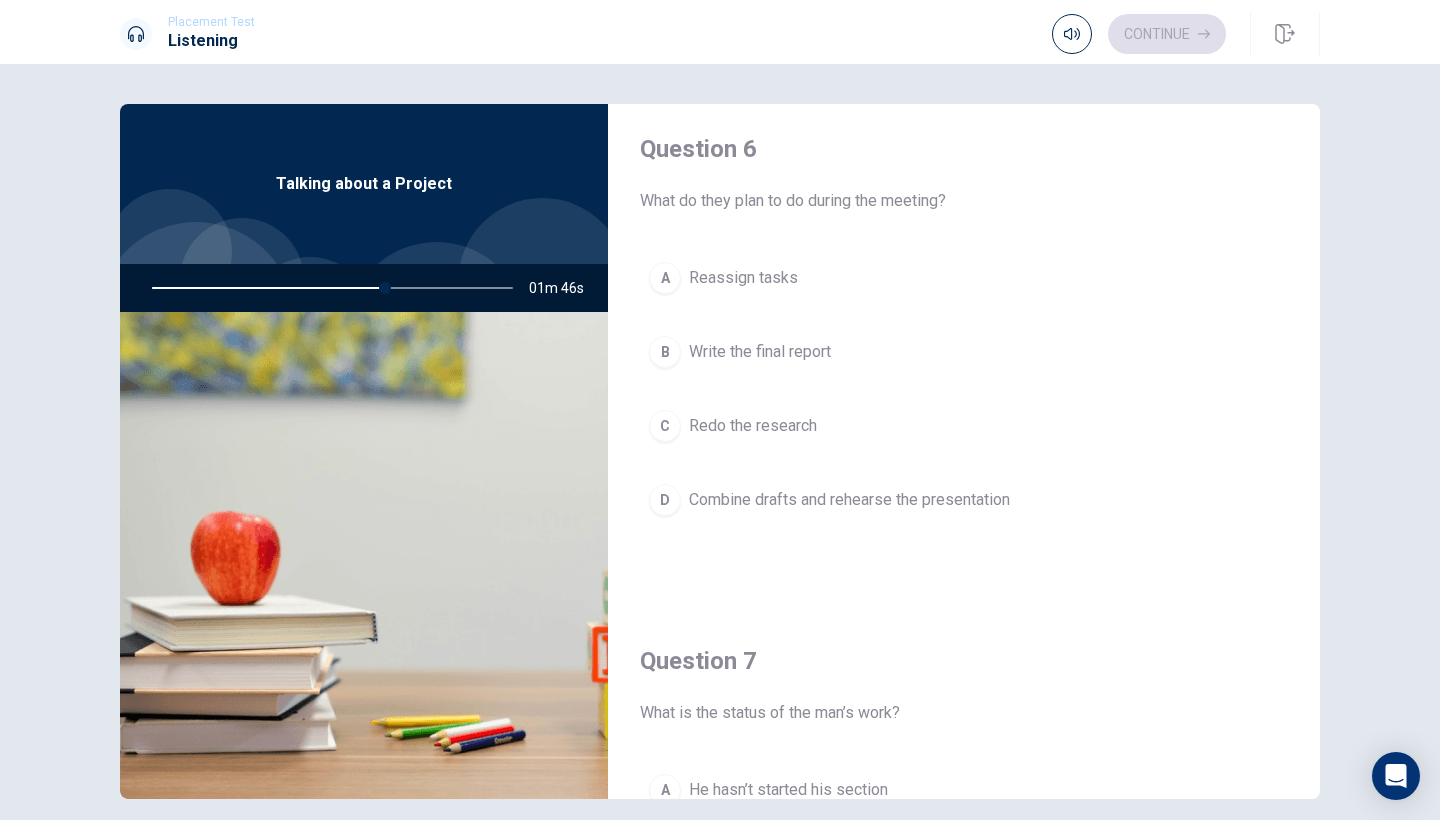 click on "D" at bounding box center [665, 500] 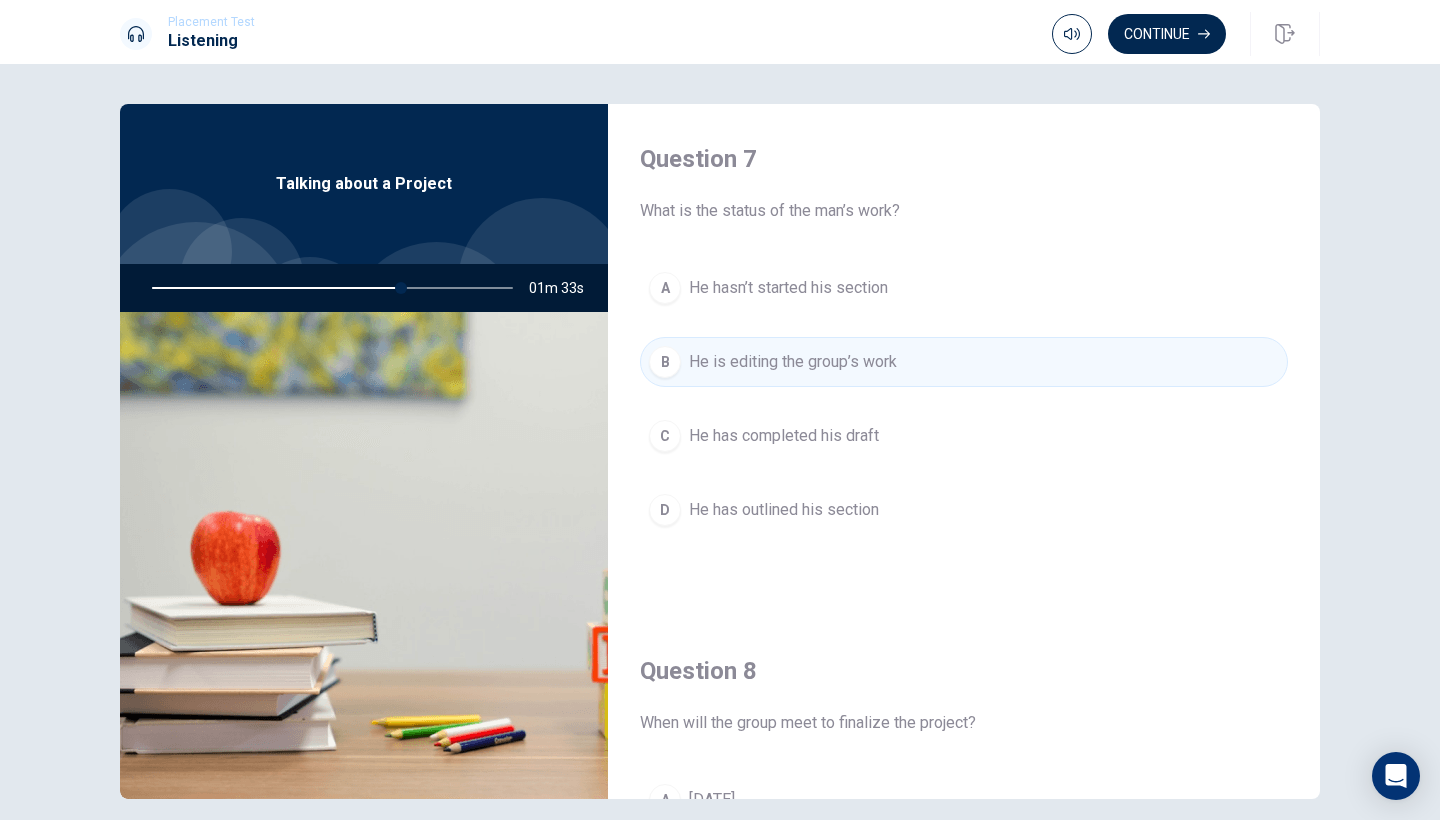 scroll, scrollTop: 514, scrollLeft: 0, axis: vertical 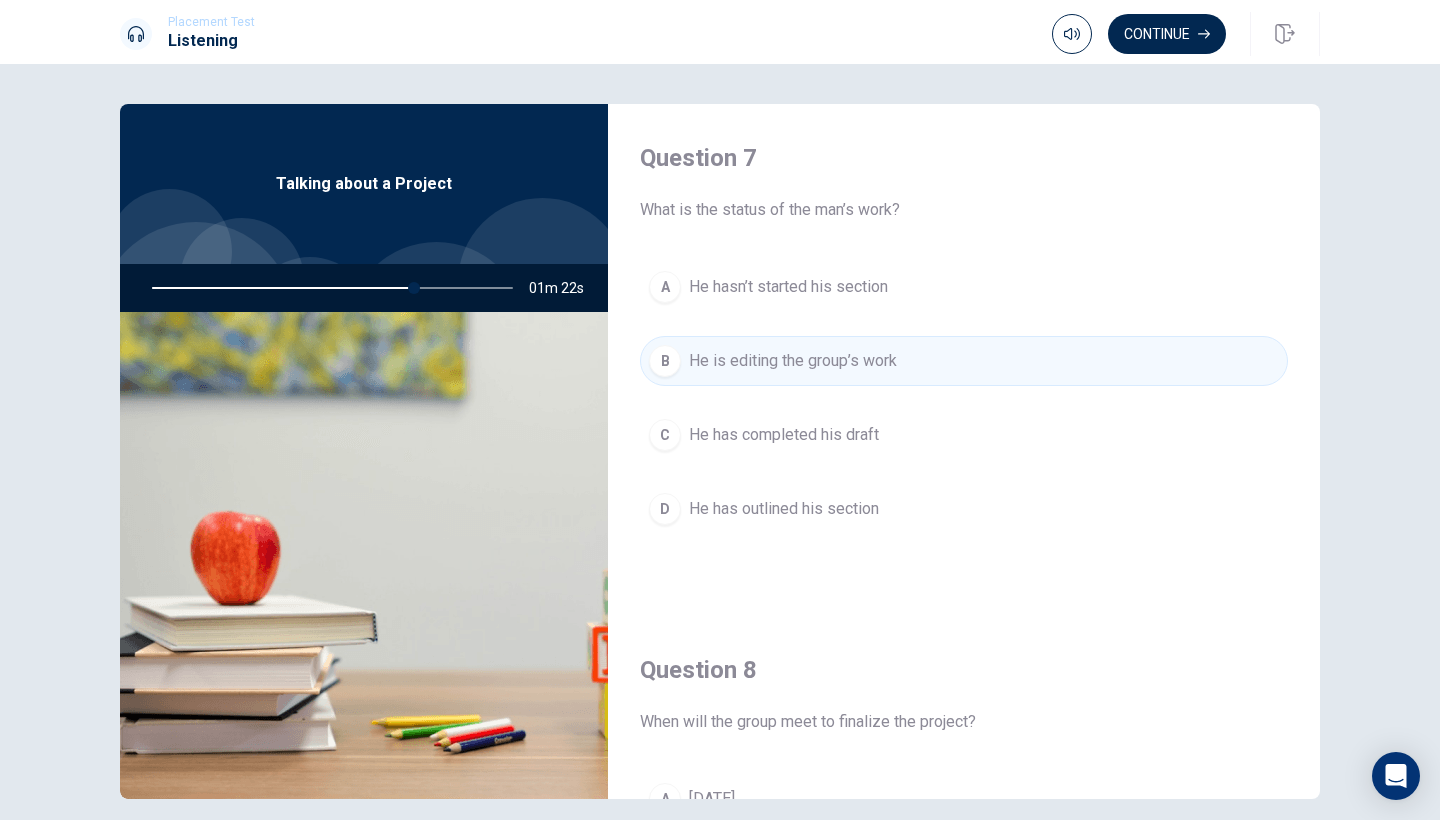 click on "C" at bounding box center (665, 435) 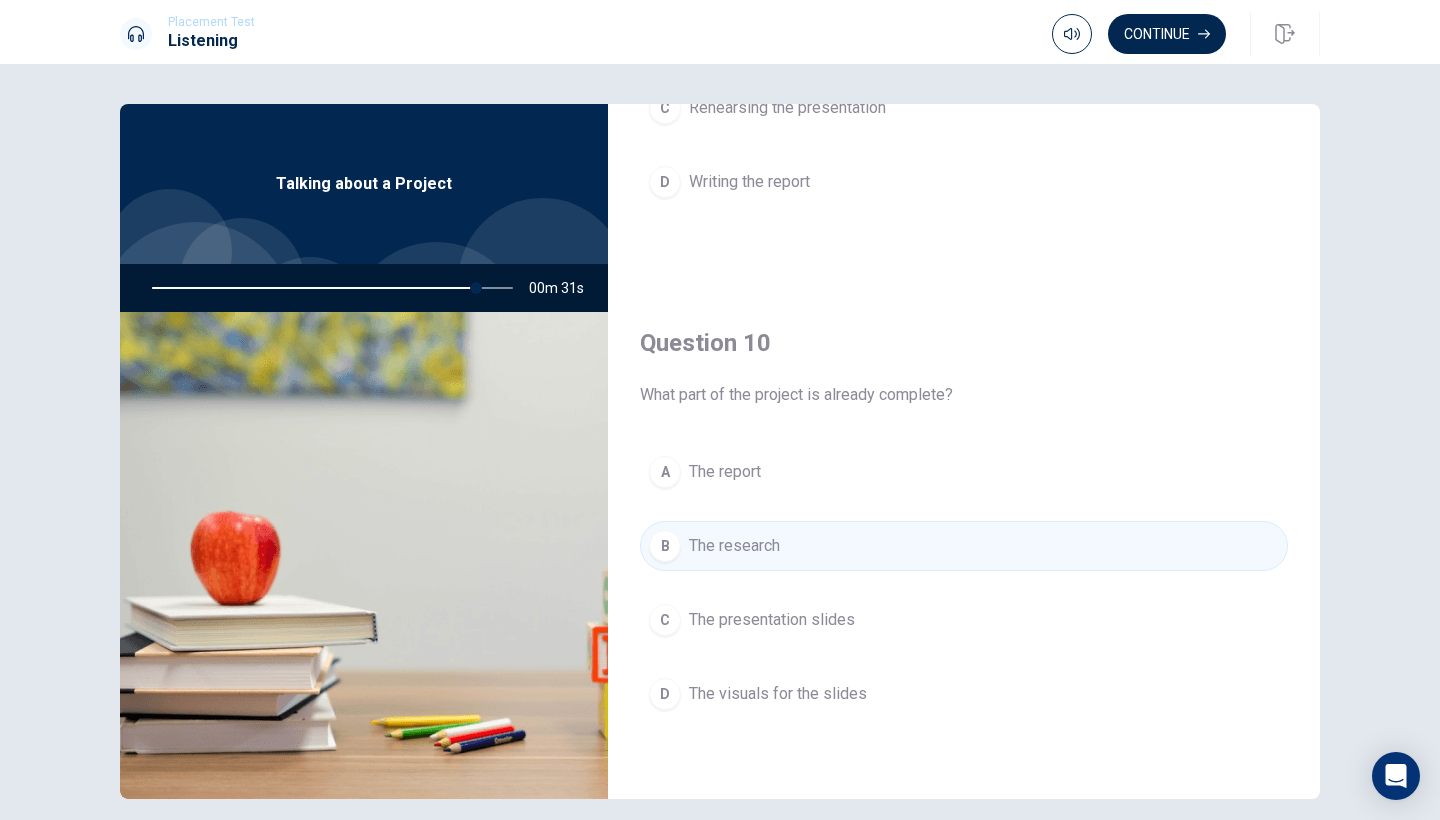 scroll, scrollTop: 1865, scrollLeft: 0, axis: vertical 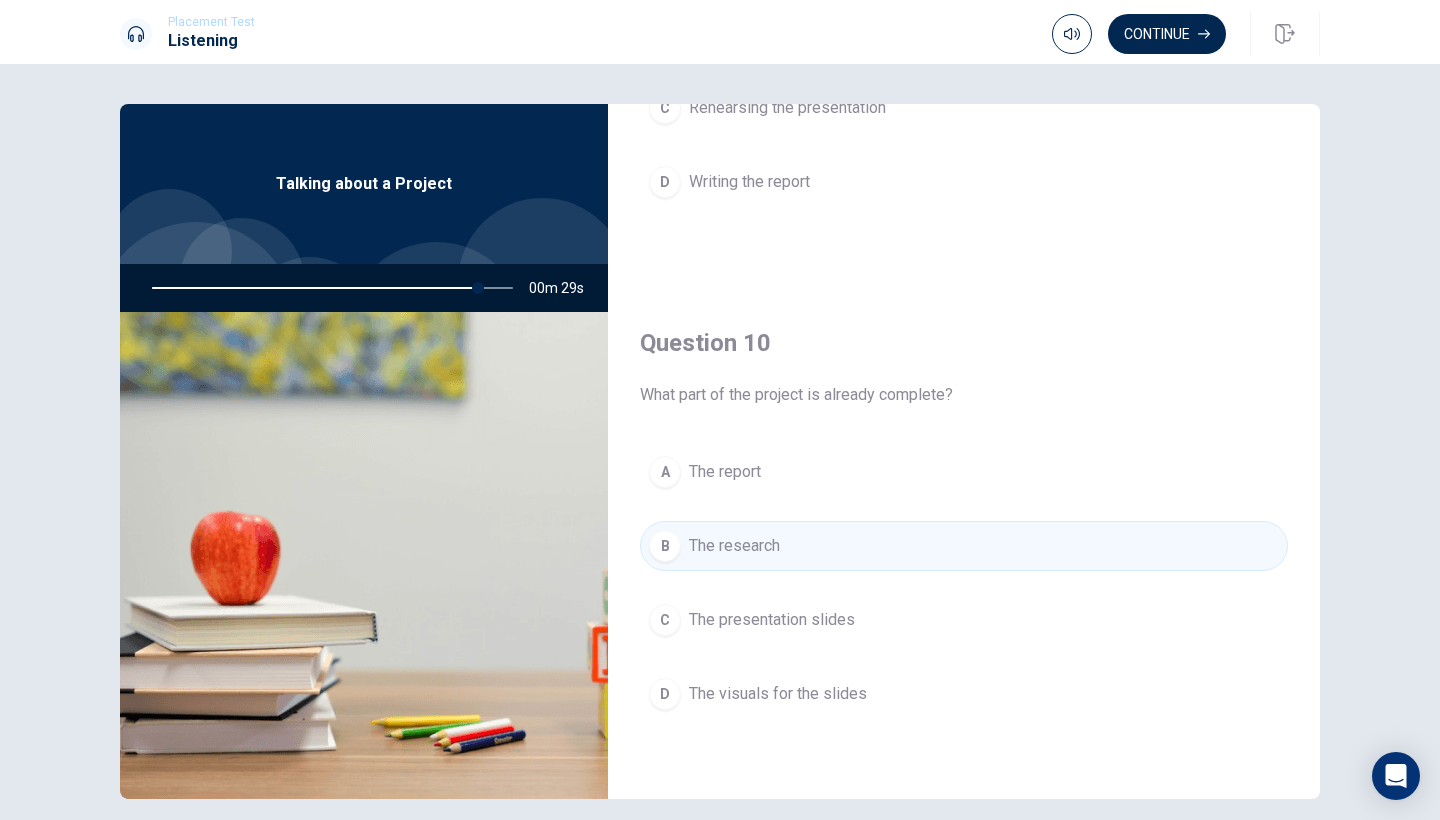 click at bounding box center [328, 288] 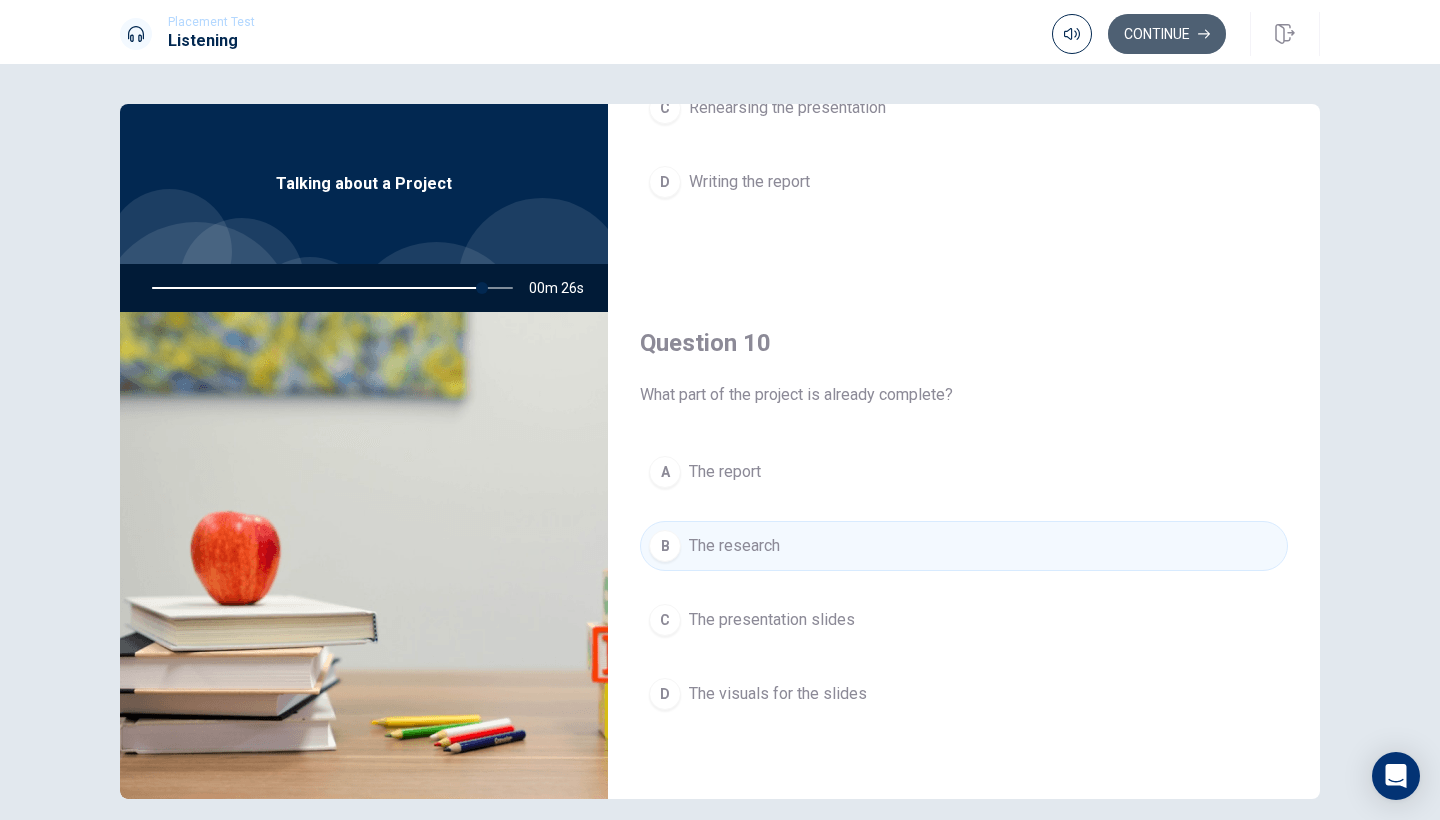 click on "Continue" at bounding box center (1167, 34) 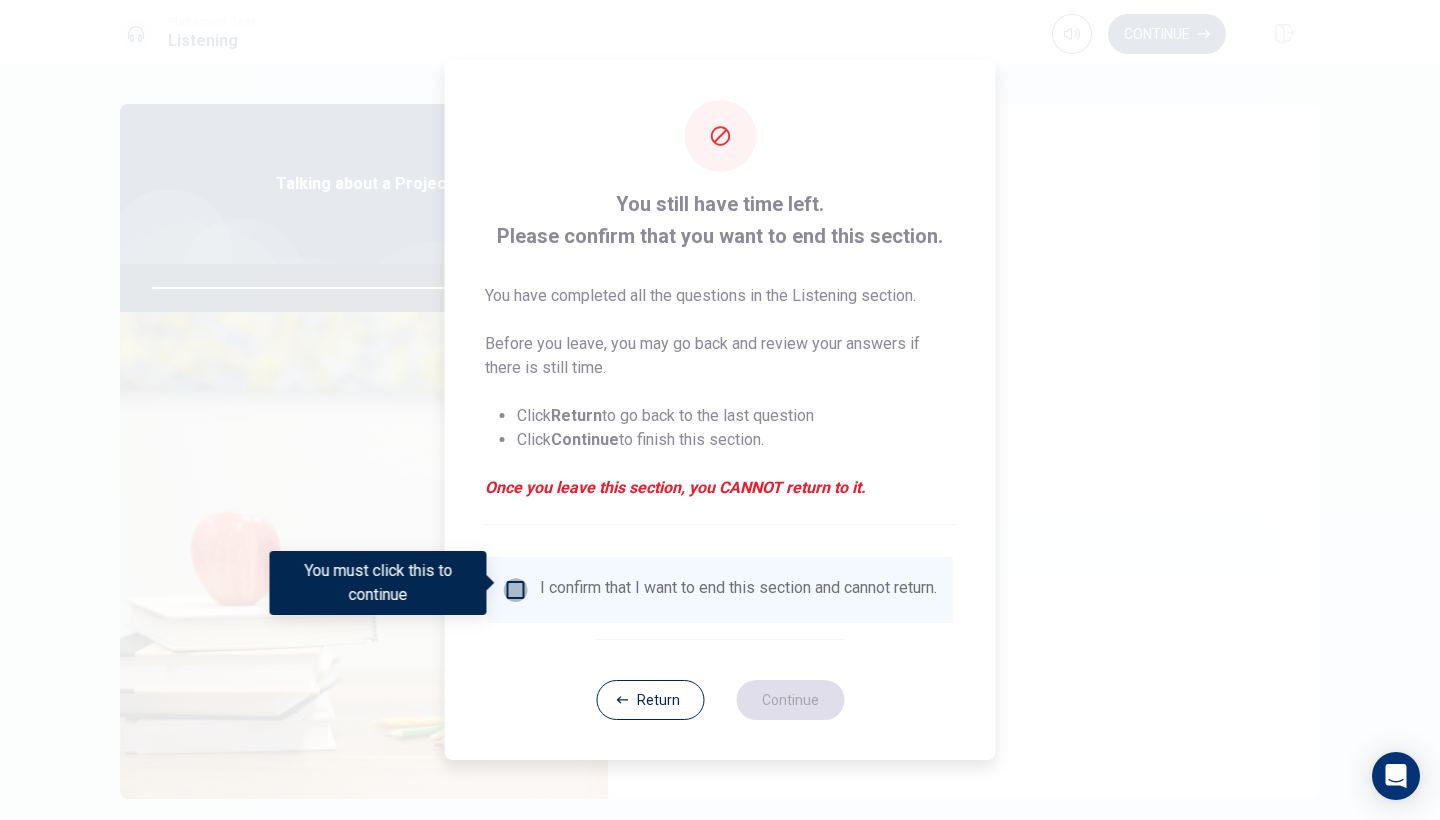 click at bounding box center (516, 590) 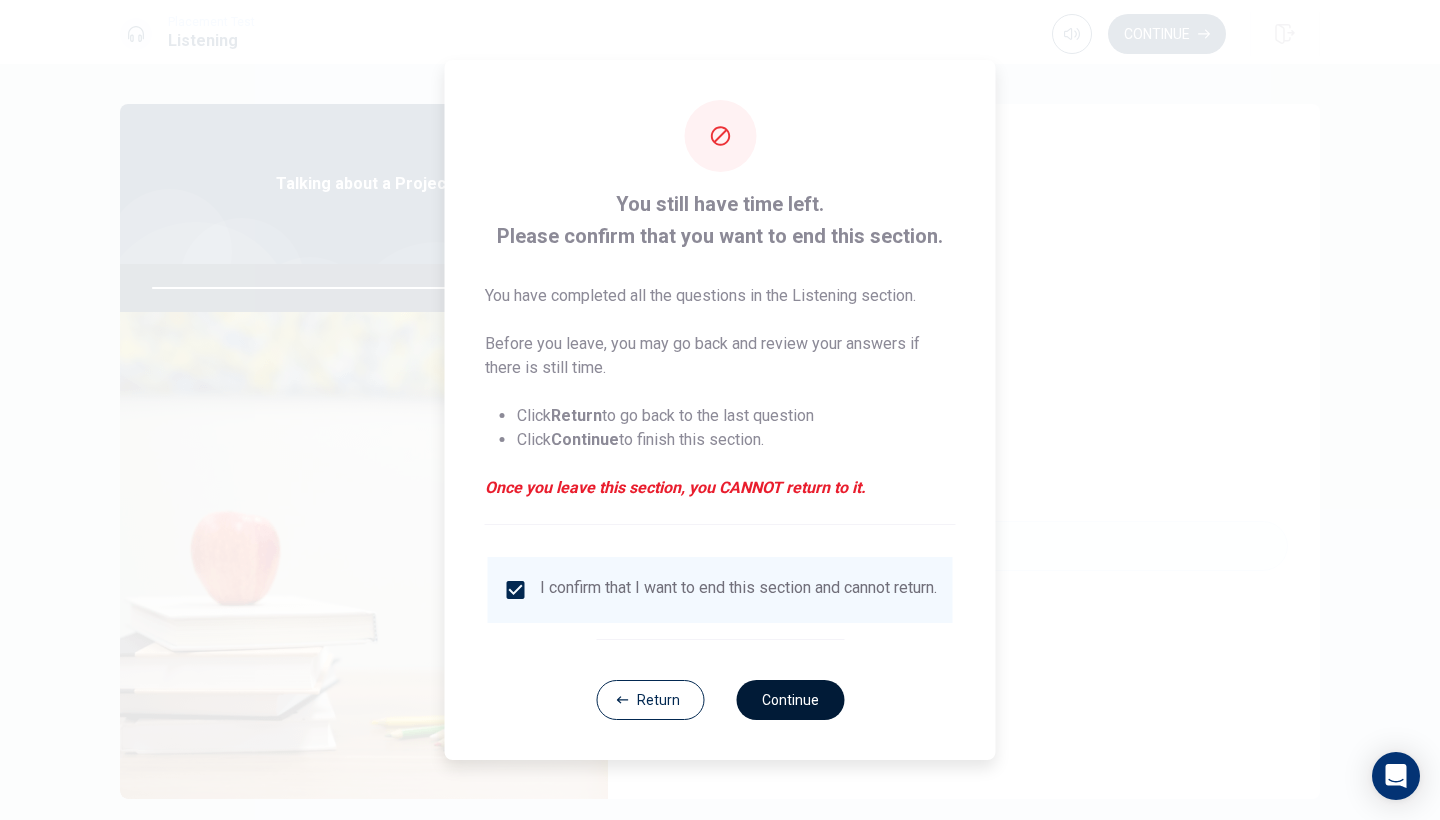 click on "Continue" at bounding box center (790, 700) 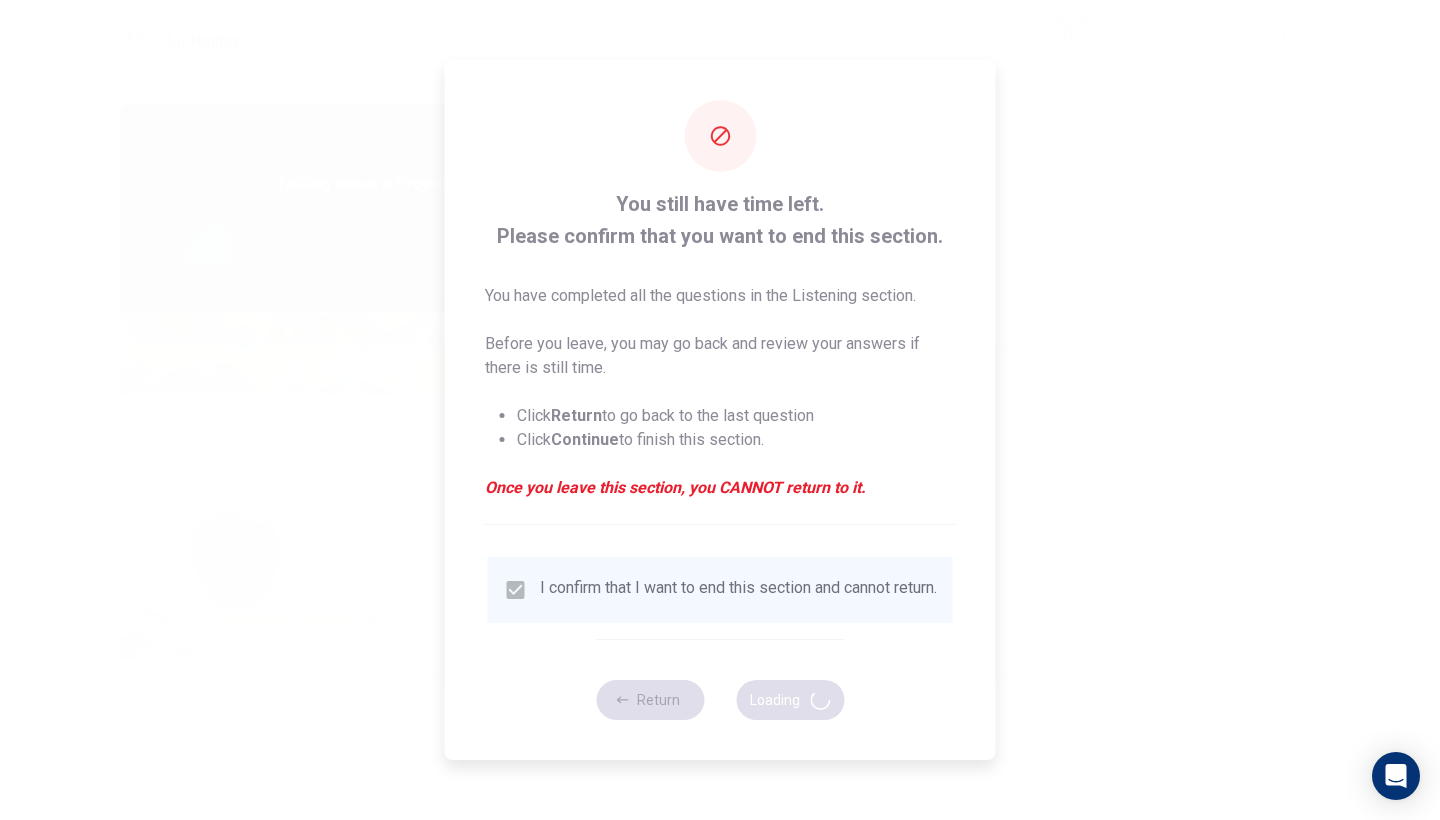 type on "93" 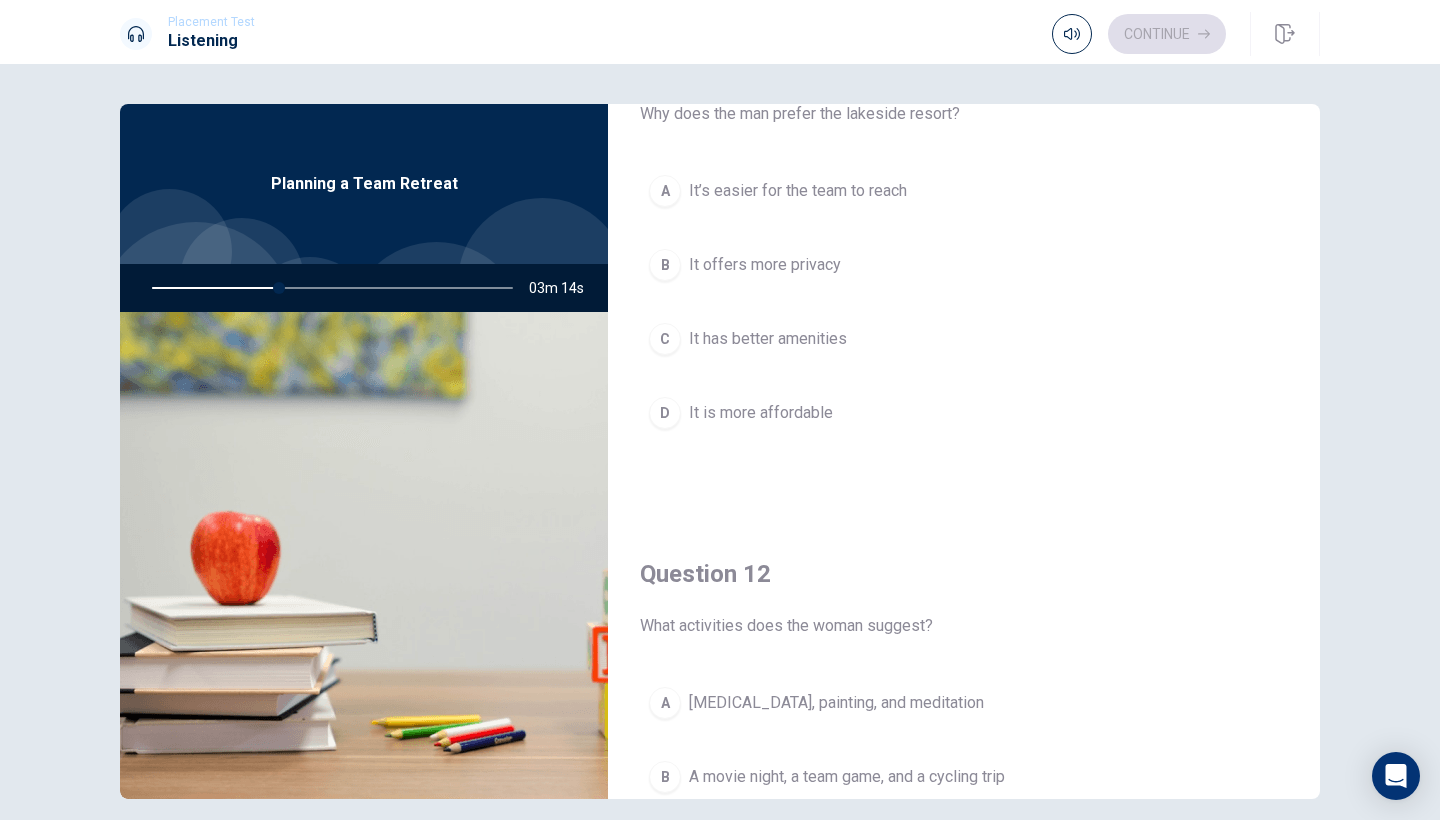 scroll, scrollTop: 47, scrollLeft: 0, axis: vertical 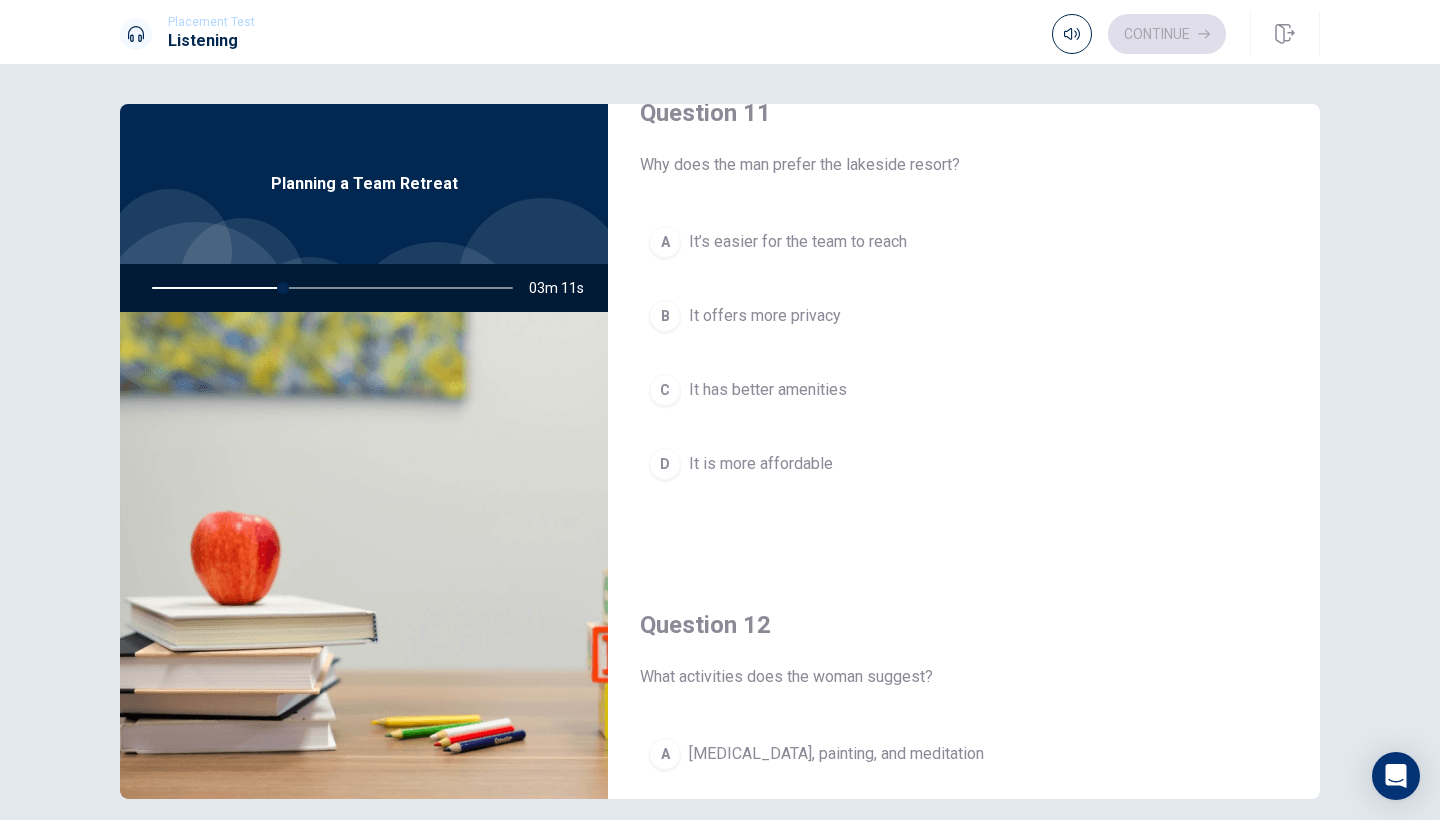 click on "D" at bounding box center (665, 464) 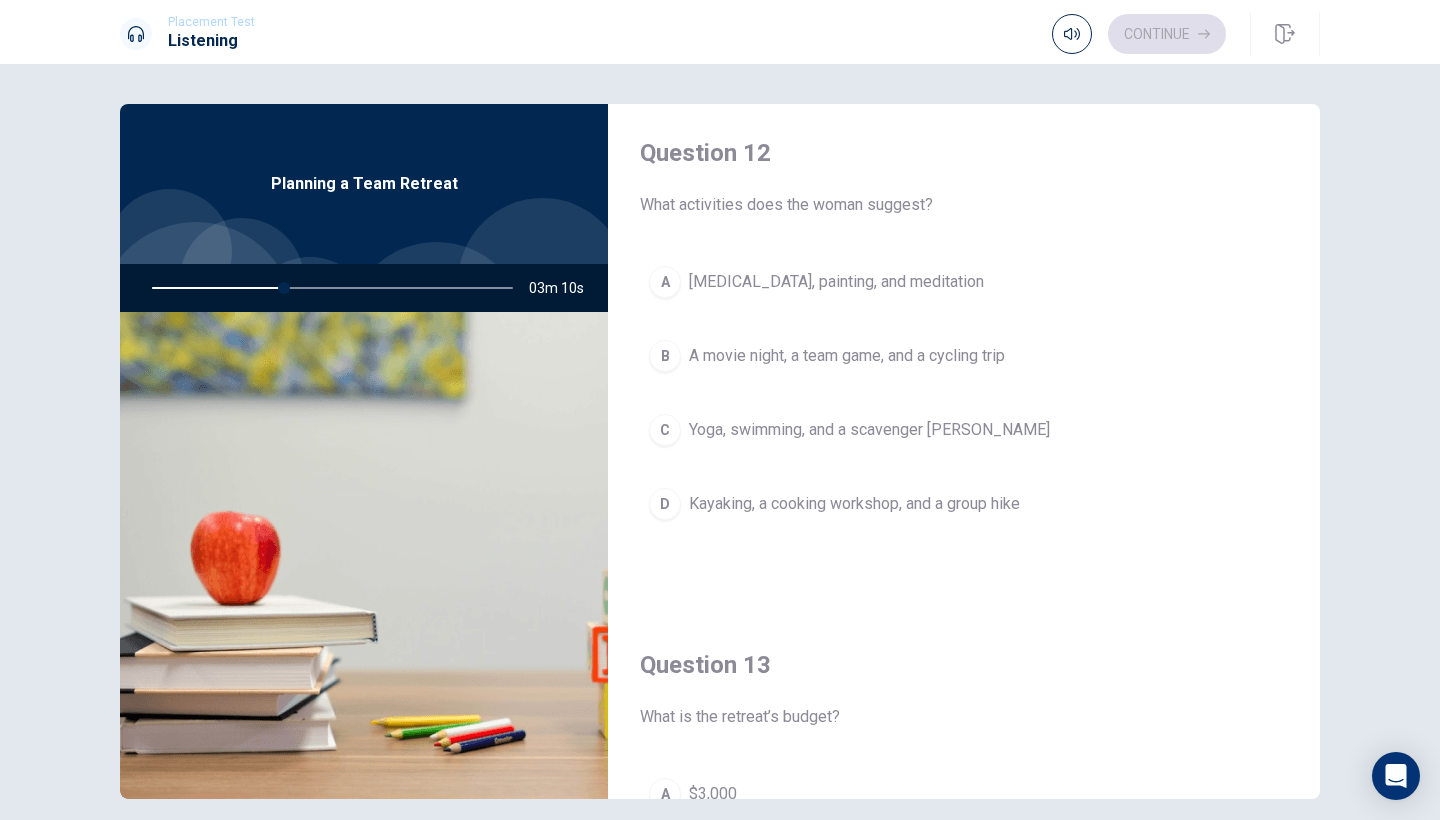 scroll, scrollTop: 527, scrollLeft: 0, axis: vertical 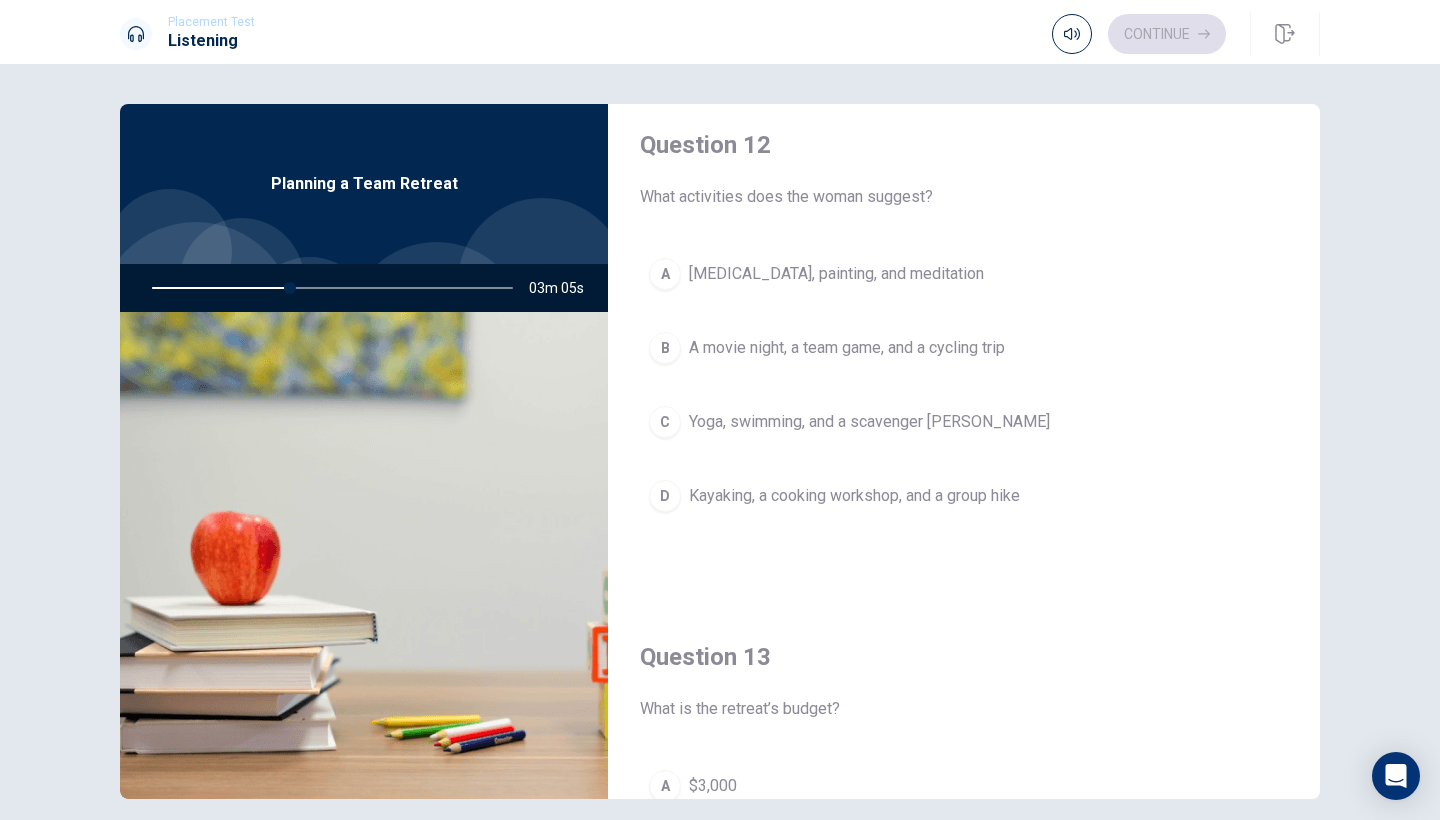 click on "D" at bounding box center (665, 496) 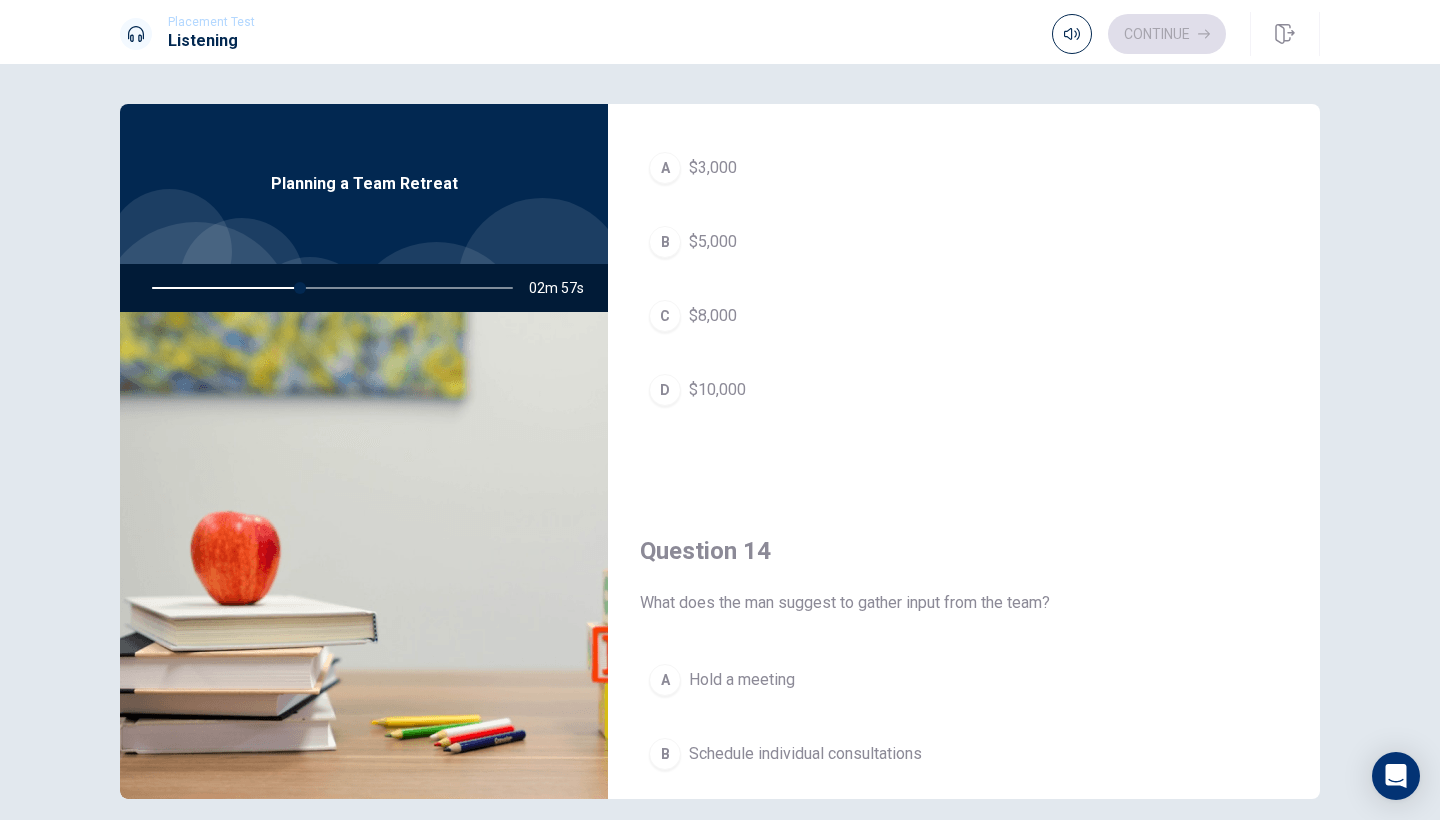 scroll, scrollTop: 1089, scrollLeft: 0, axis: vertical 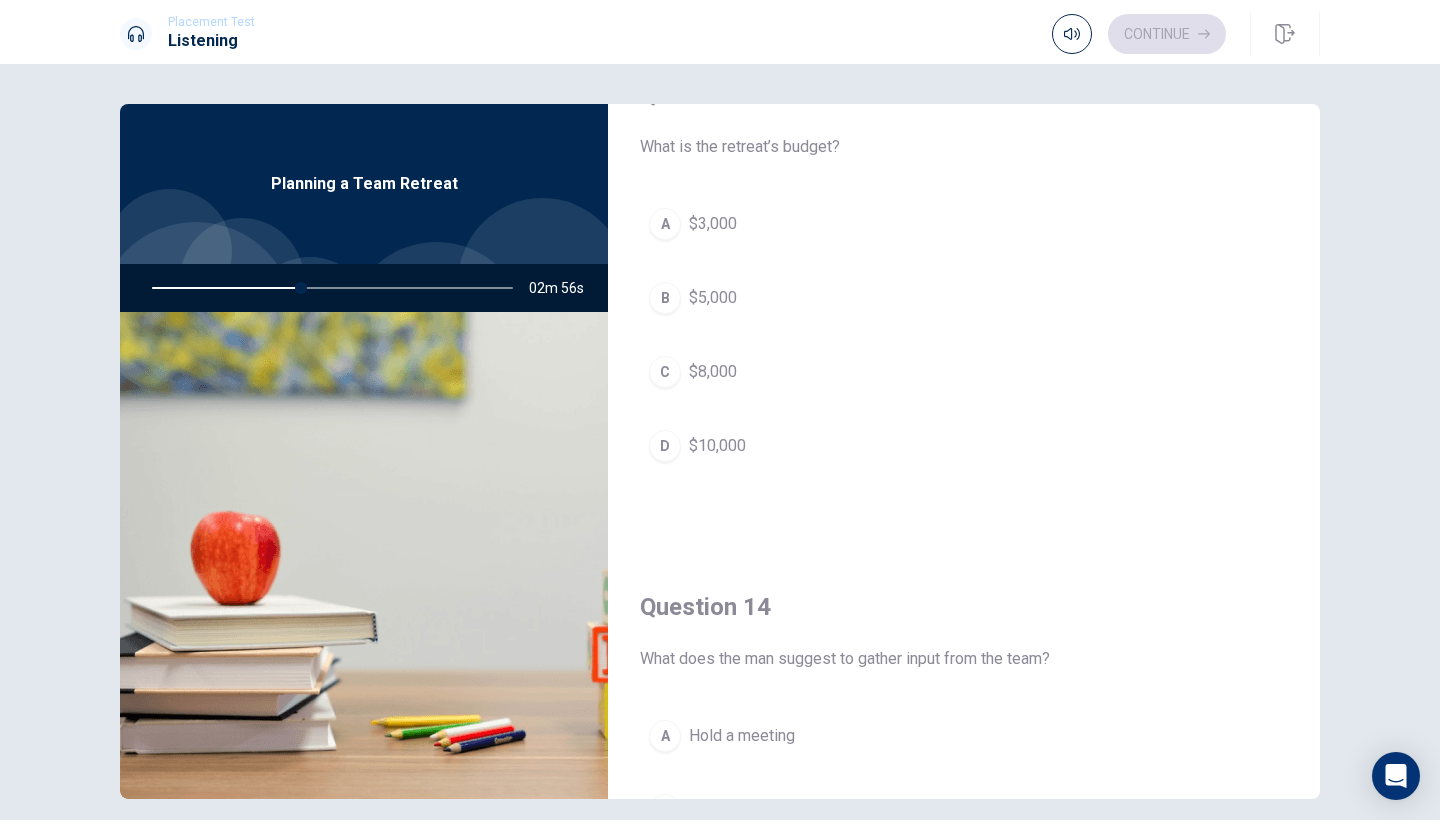 click on "B" at bounding box center [665, 298] 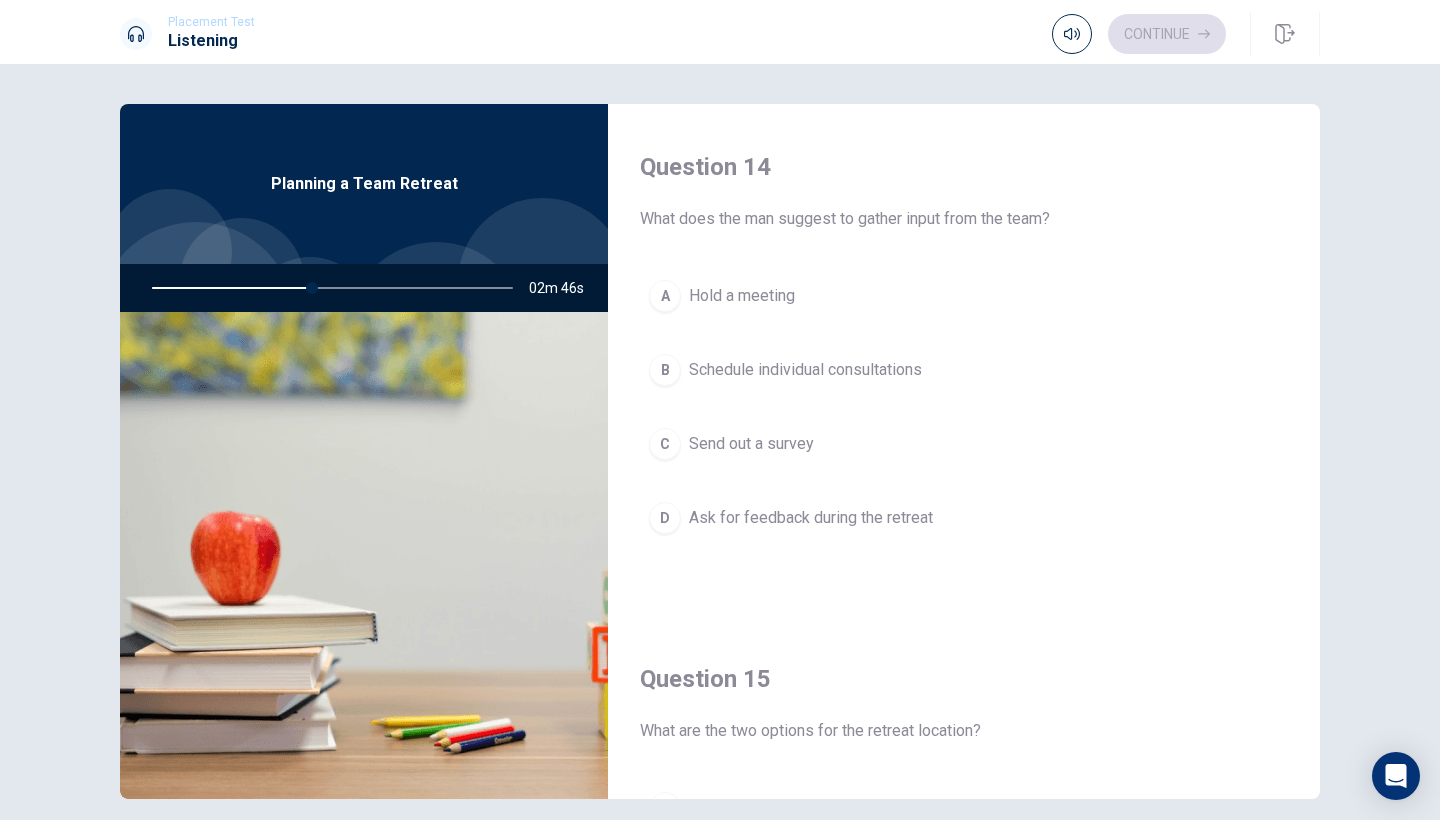 scroll, scrollTop: 1533, scrollLeft: 0, axis: vertical 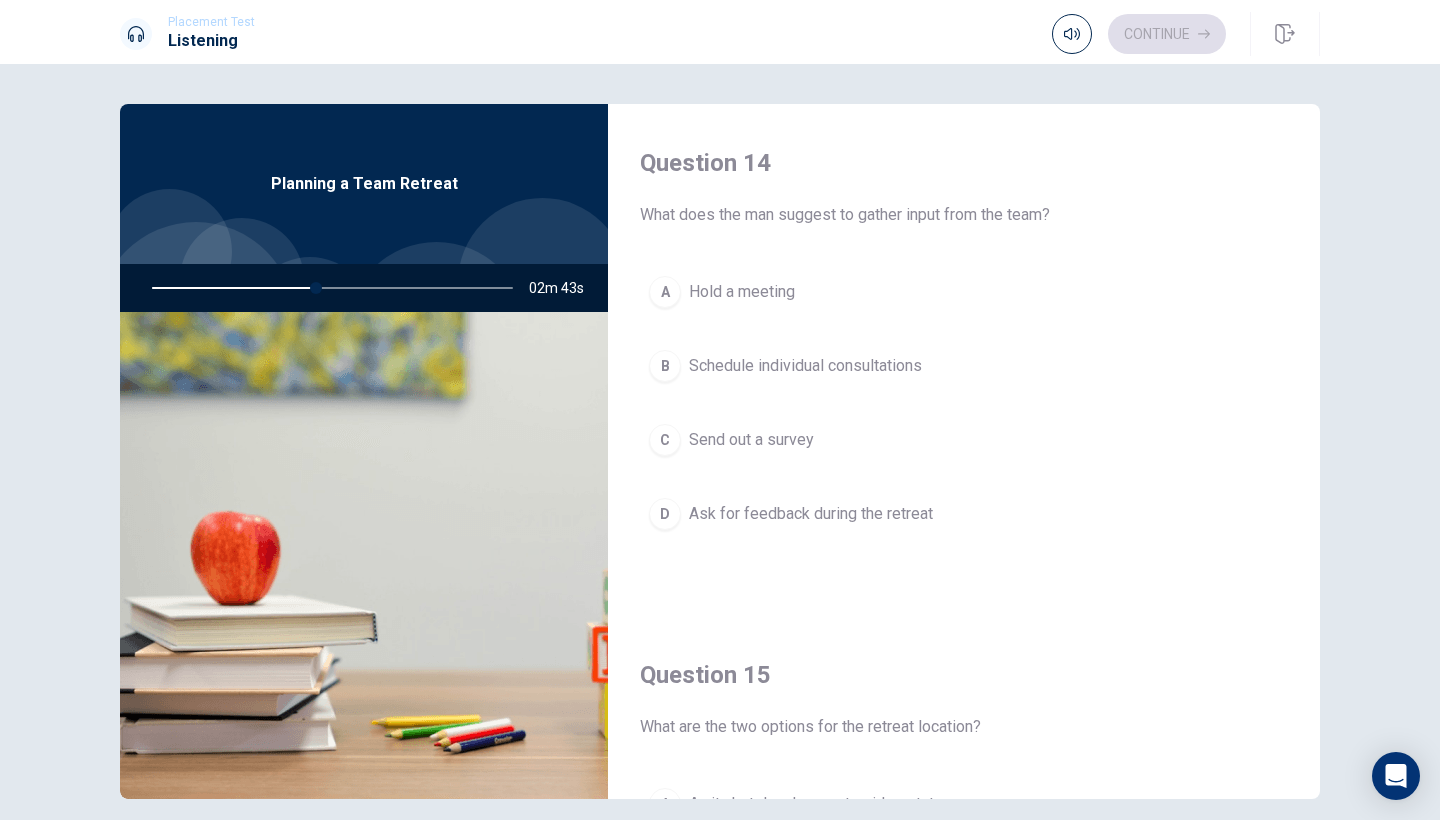 click on "C" at bounding box center (665, 440) 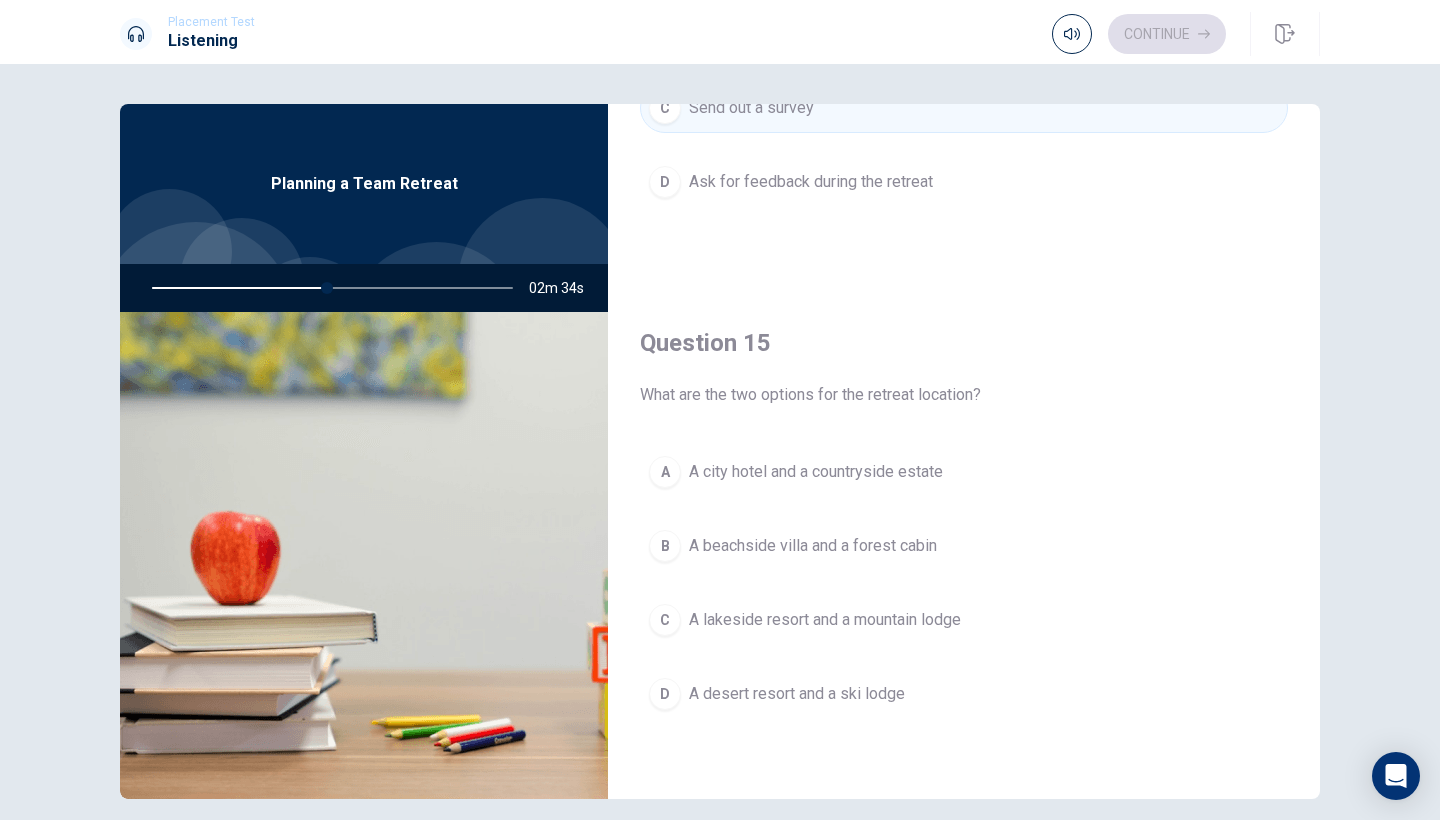 scroll, scrollTop: 1865, scrollLeft: 0, axis: vertical 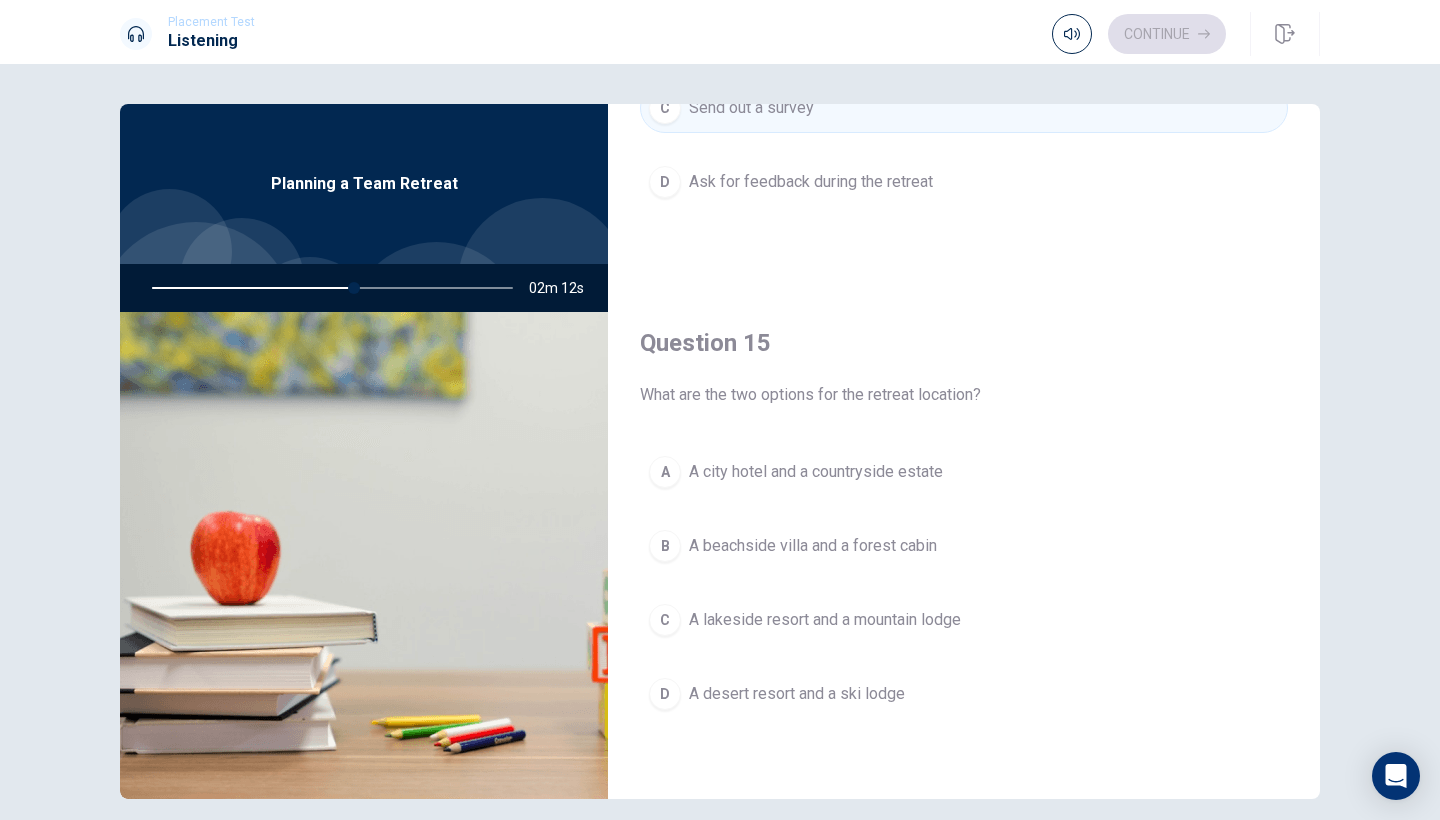 click on "C" at bounding box center [665, 620] 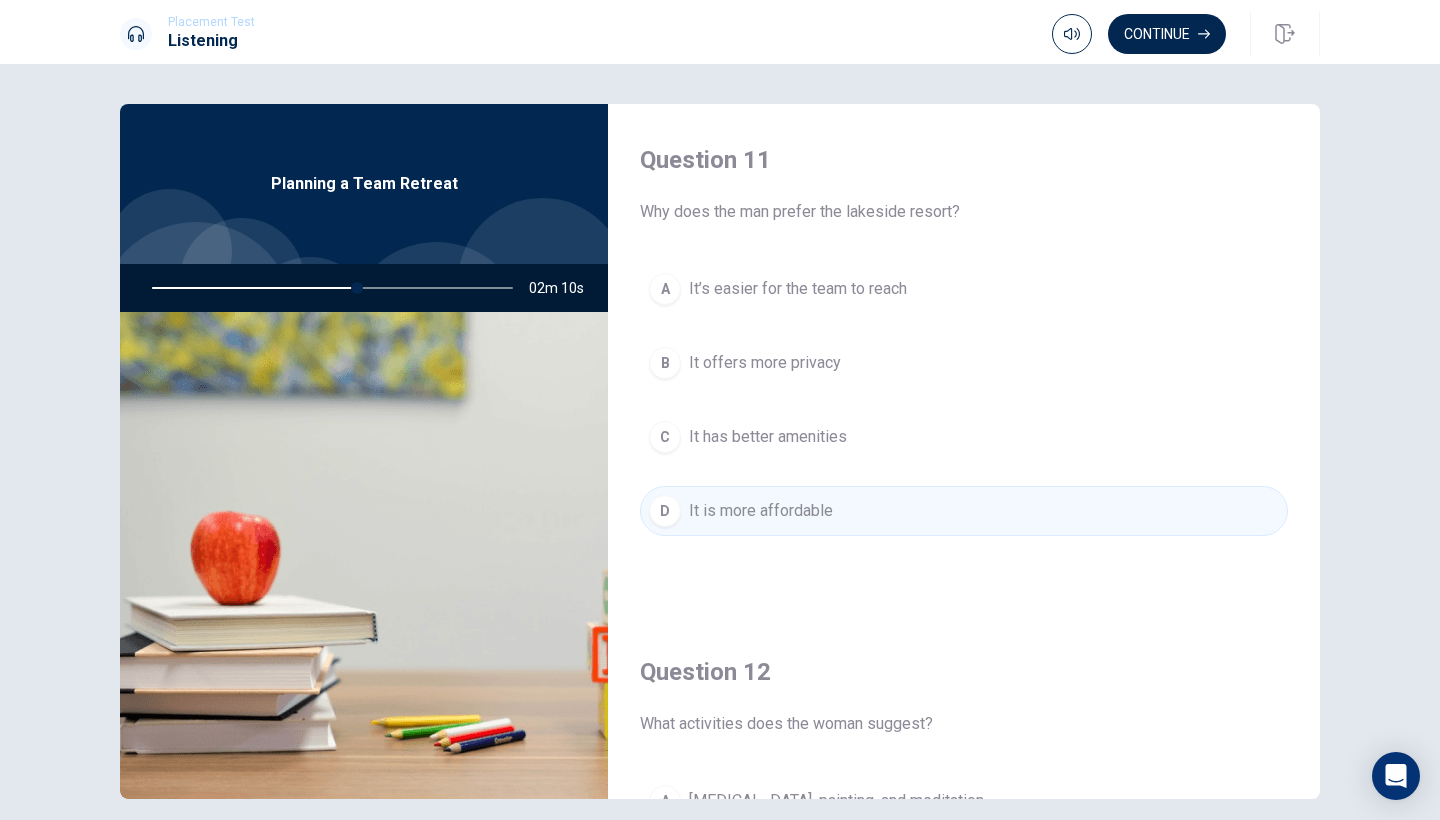 scroll, scrollTop: 0, scrollLeft: 0, axis: both 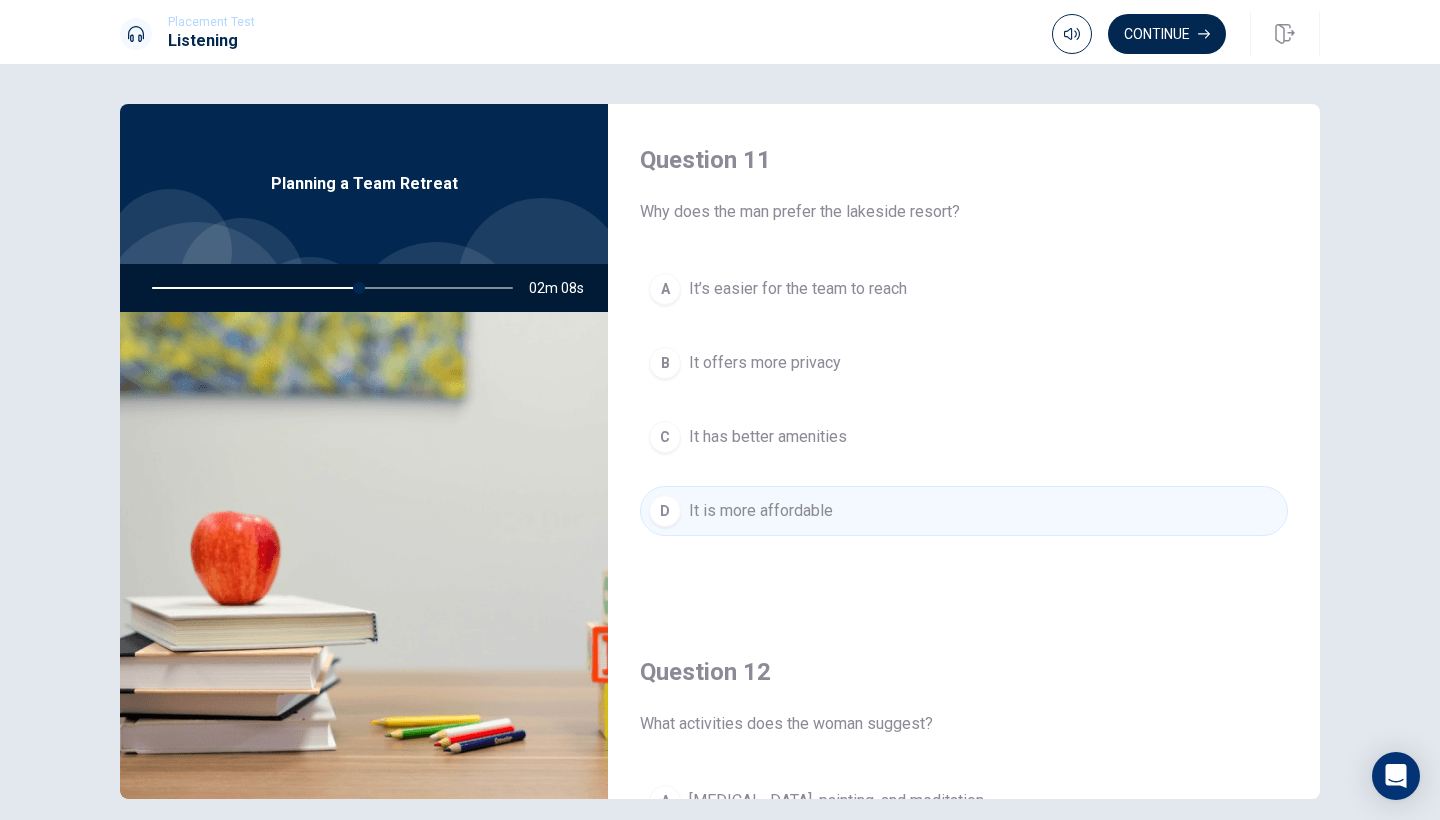 click on "C" at bounding box center (665, 437) 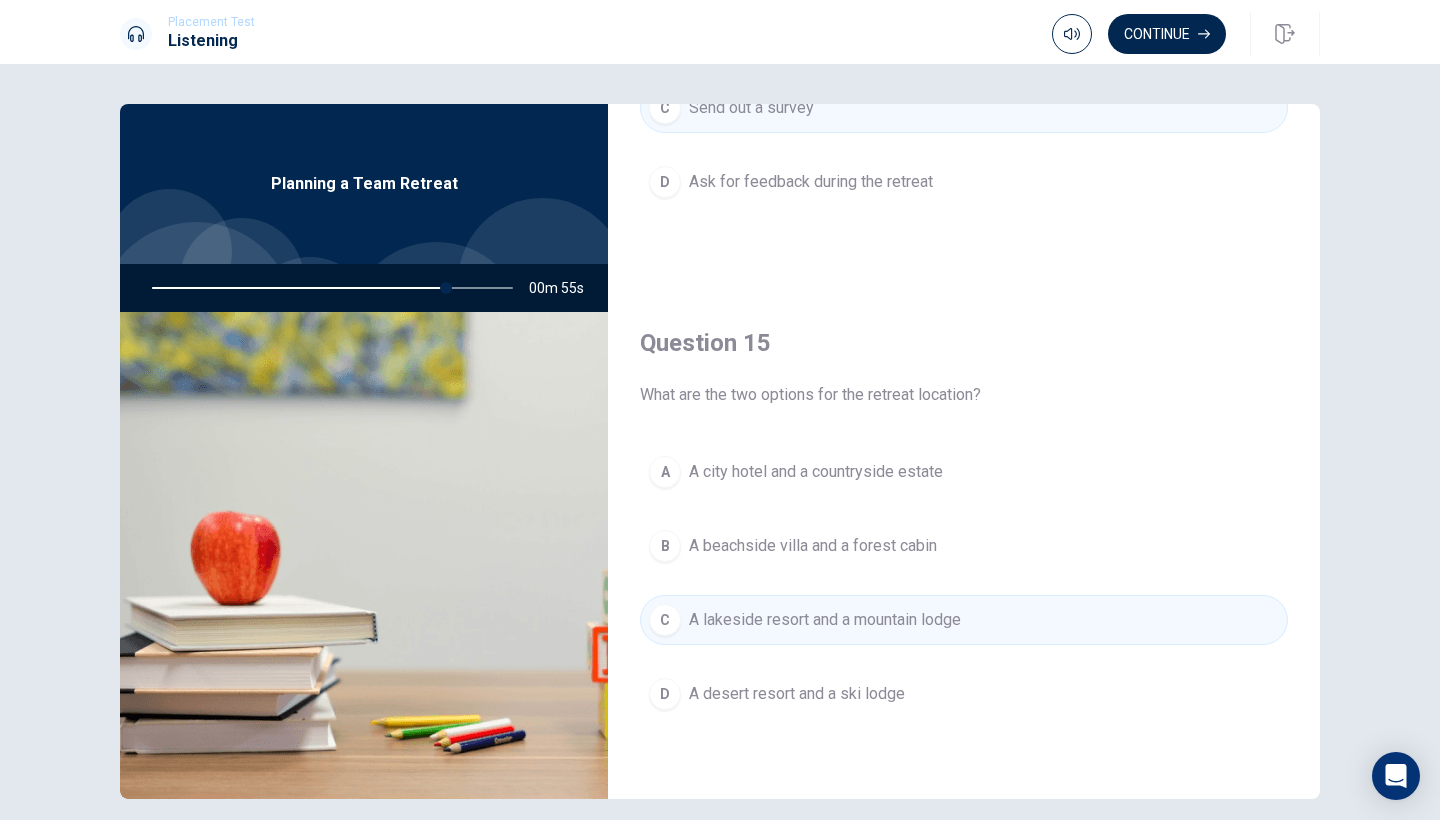 scroll, scrollTop: 1865, scrollLeft: 0, axis: vertical 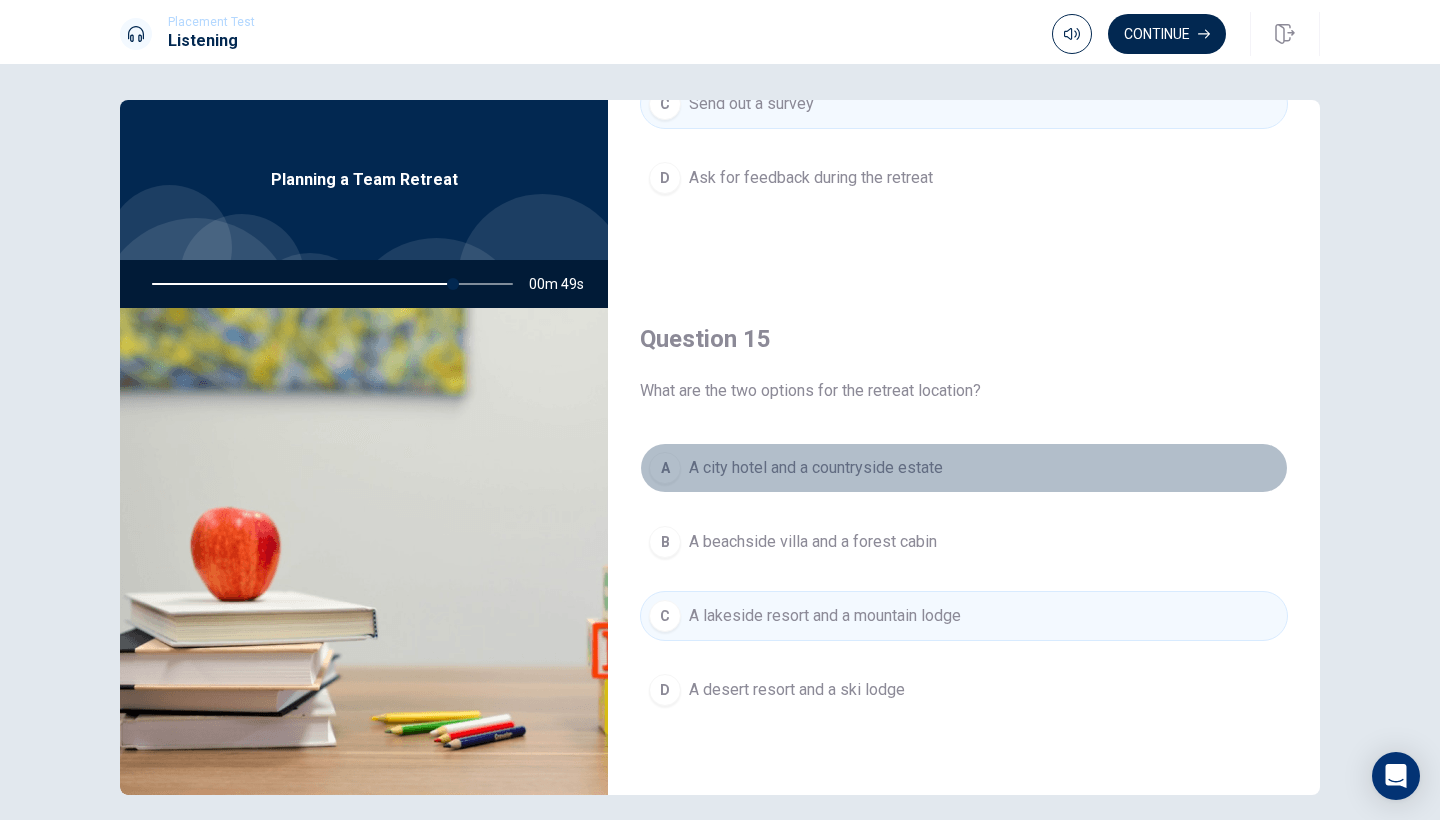 click on "A" at bounding box center [665, 468] 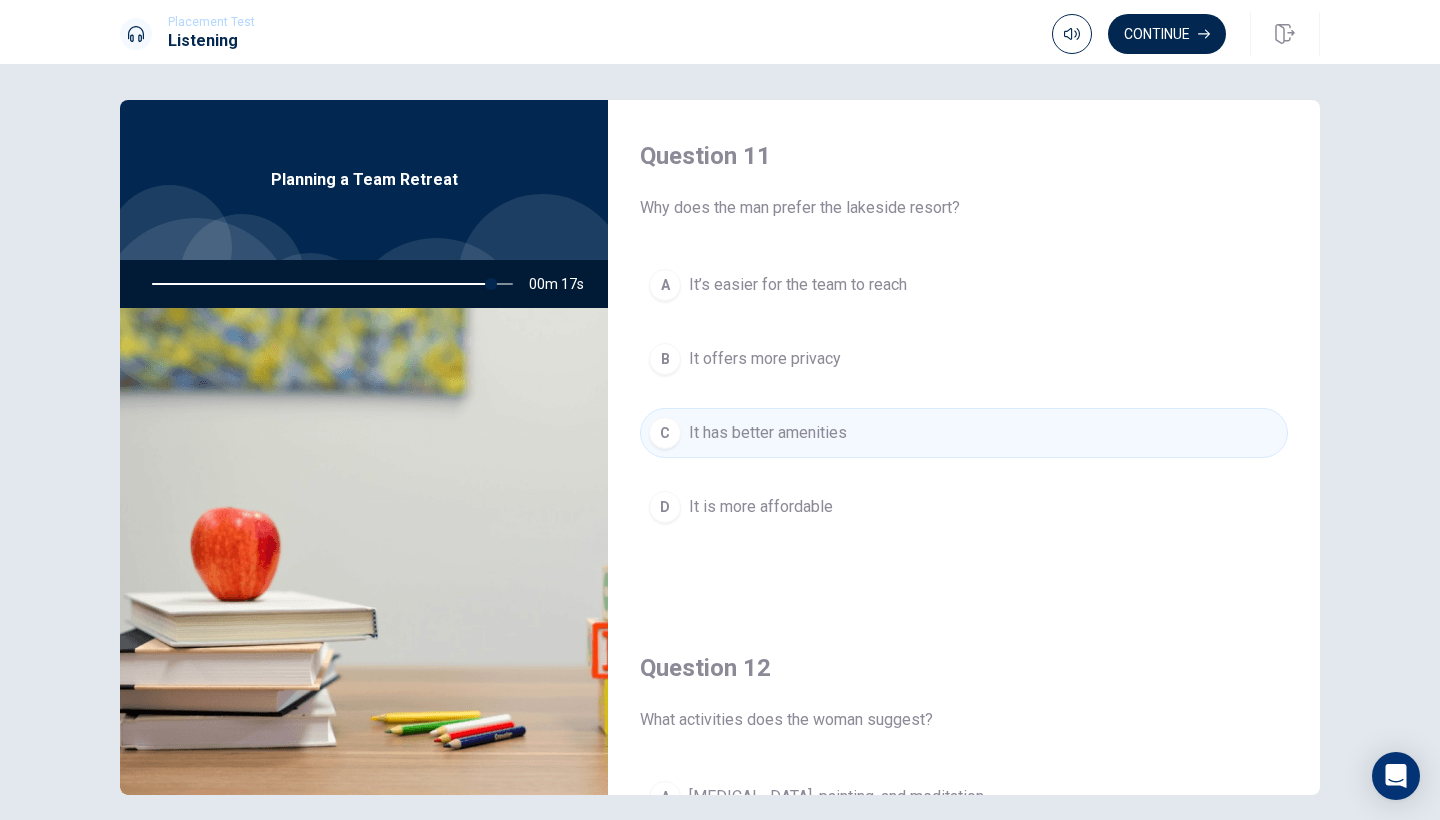 scroll, scrollTop: 0, scrollLeft: 0, axis: both 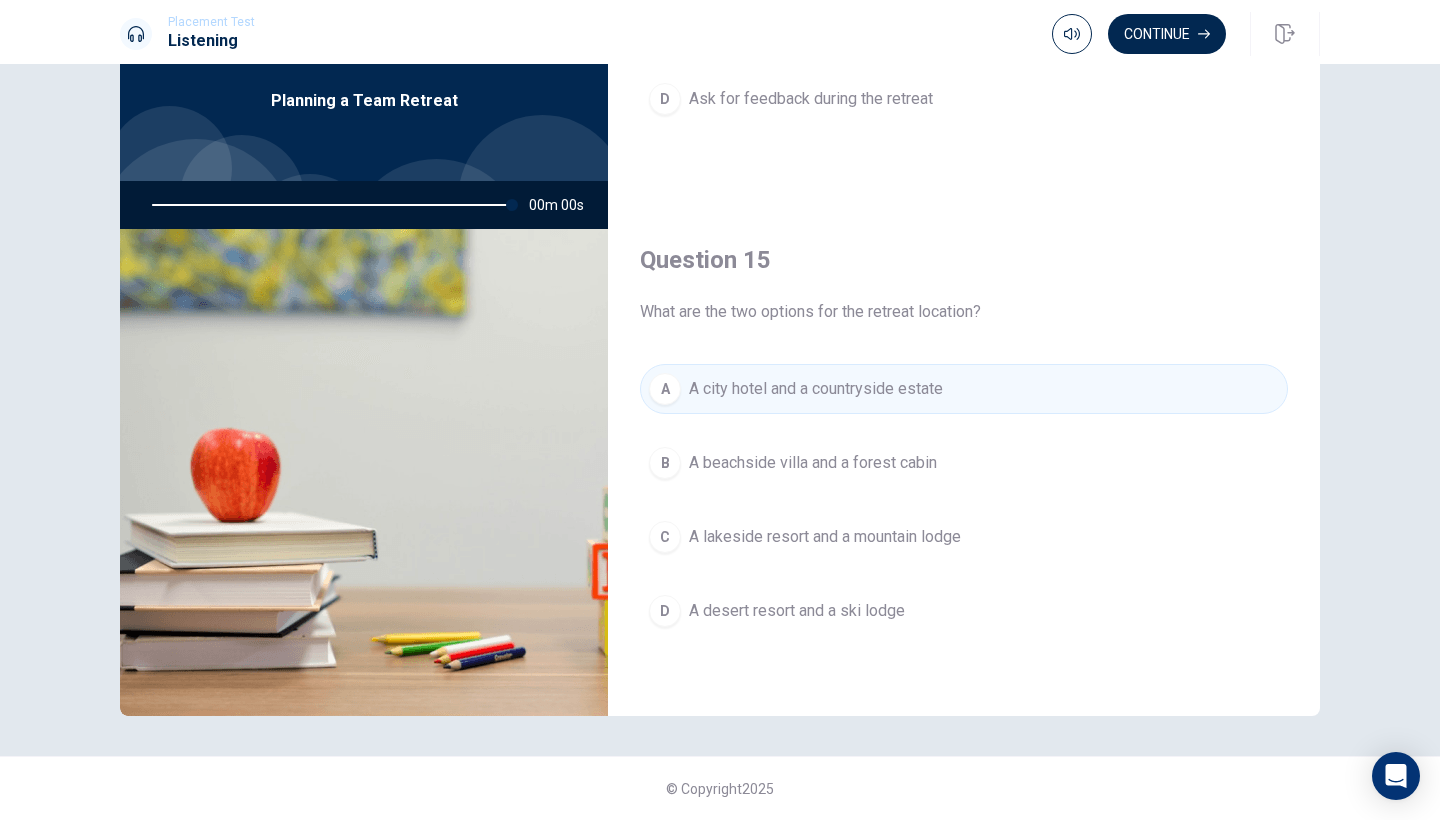 type on "0" 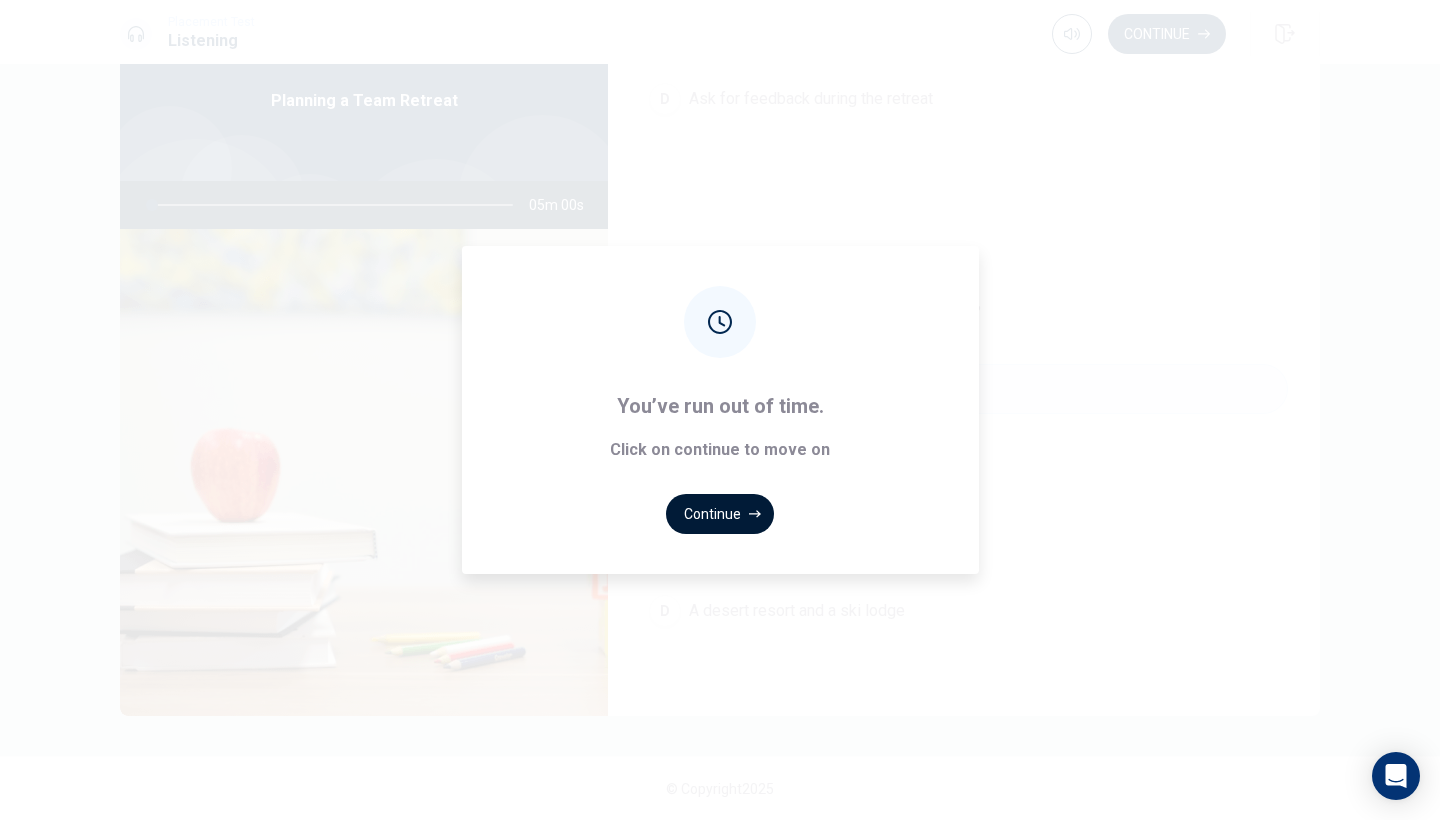 click on "Continue" at bounding box center [720, 514] 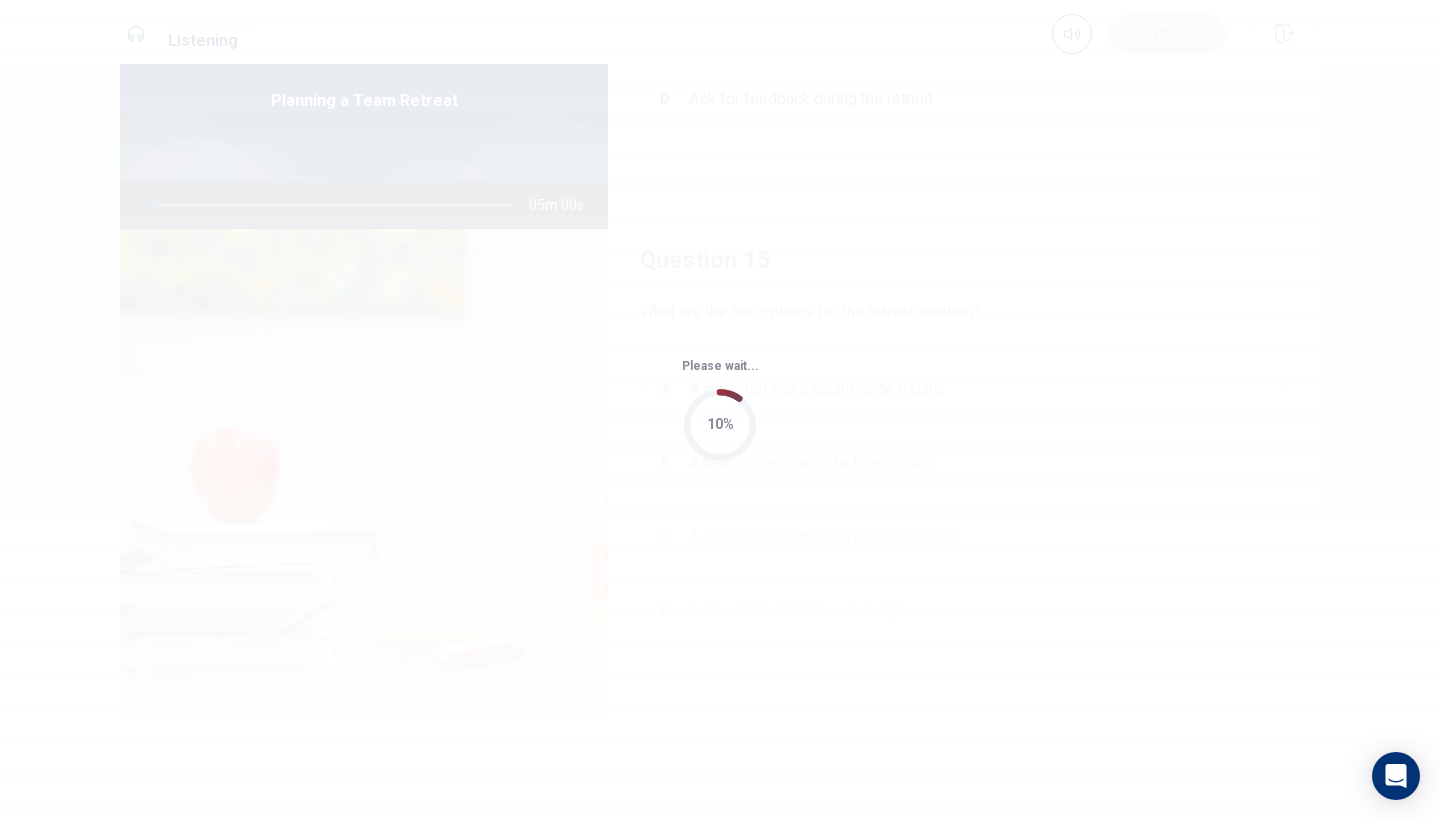 scroll, scrollTop: 0, scrollLeft: 0, axis: both 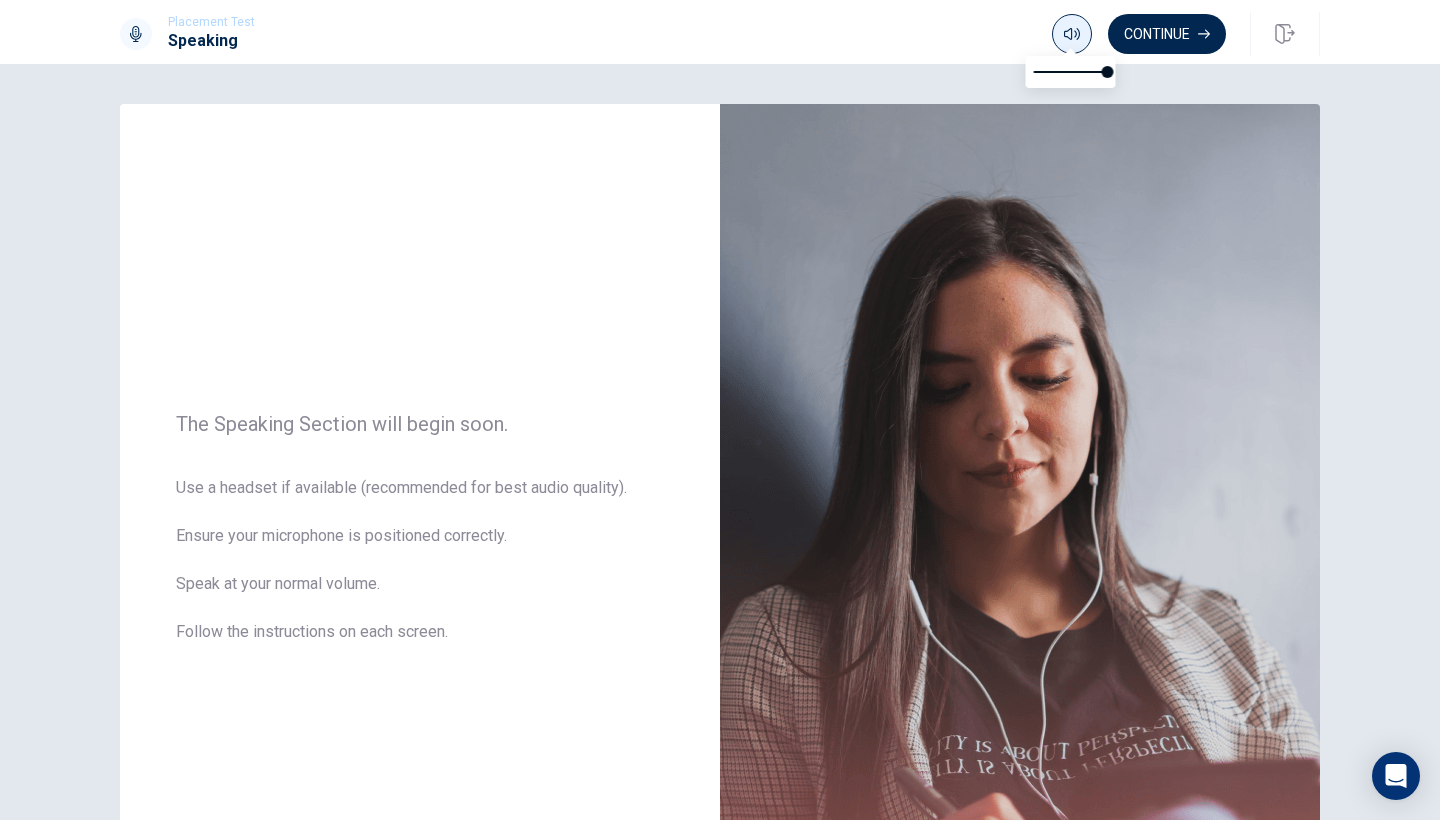 click 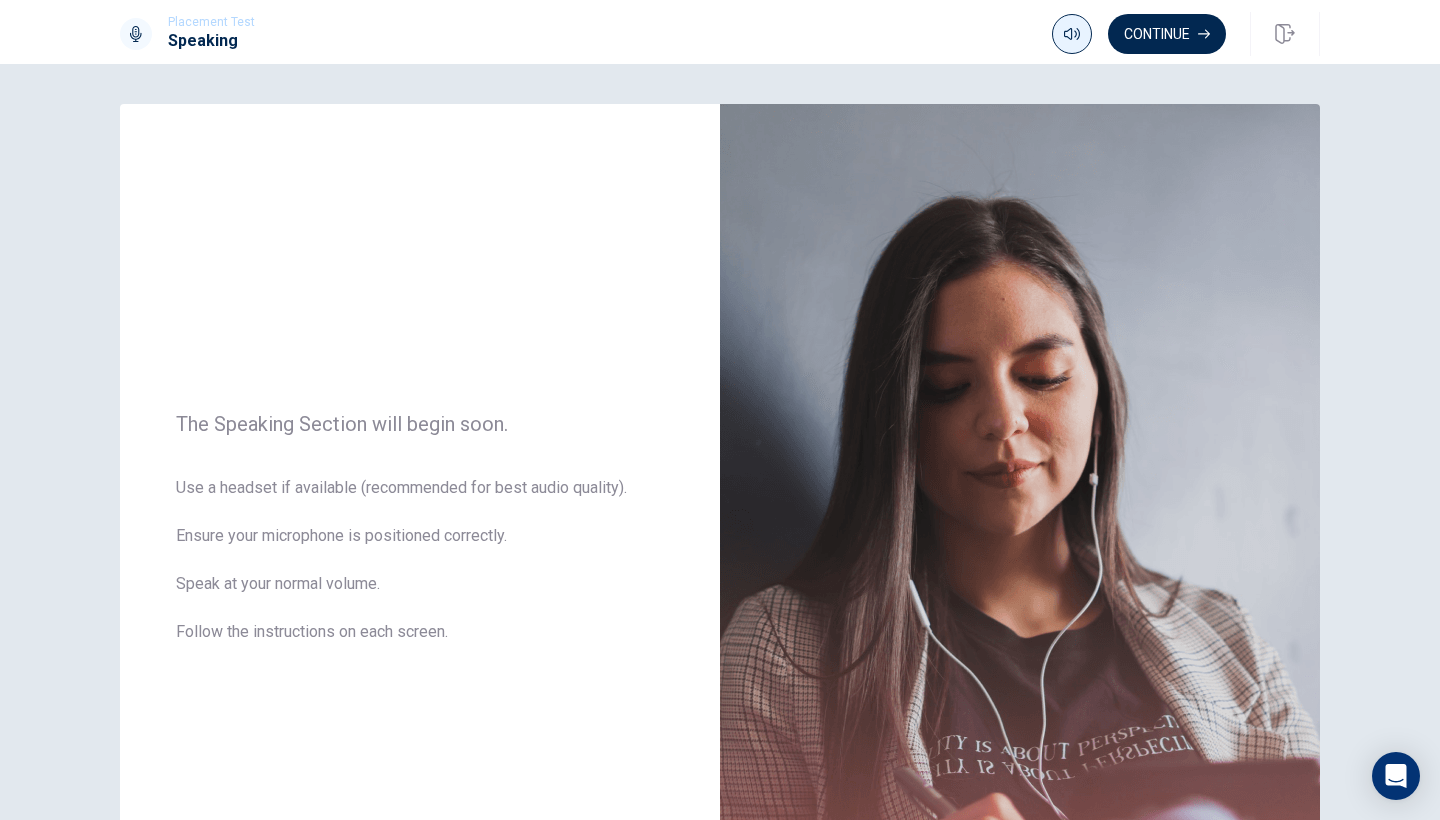 click at bounding box center [1072, 34] 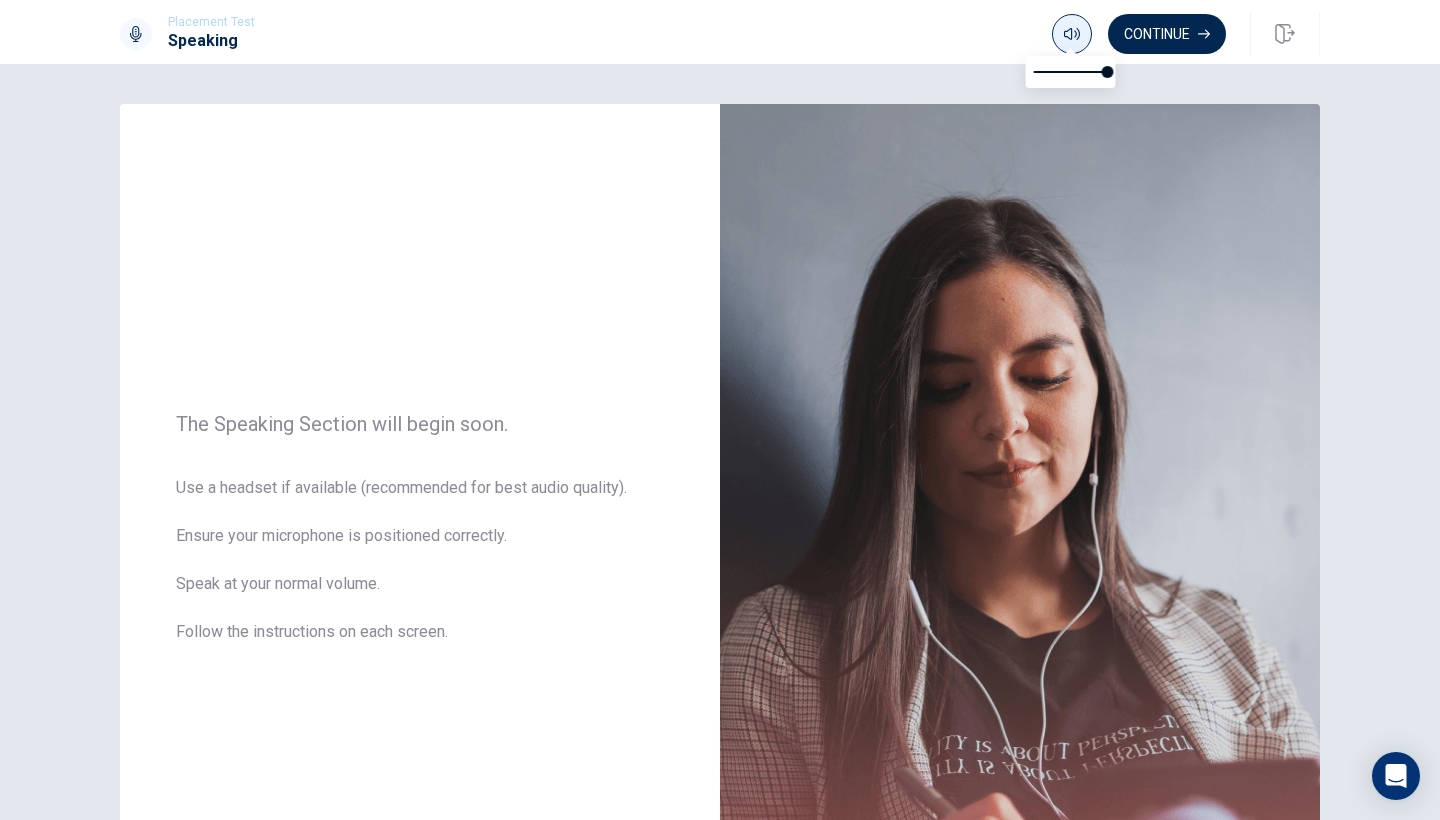 click at bounding box center (1072, 34) 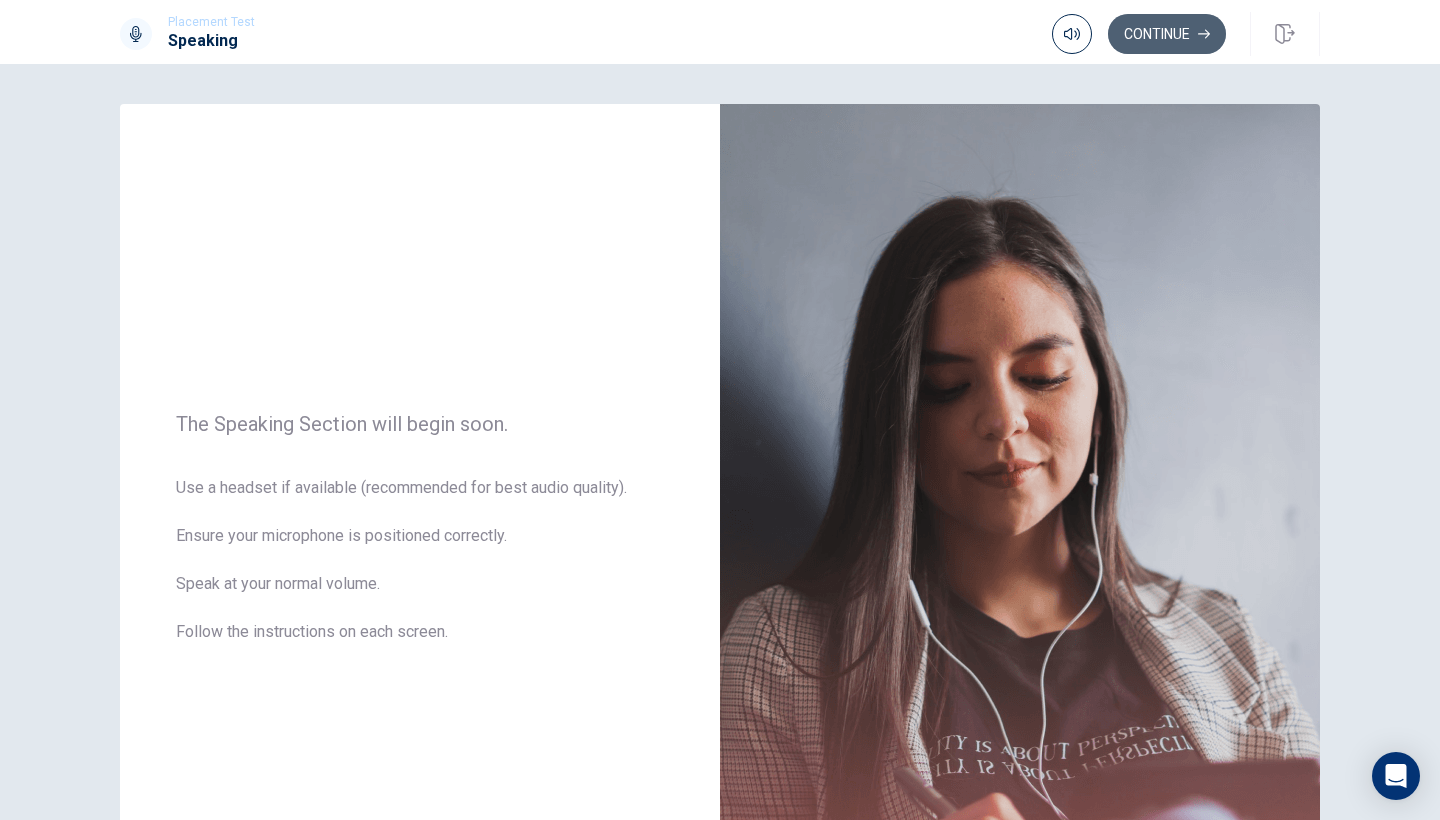 click on "Continue" at bounding box center [1167, 34] 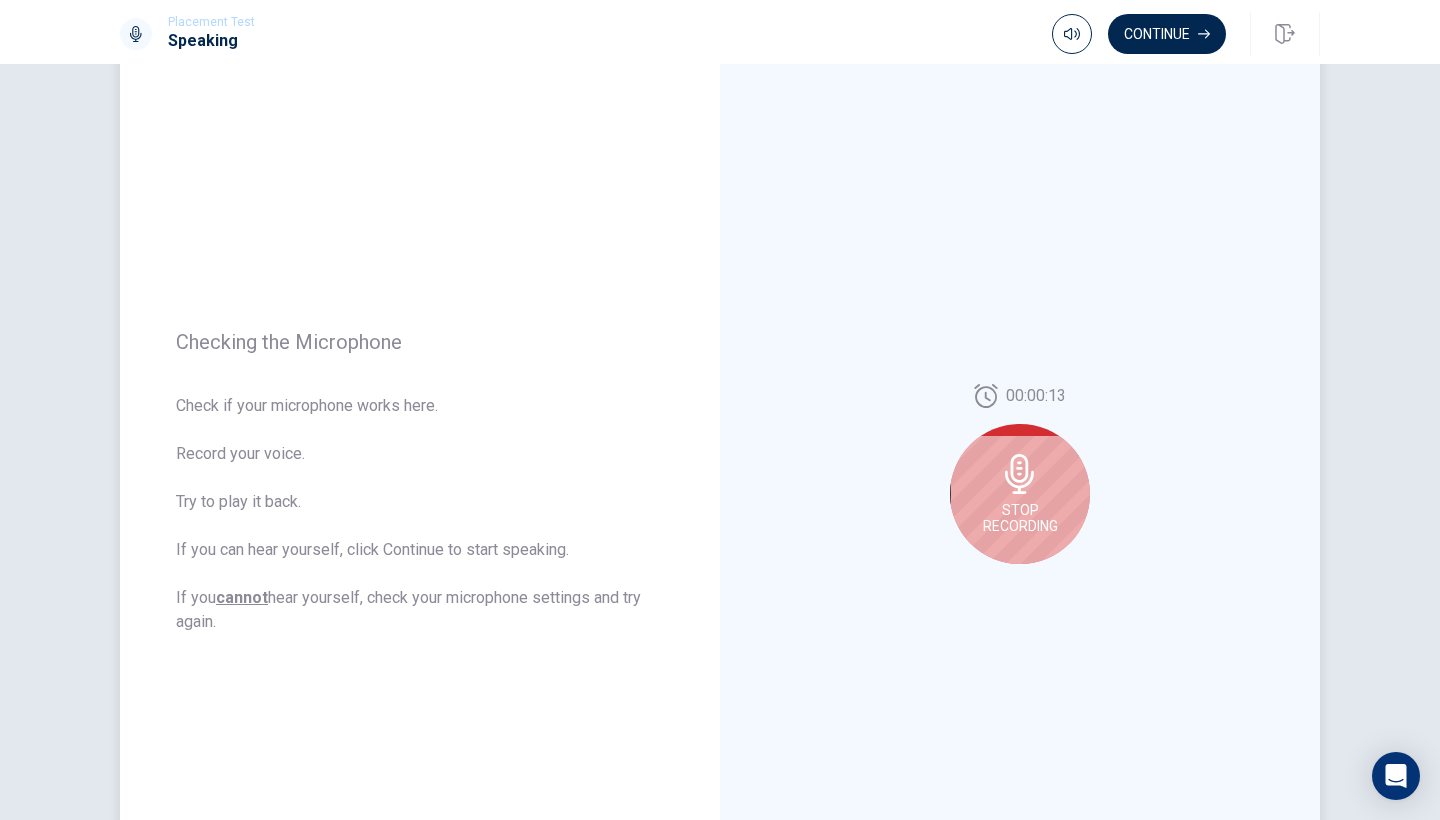 scroll, scrollTop: 67, scrollLeft: 0, axis: vertical 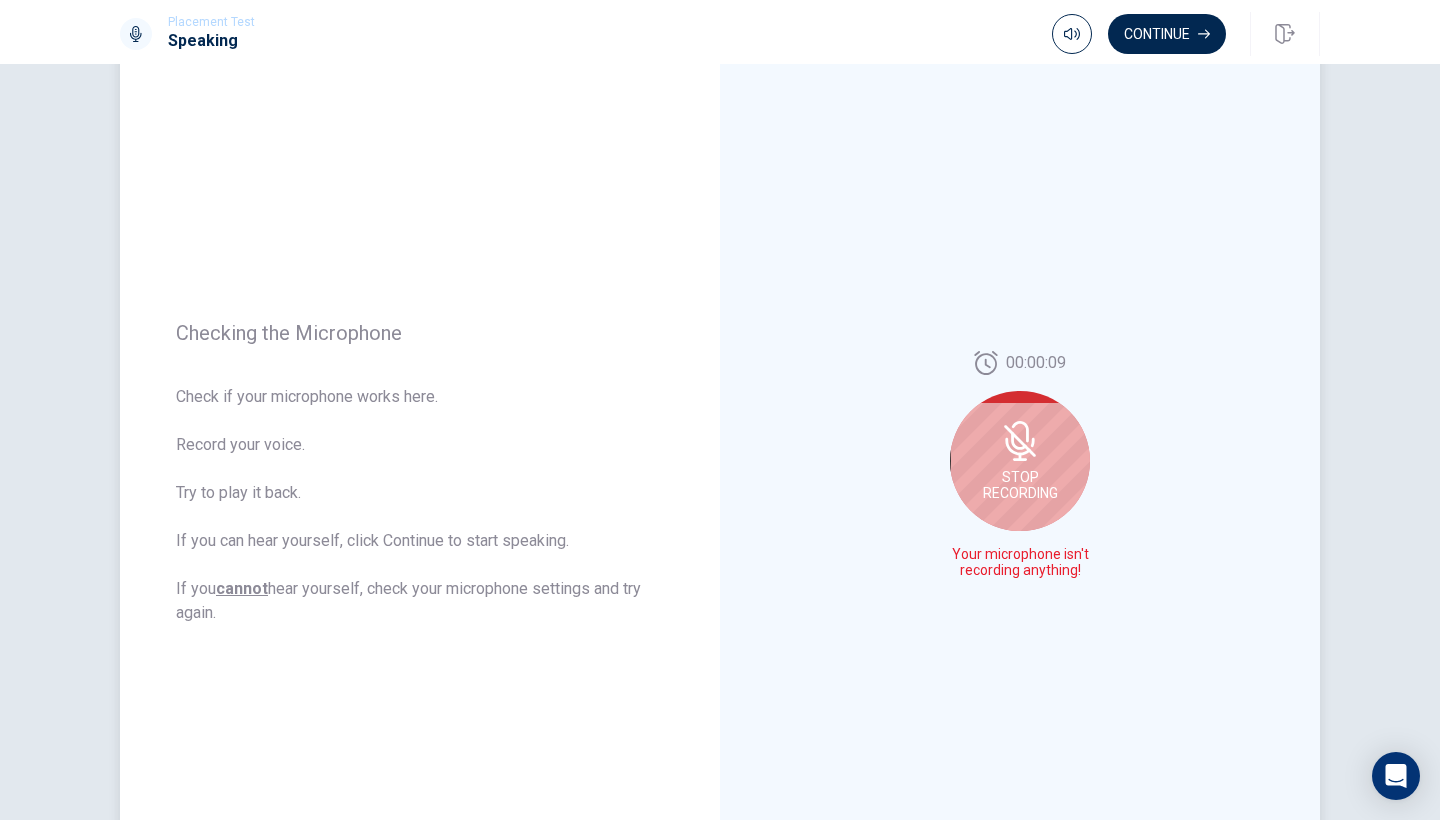 click on "Stop   Recording" at bounding box center [1020, 461] 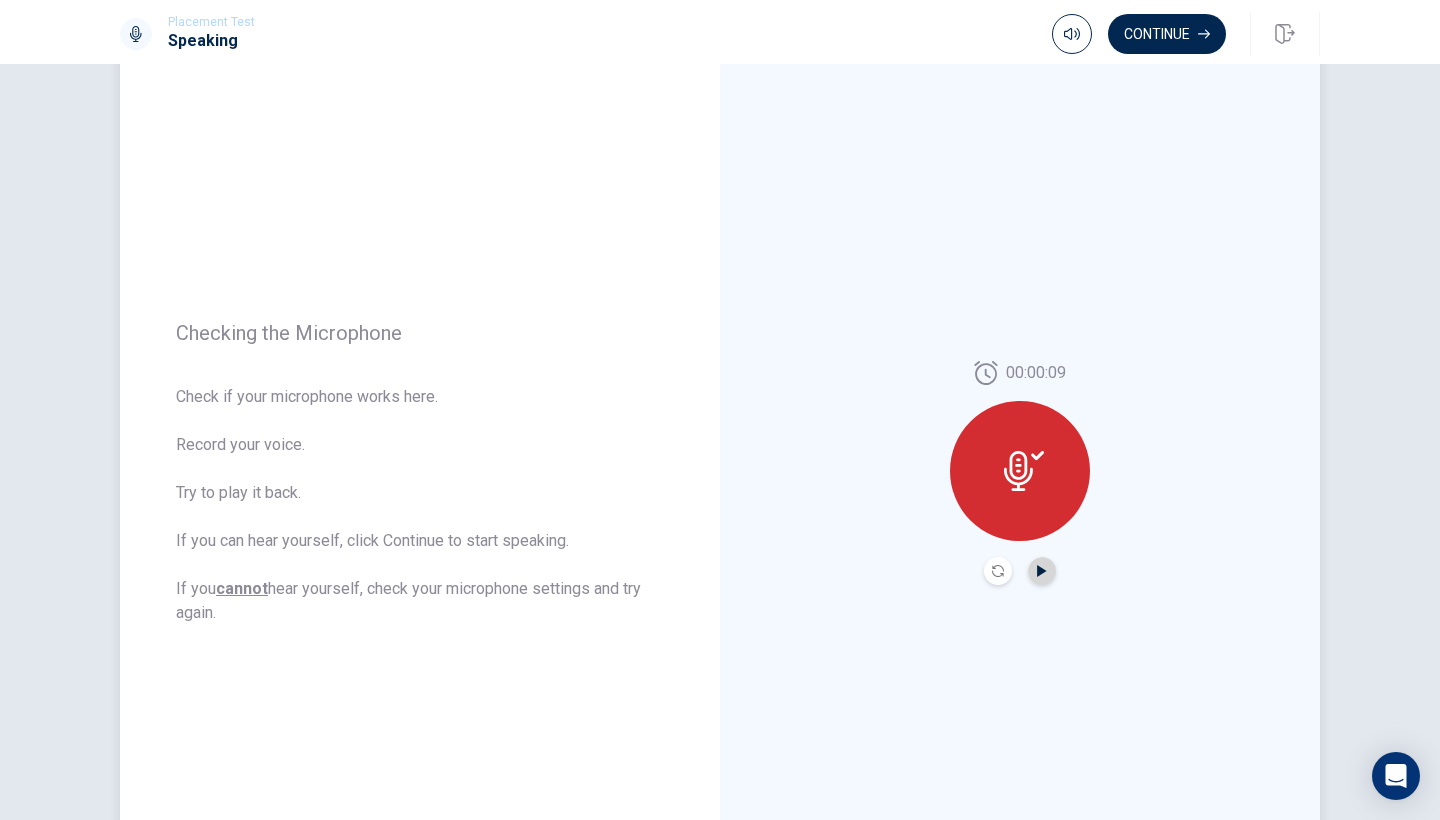 click 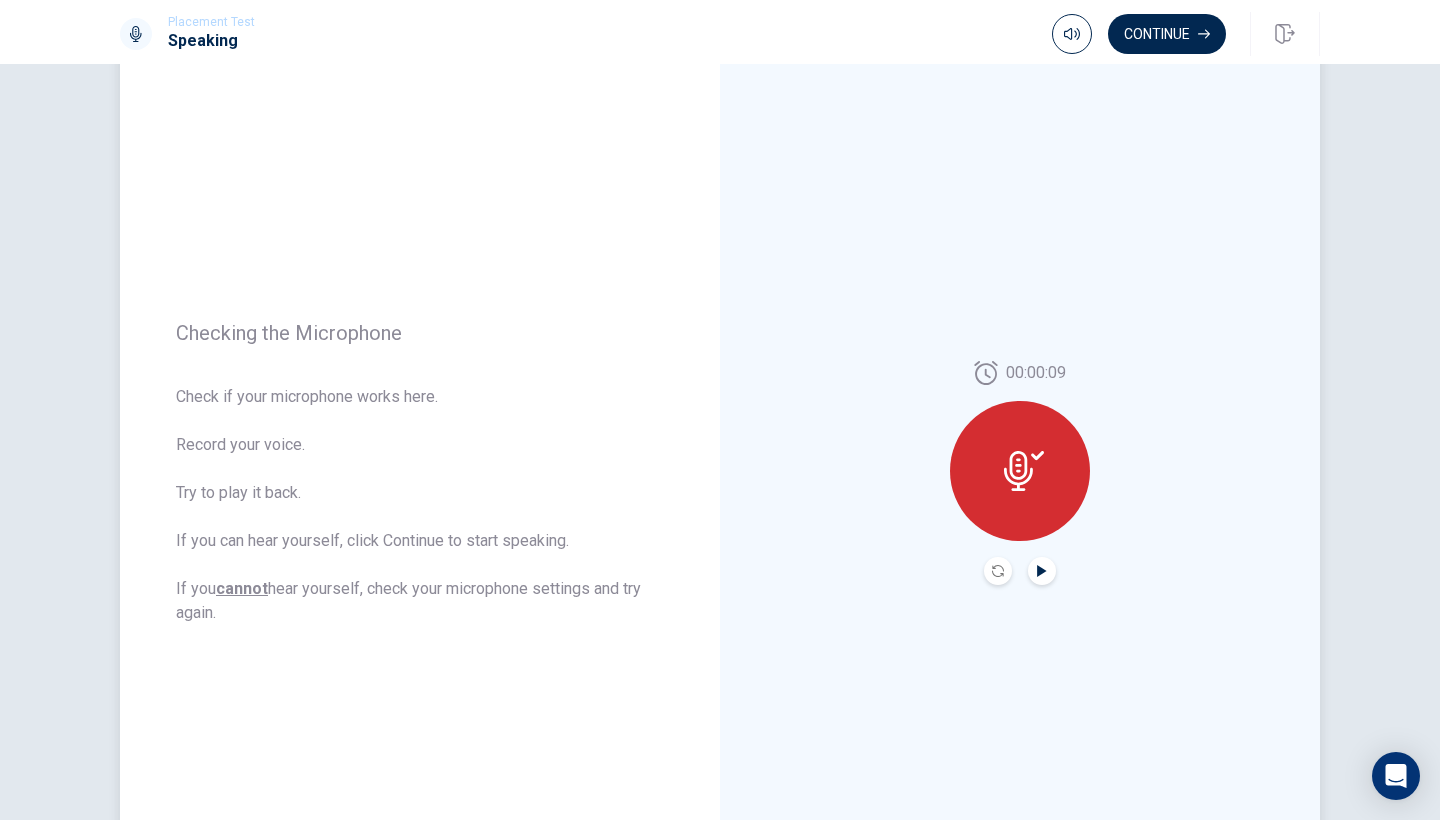 click at bounding box center [1042, 571] 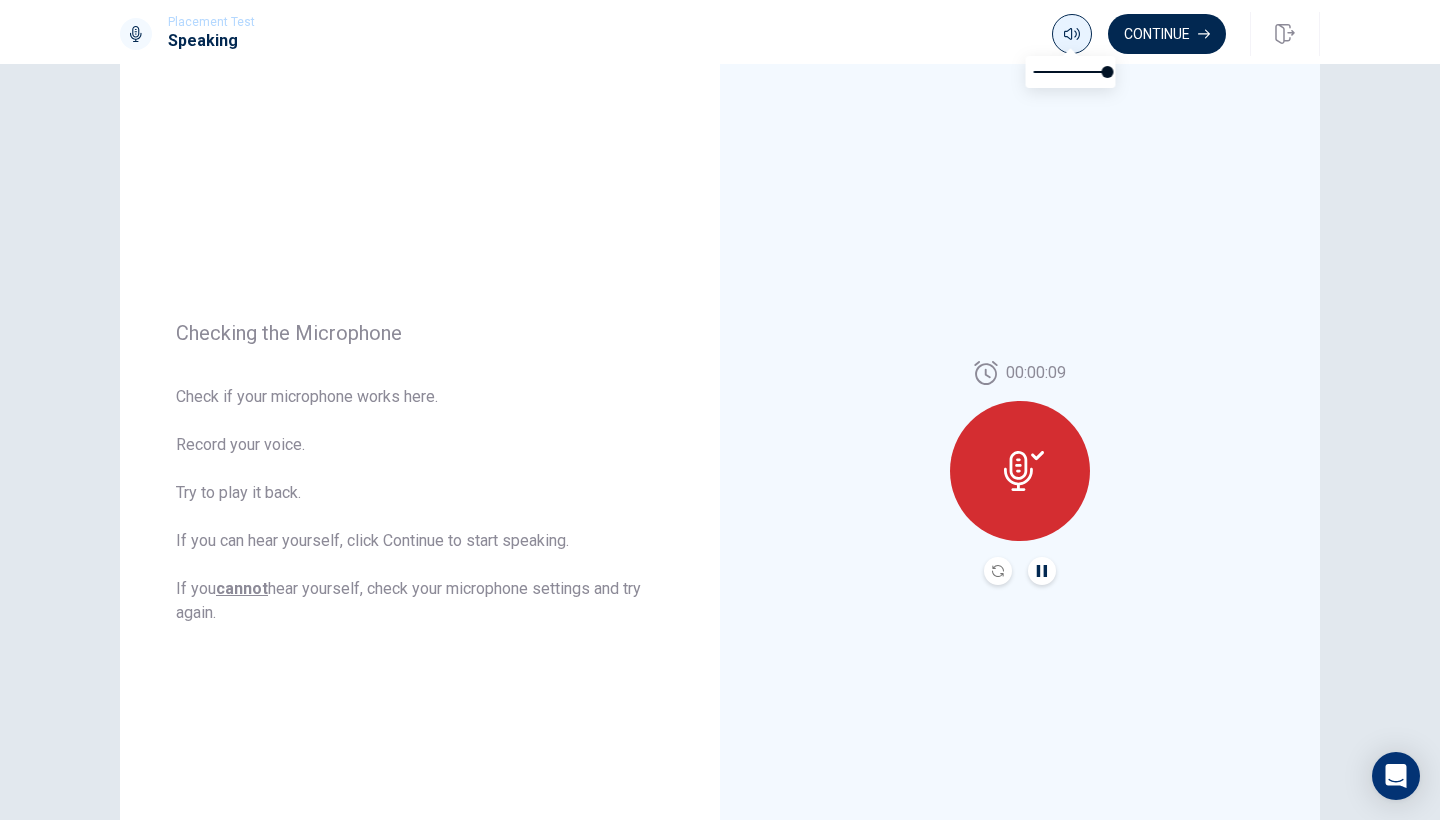 click 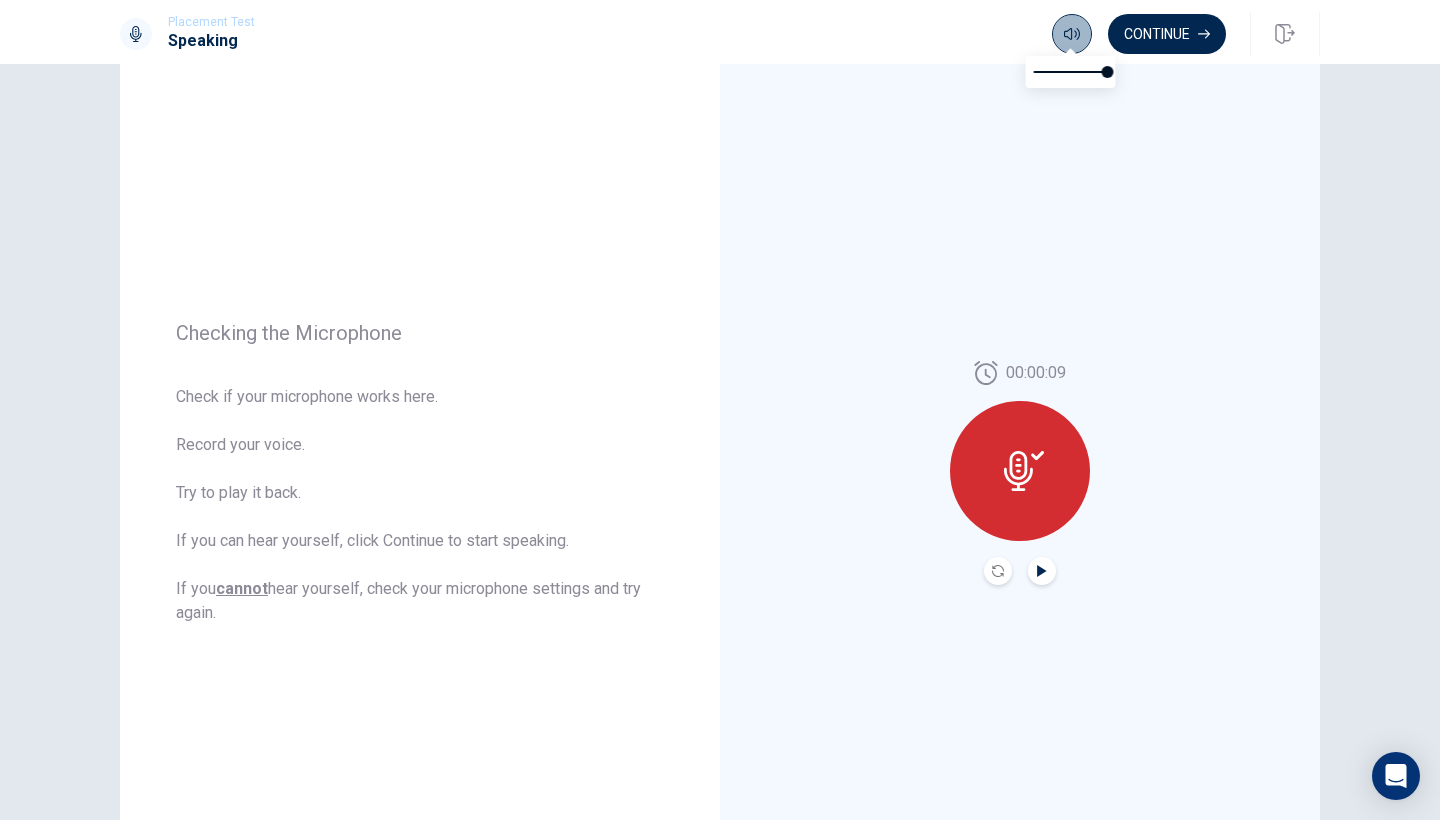 click 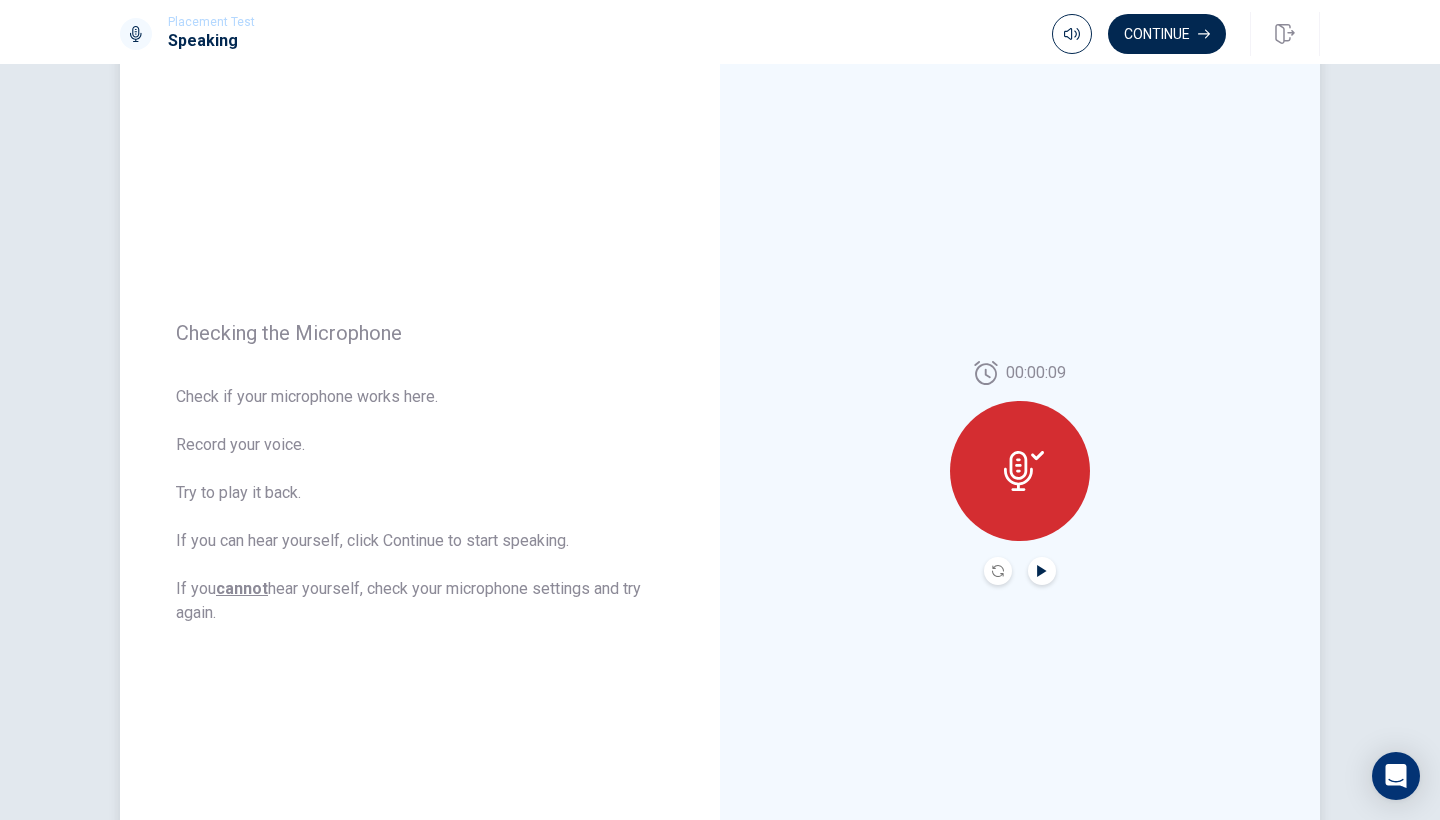click at bounding box center (1042, 571) 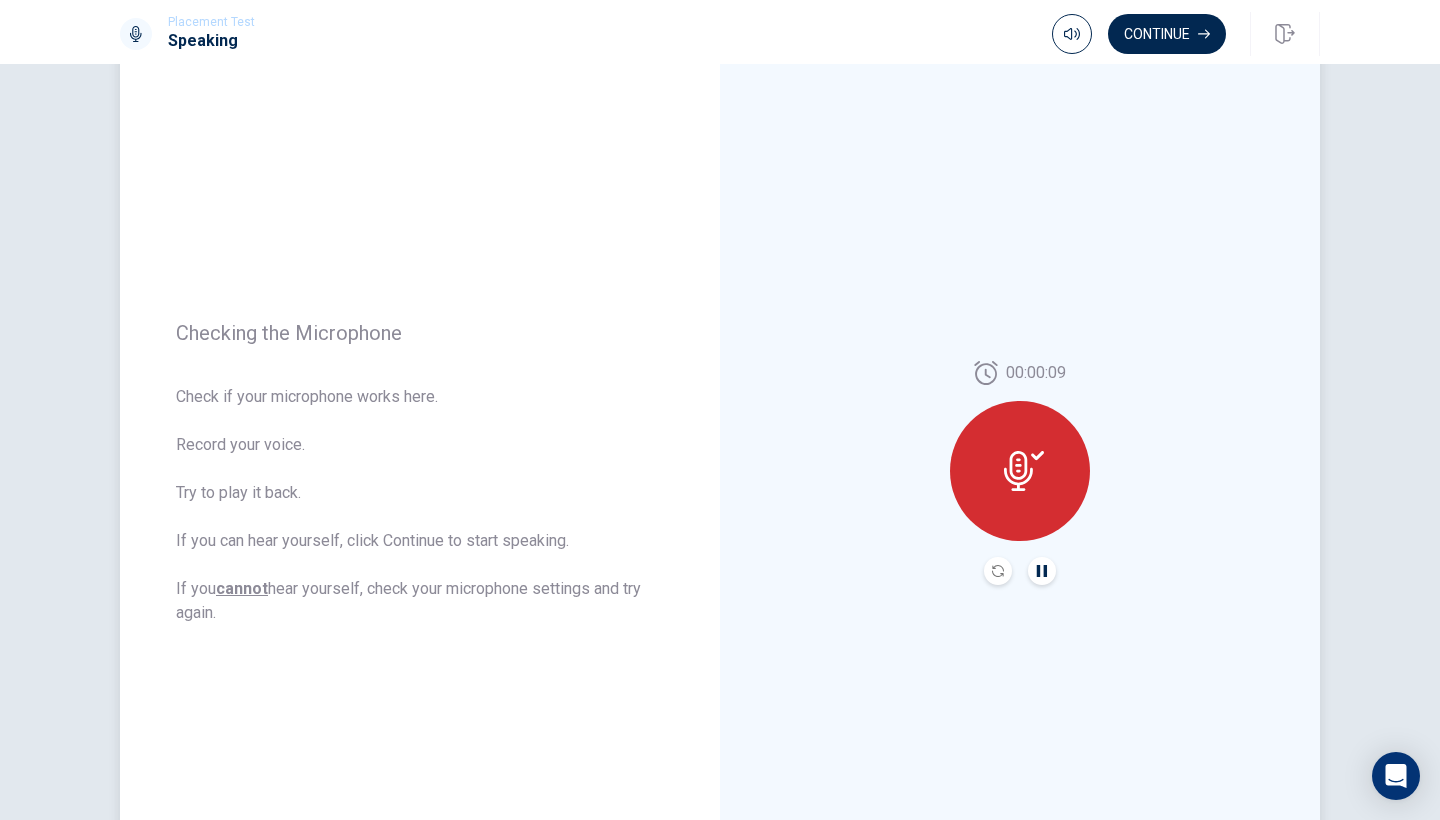 click 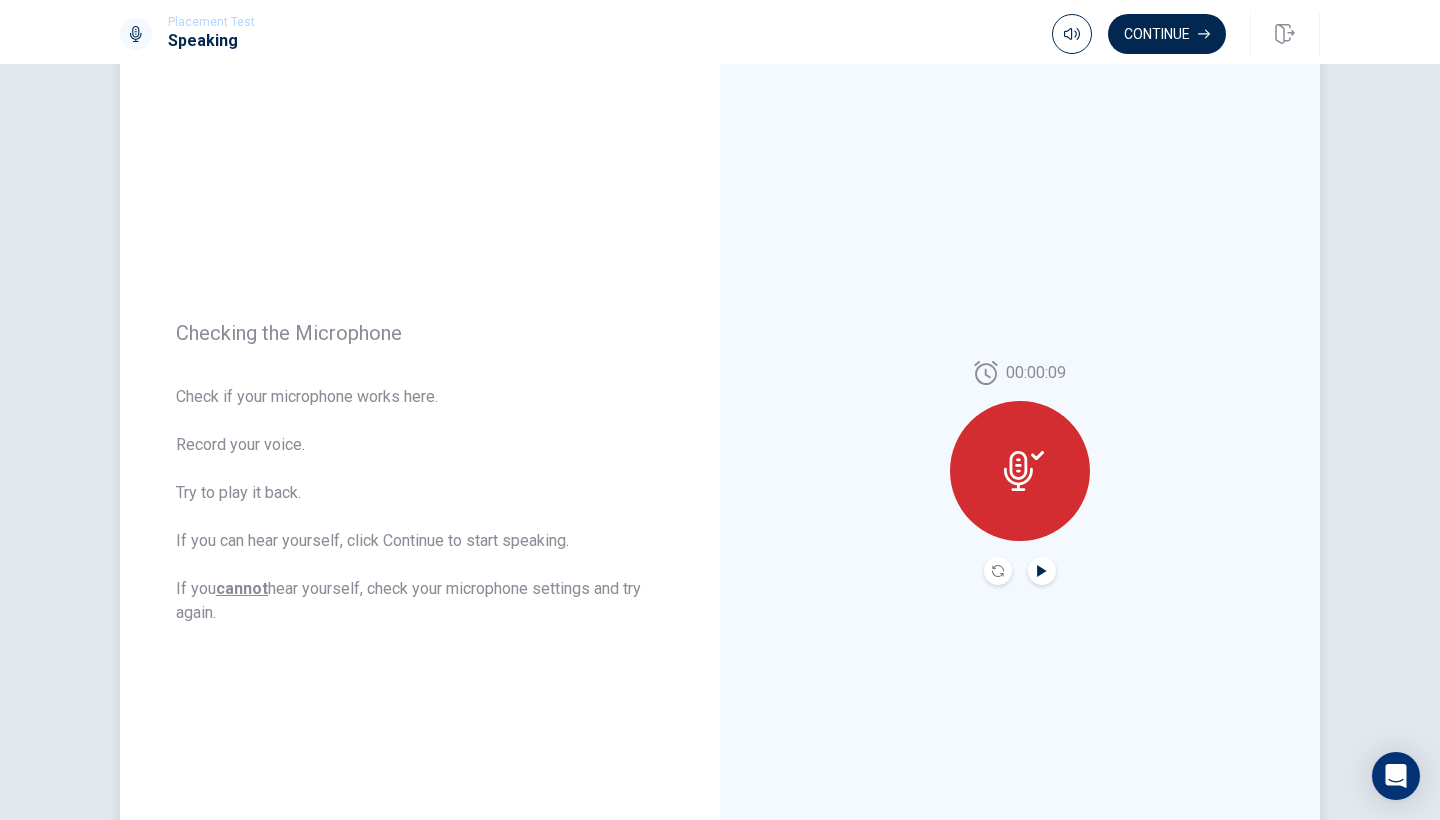 click at bounding box center [1042, 571] 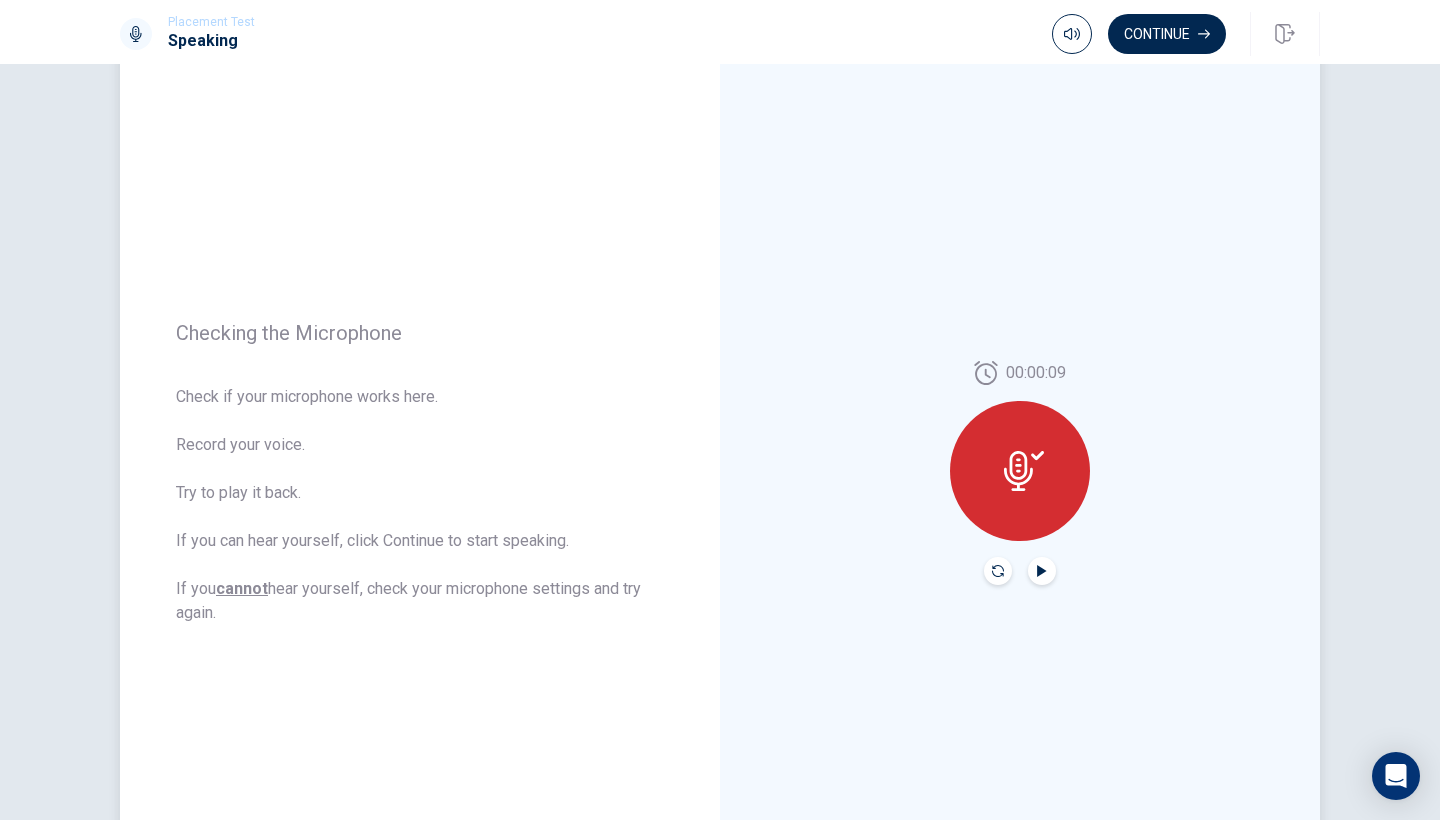 click 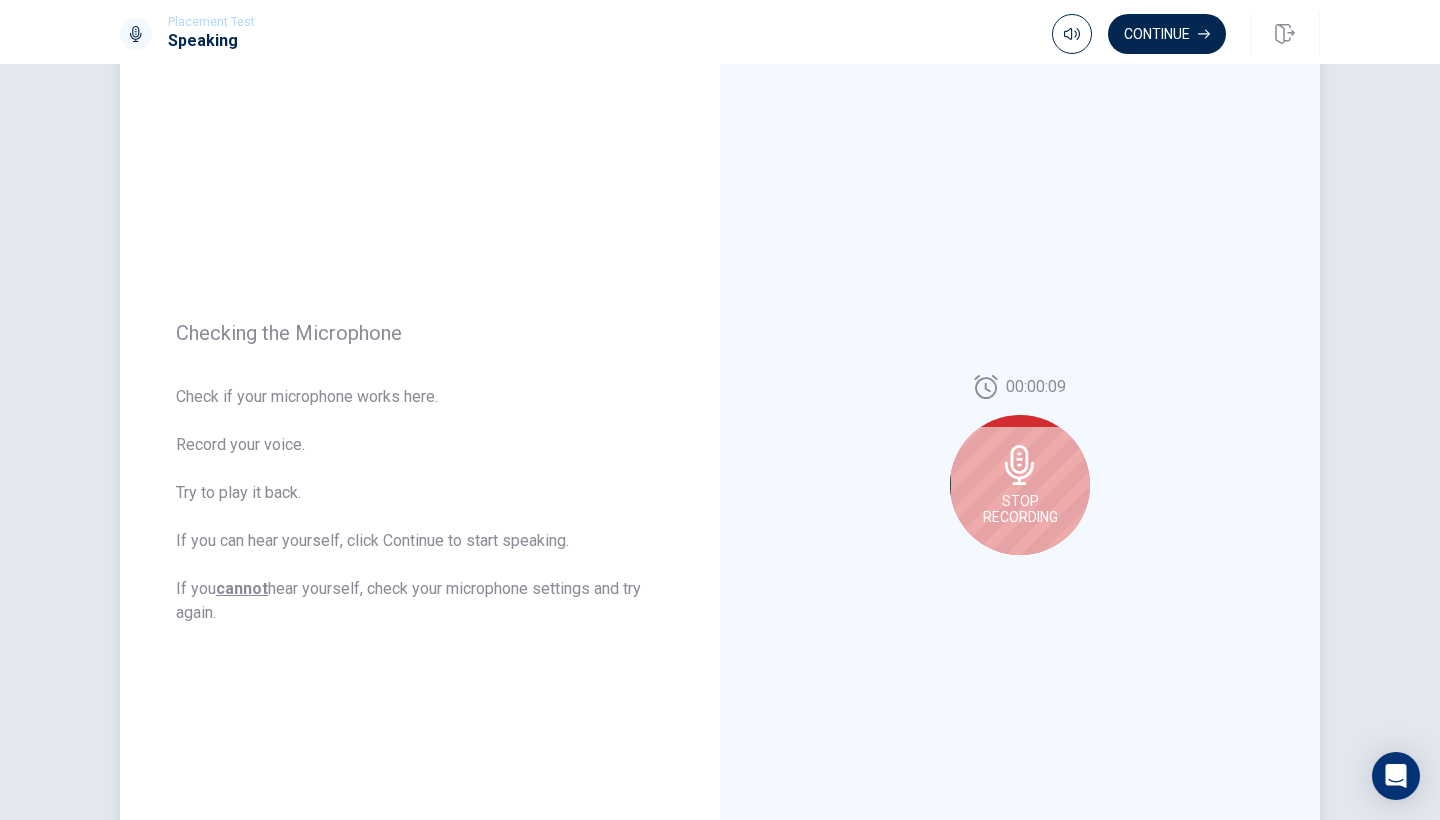 click on "Stop   Recording" at bounding box center [1020, 485] 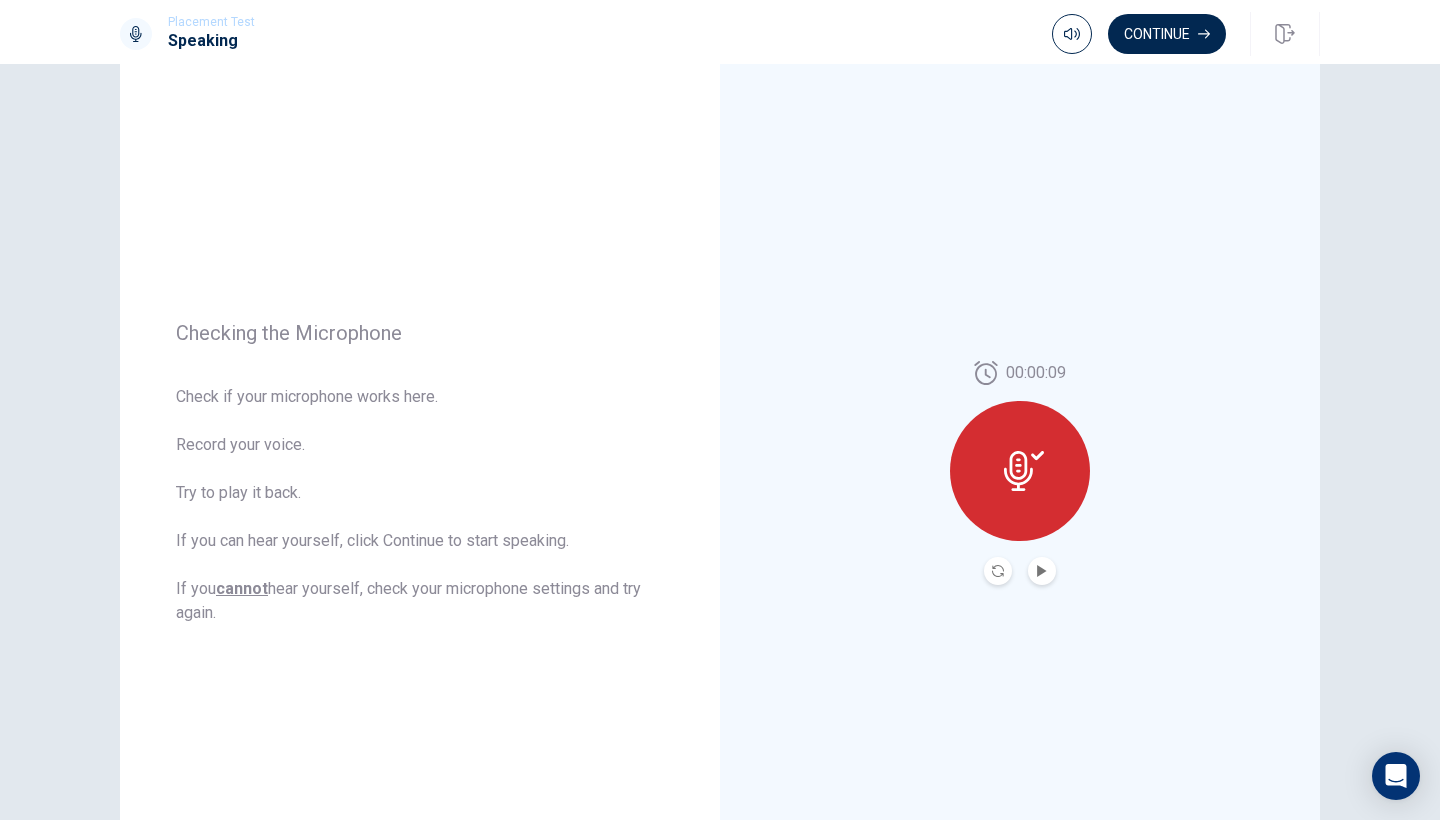 click at bounding box center (1042, 571) 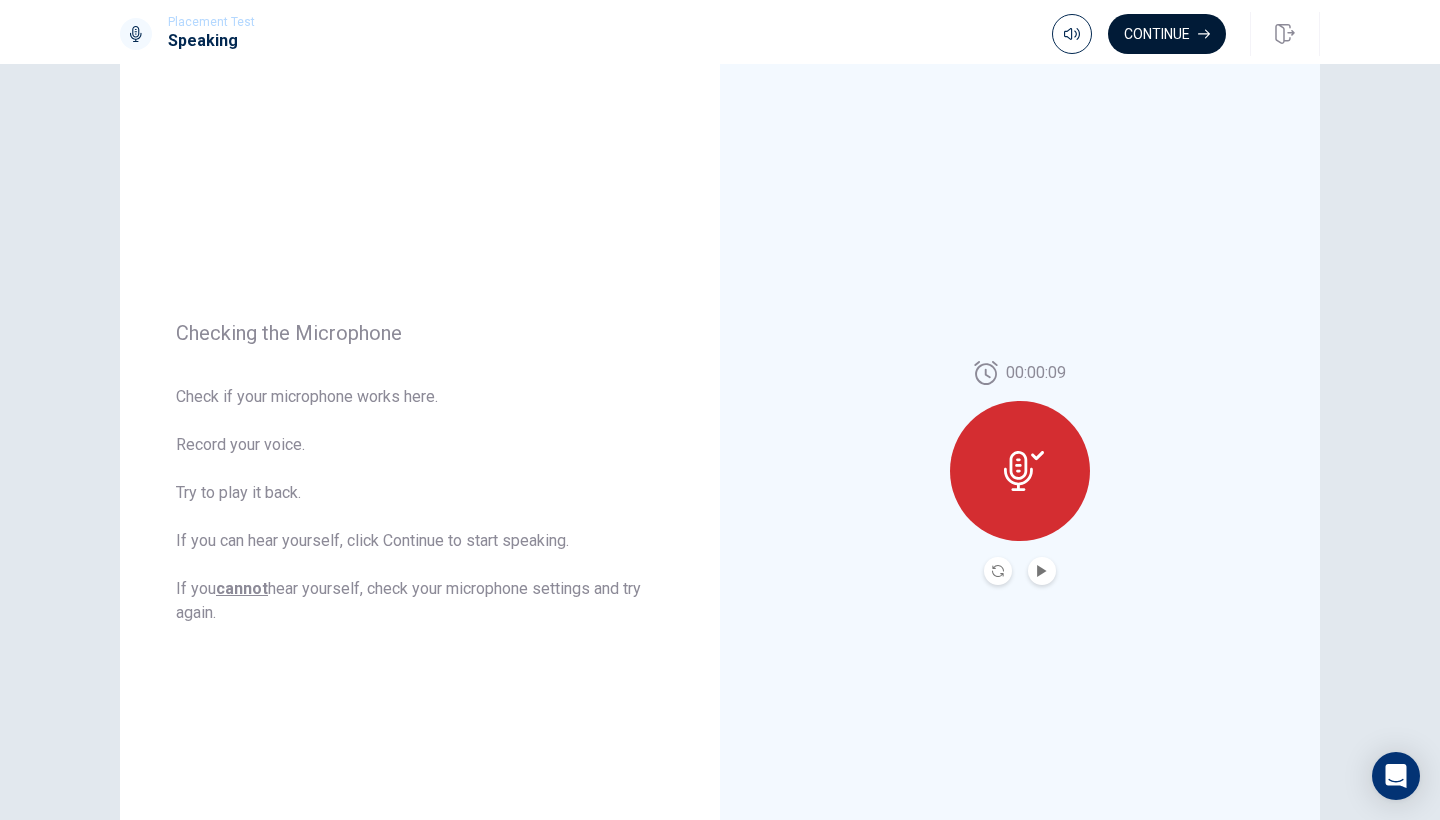 click on "Continue" at bounding box center (1167, 34) 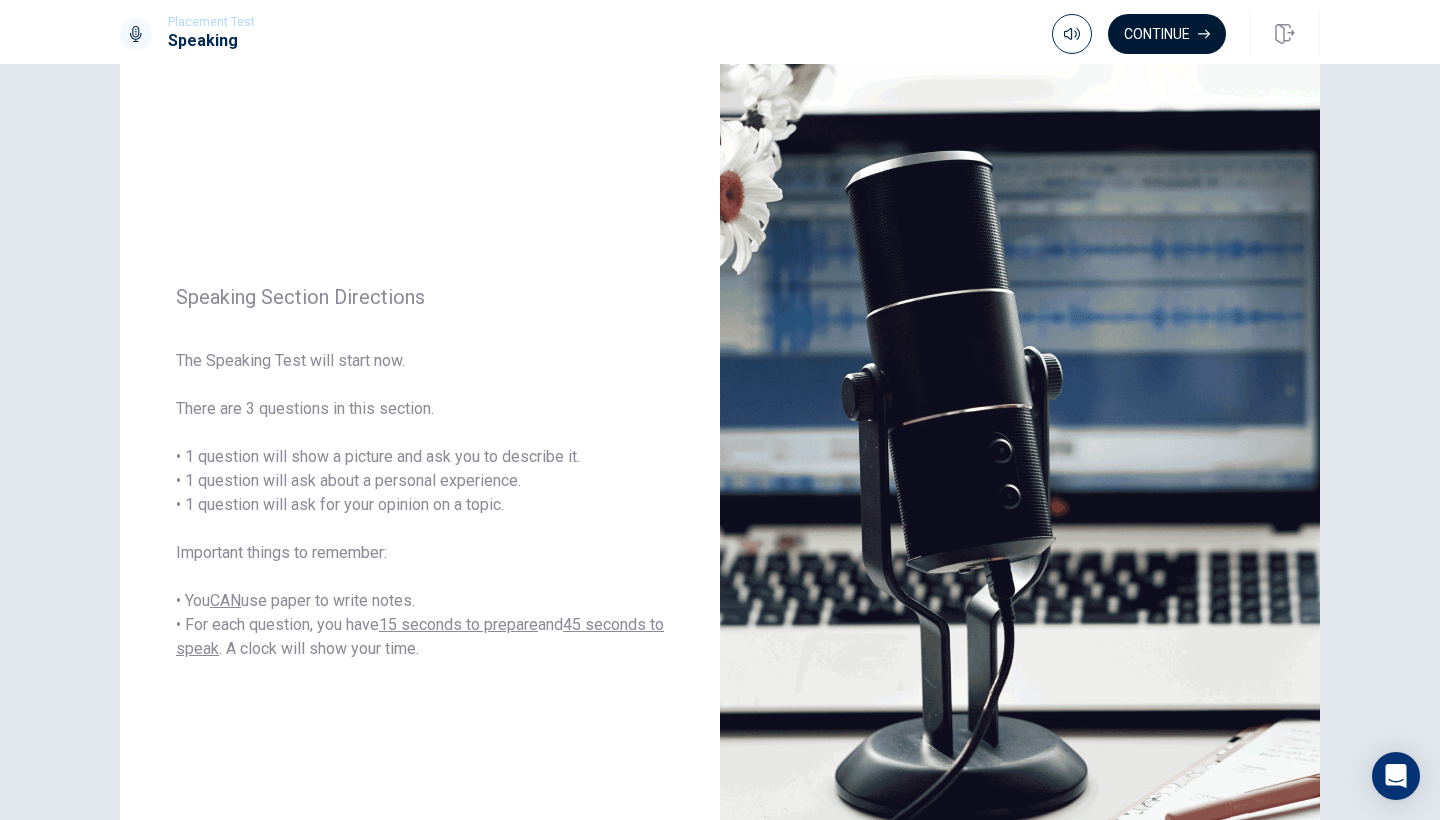 click on "Continue" at bounding box center (1167, 34) 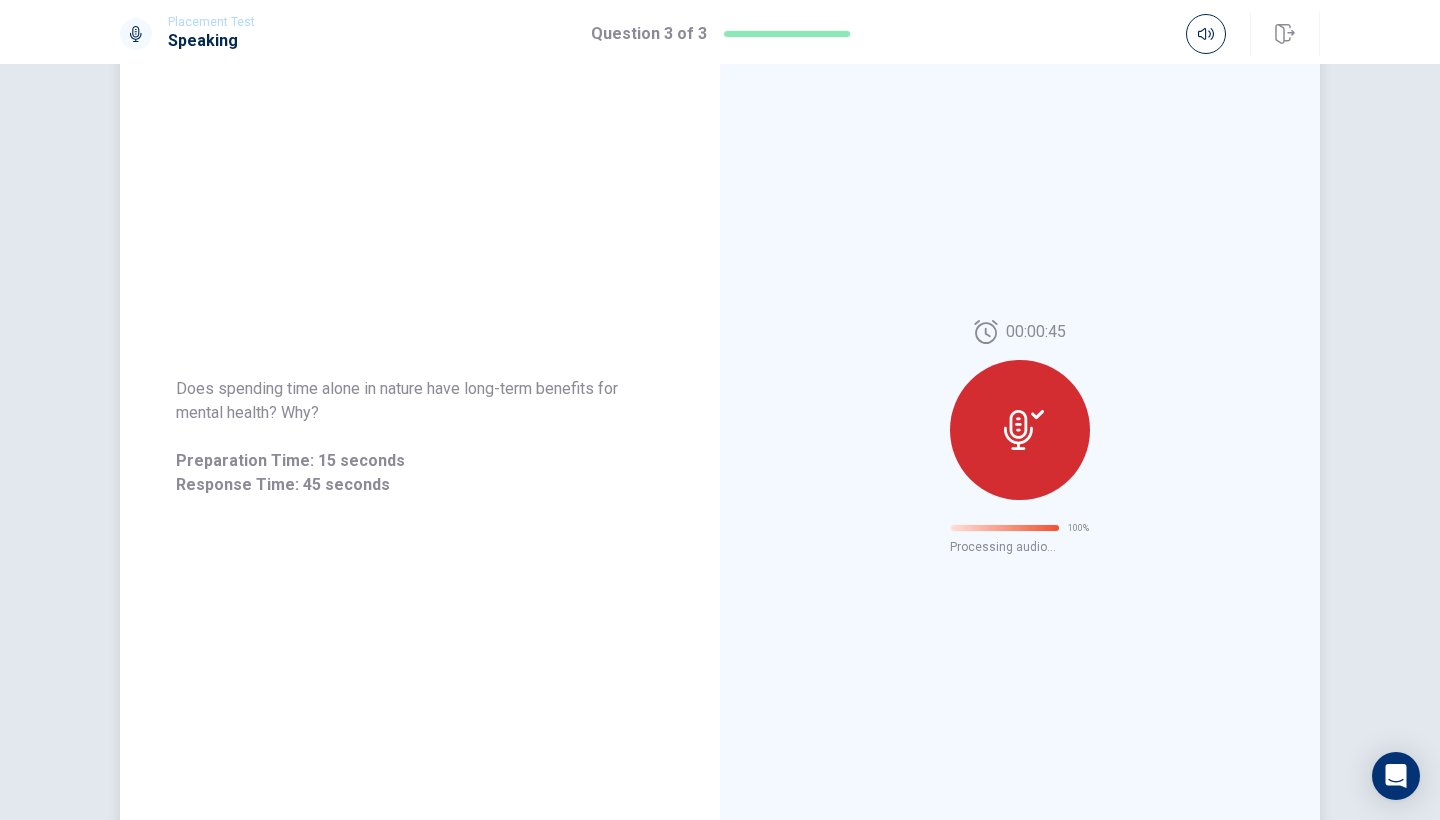 scroll, scrollTop: 0, scrollLeft: 0, axis: both 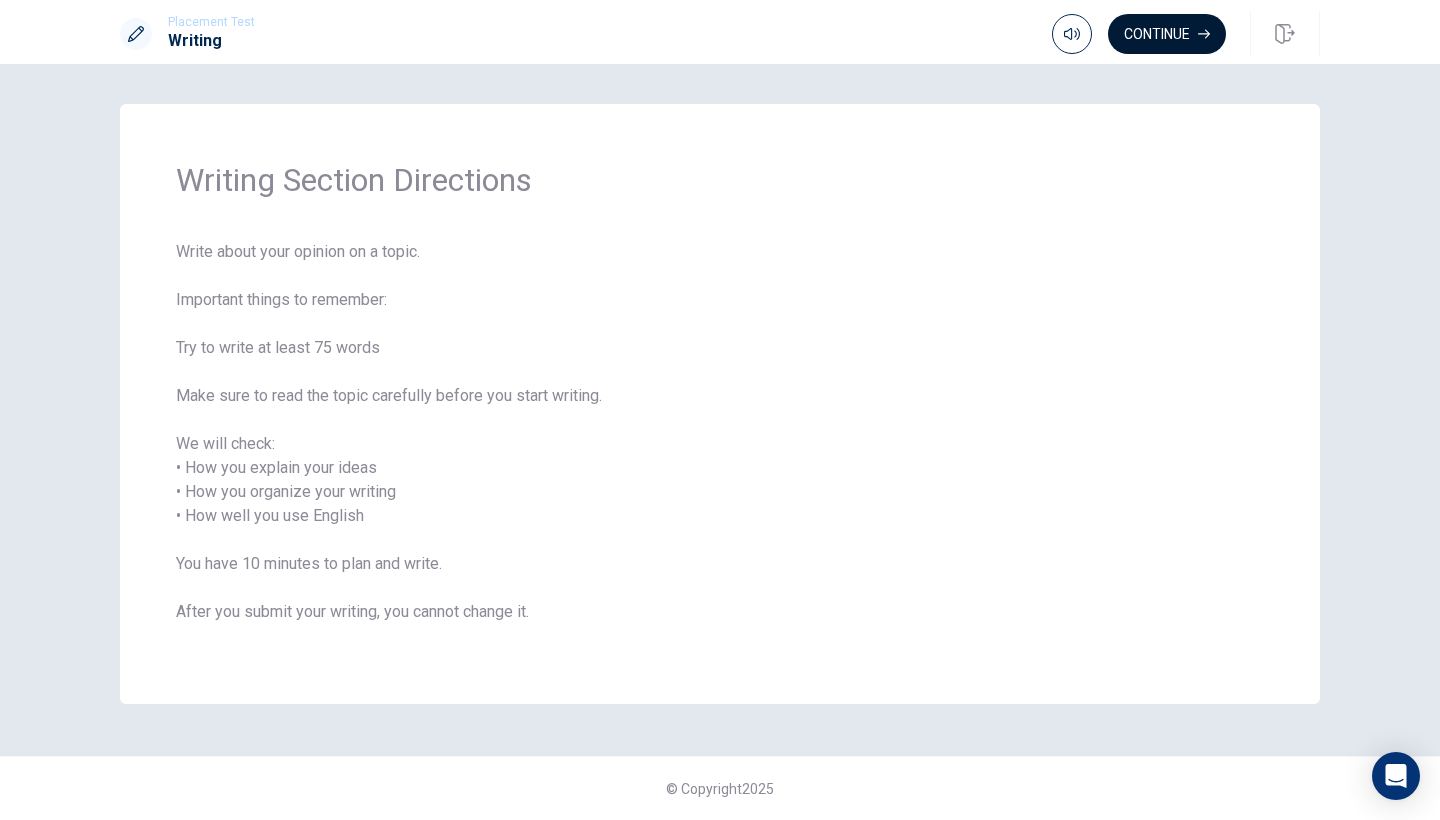 click on "Continue" at bounding box center (1167, 34) 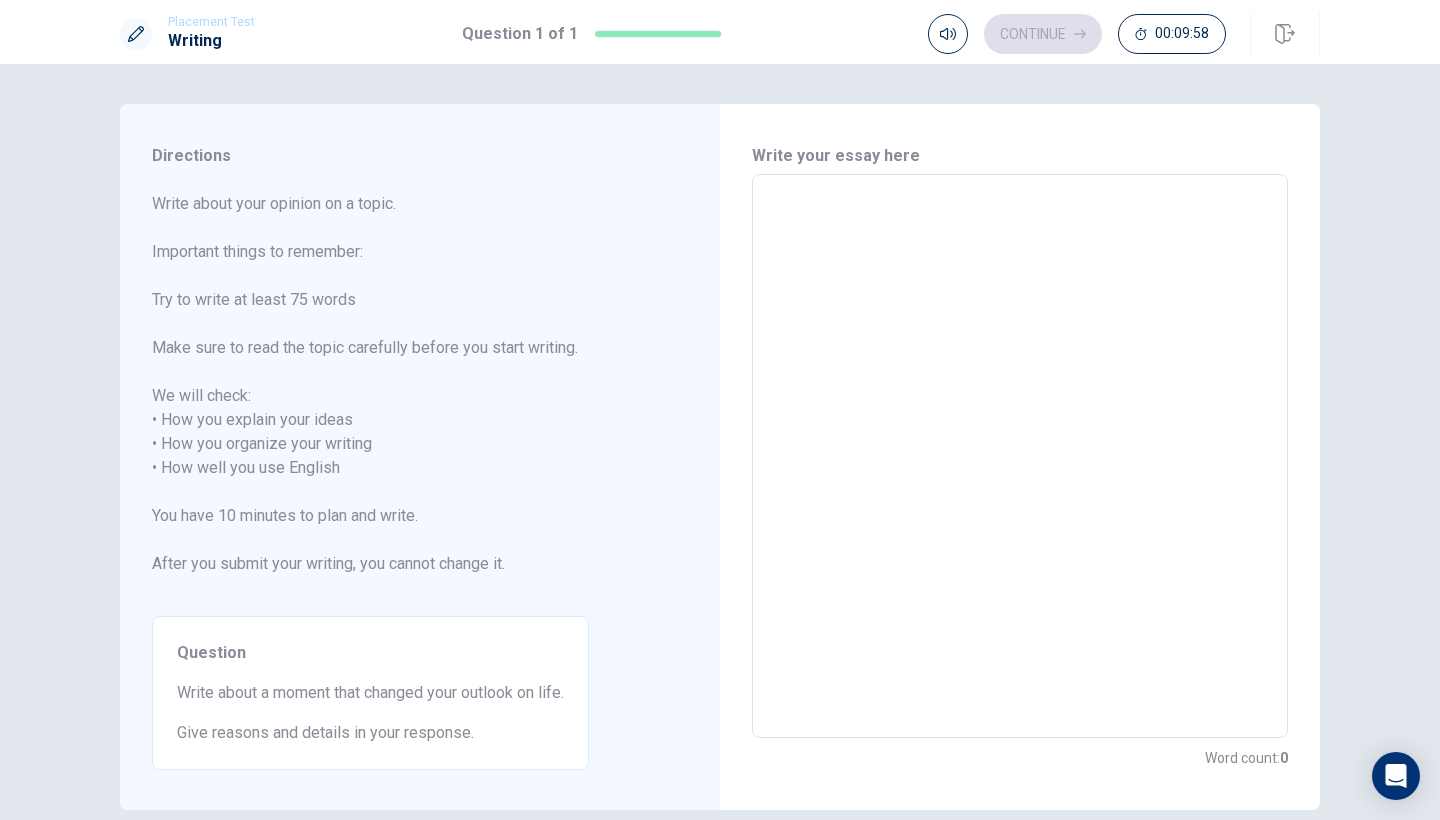 click at bounding box center [1020, 456] 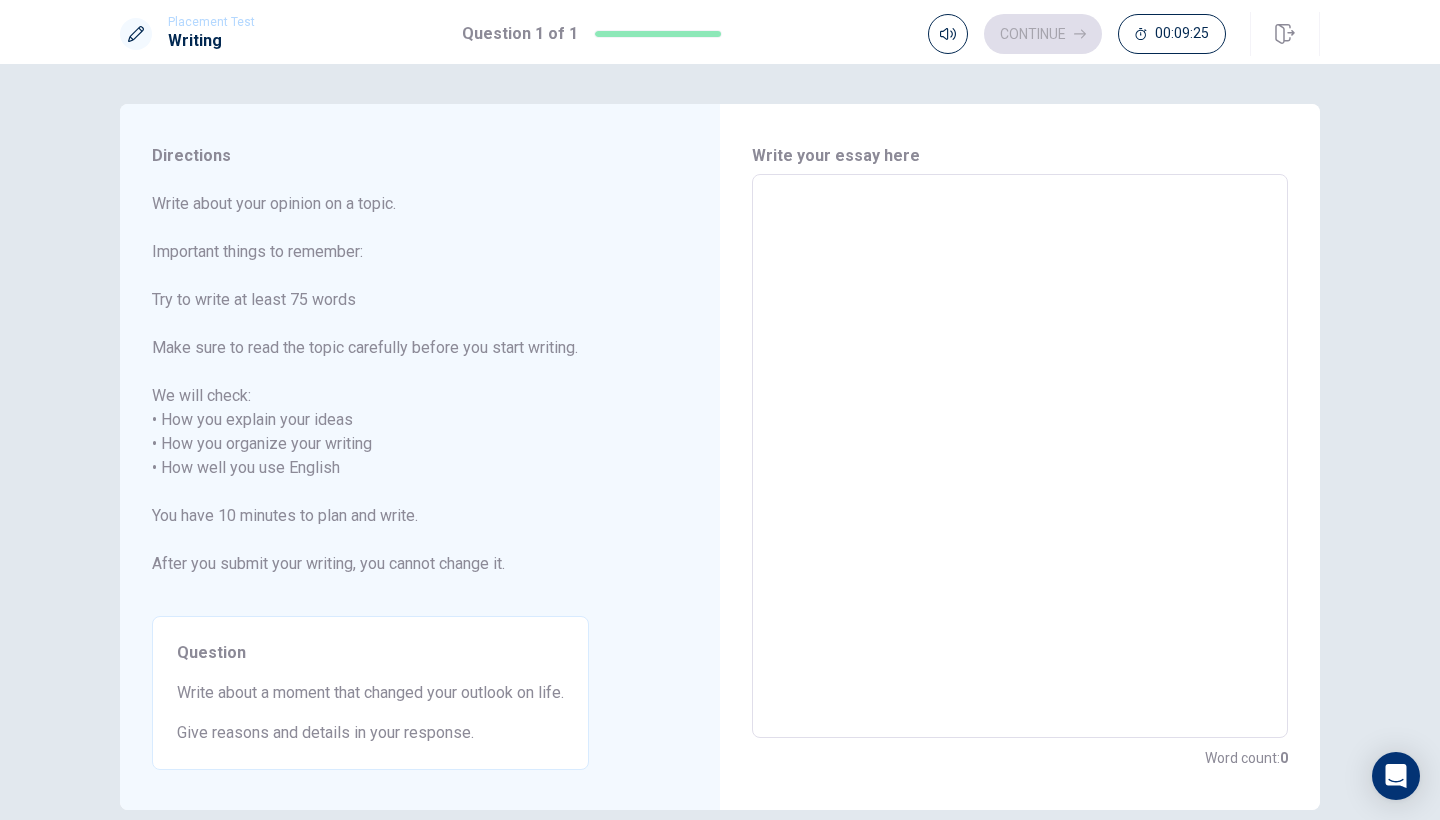 type on "A" 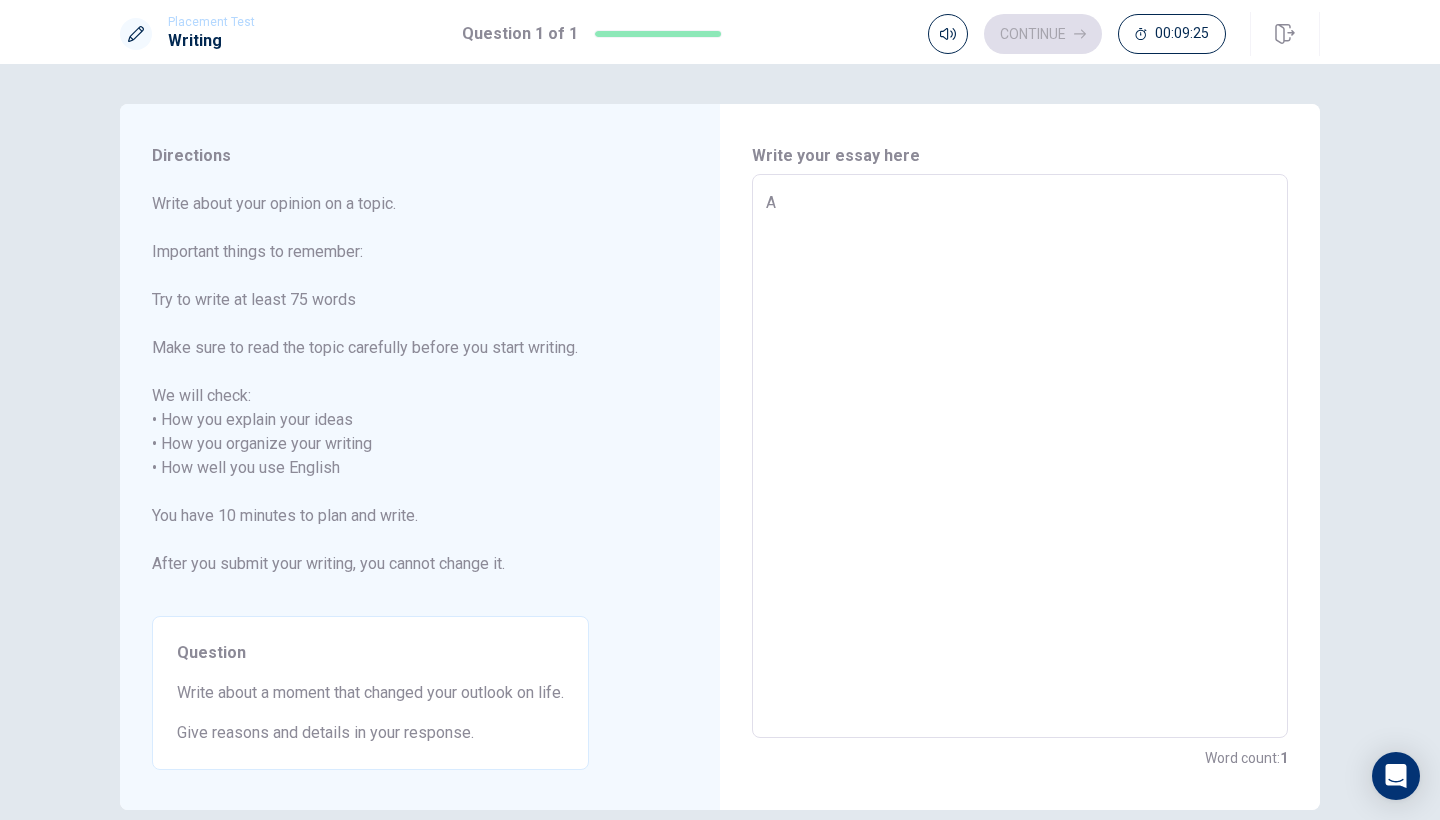 type on "x" 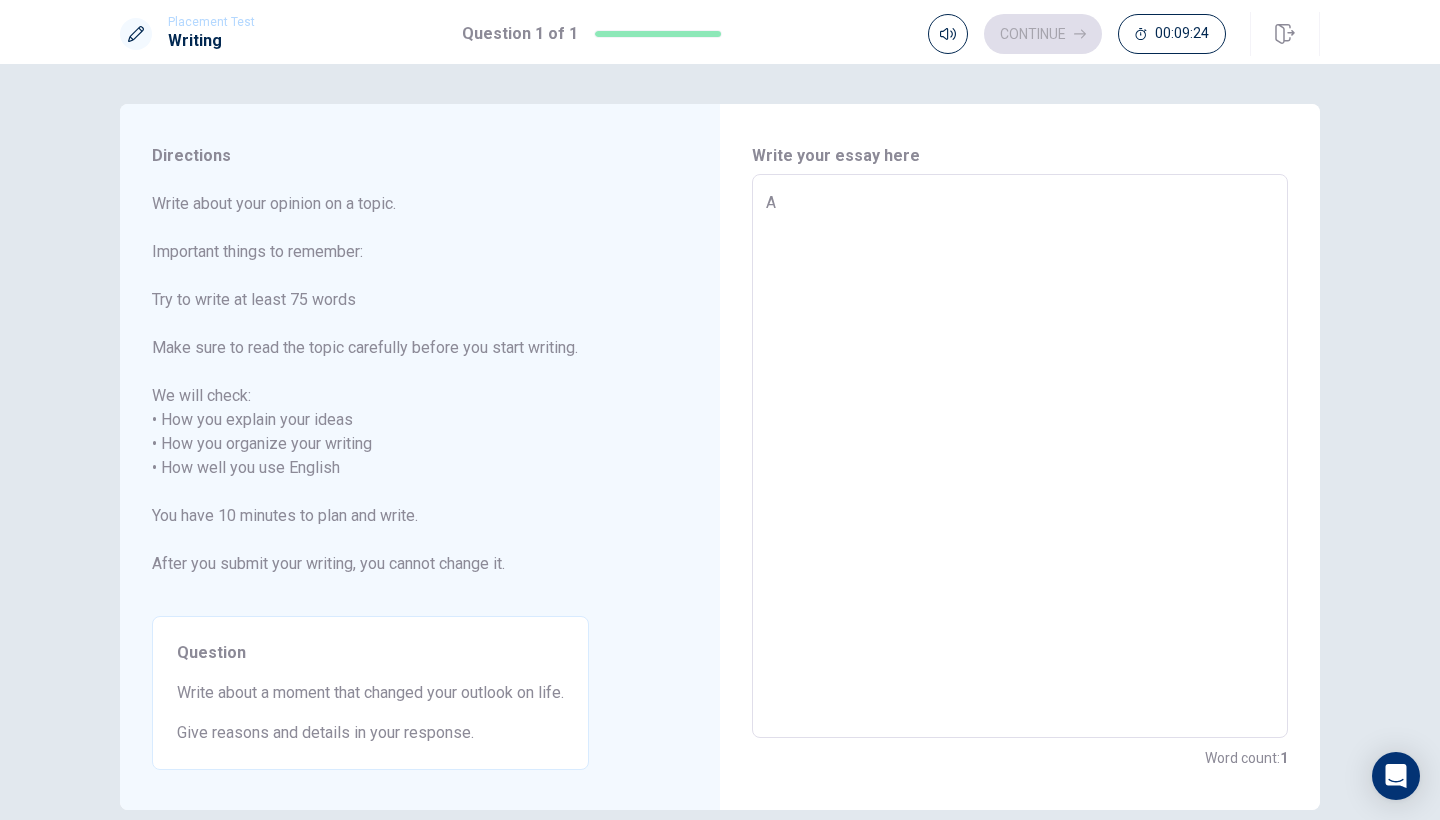 type on "A" 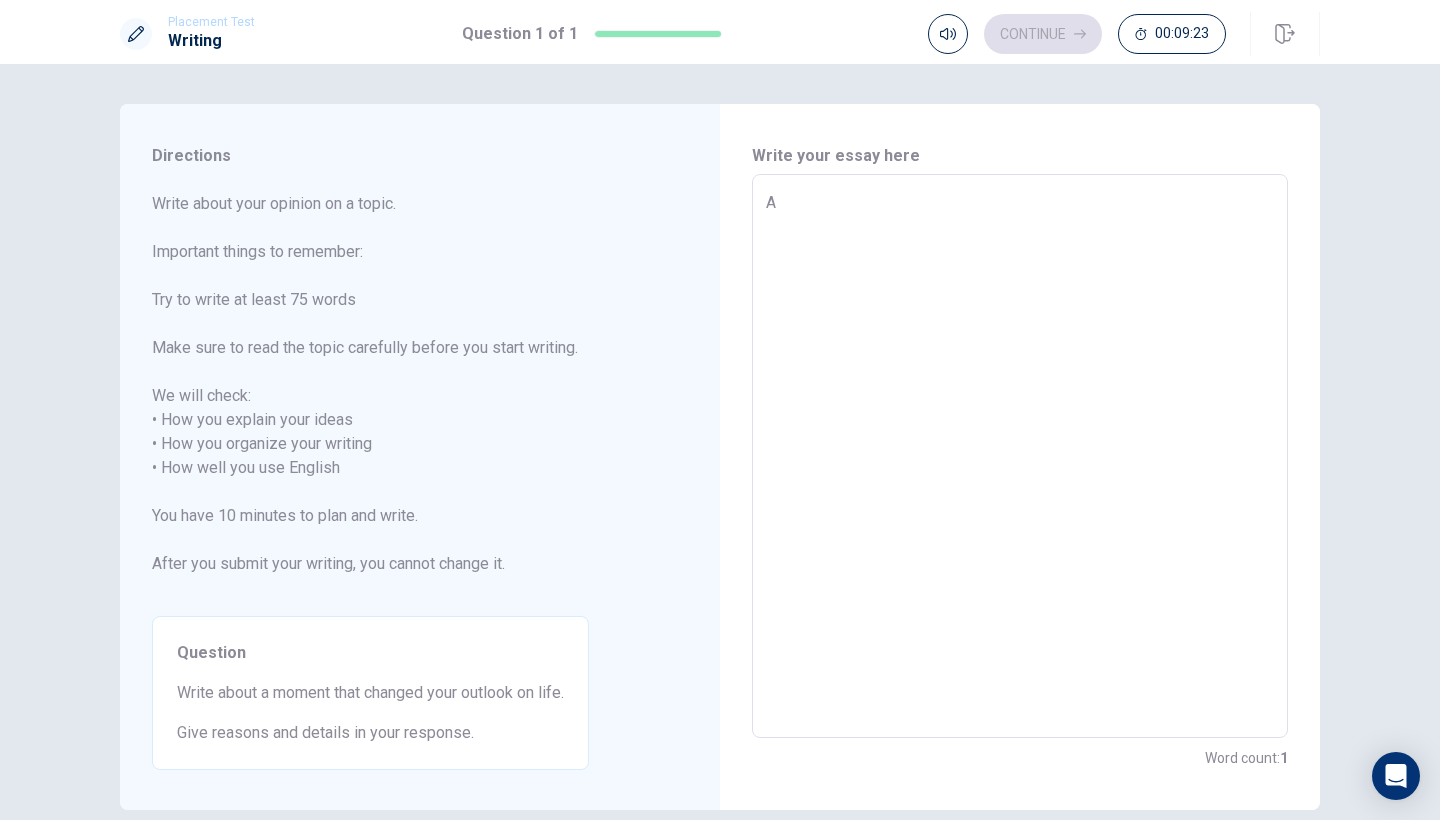 type on "A m" 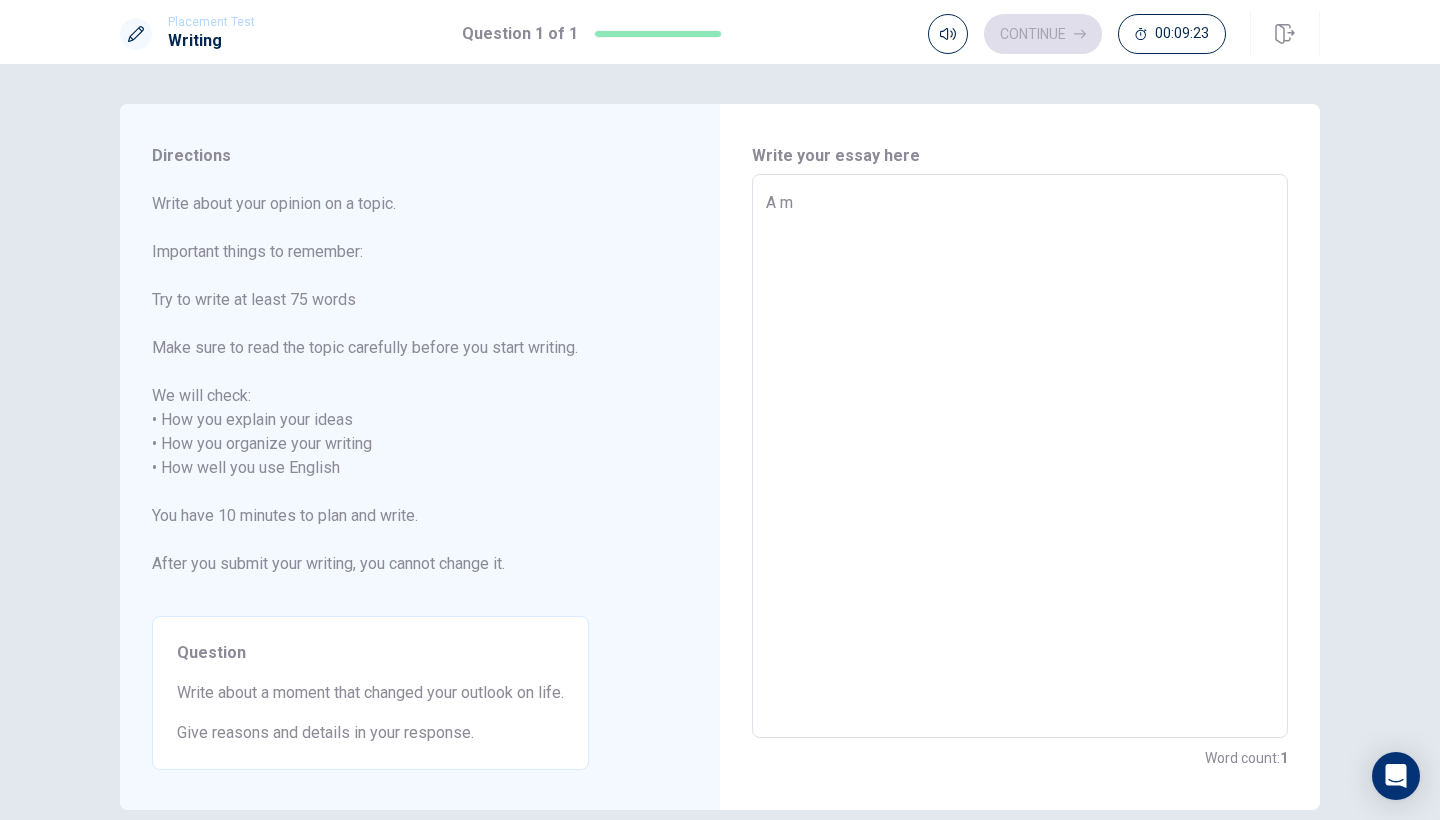 type on "x" 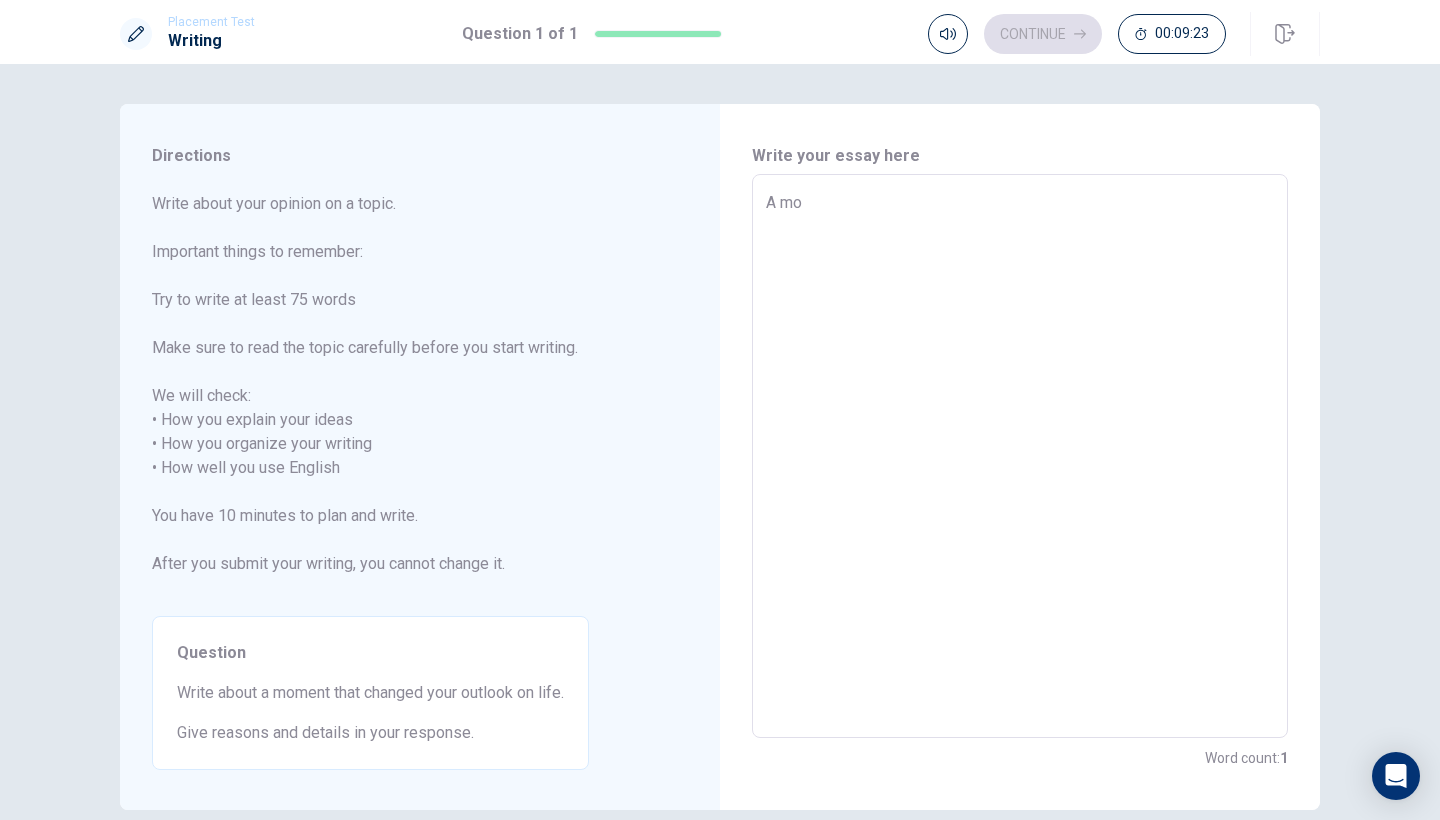 type on "x" 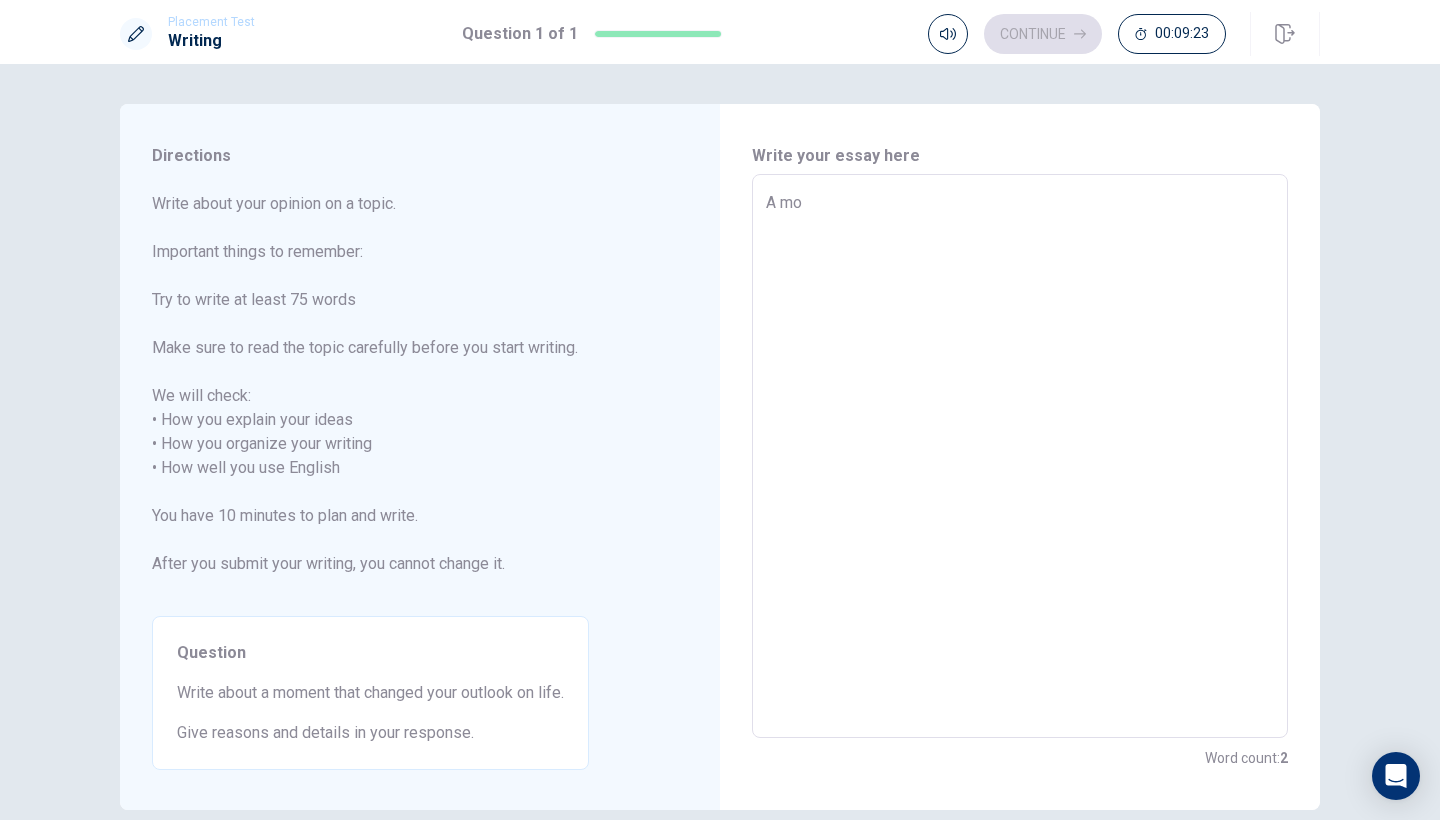 type on "A mom" 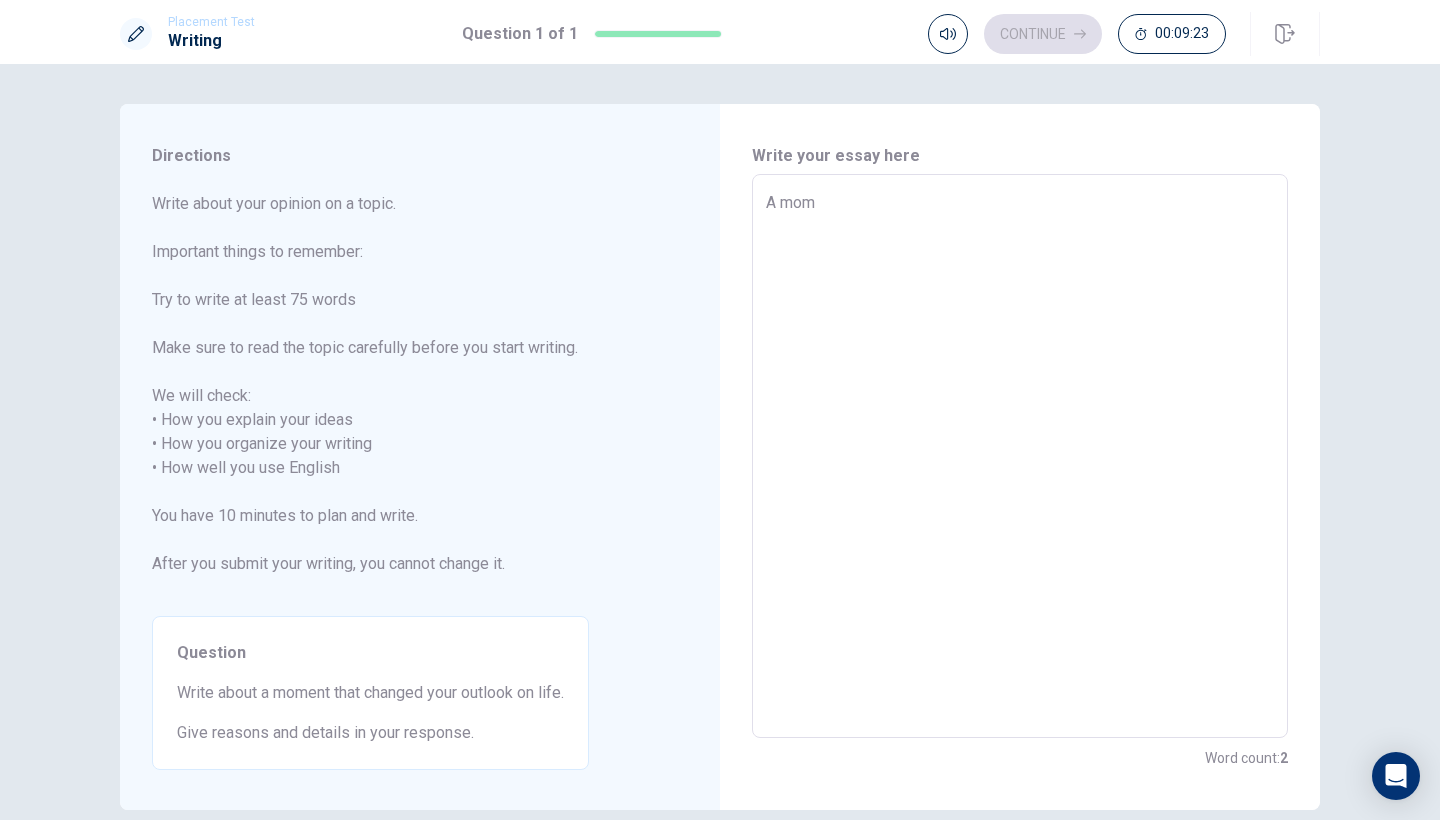 type on "x" 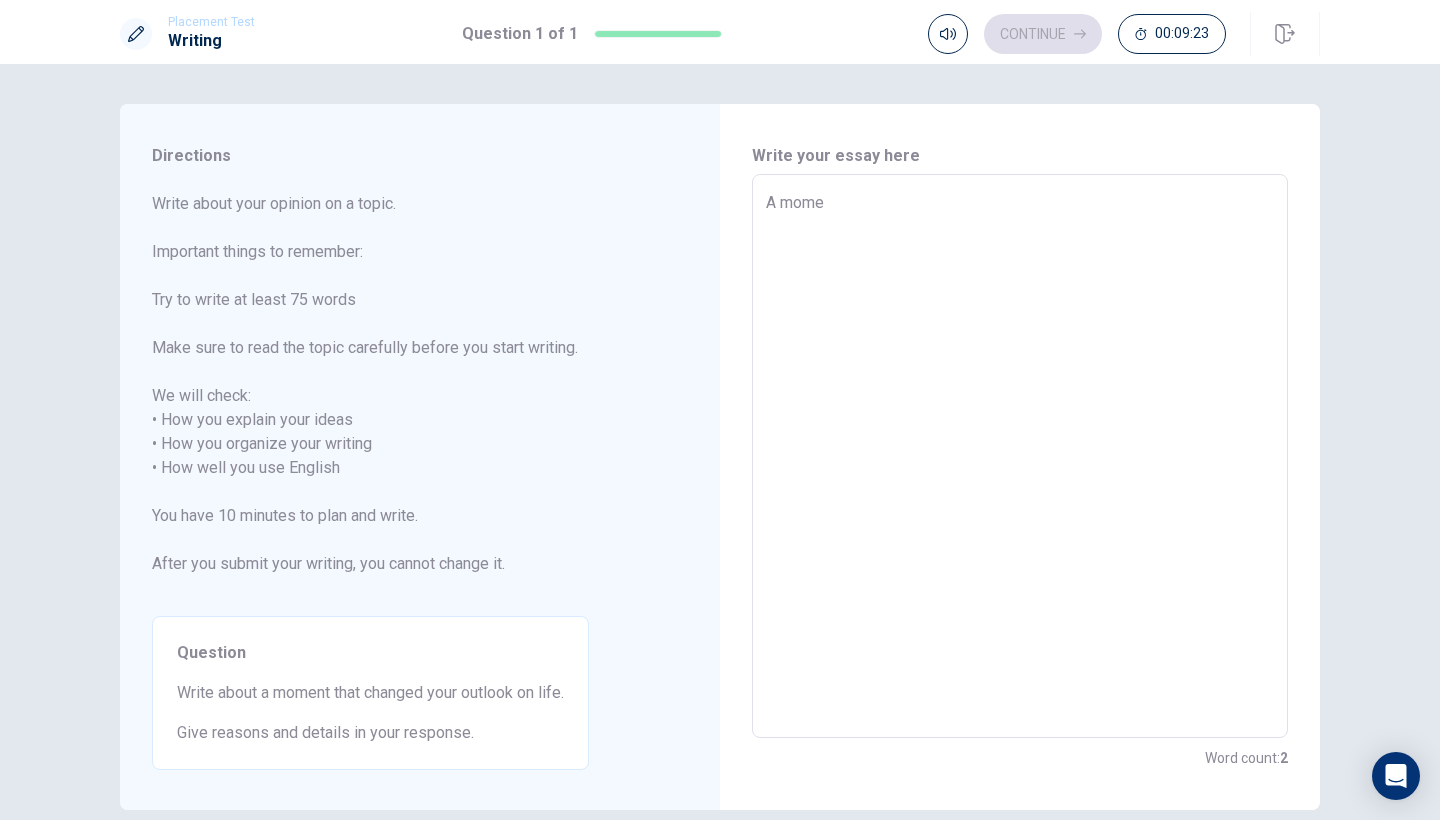 type on "x" 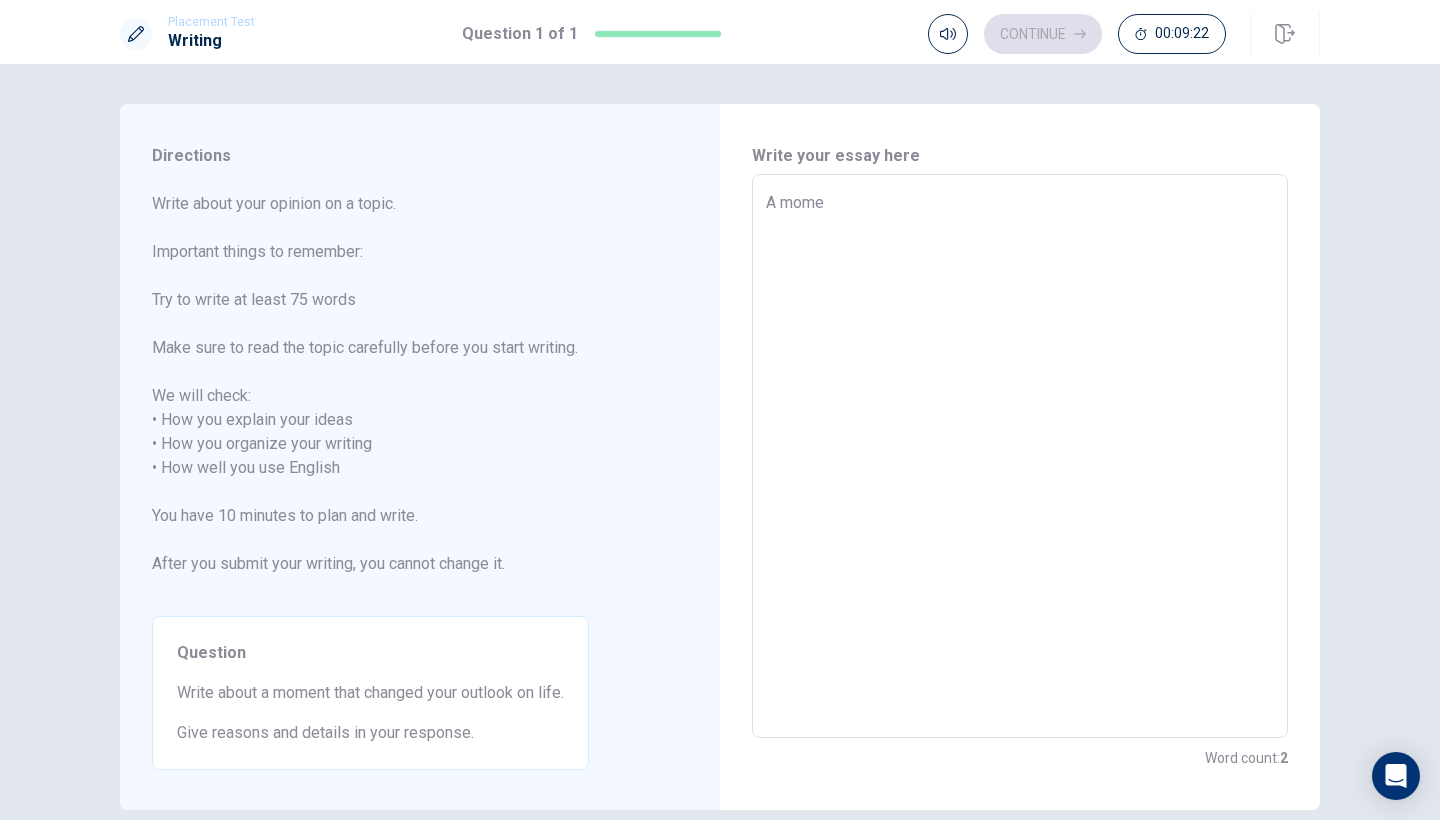 type on "A momen" 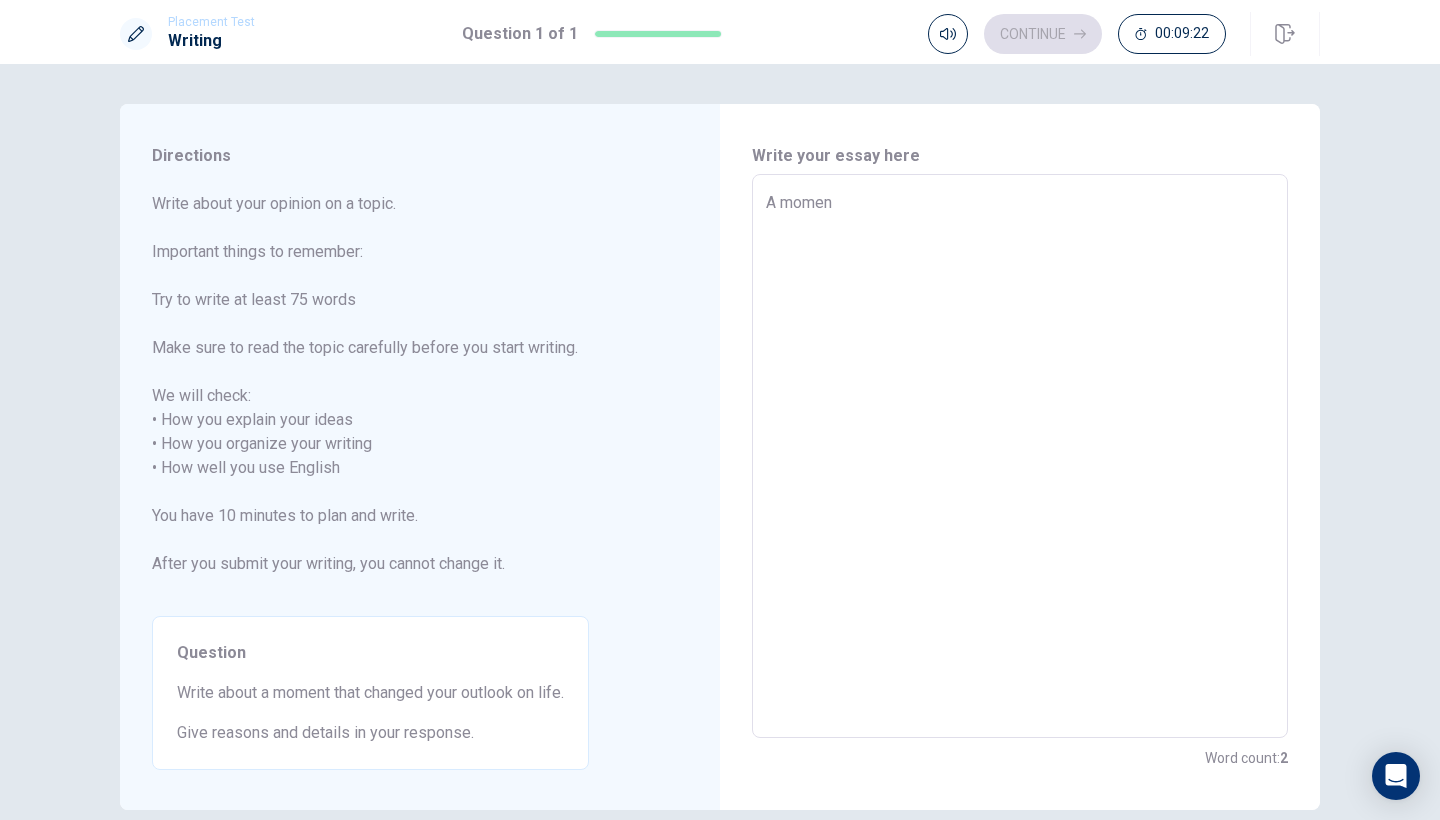 type on "x" 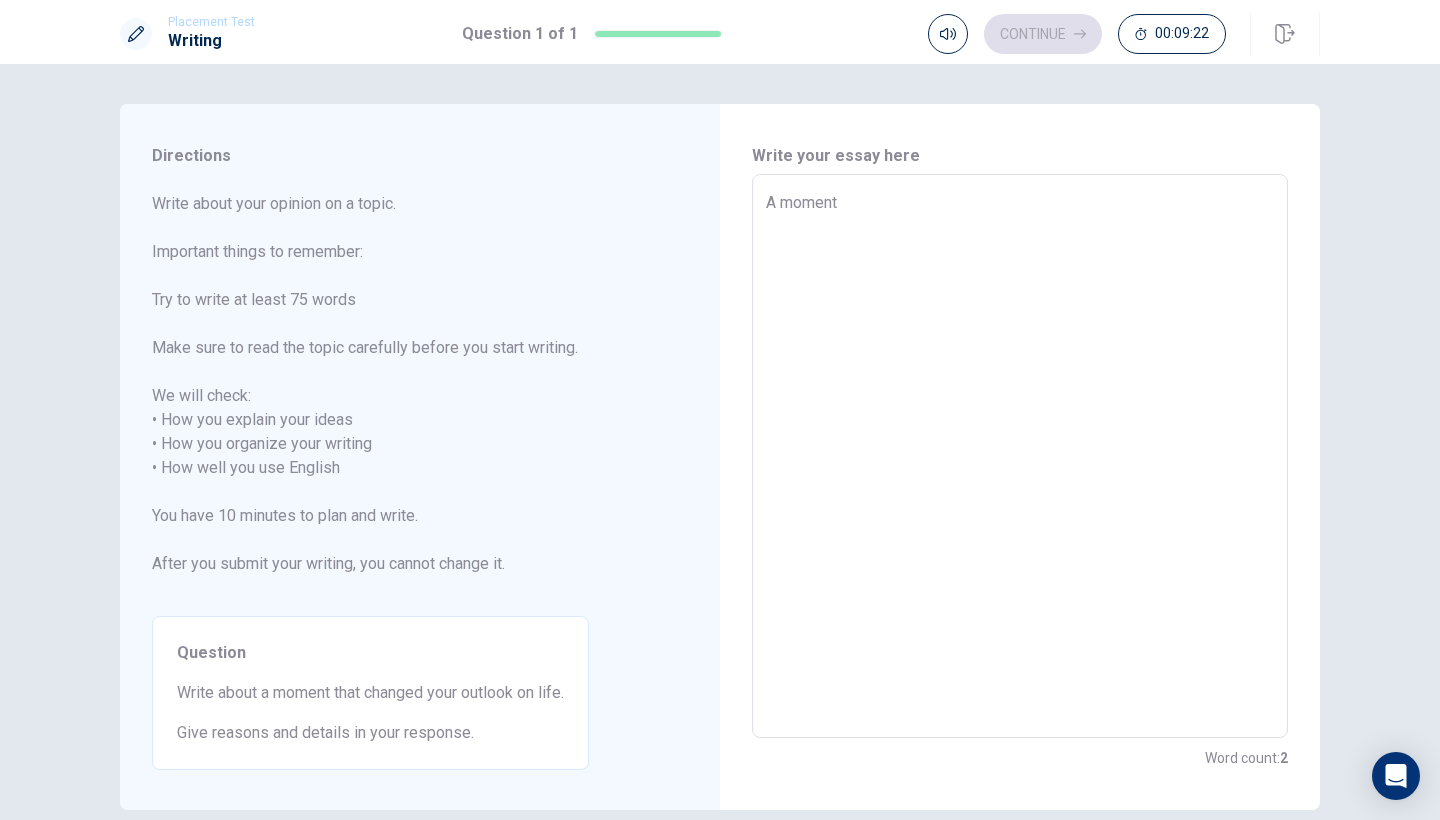 type on "x" 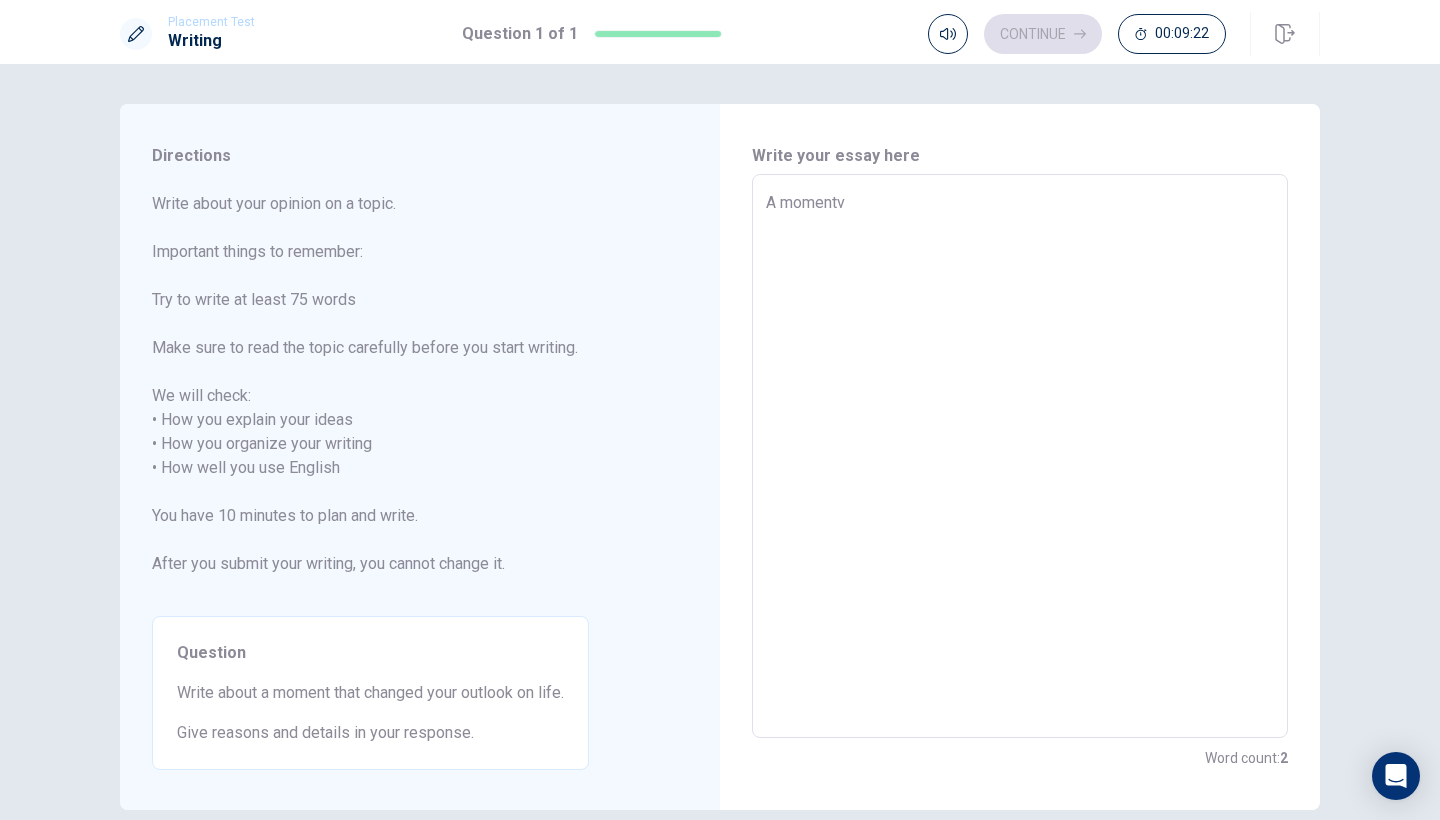 type on "x" 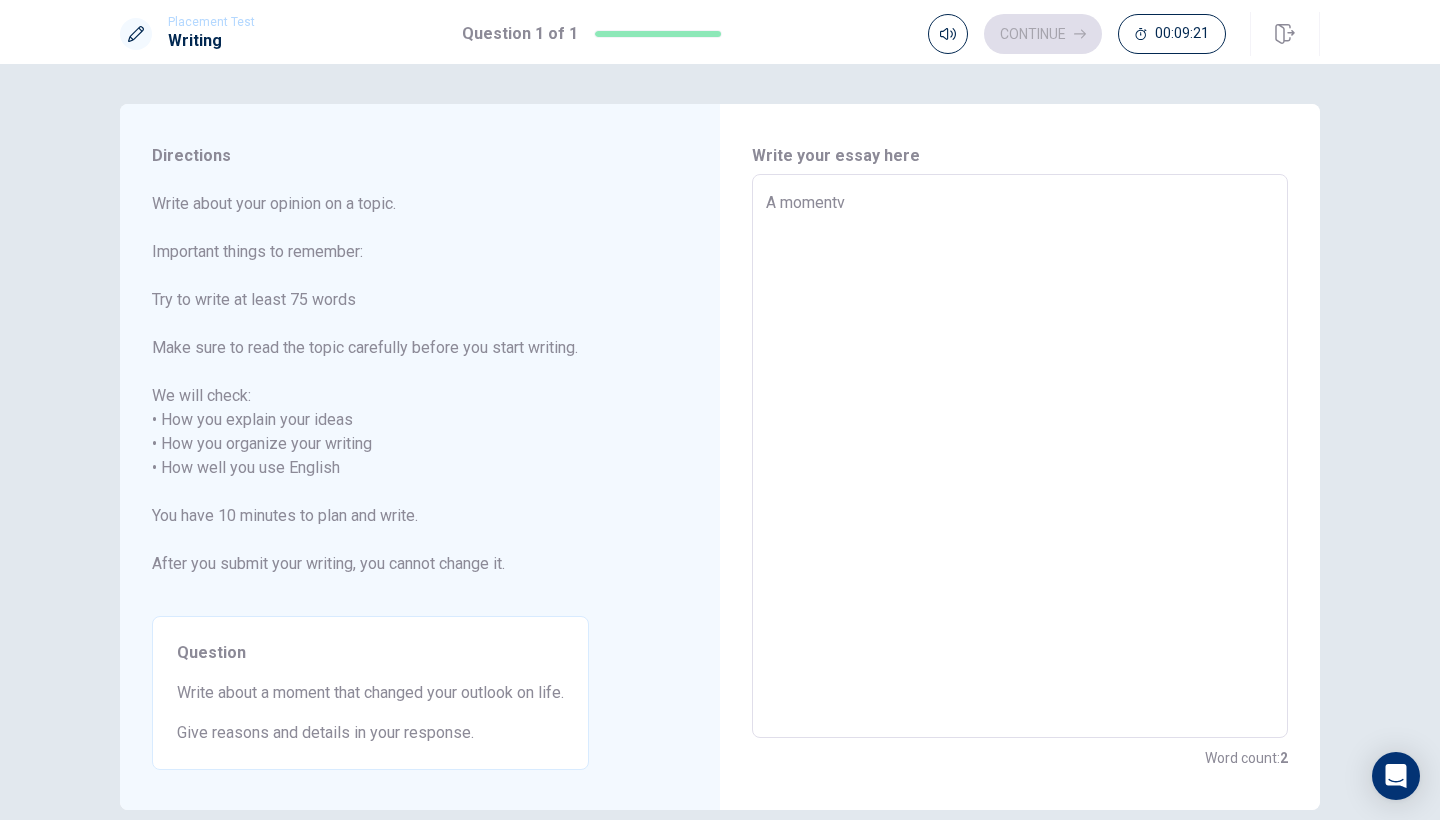 type on "A moment" 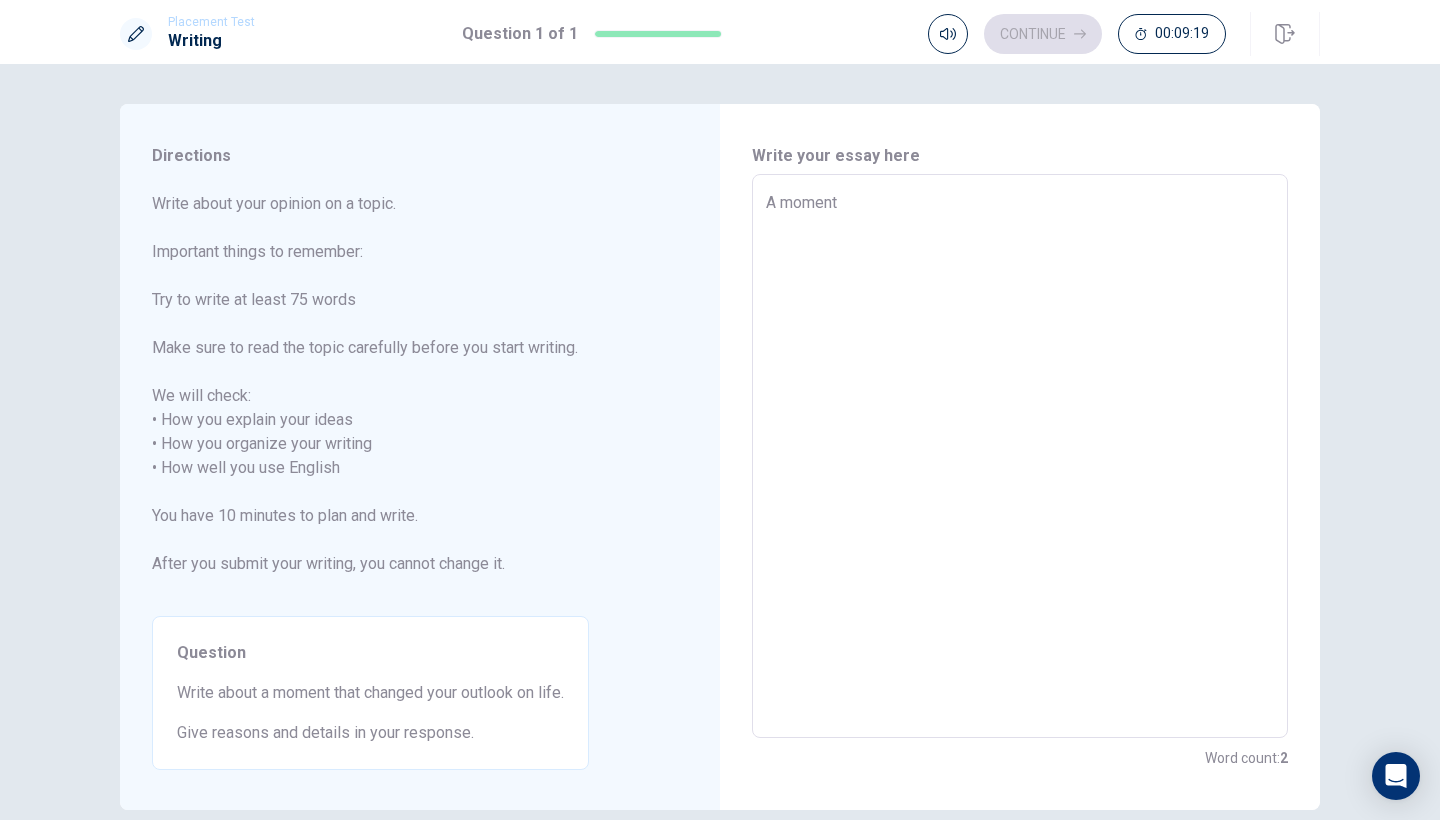 type on "x" 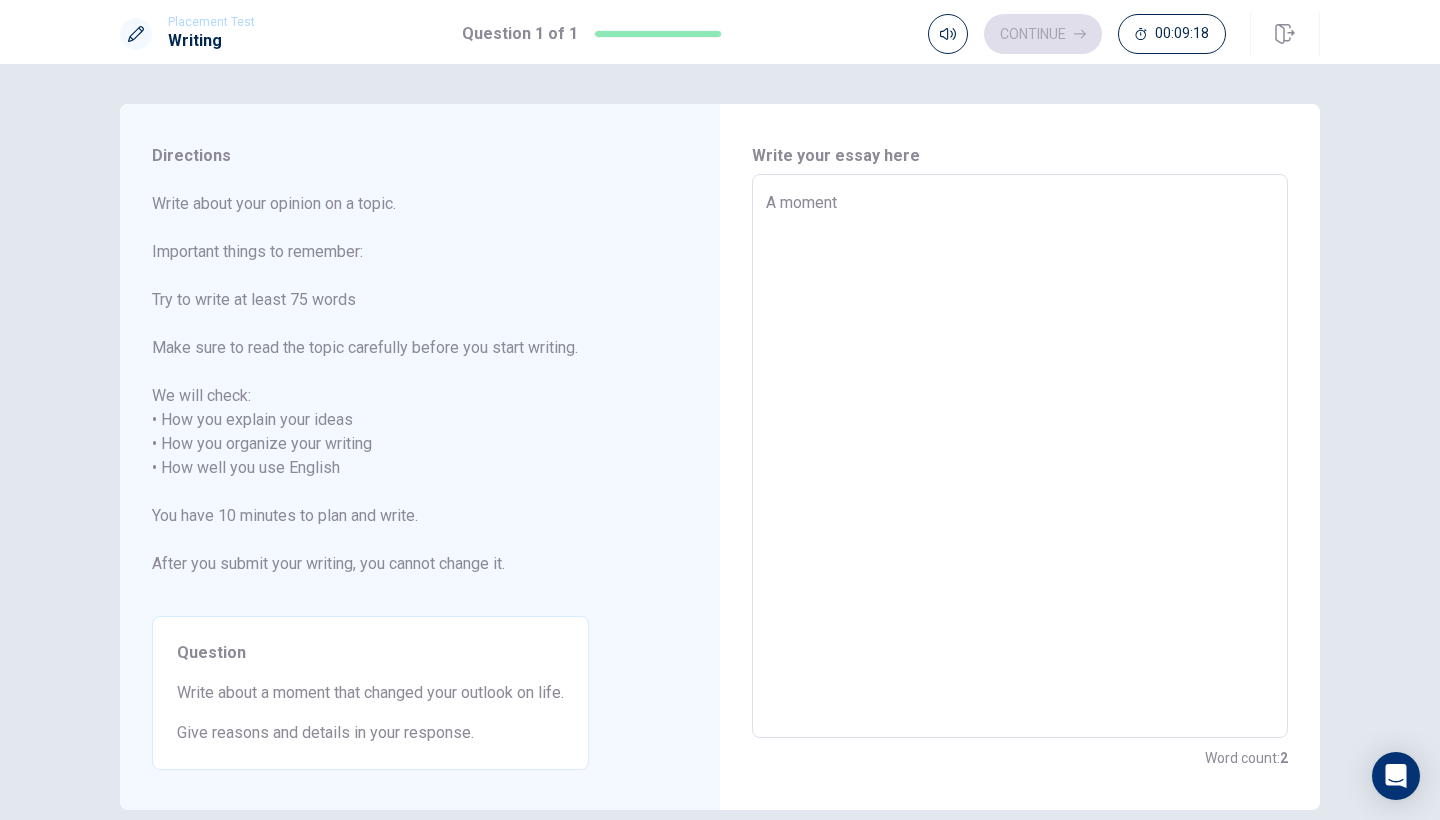 type on "A moment t" 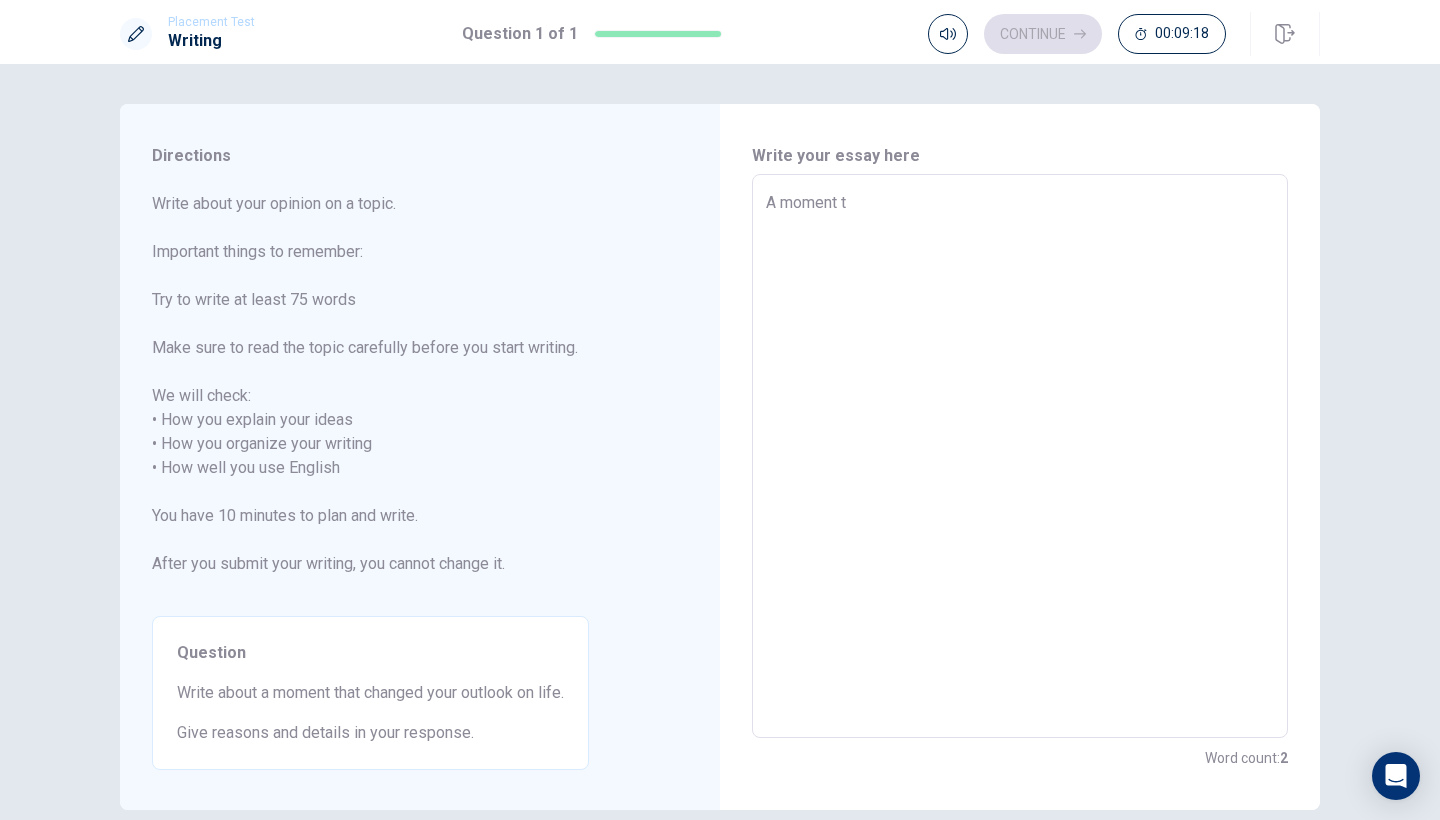 type on "x" 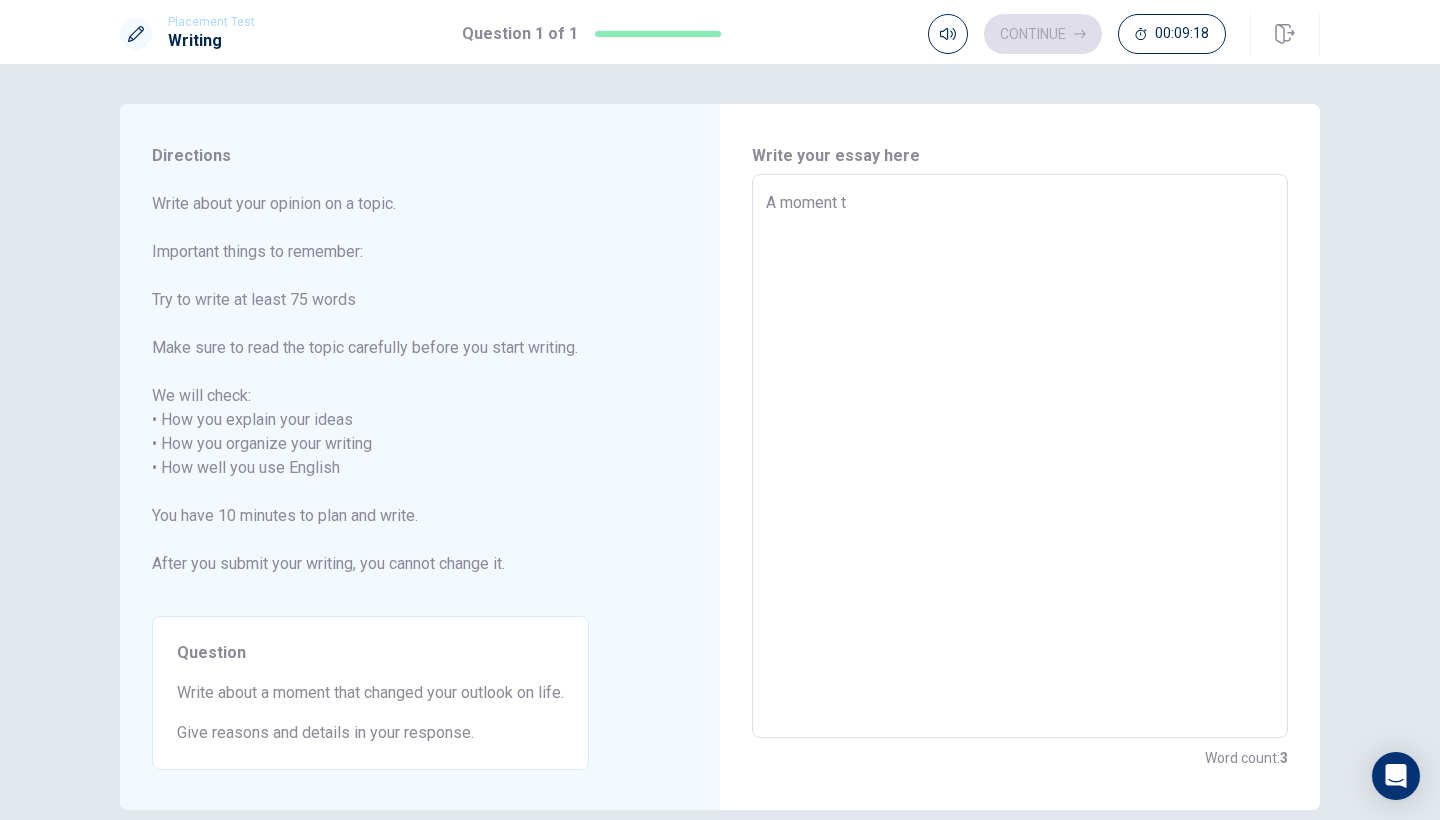 type on "A moment th" 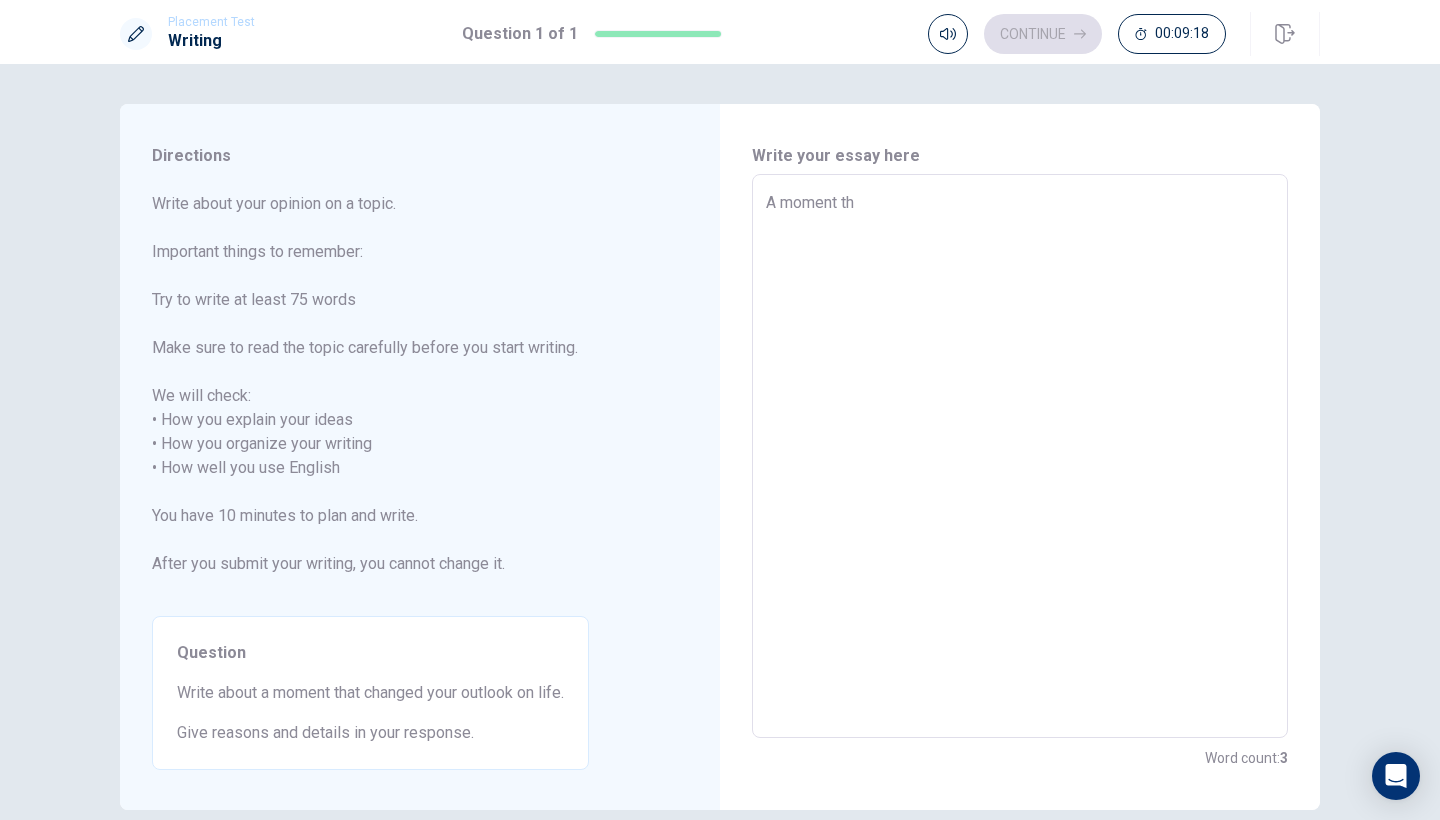 type on "x" 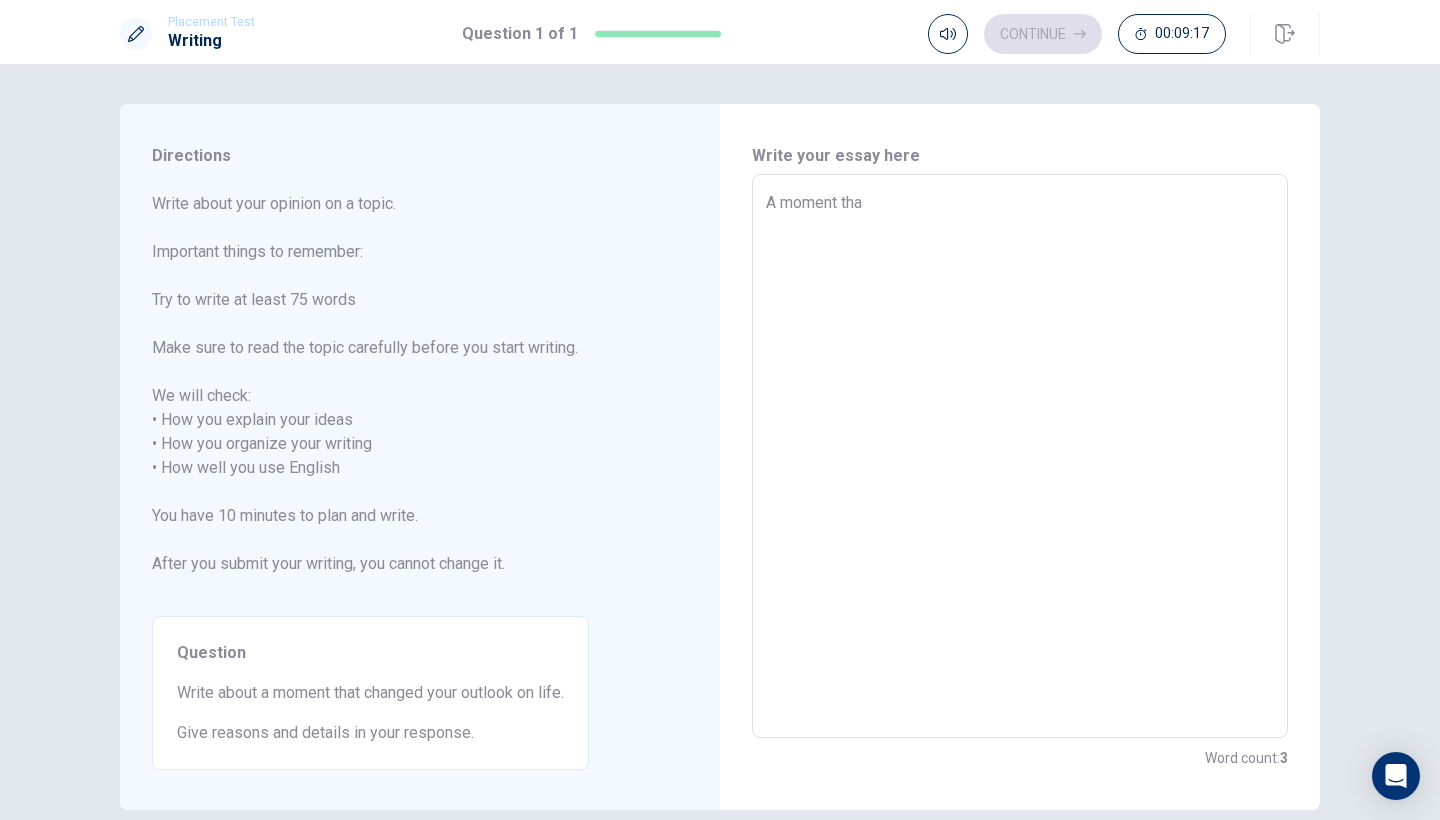 type on "x" 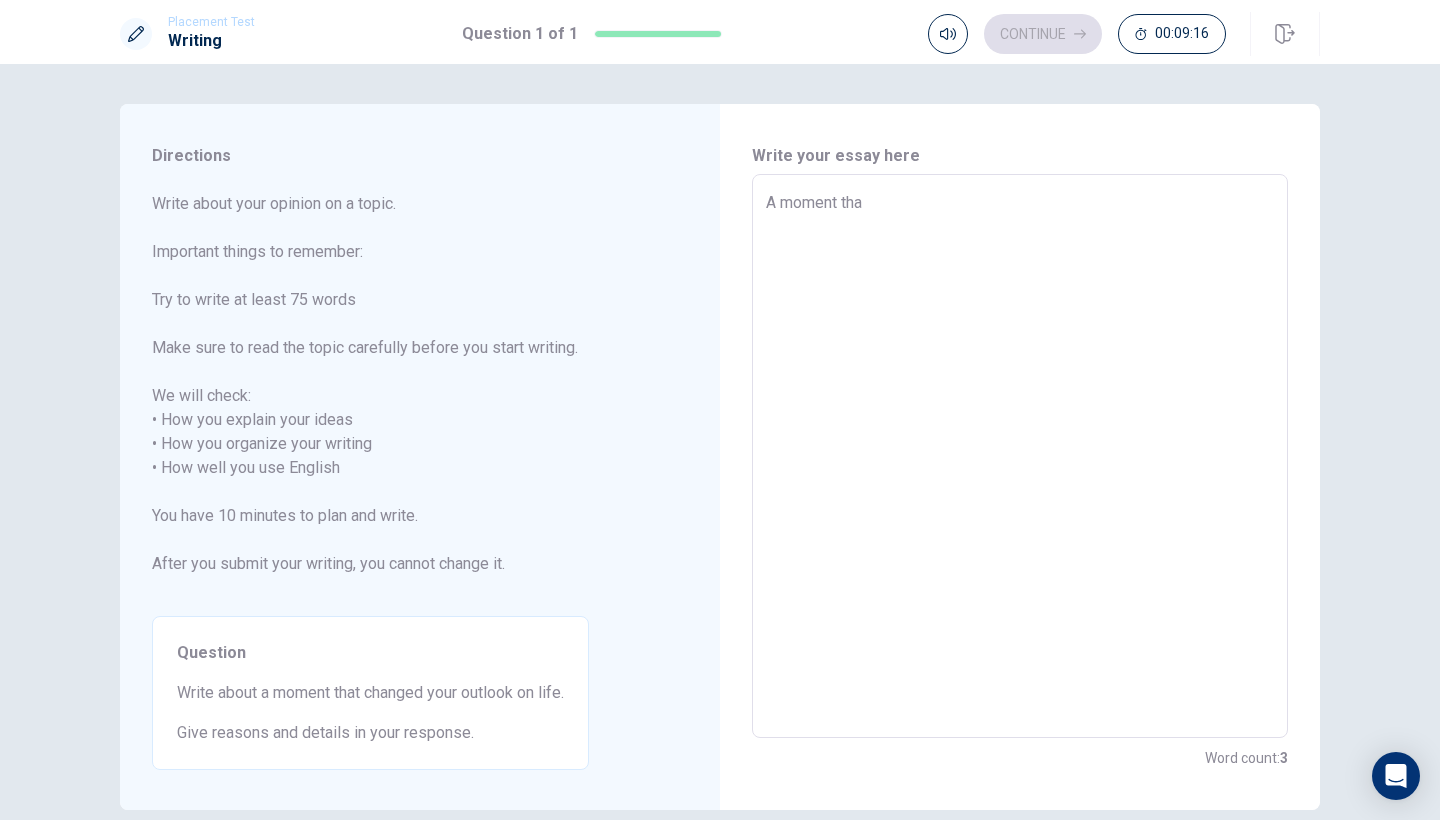 type on "A moment that" 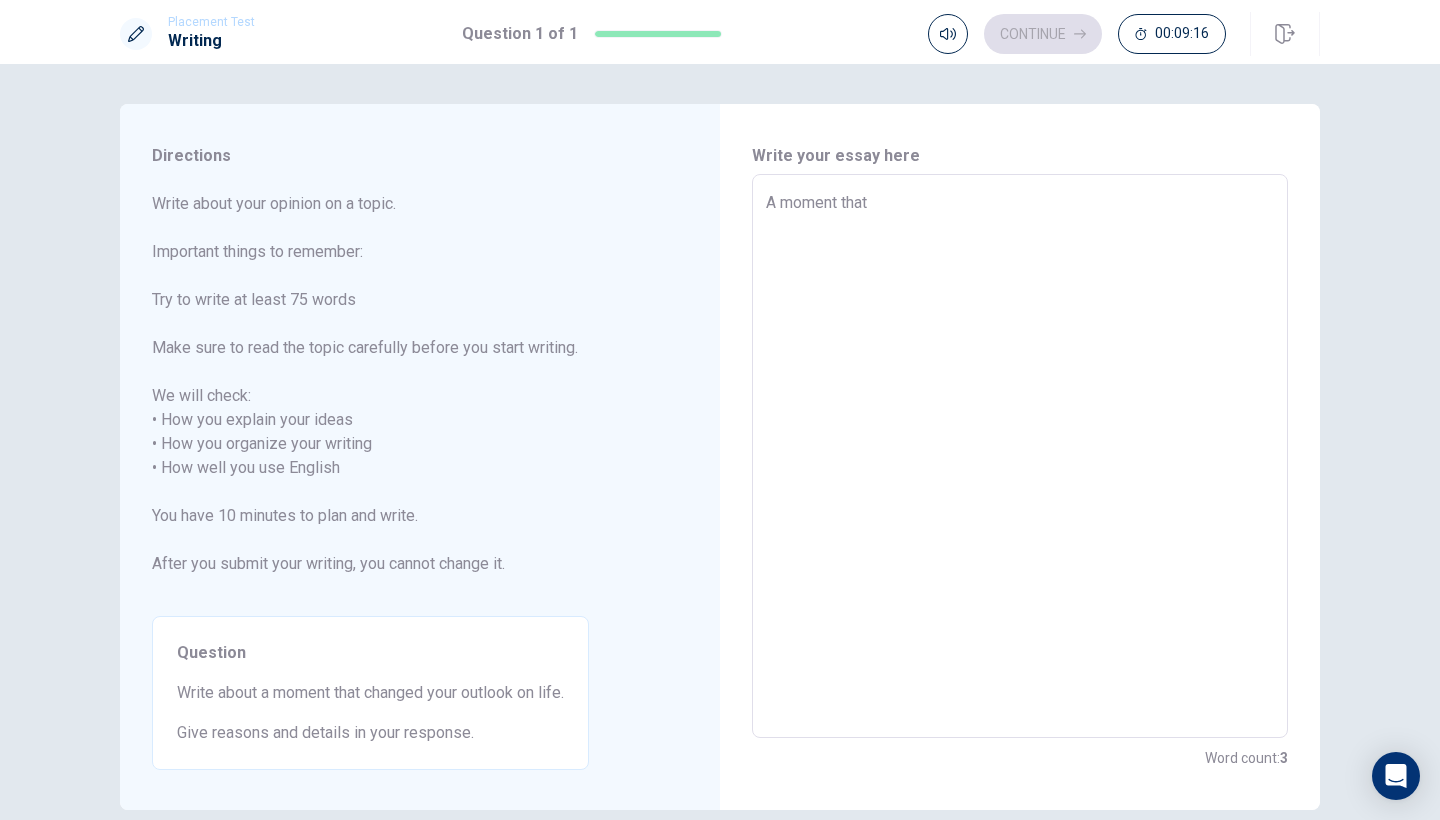 type on "x" 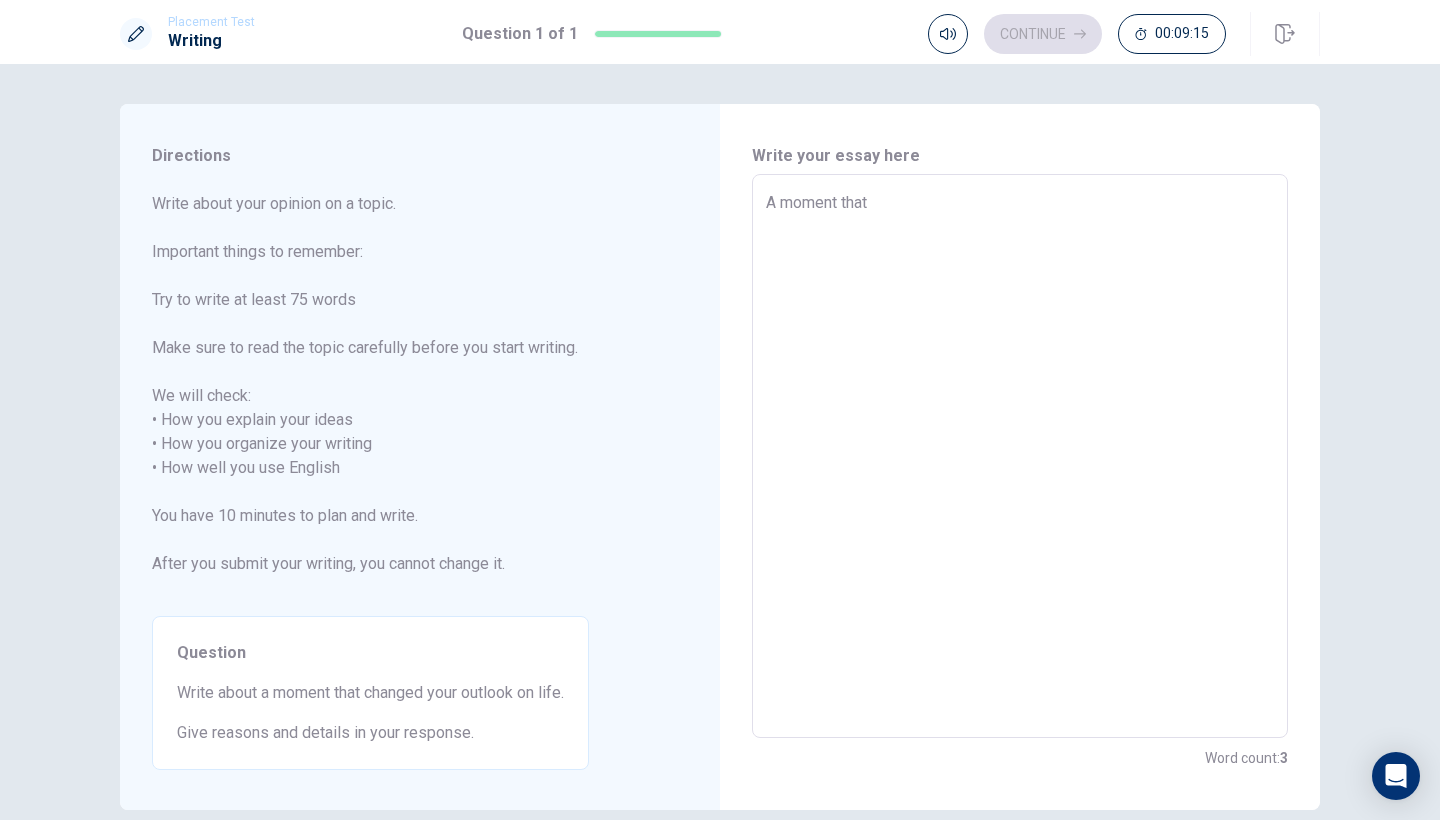 type on "x" 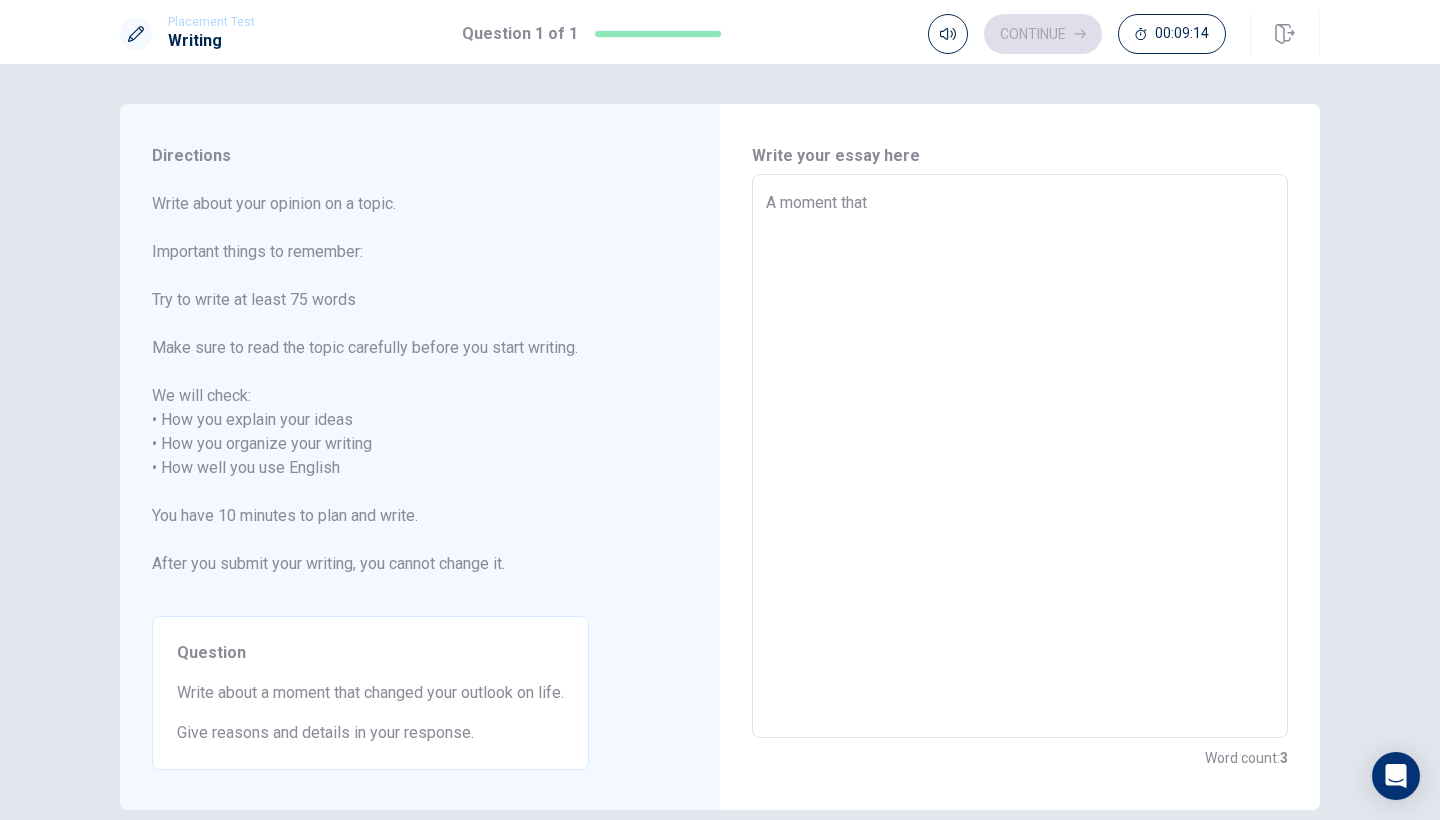 type on "A moment that c" 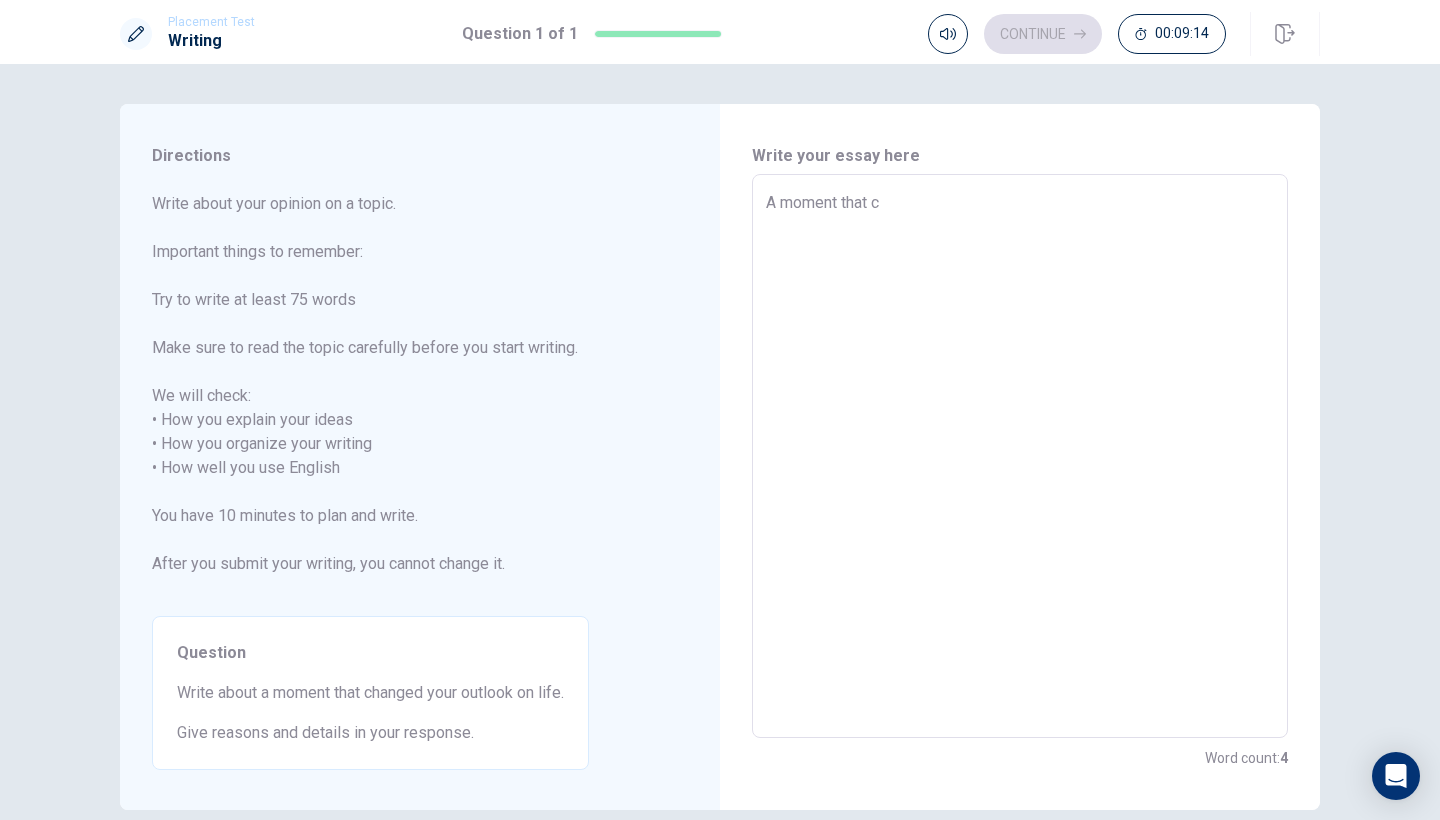 type on "x" 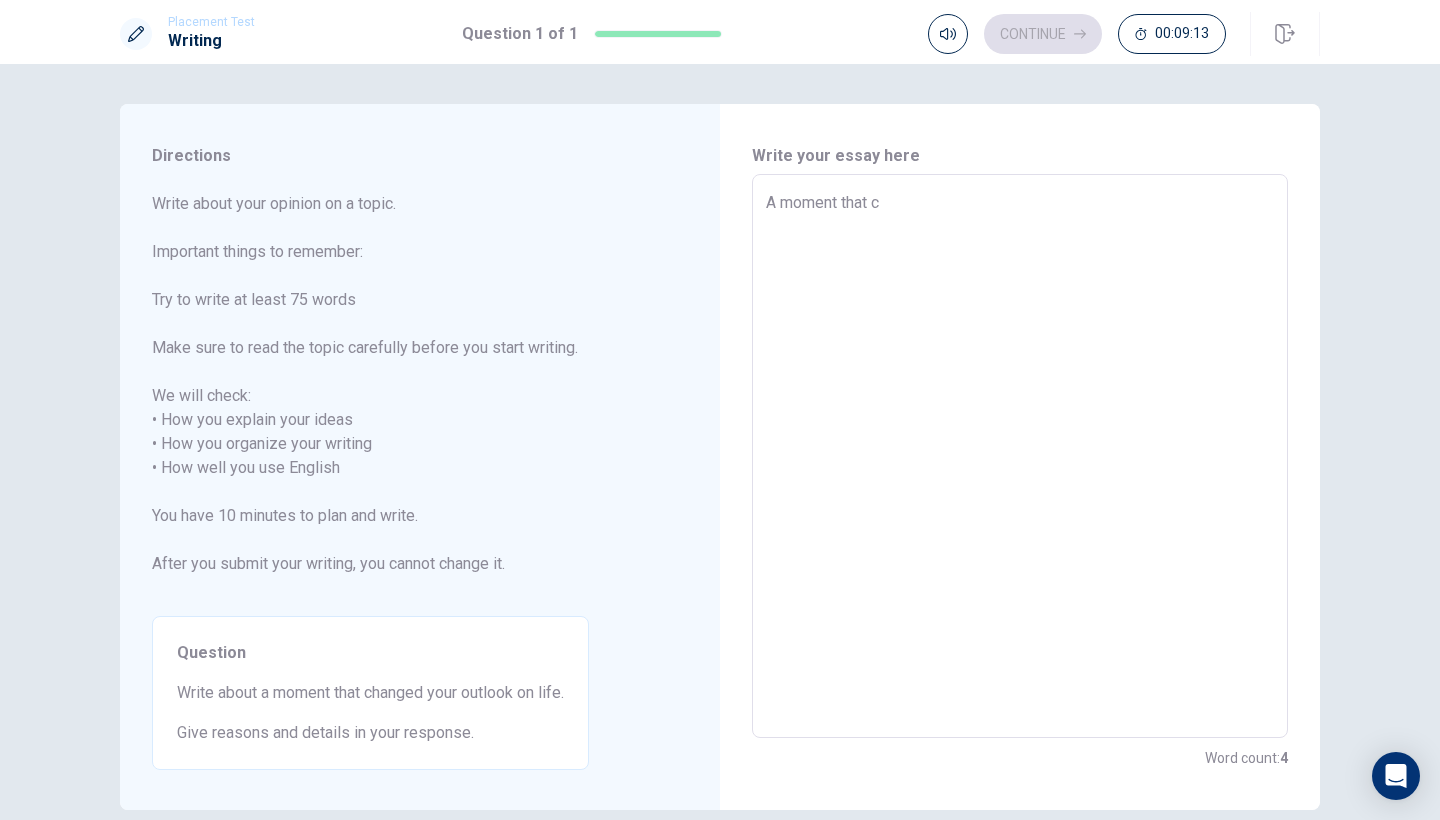 type on "A moment that ch" 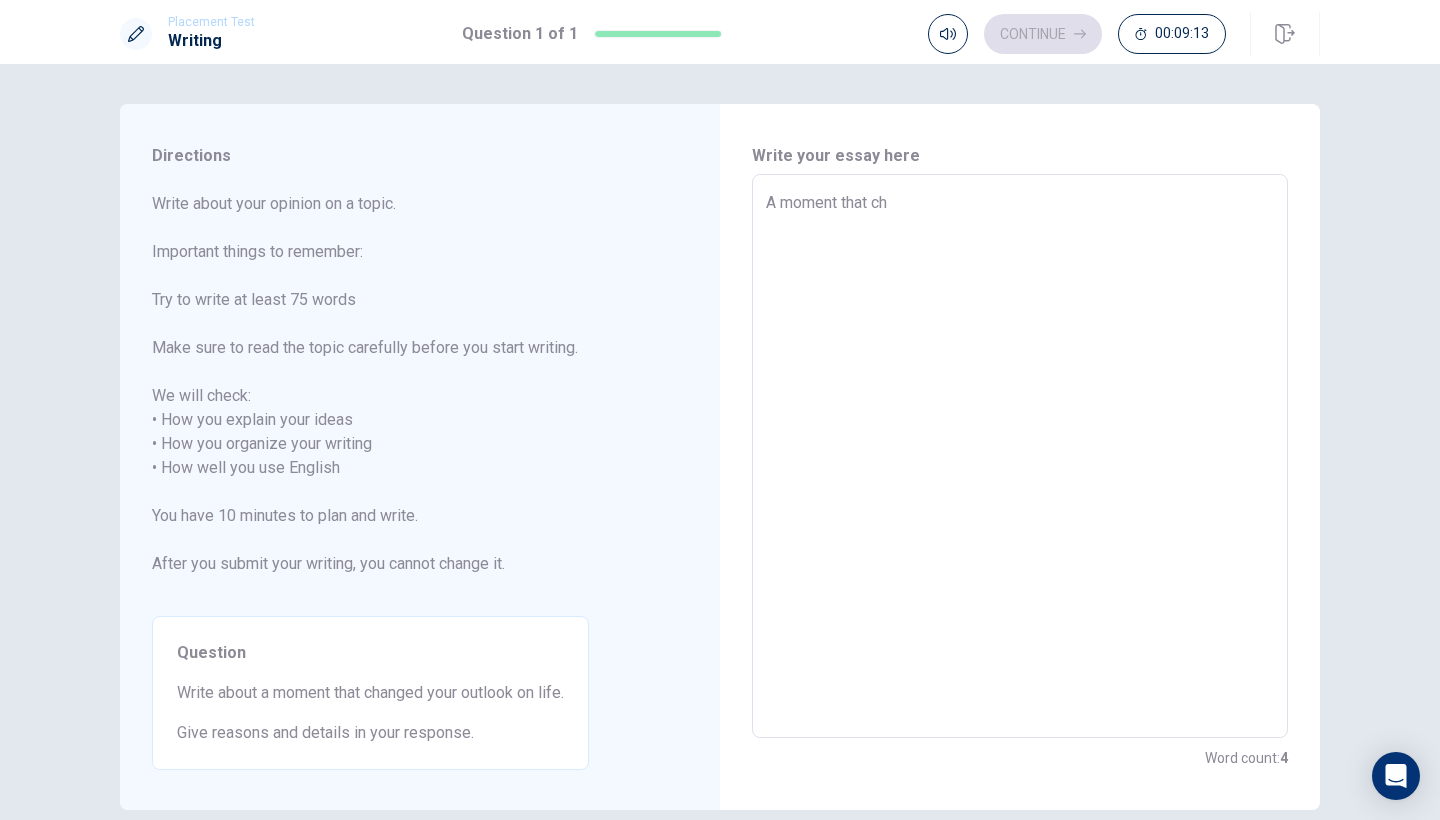 type on "x" 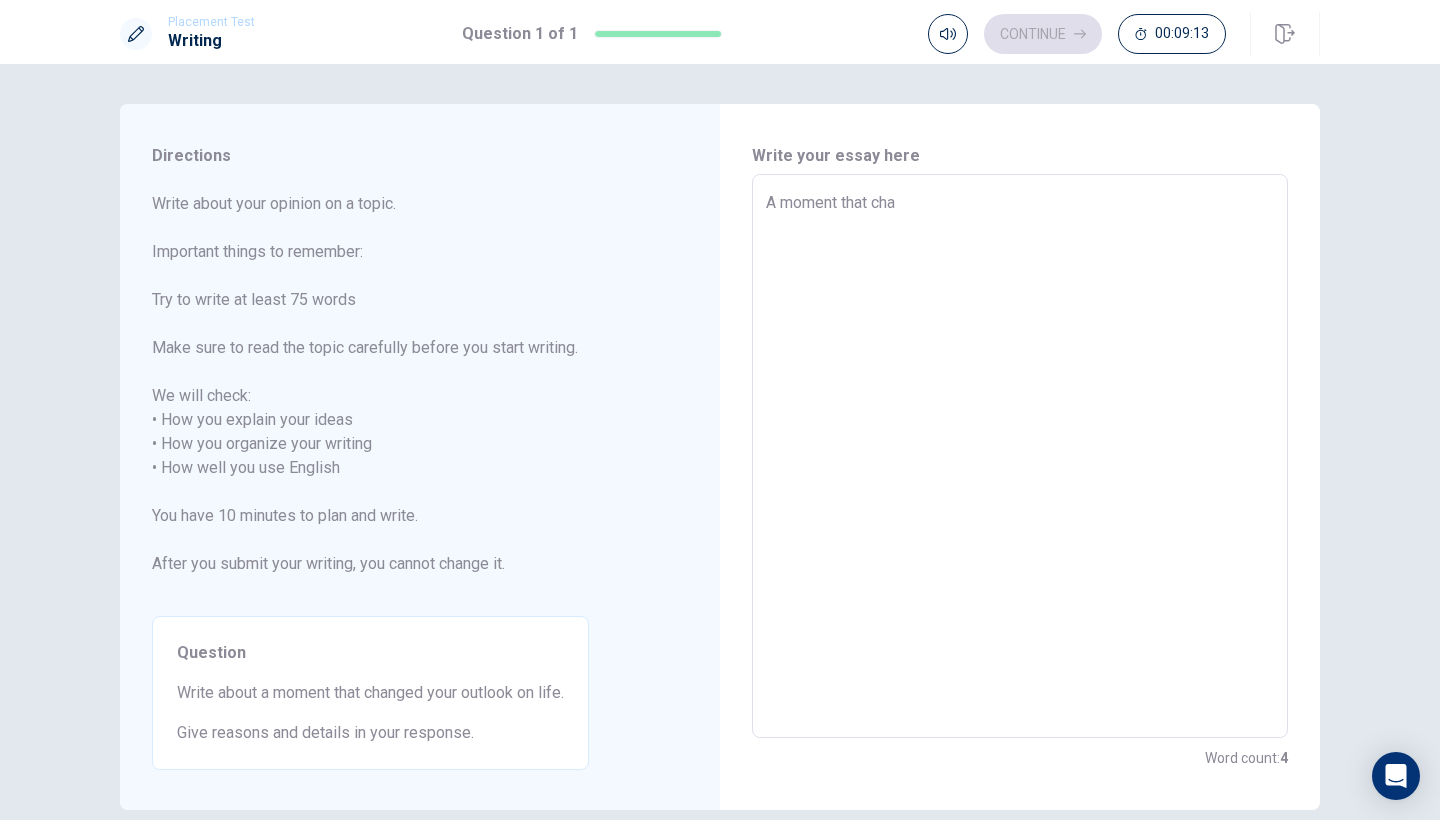type on "x" 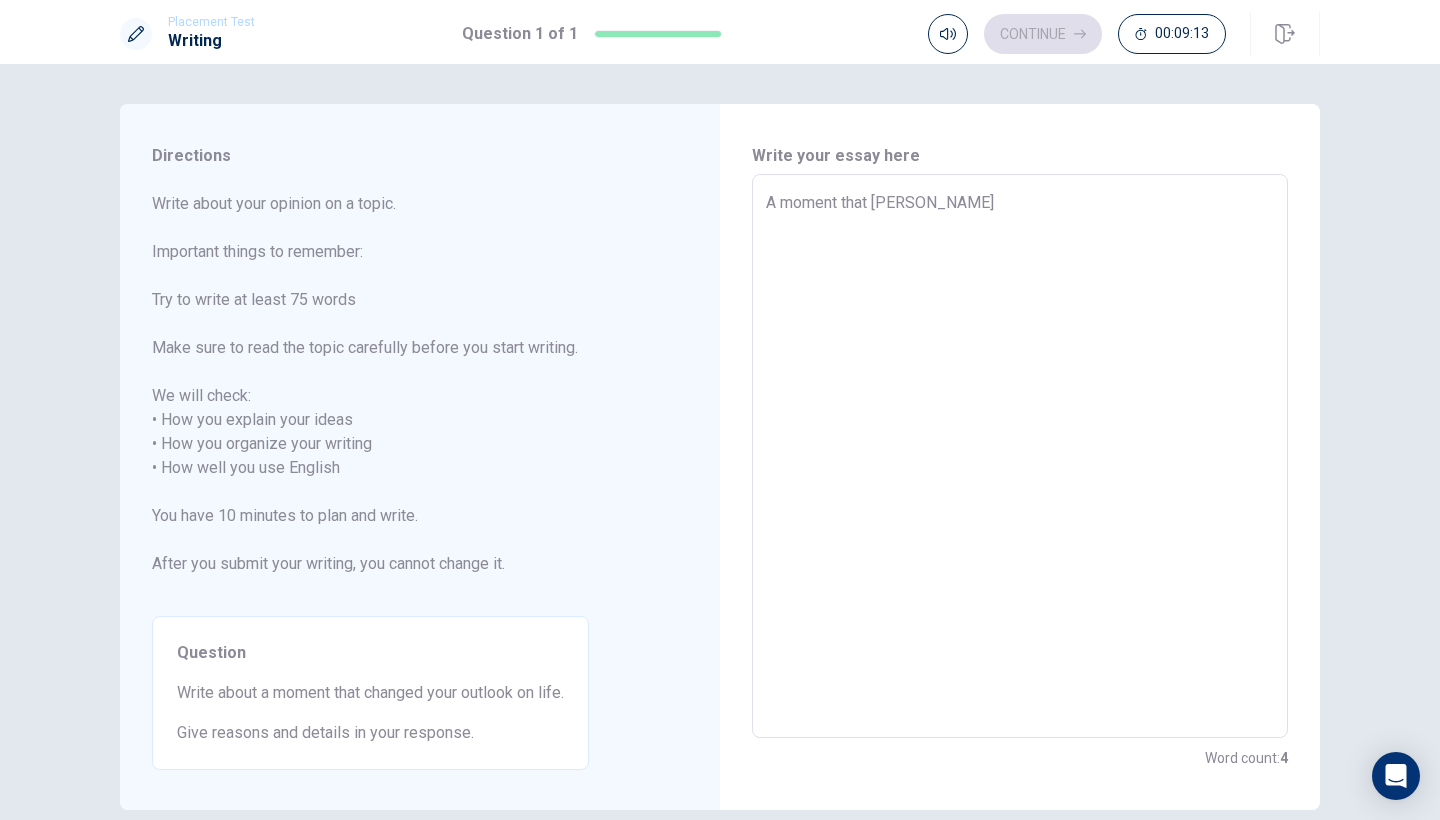 type on "x" 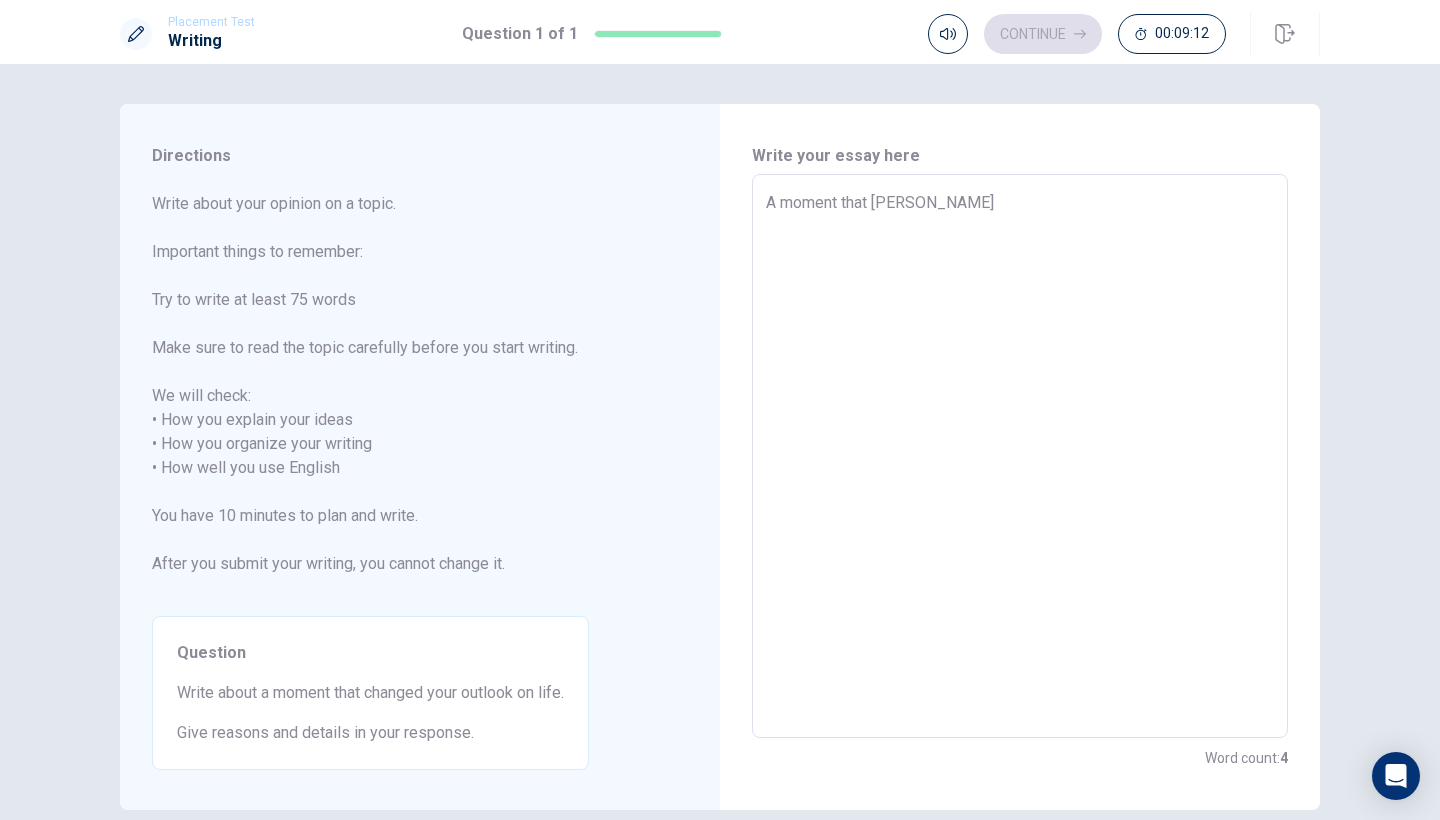 type on "A moment that change" 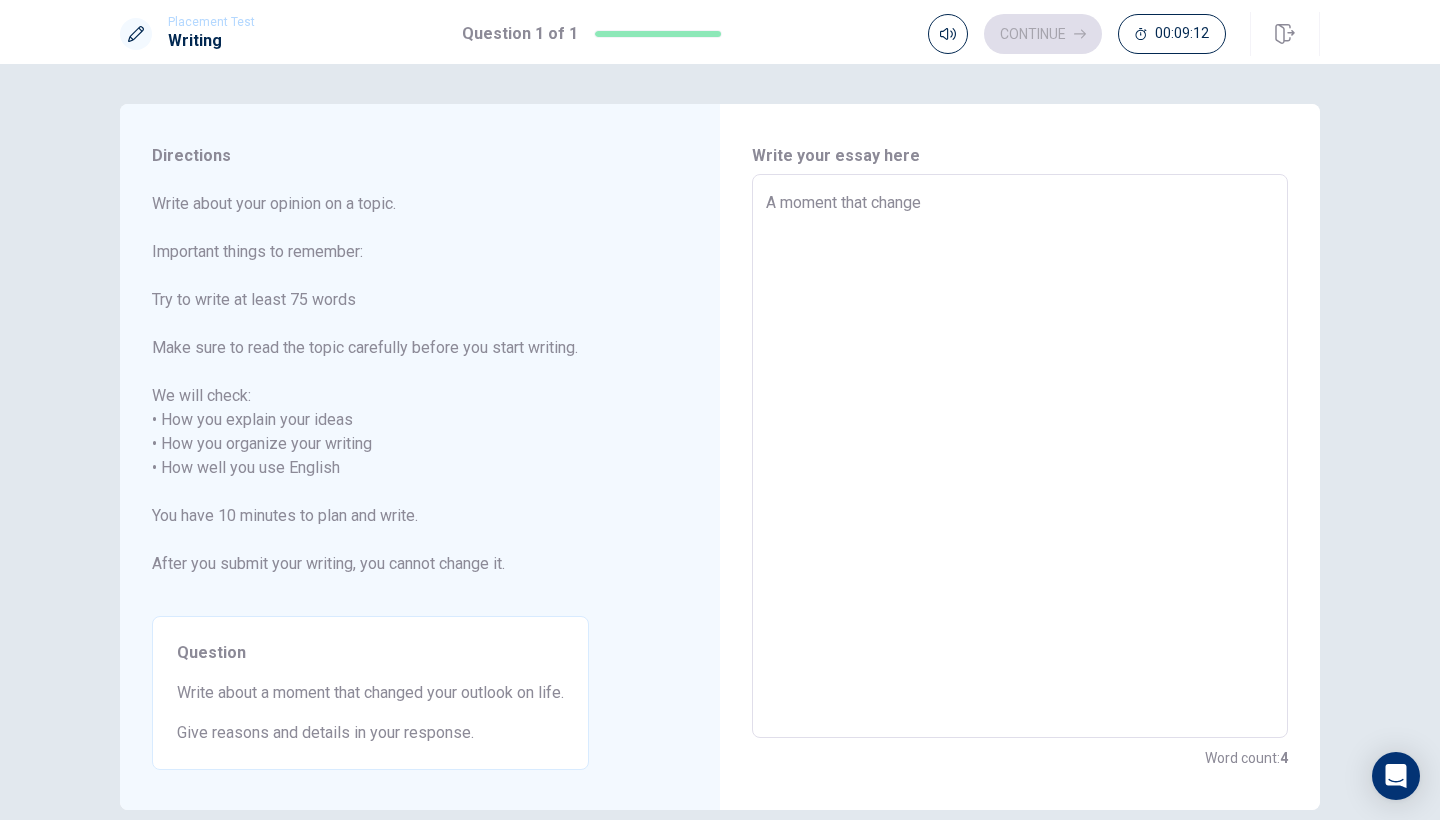 type on "x" 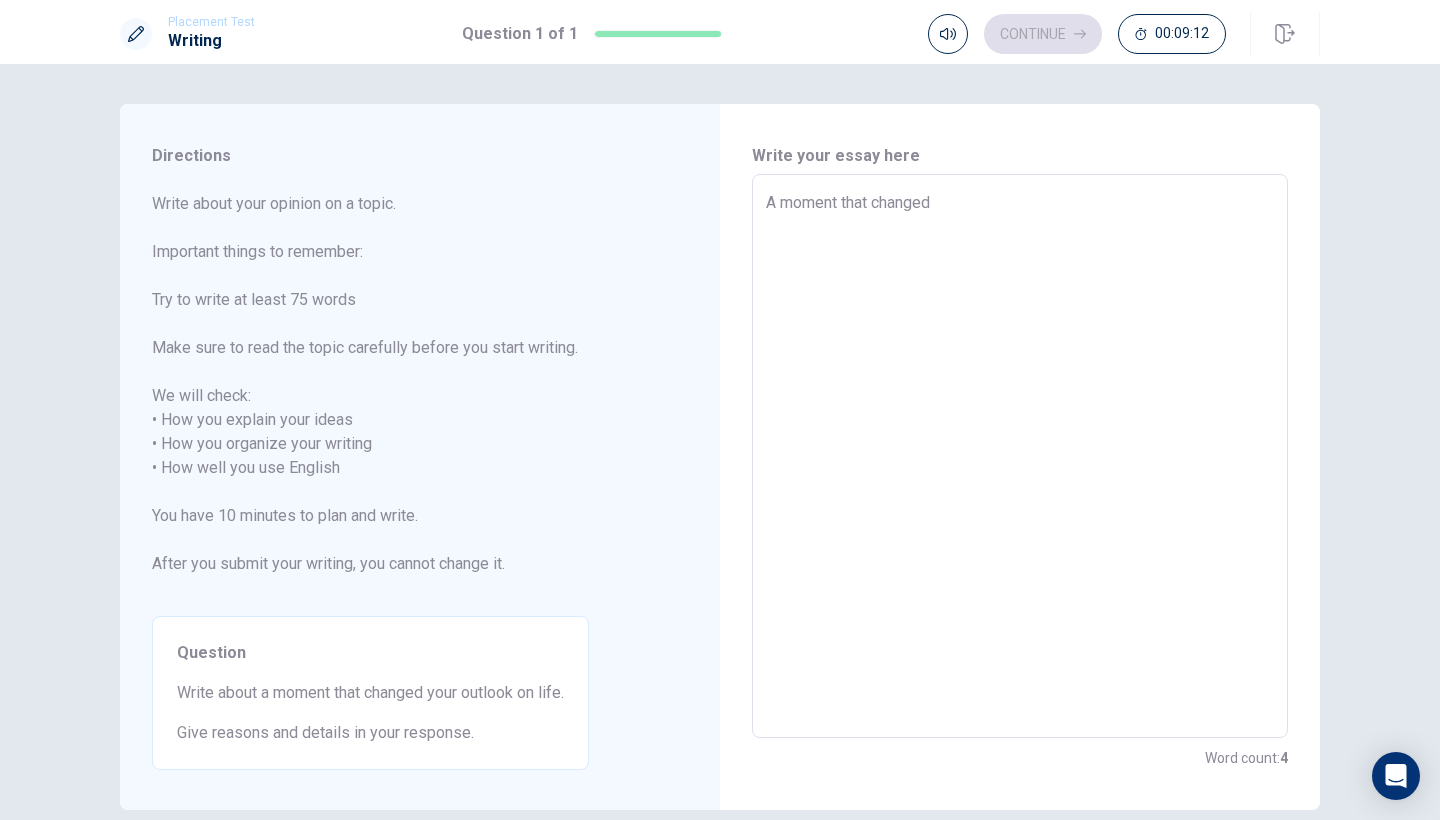type on "x" 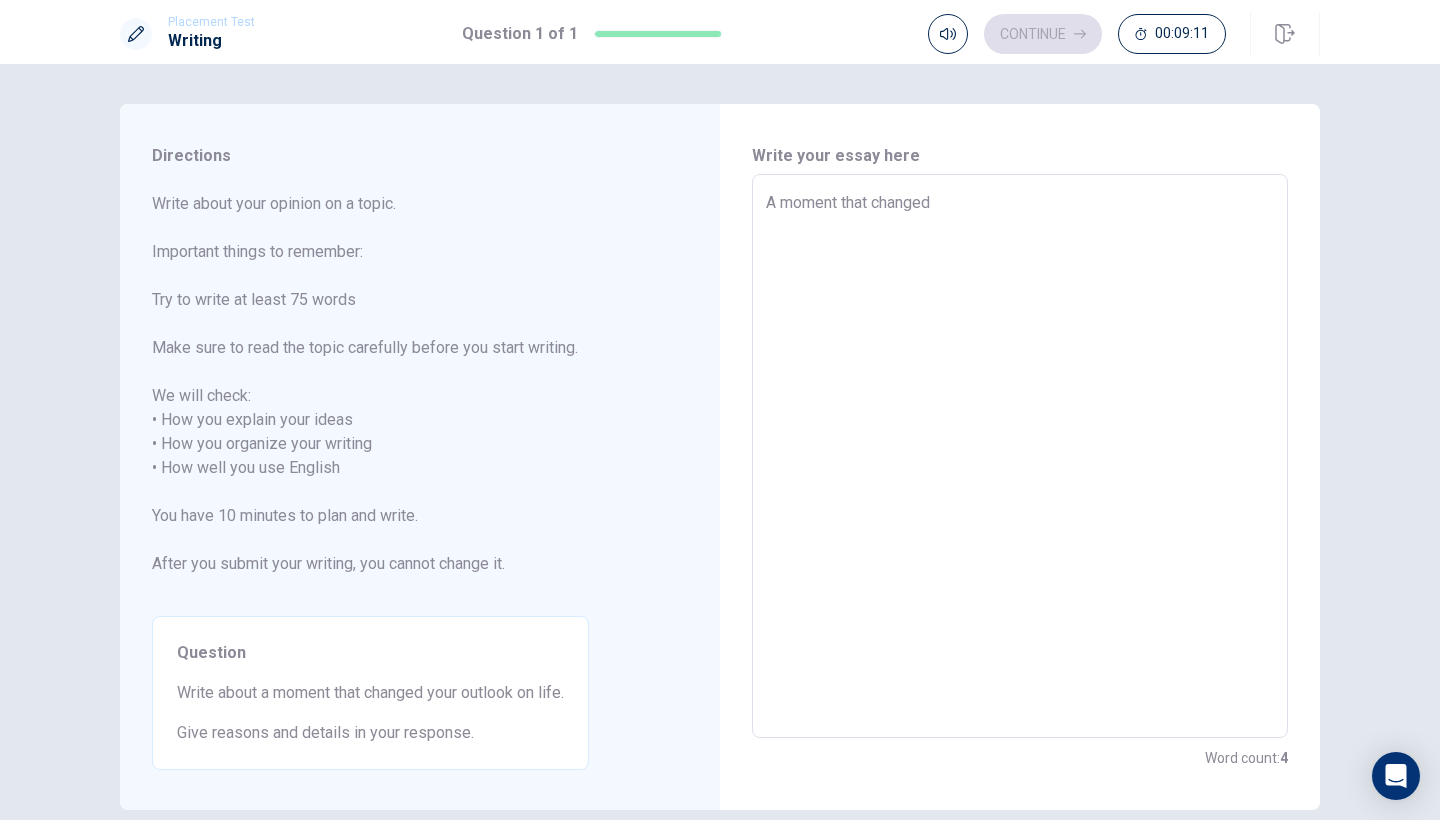 type on "A moment that changed" 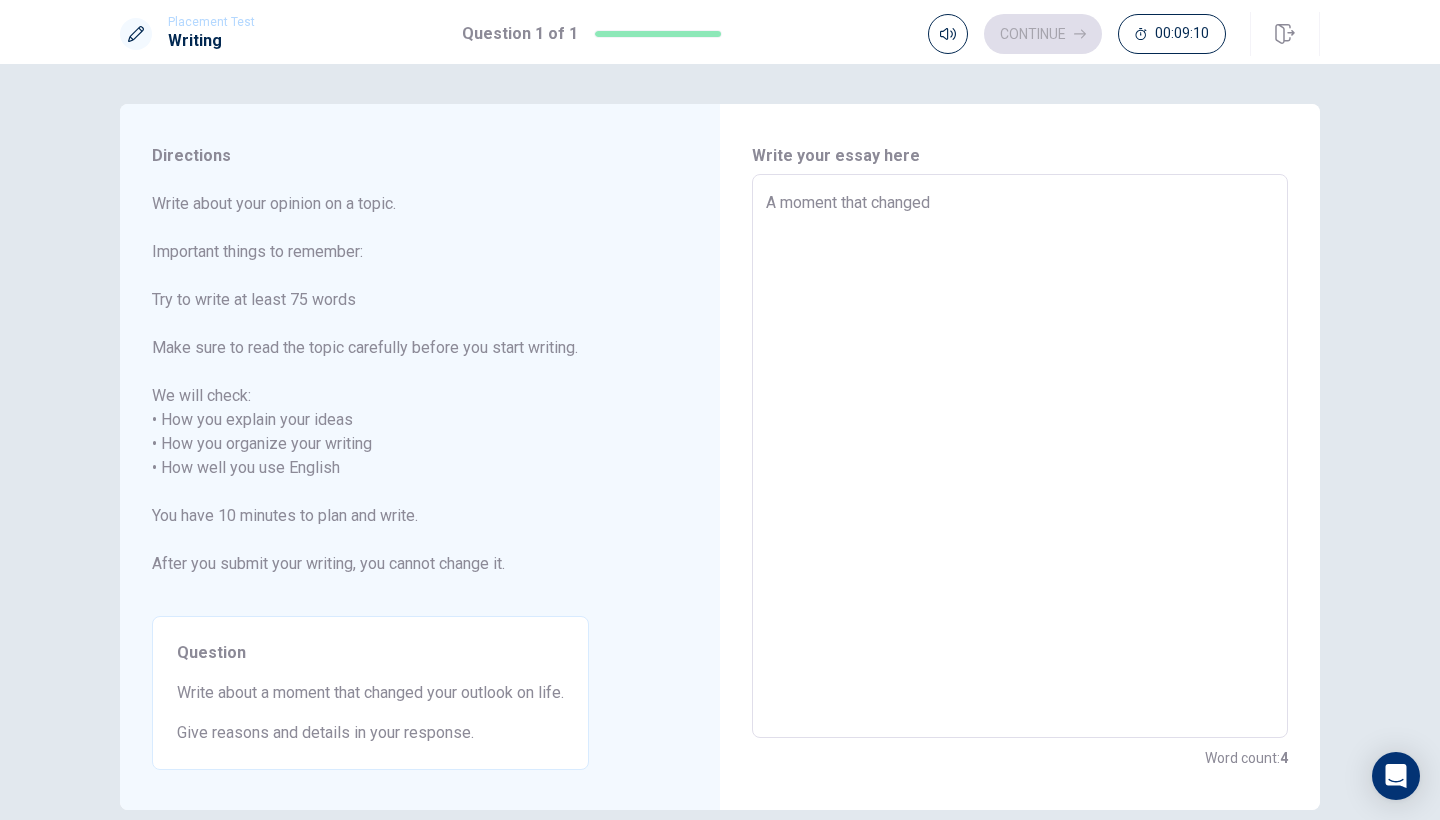 type on "A moment that changed m" 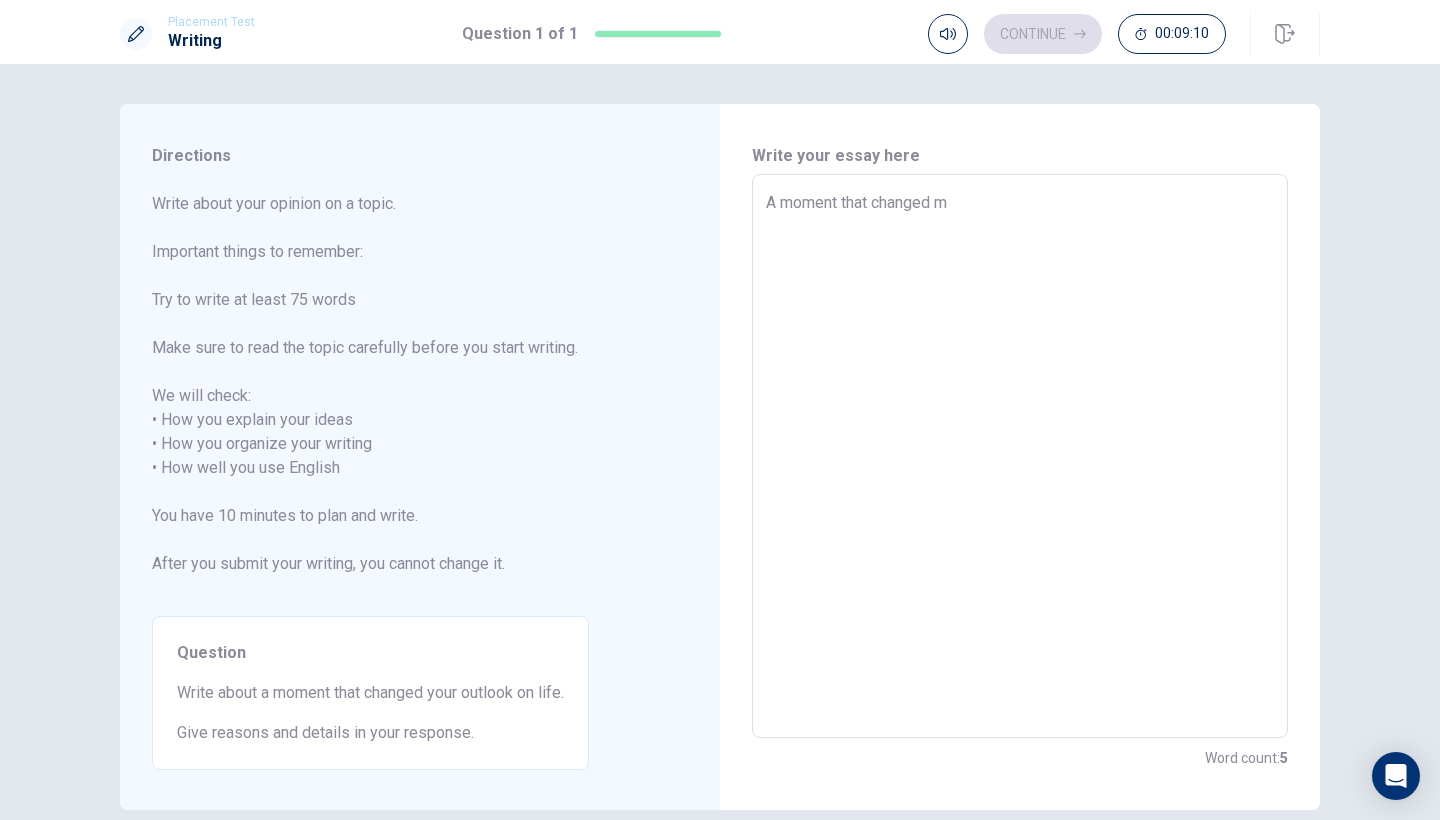 type on "x" 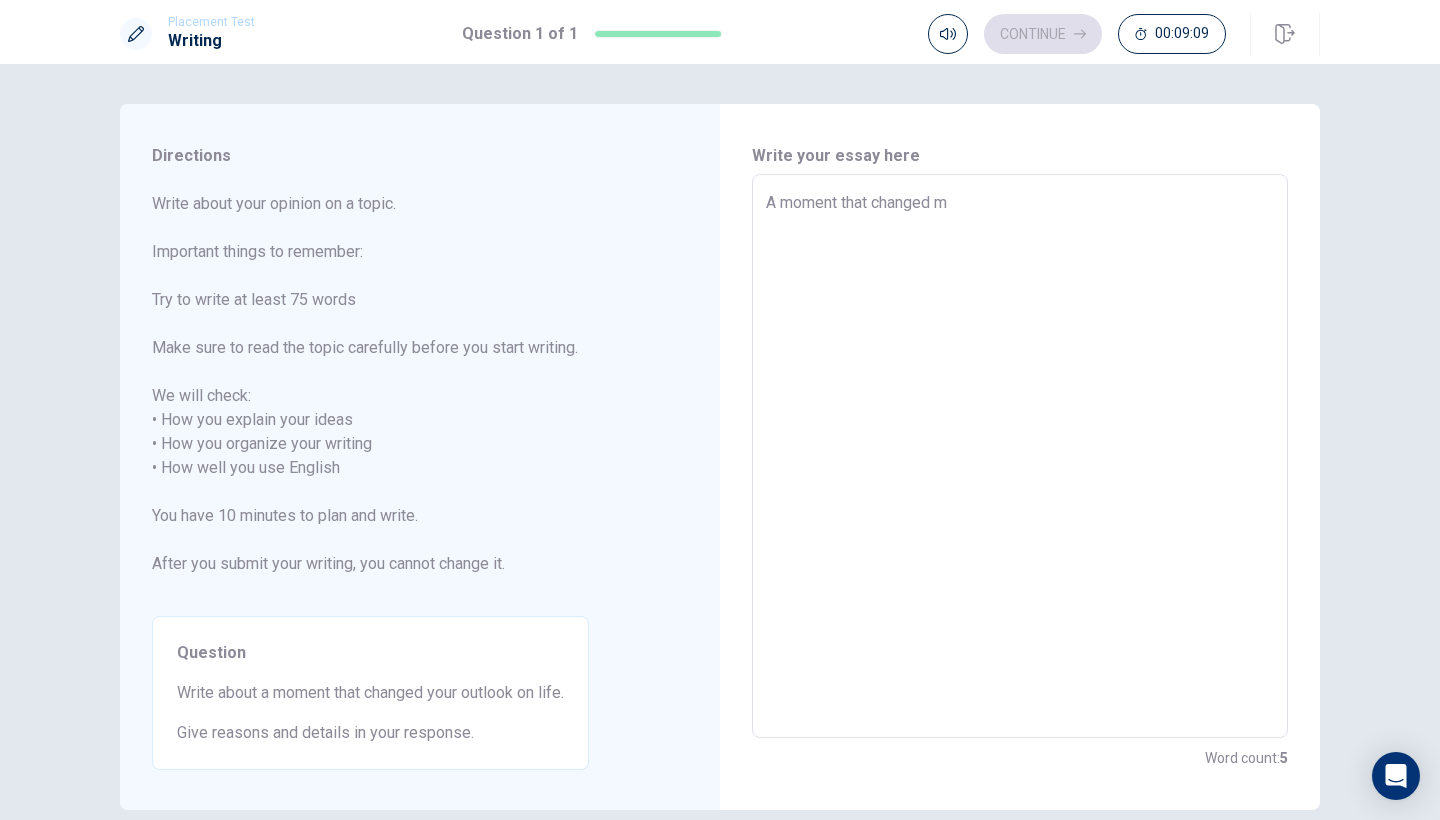 type on "A moment that changed my" 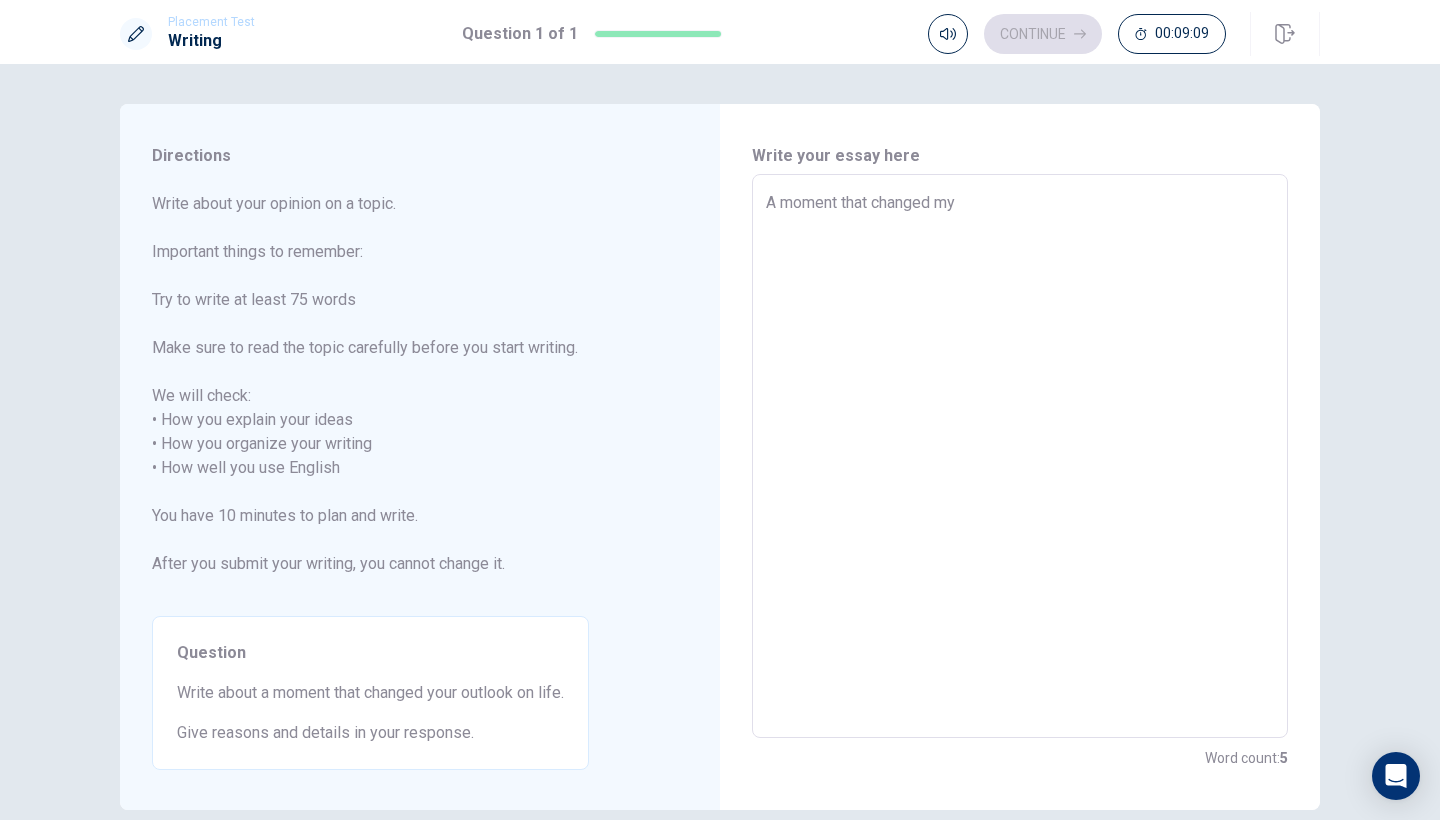 type on "x" 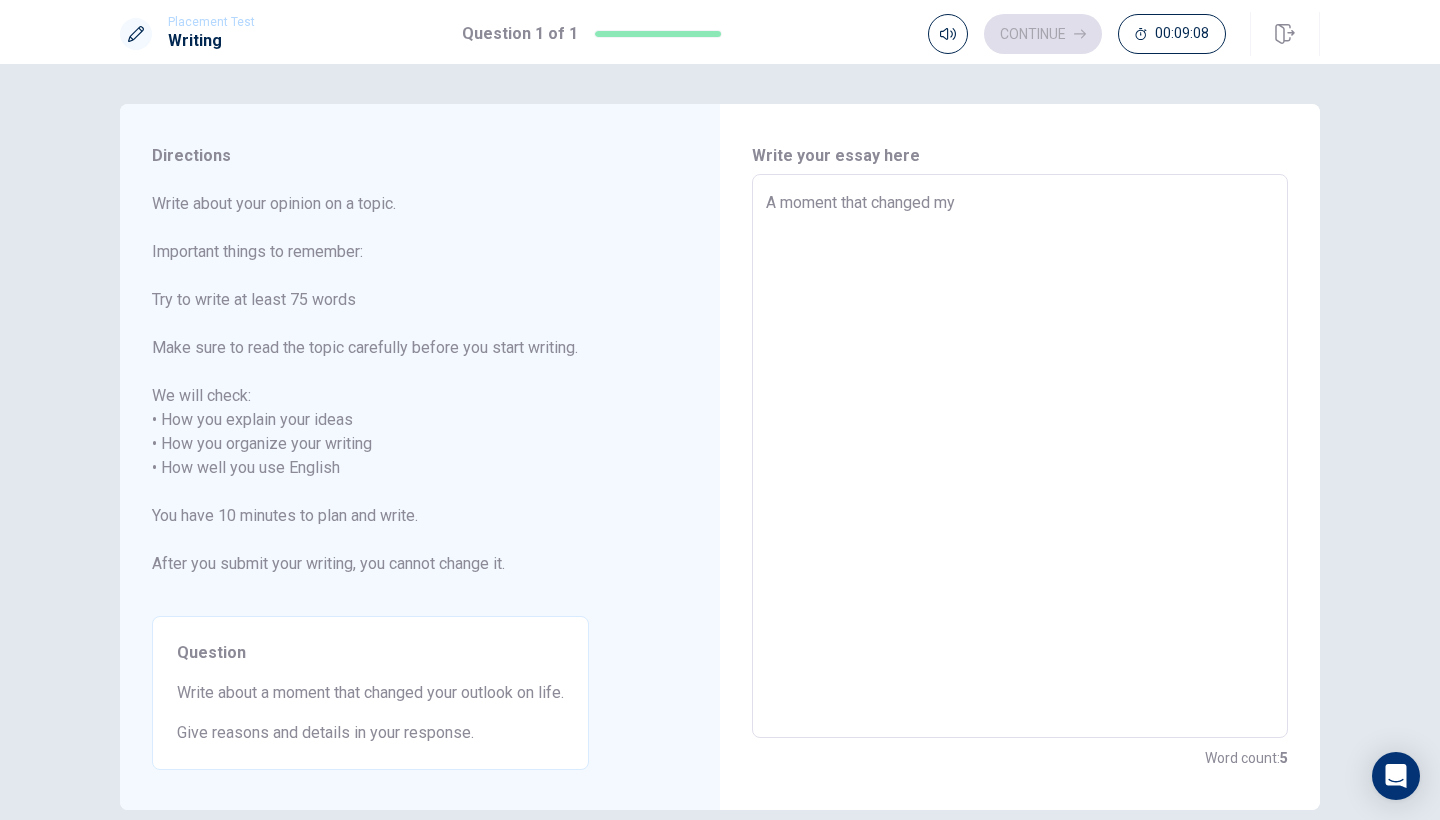 type on "A moment that changed my l" 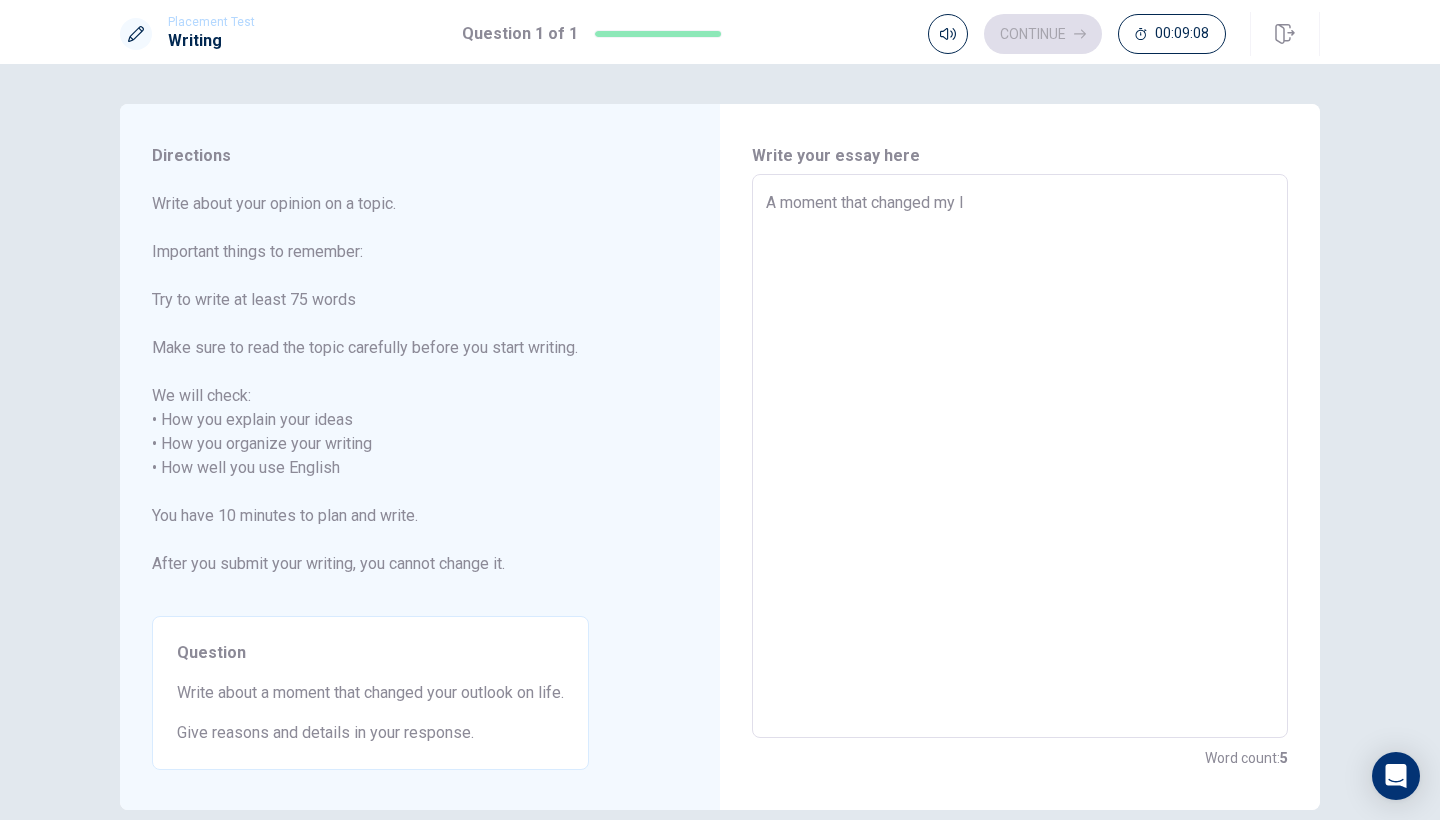 type on "x" 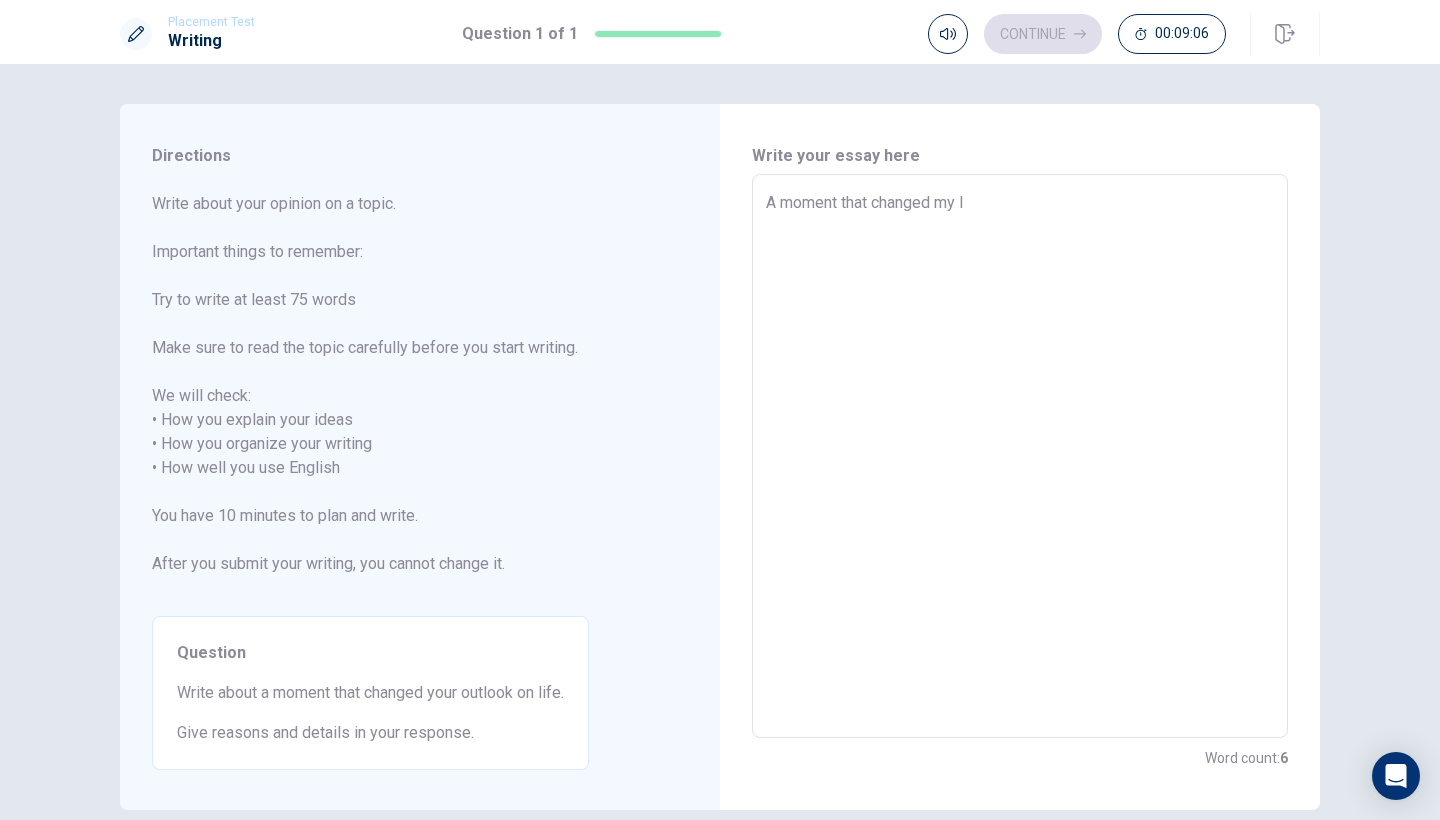type on "A moment that changed my li" 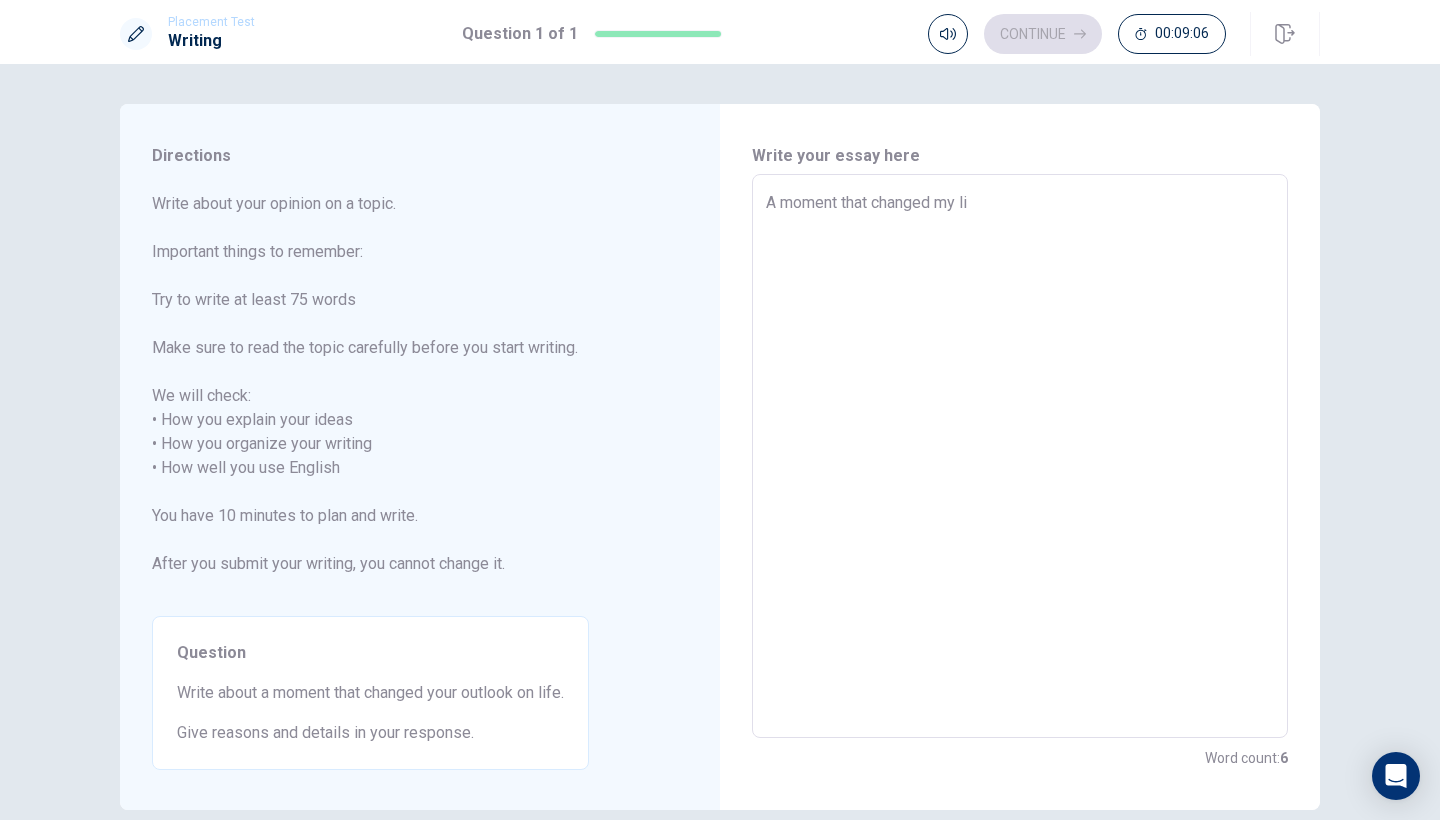 type on "x" 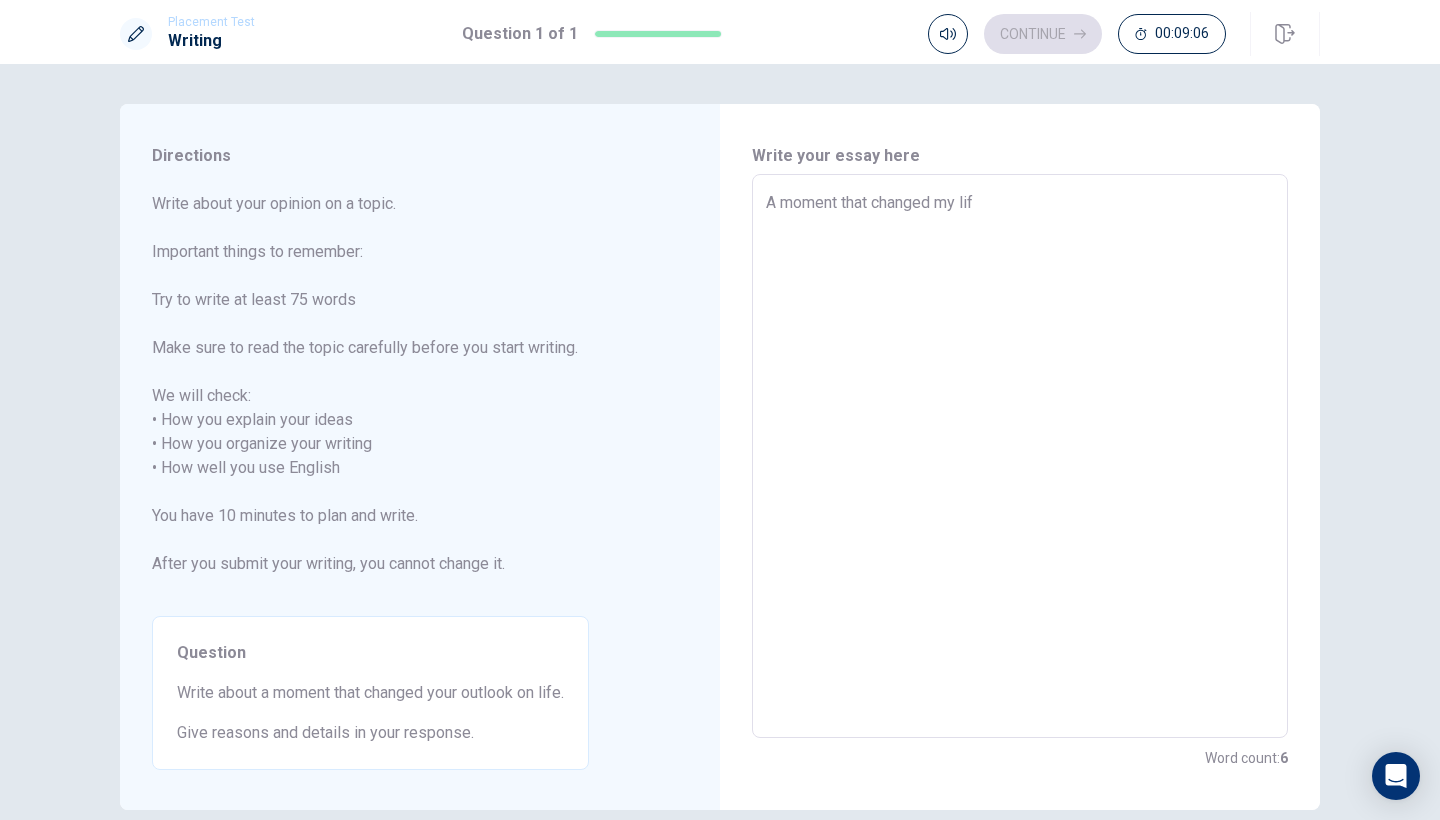 type on "x" 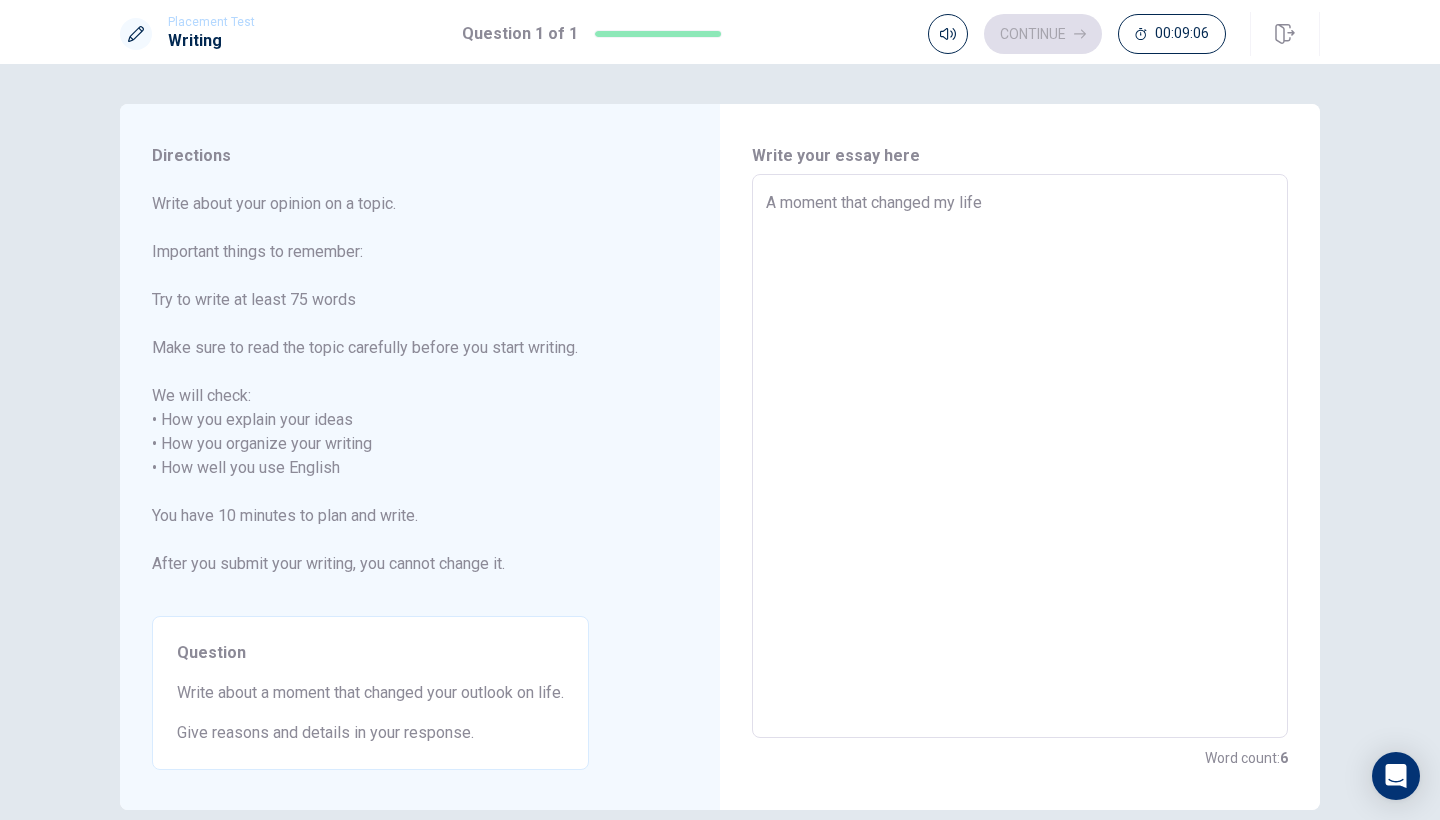 type on "x" 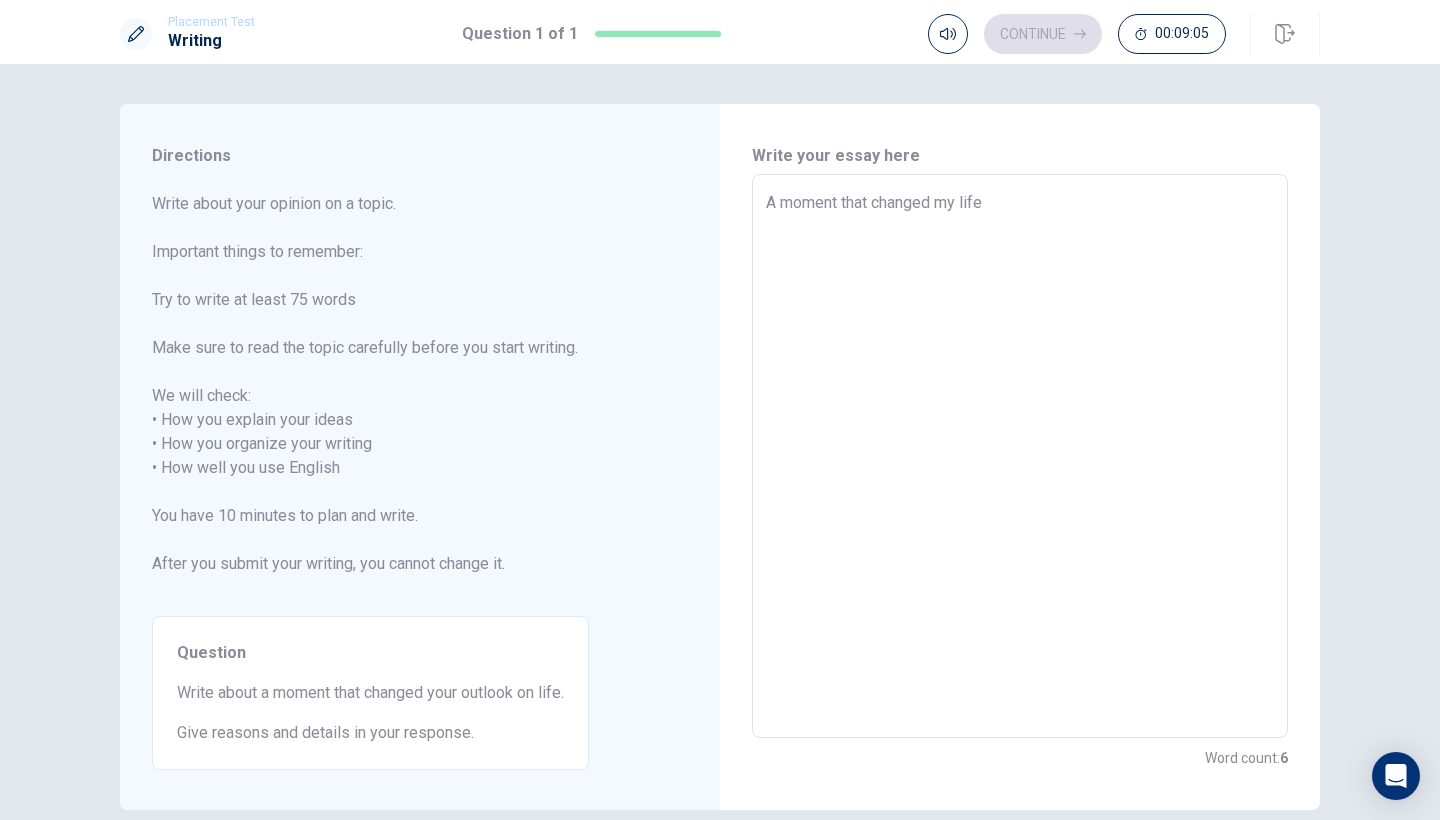 type on "x" 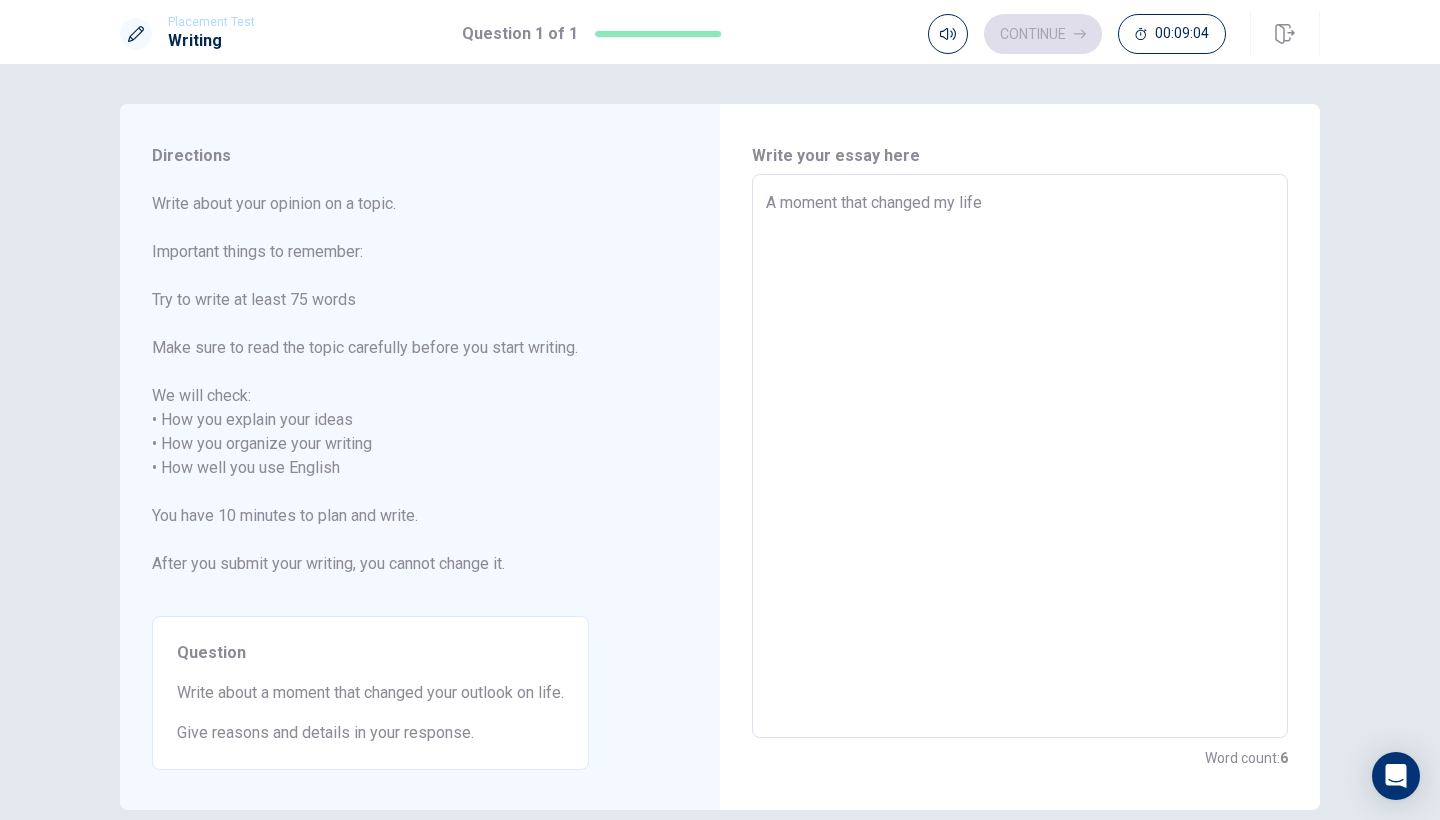 type on "A moment that changed my lif" 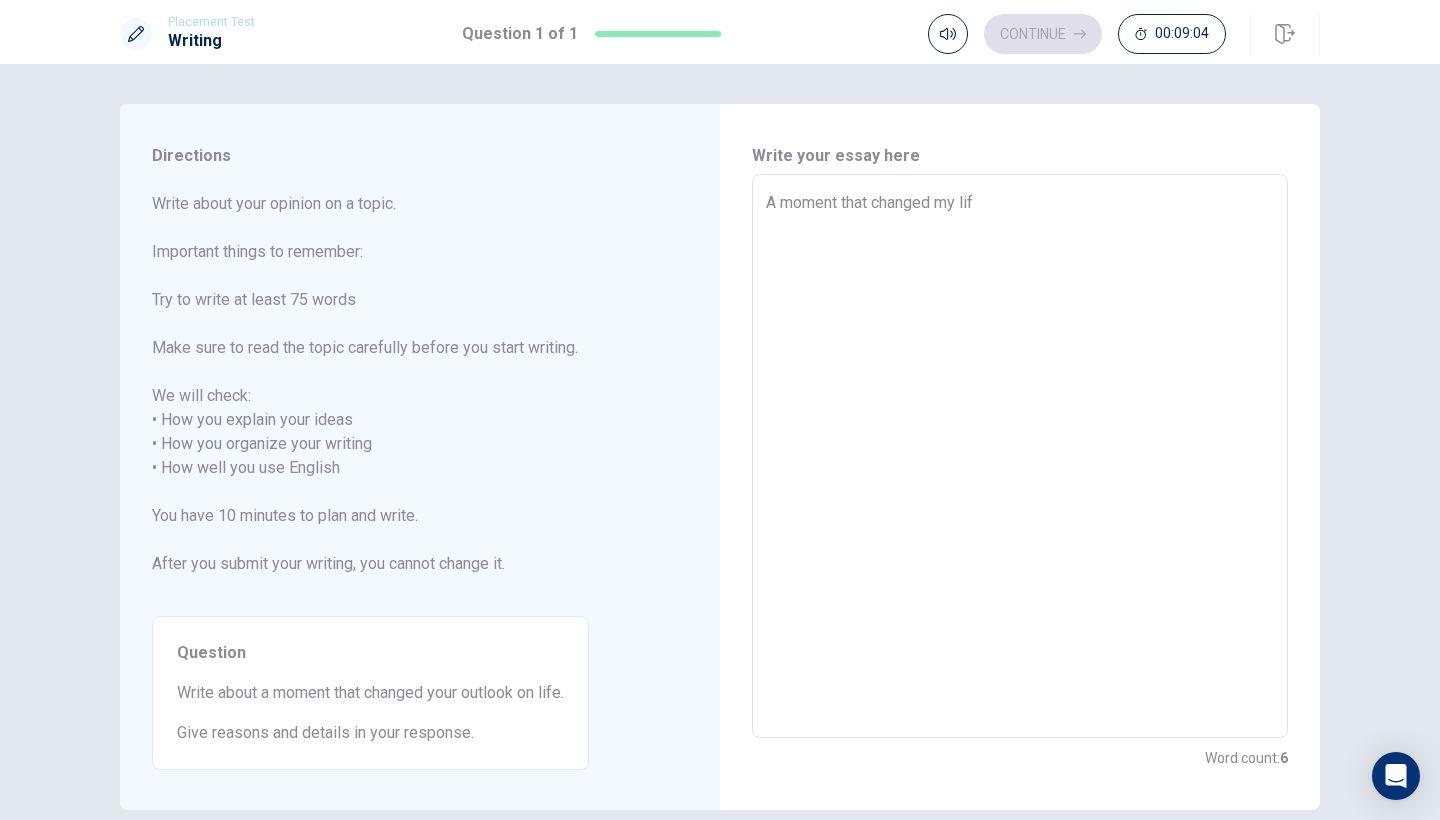 type on "x" 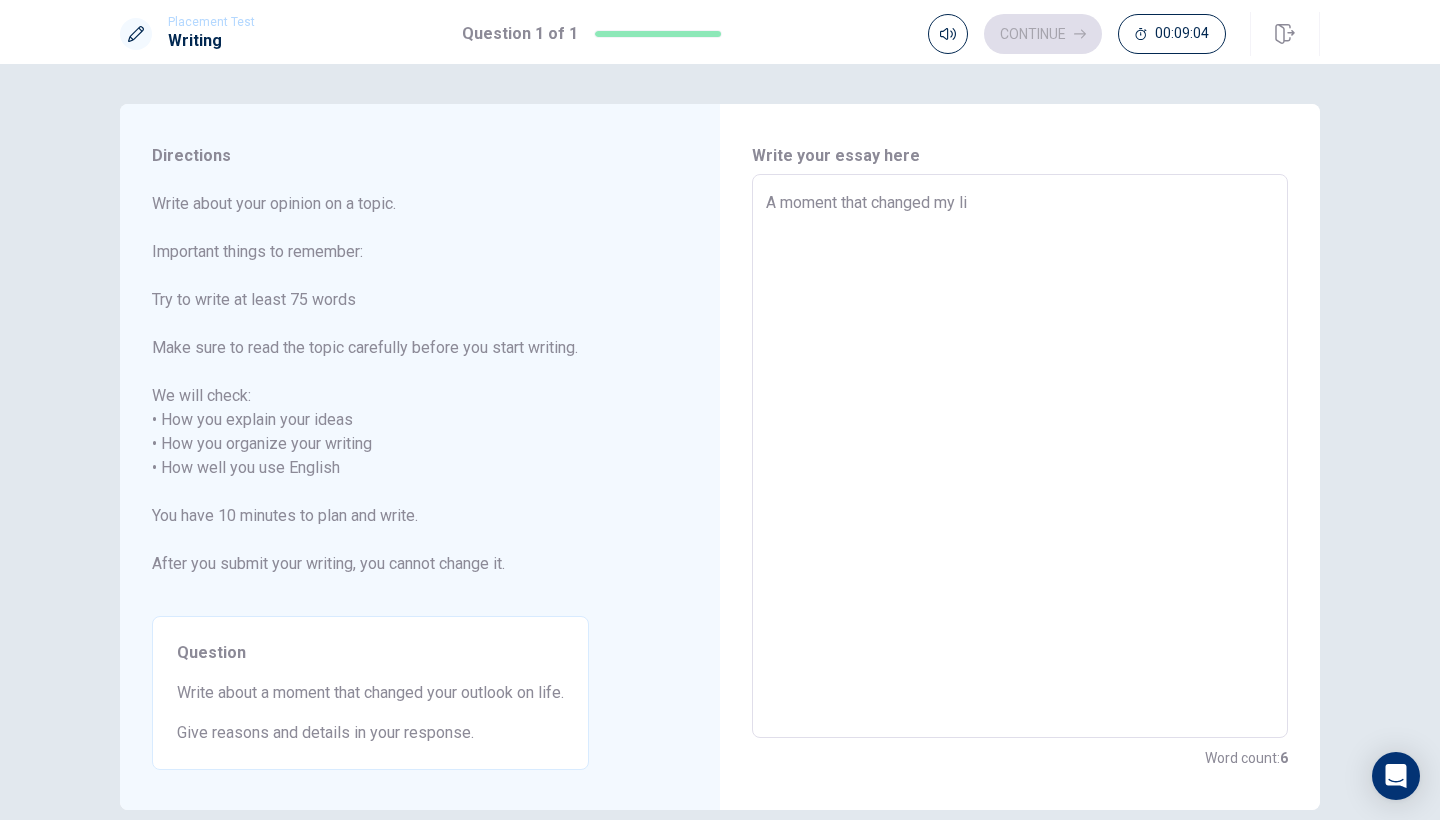 type on "x" 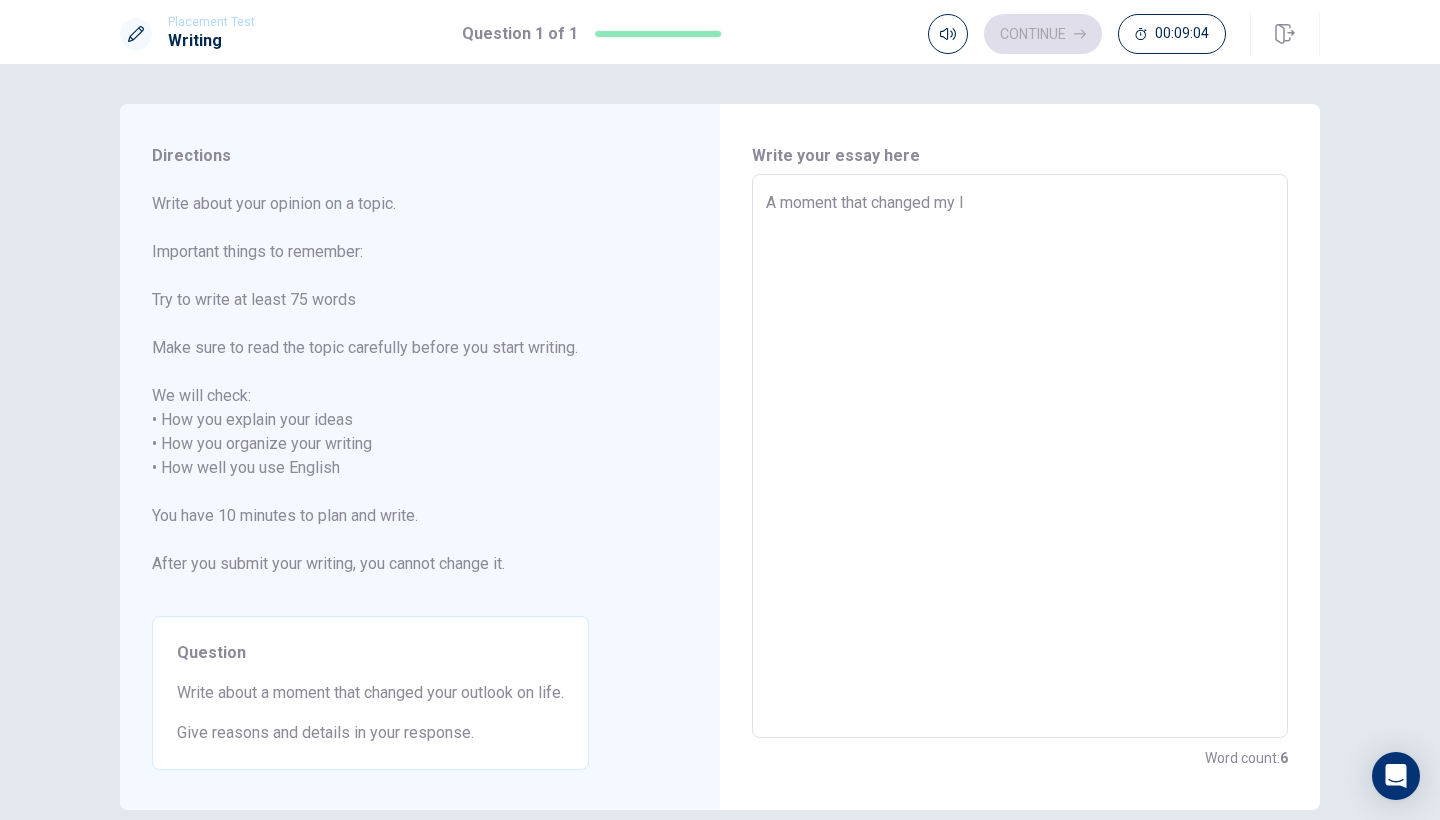 type on "x" 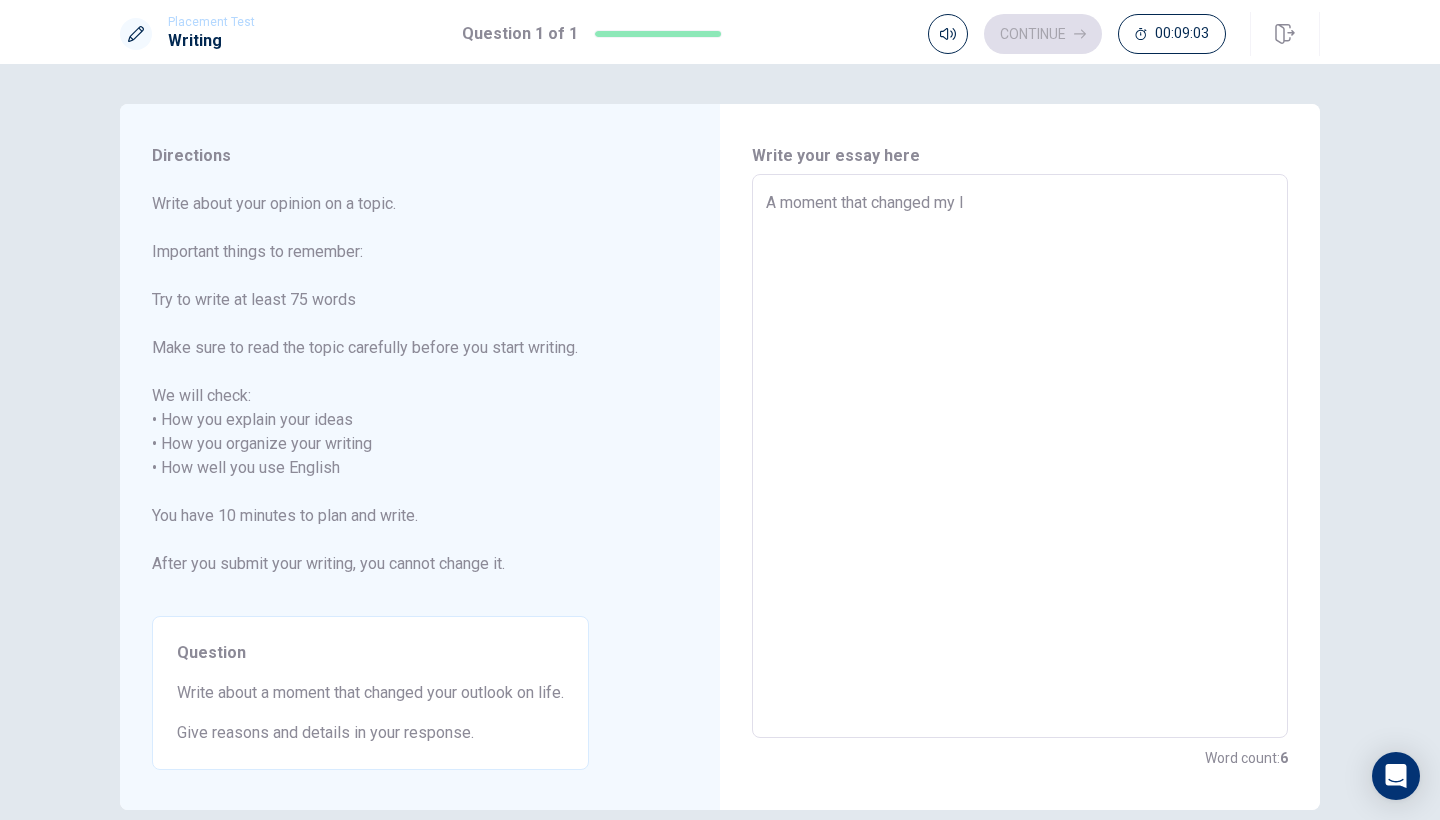 type on "A moment that changed my lo" 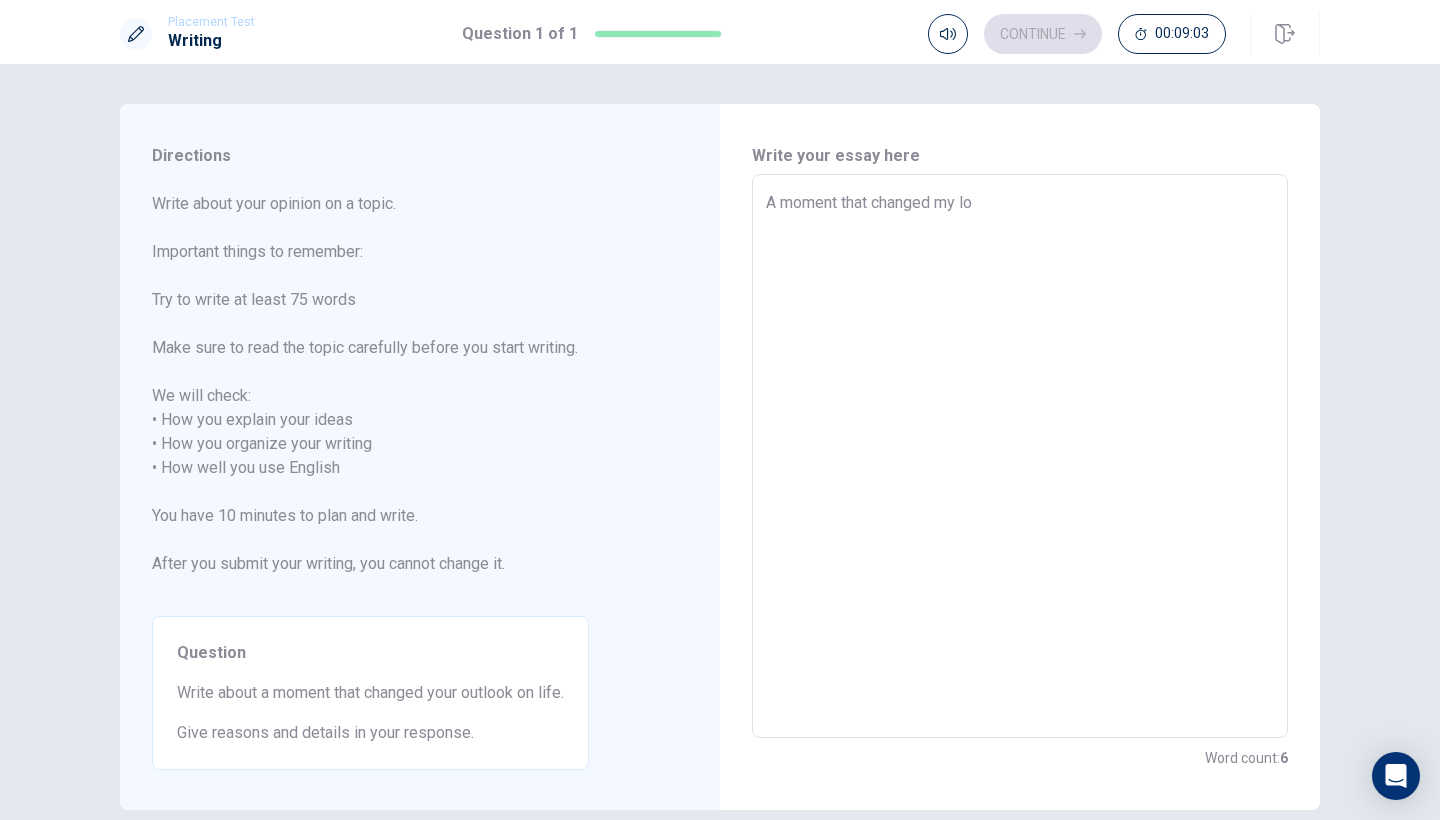 type on "x" 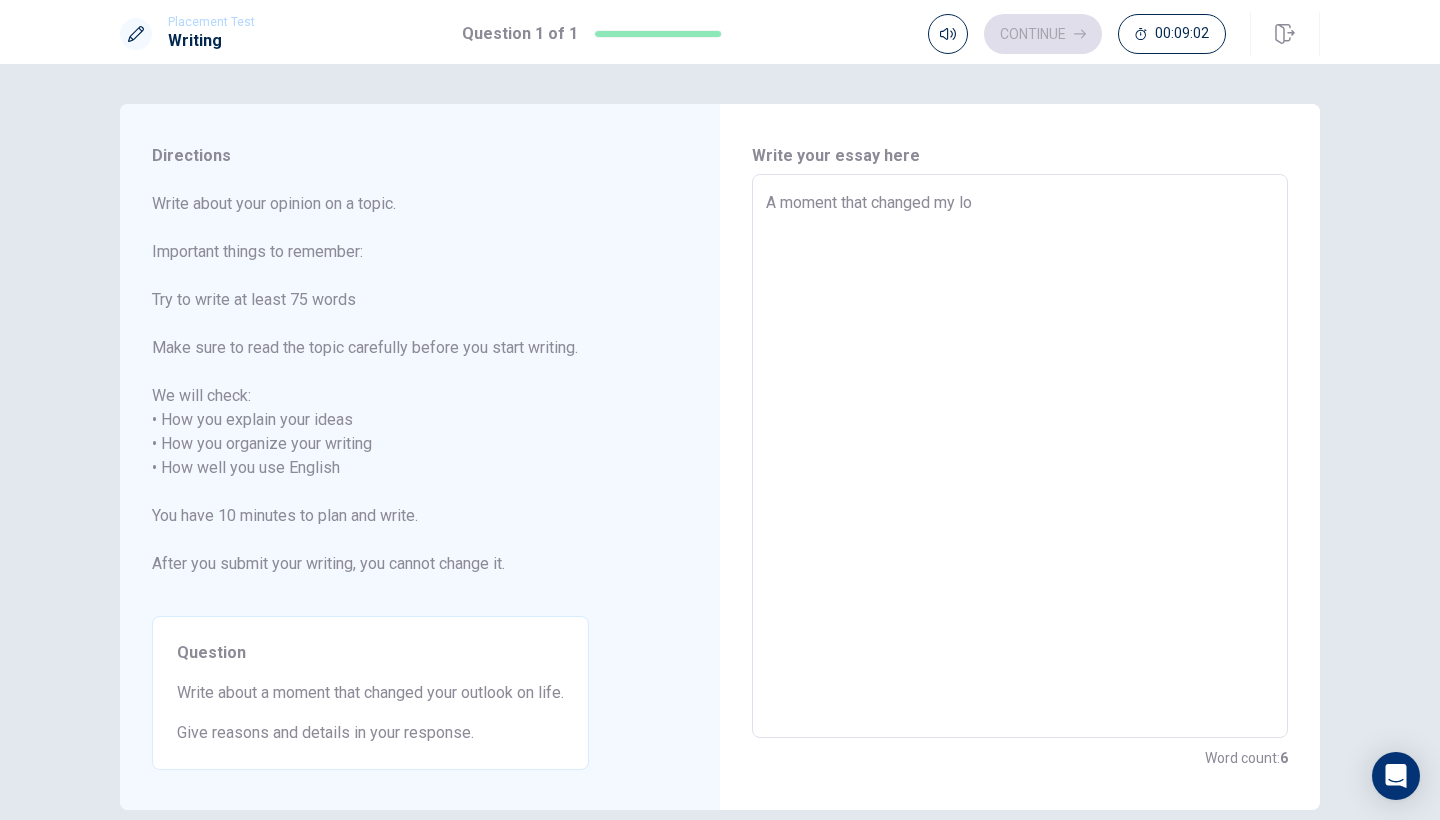 type on "A moment that changed my [PERSON_NAME]" 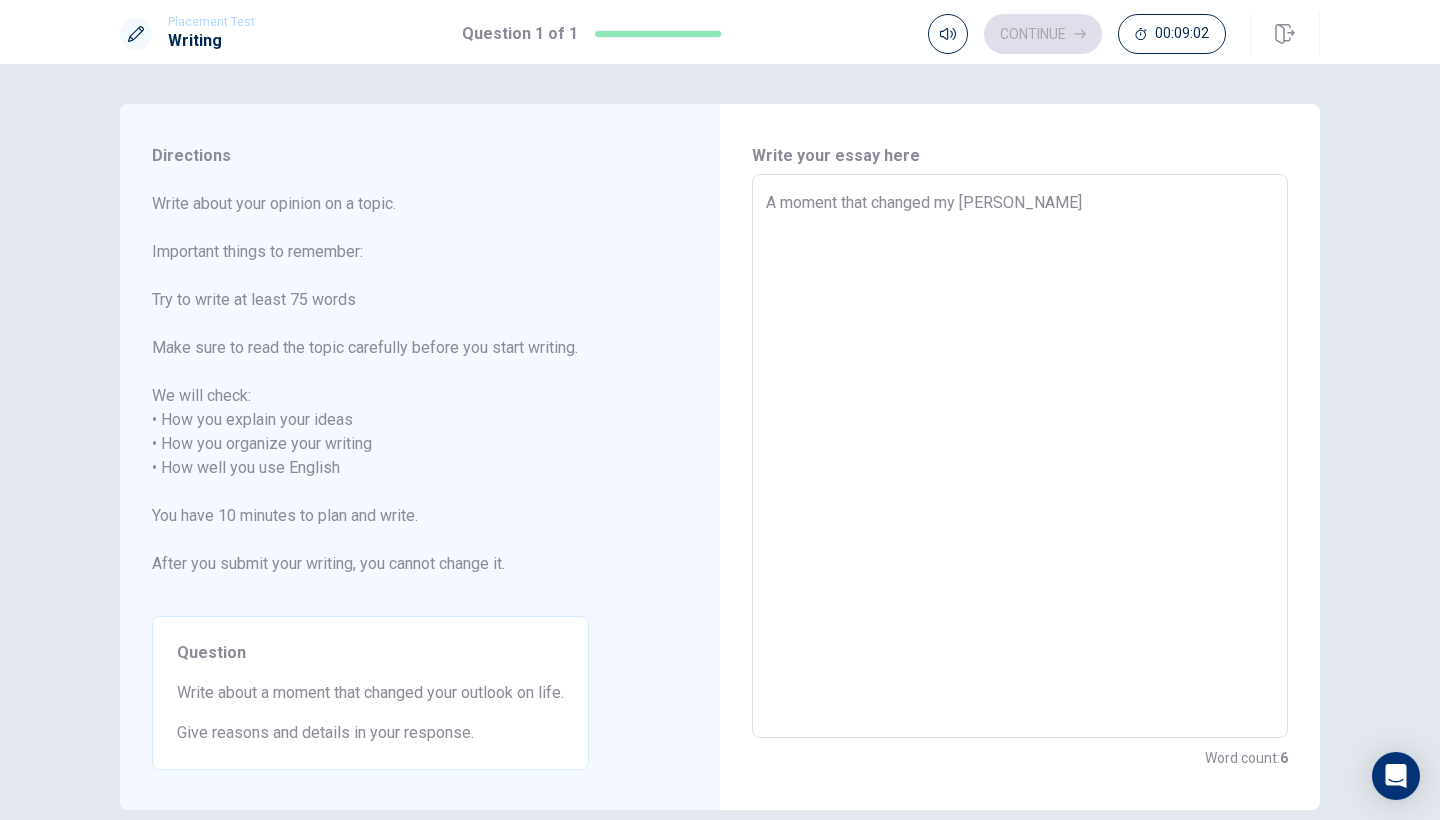 type on "x" 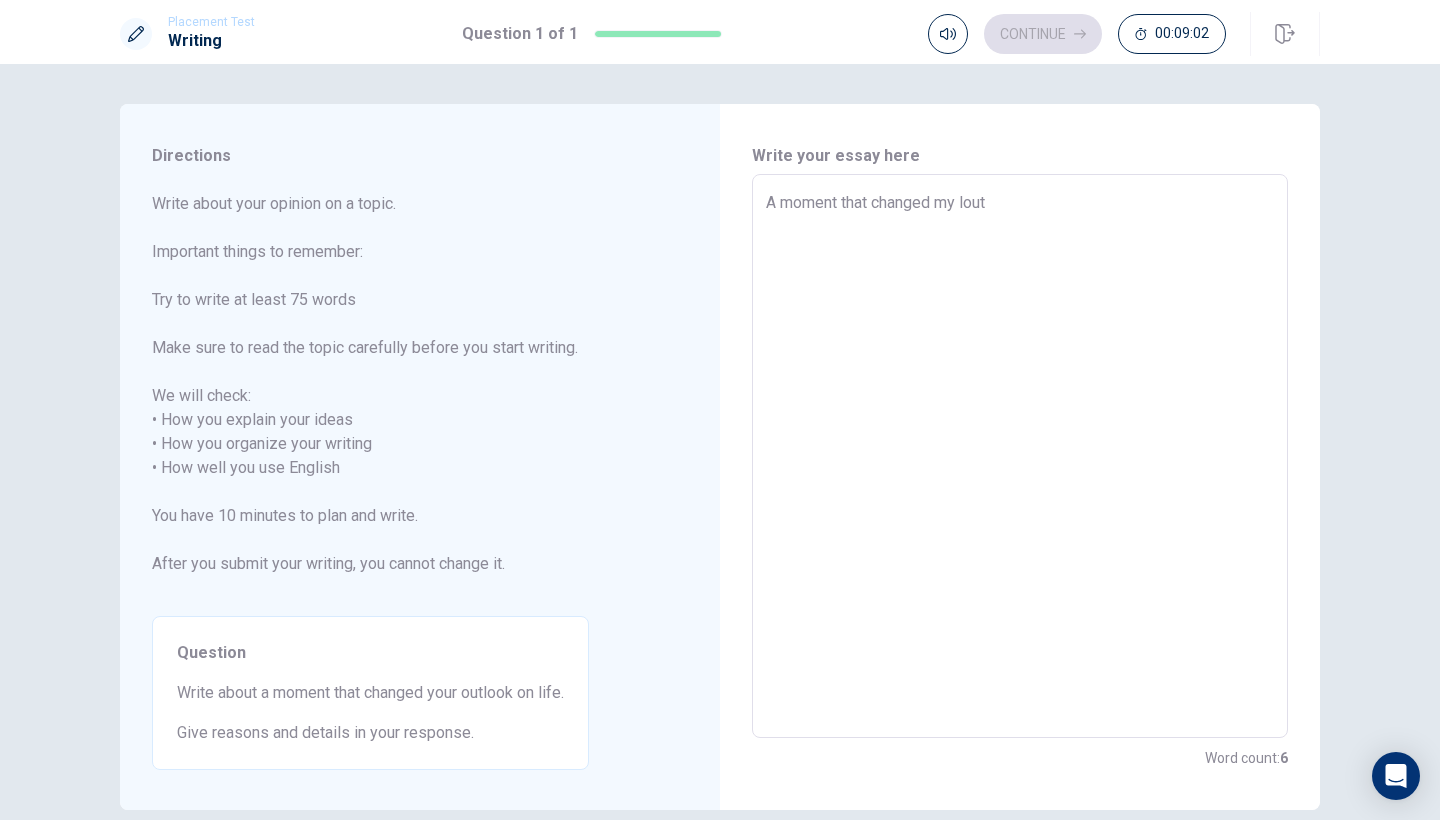 type on "x" 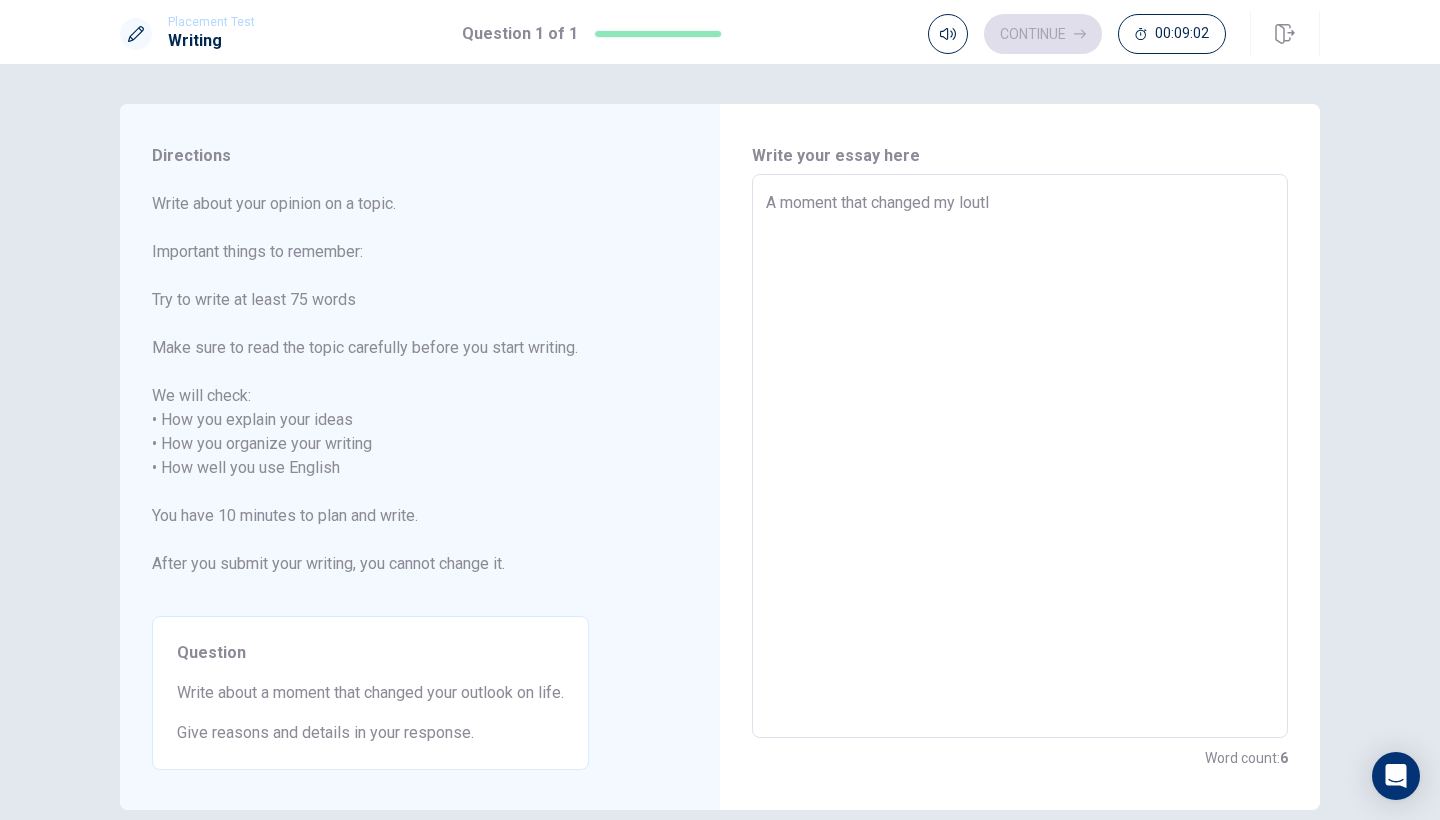 type on "x" 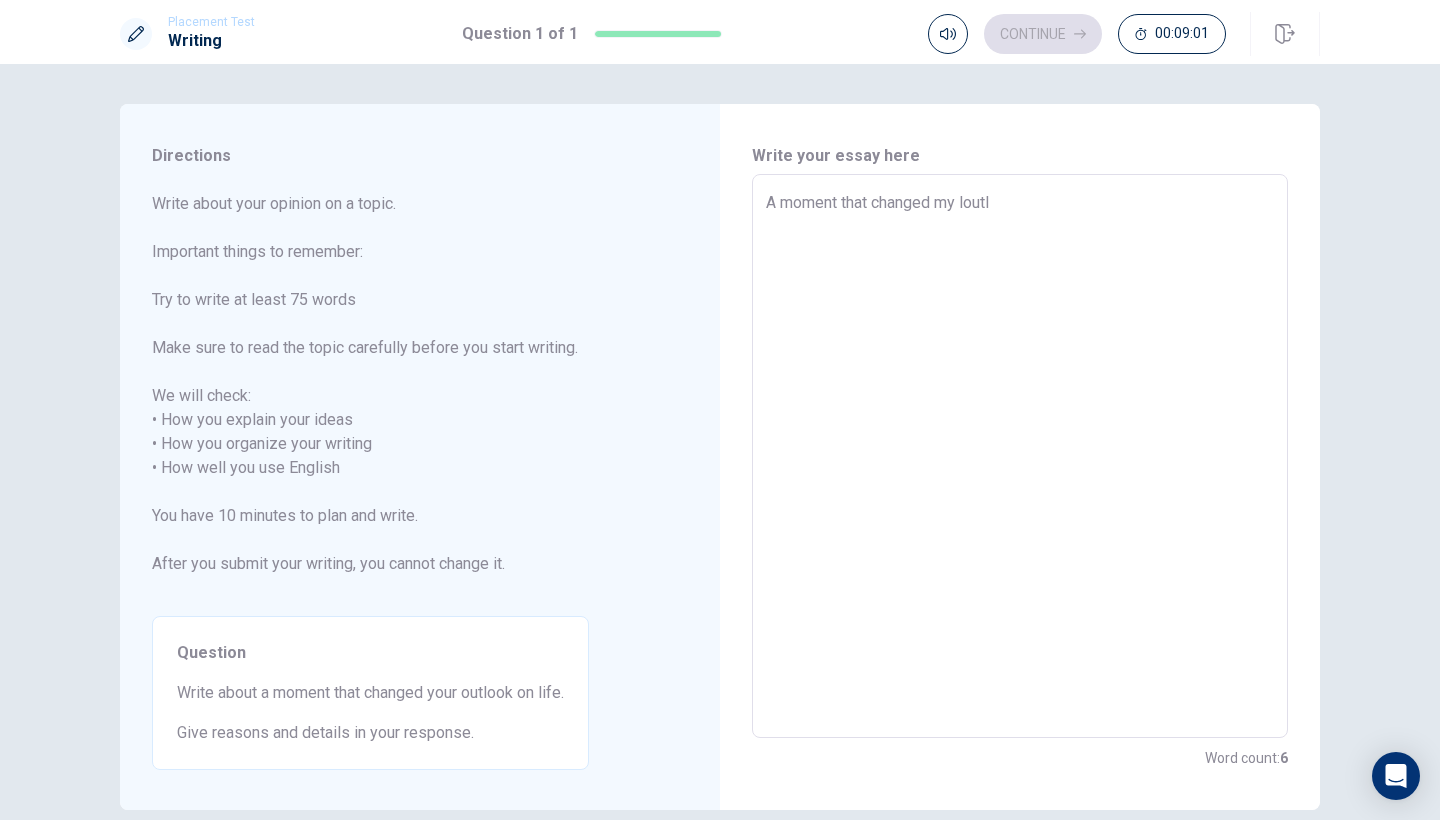 type on "A moment that changed my loutlo" 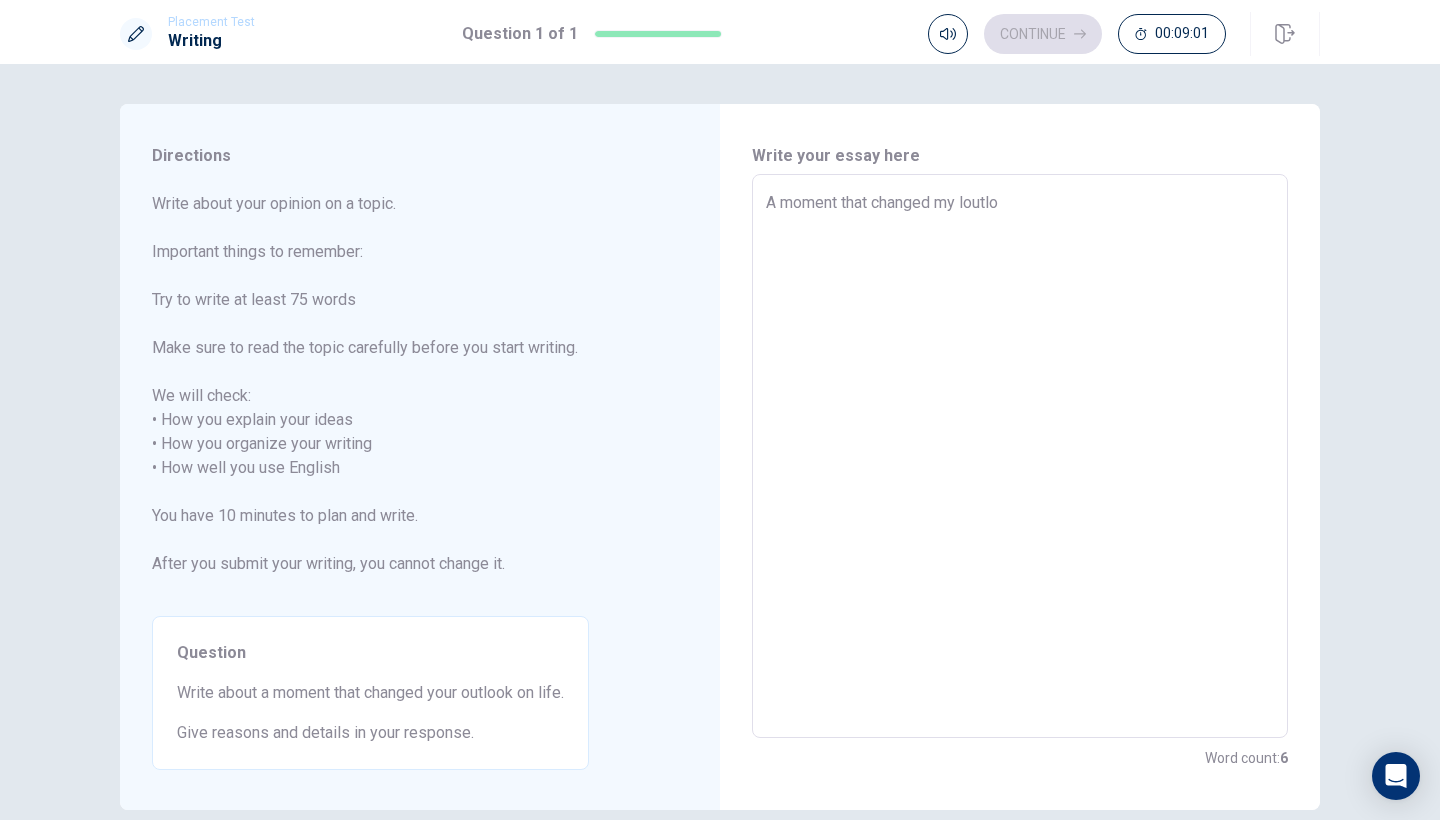 type on "x" 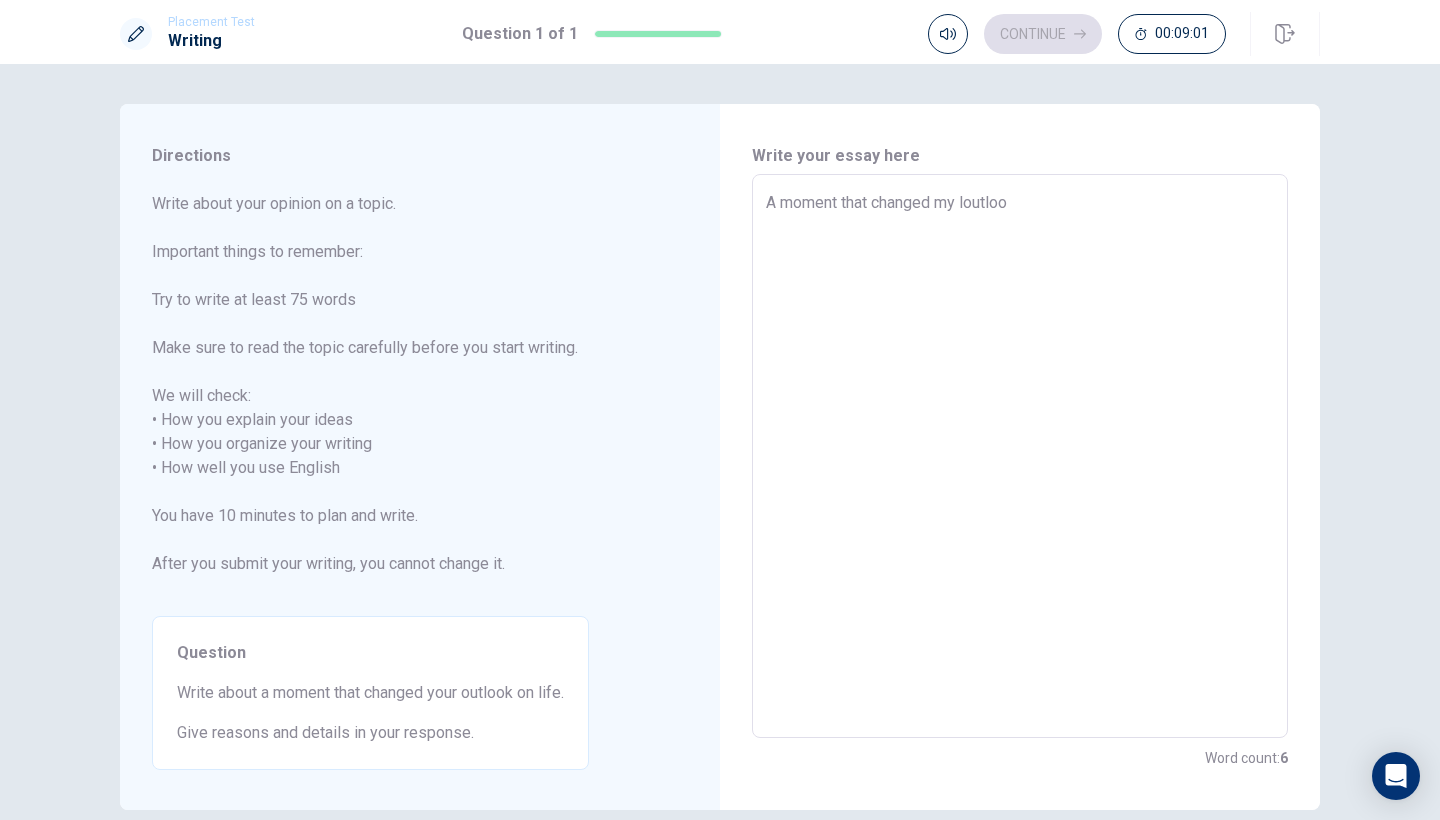 type on "A moment that changed my loutlook" 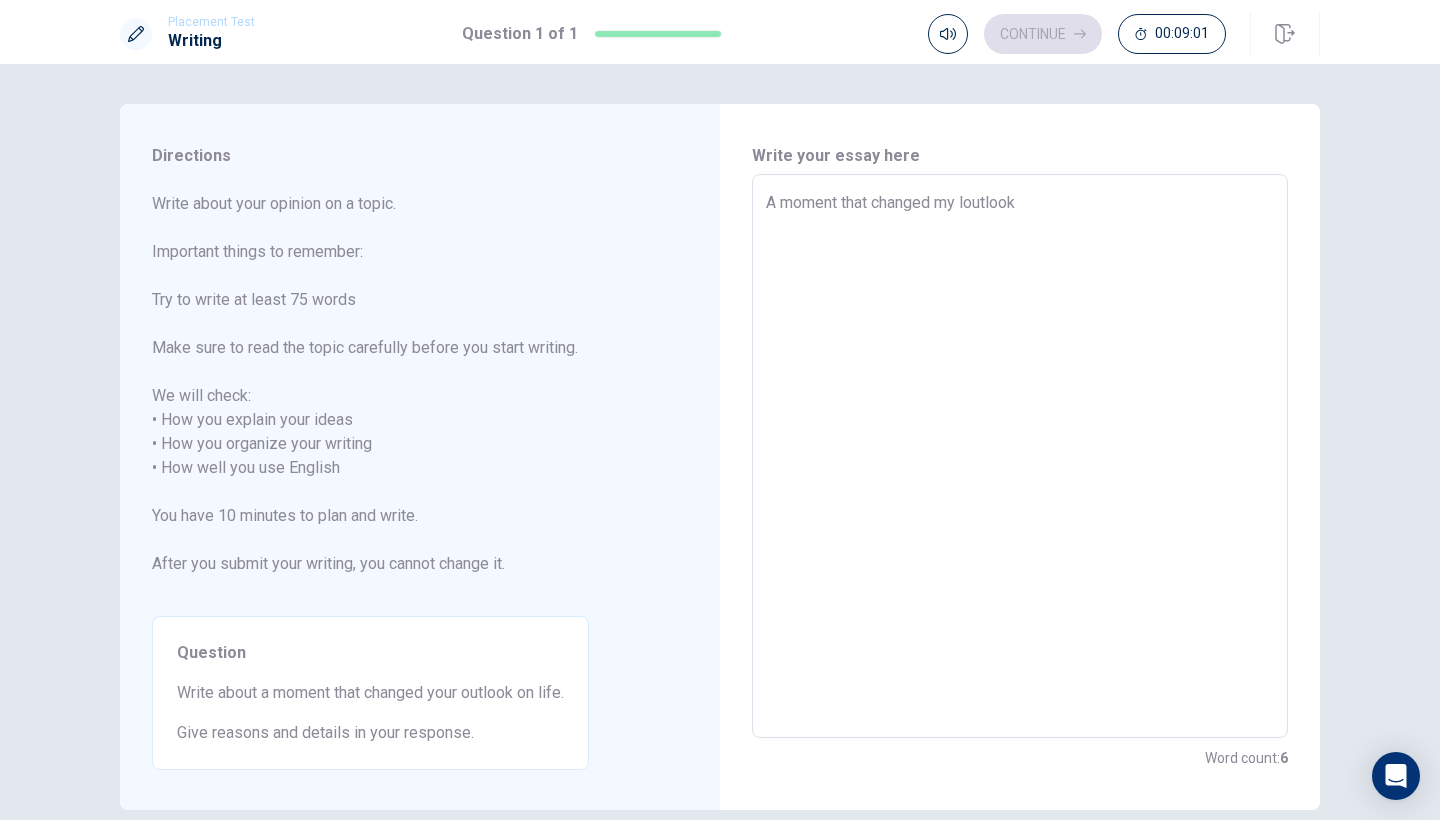 type on "x" 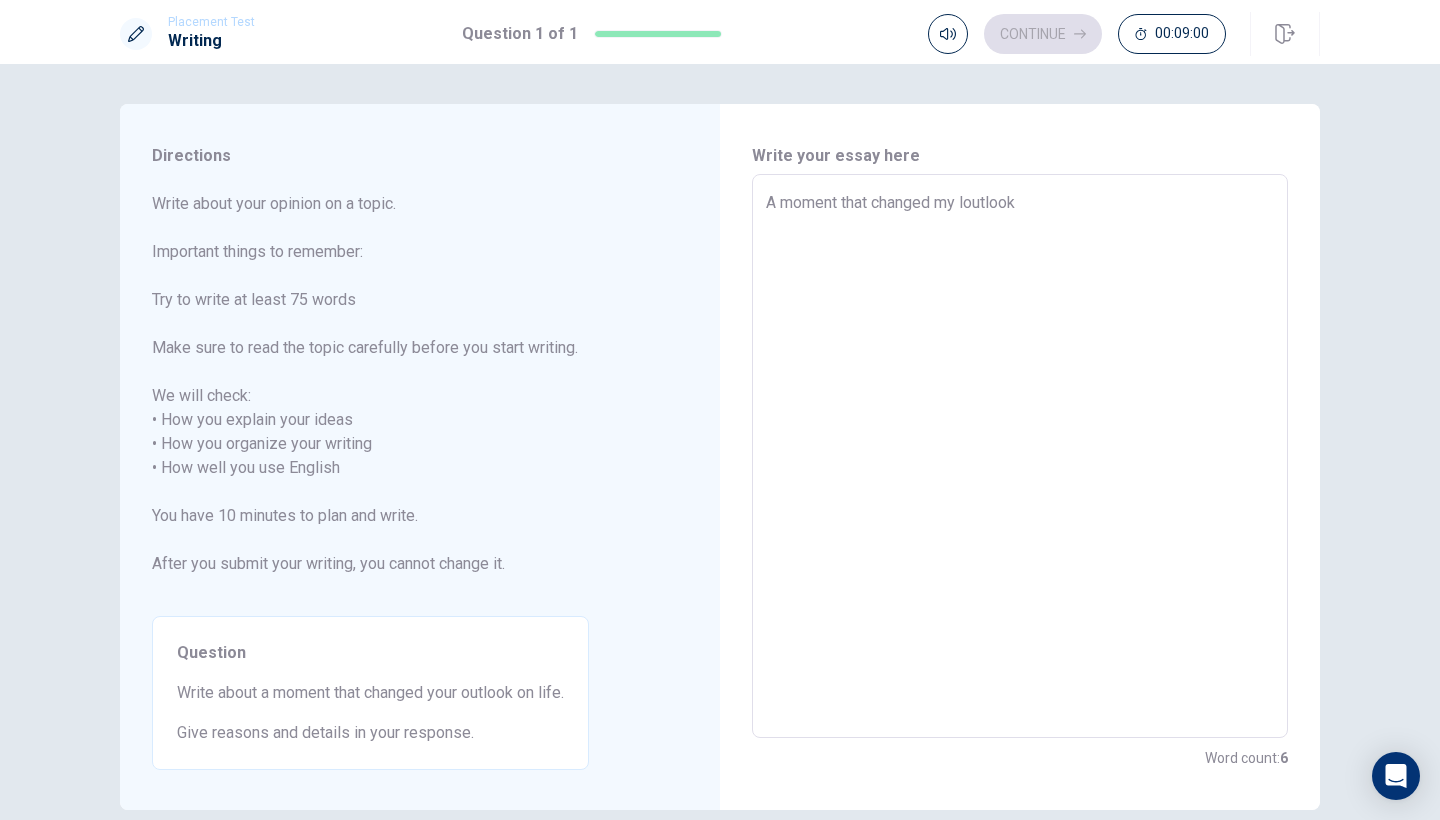 type on "A moment that changed my loutlook o" 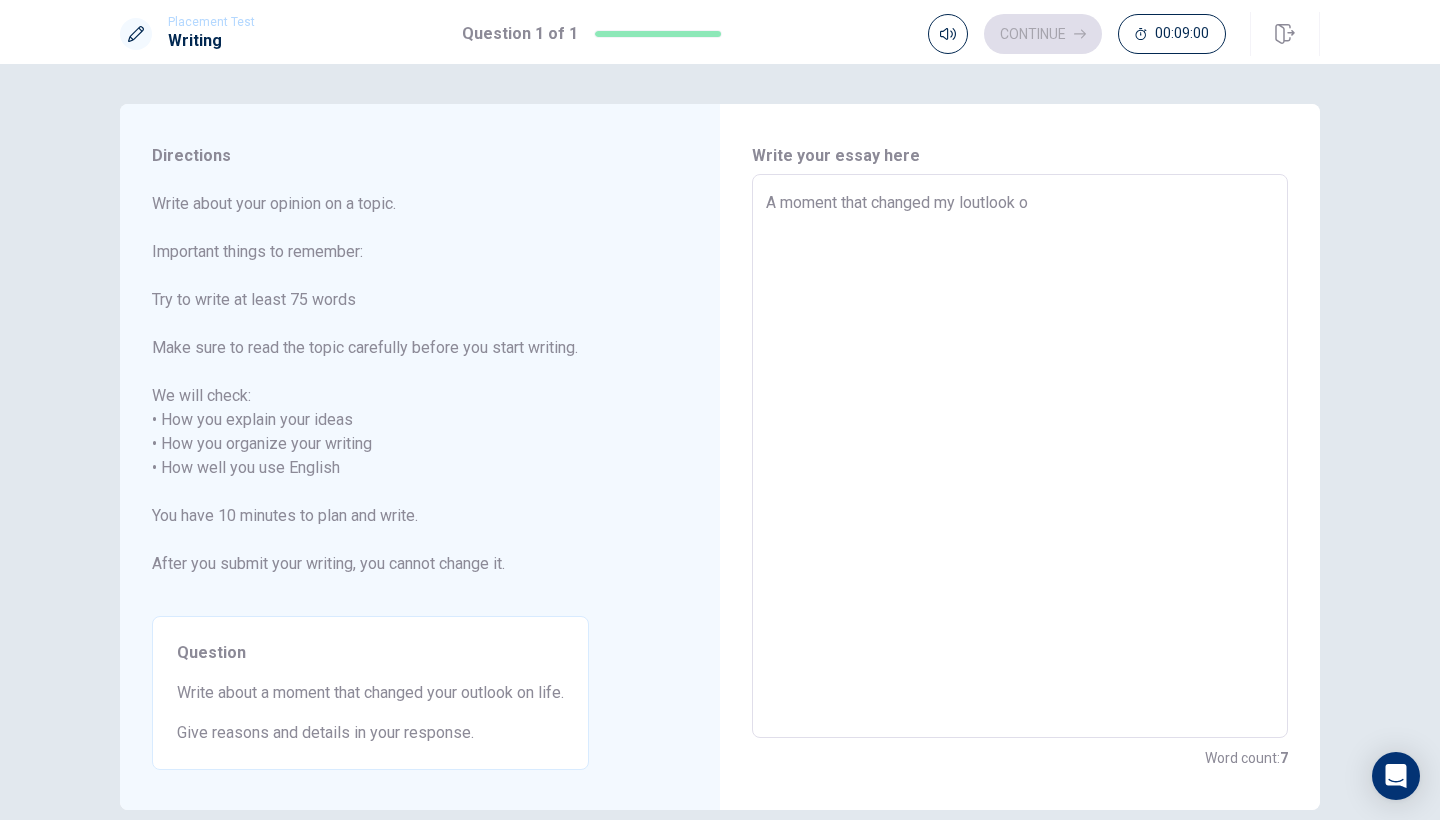 type on "x" 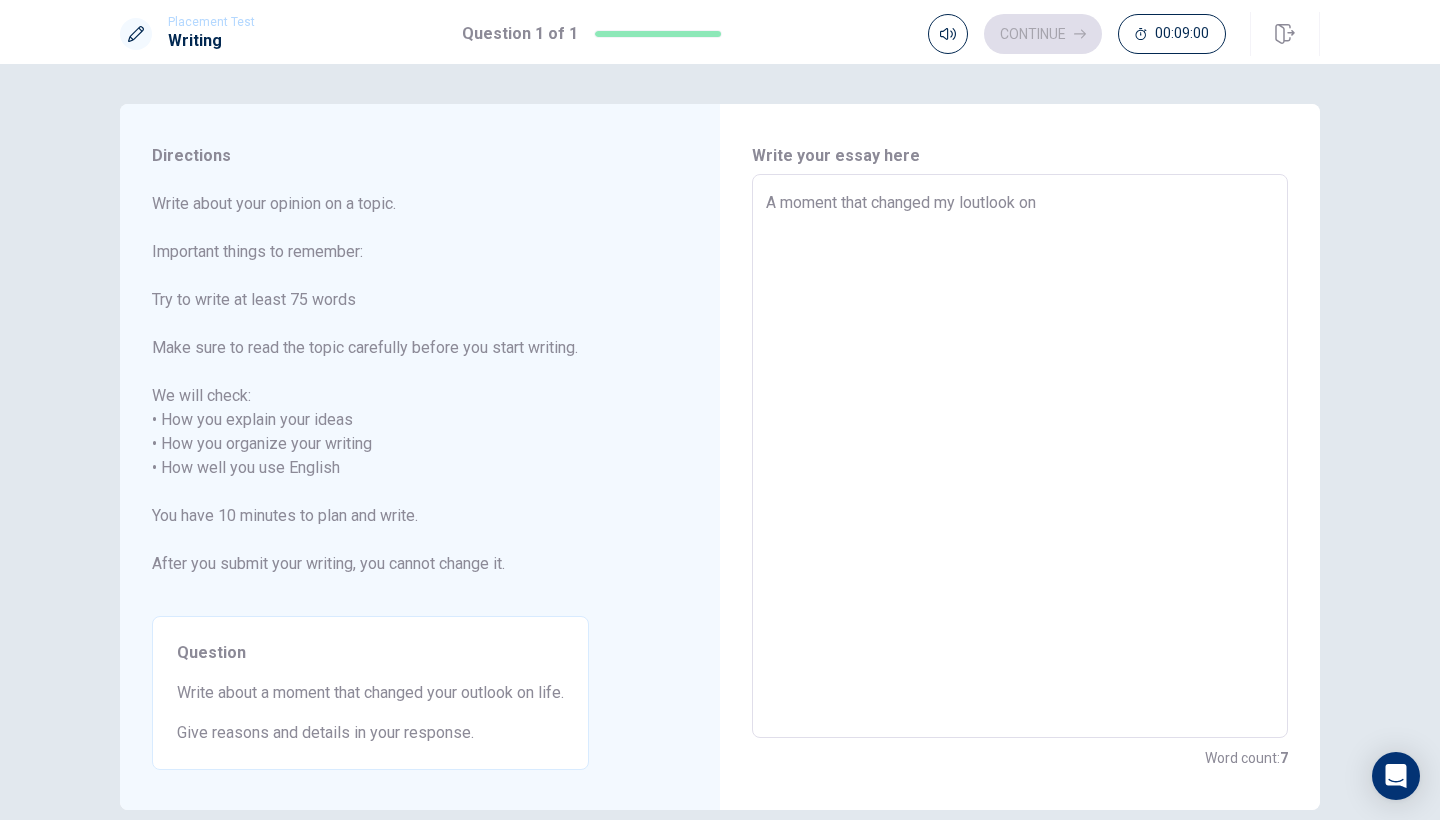 type on "x" 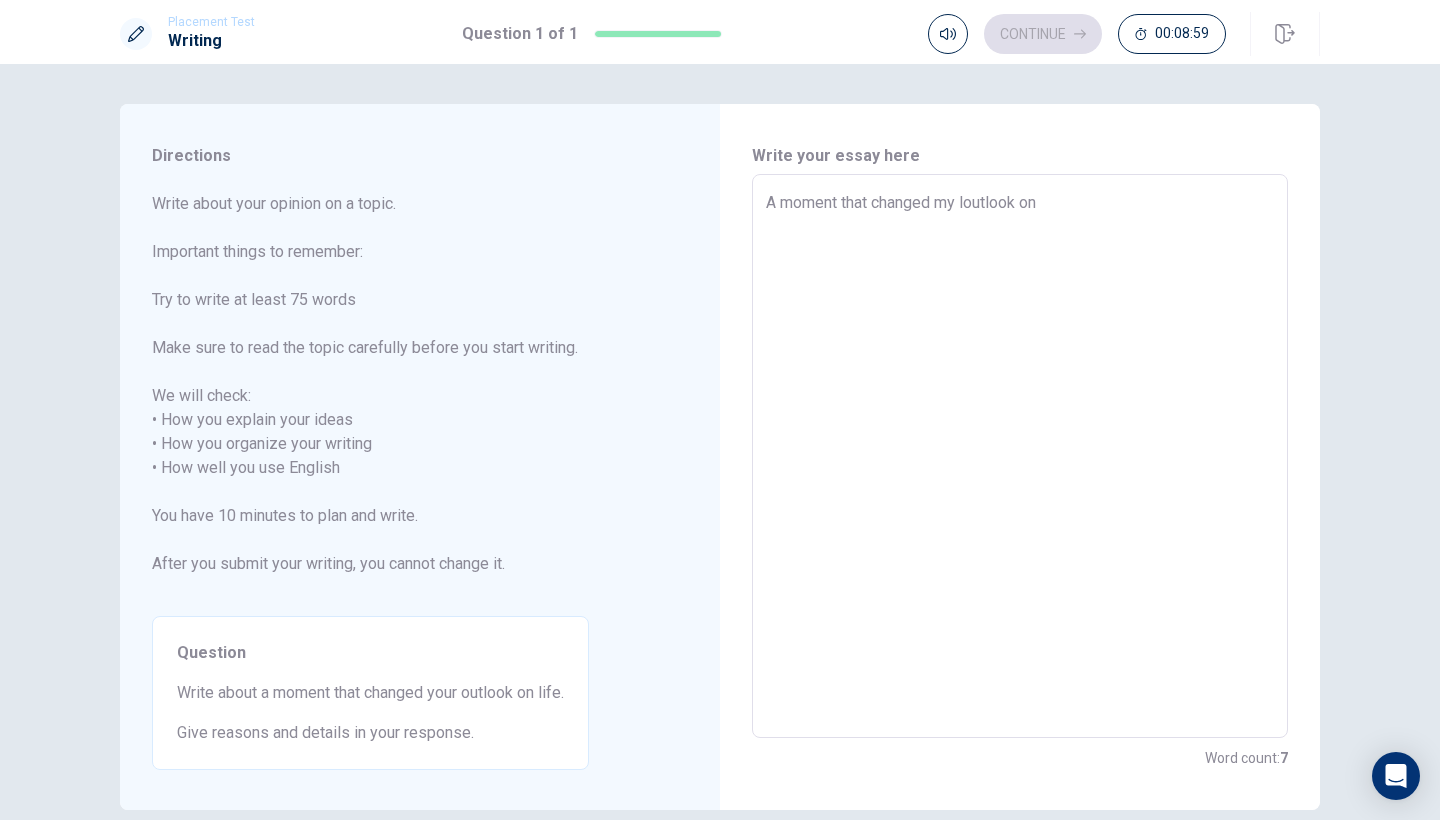 type on "A moment that changed my loutlook on" 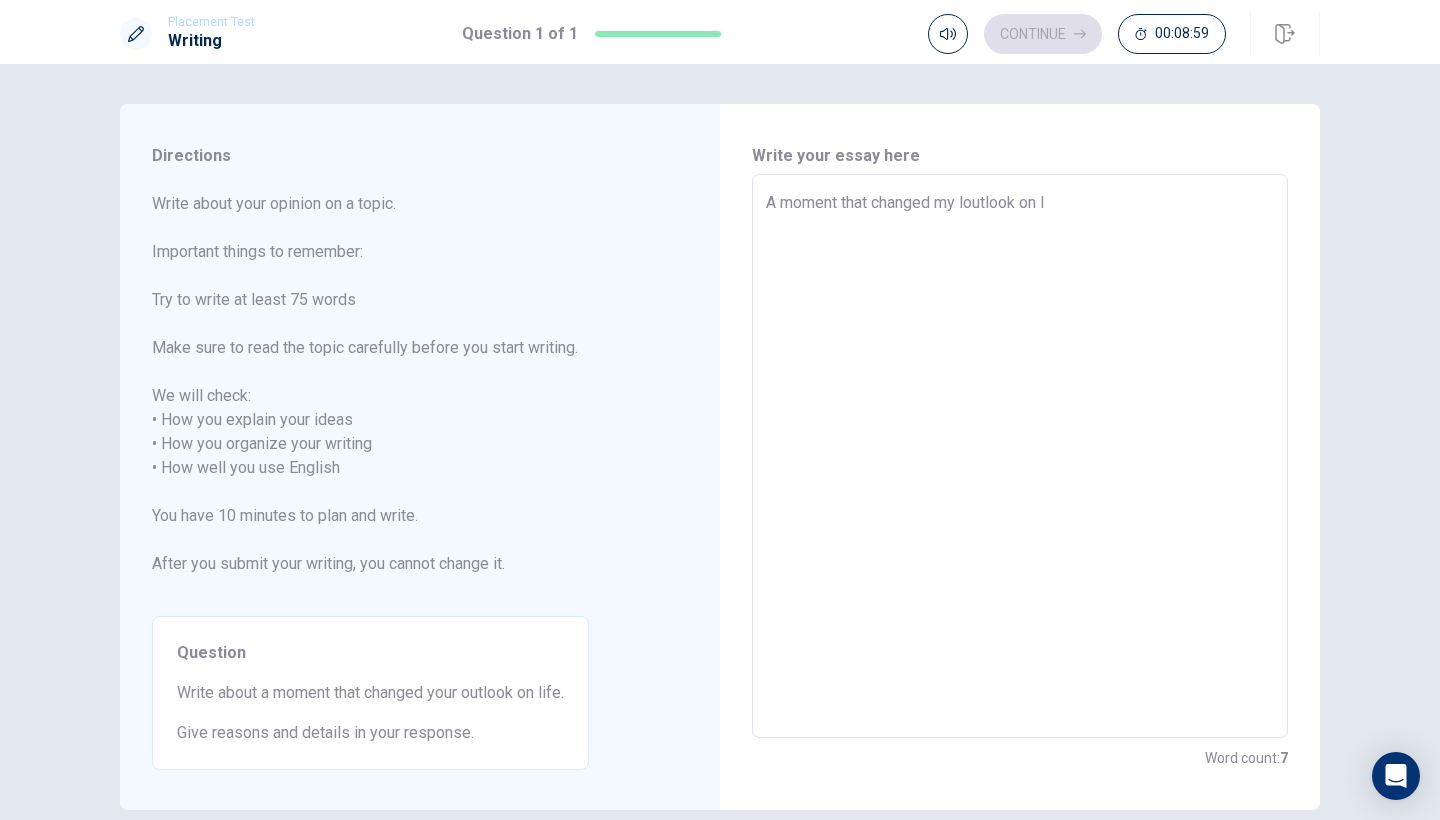 type on "x" 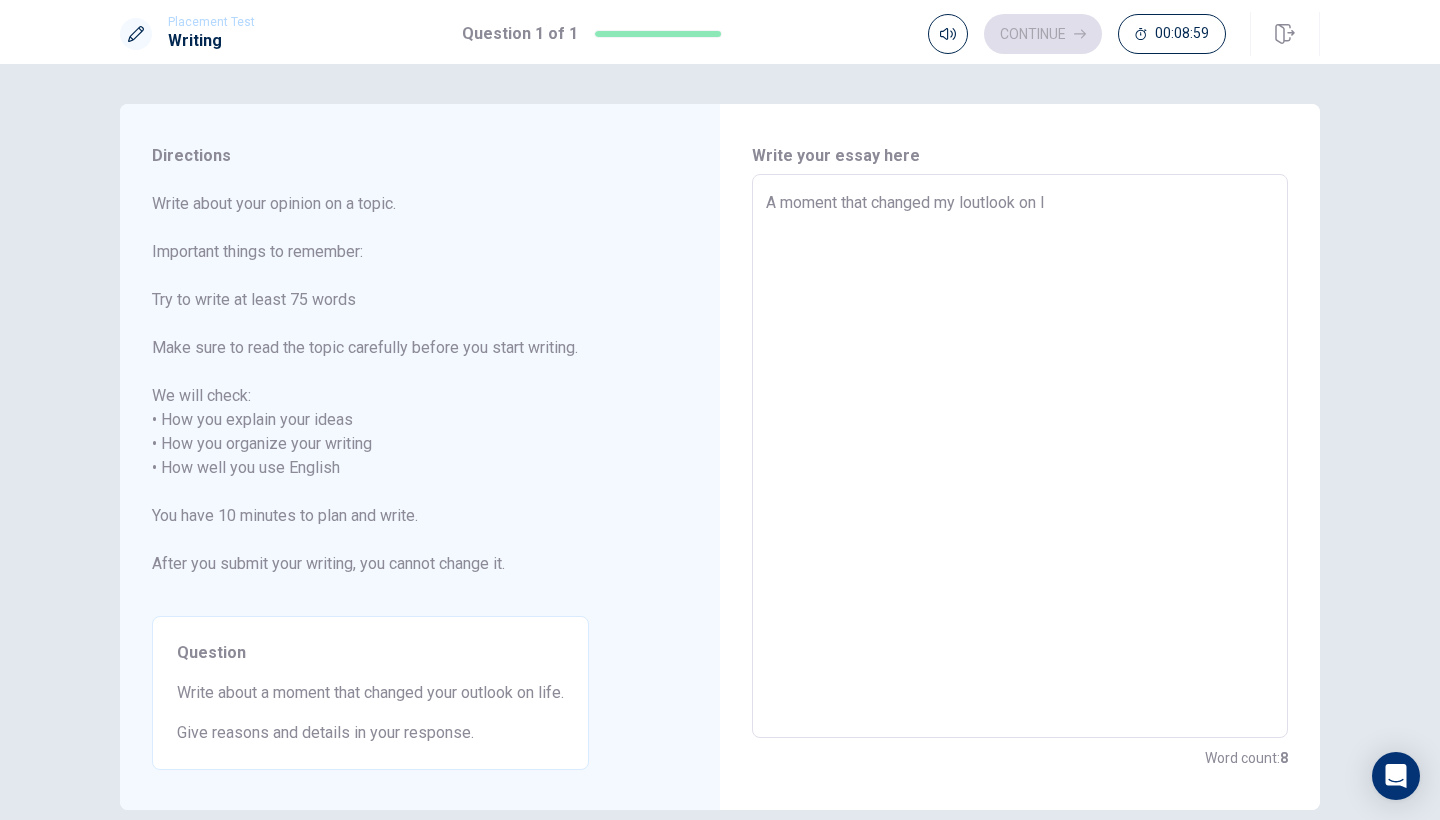 type on "A moment that changed my loutlook on li" 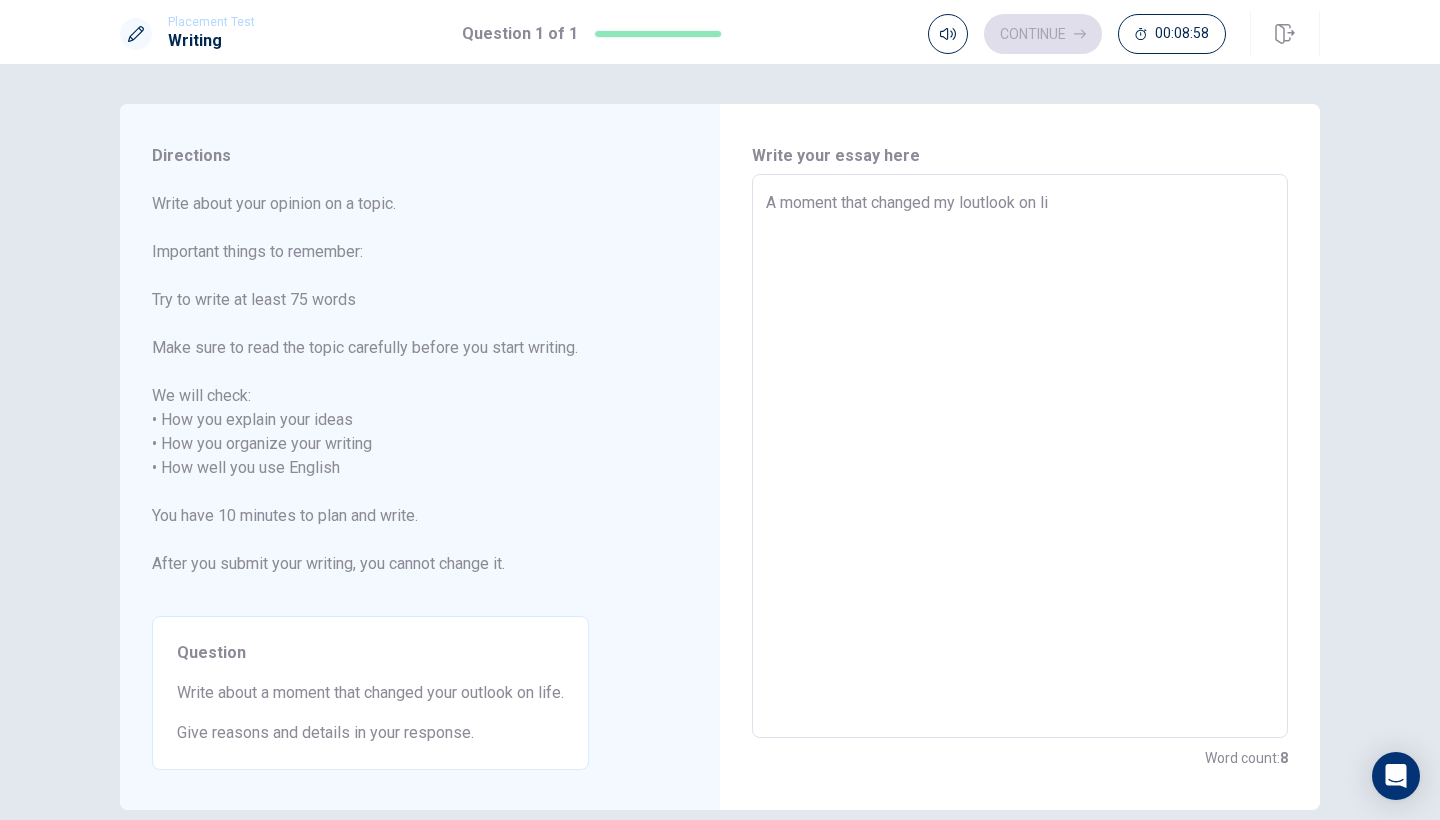 type on "x" 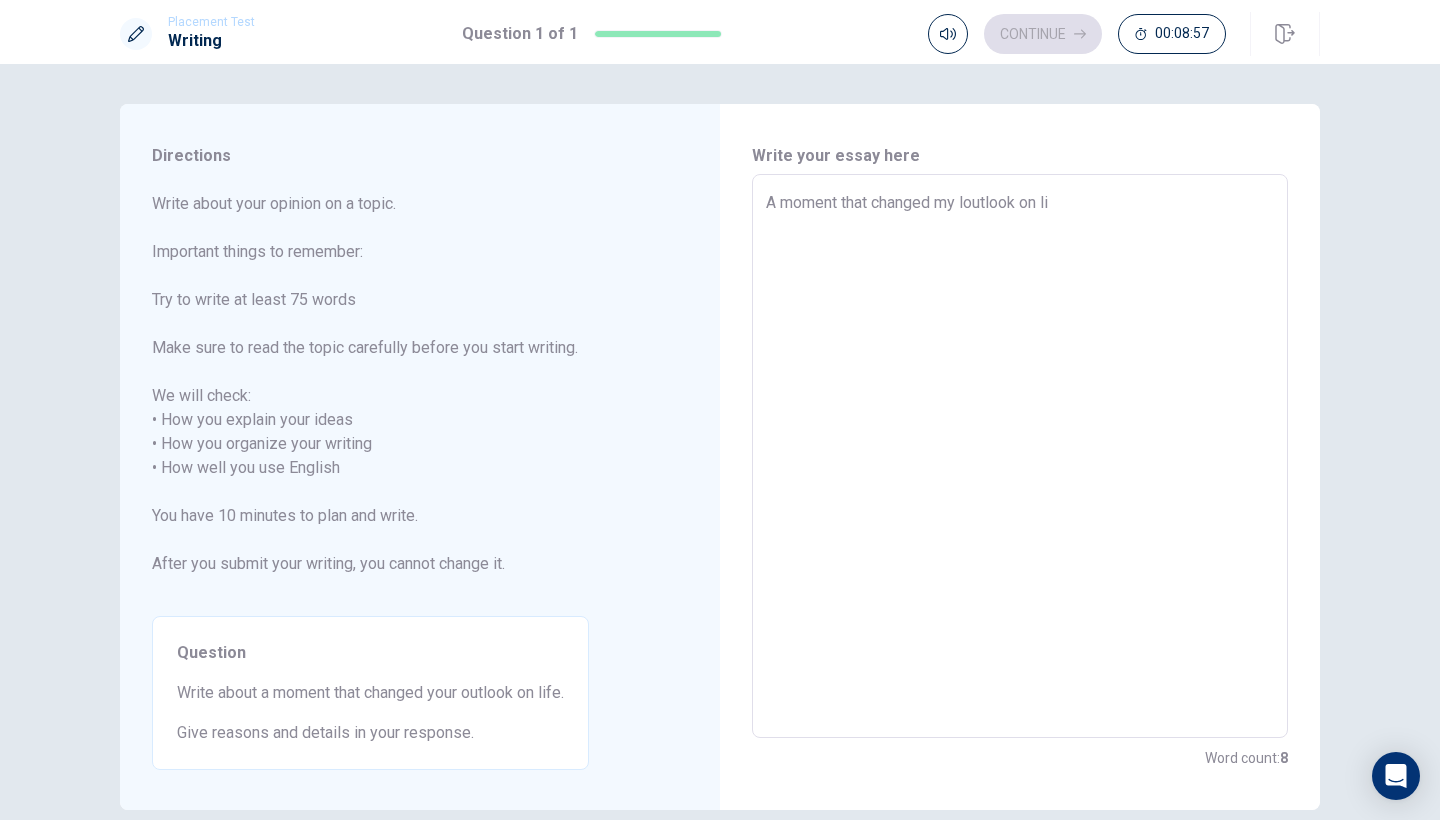 type on "A moment that changed my loutlook on lif" 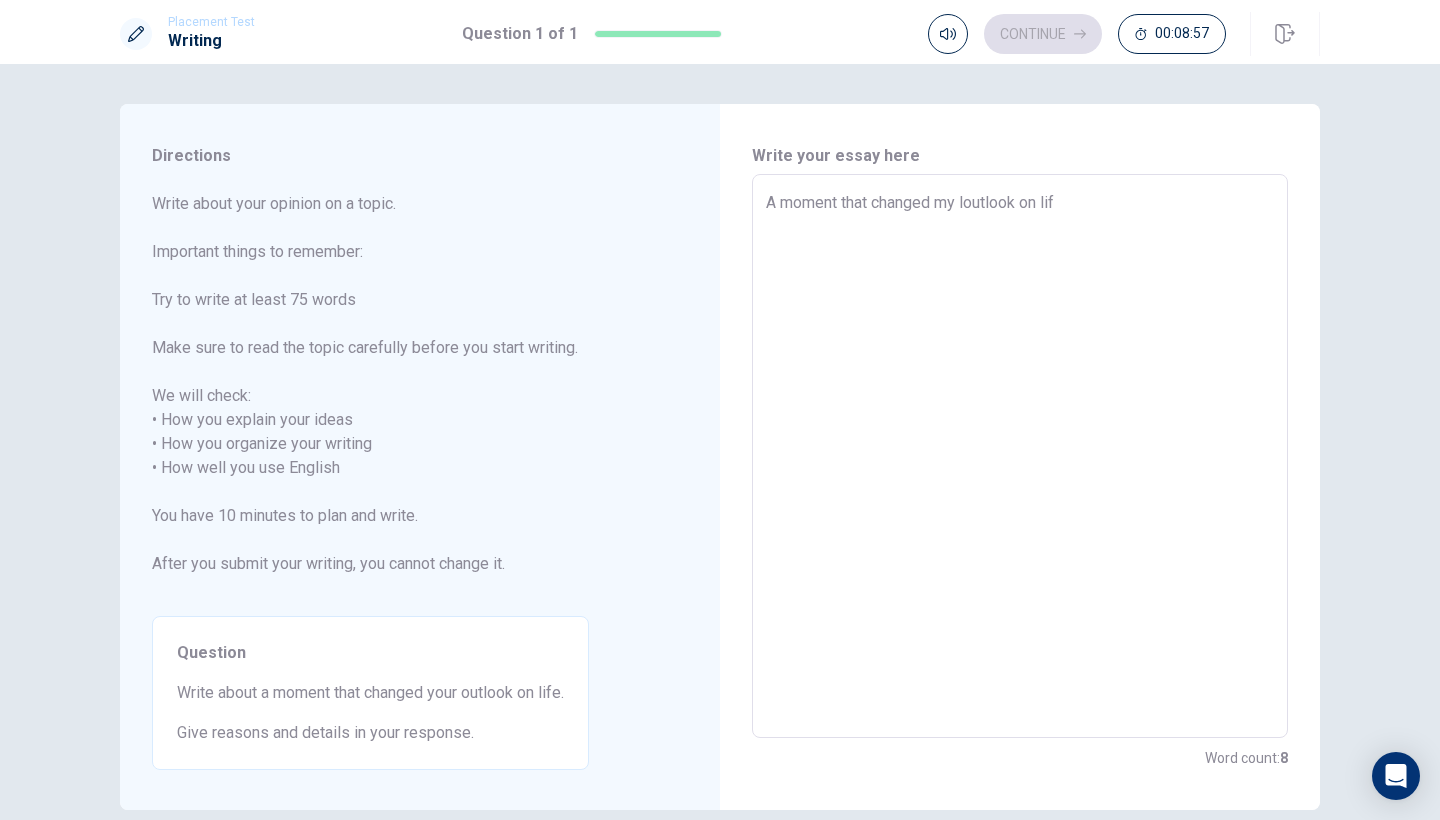 type on "x" 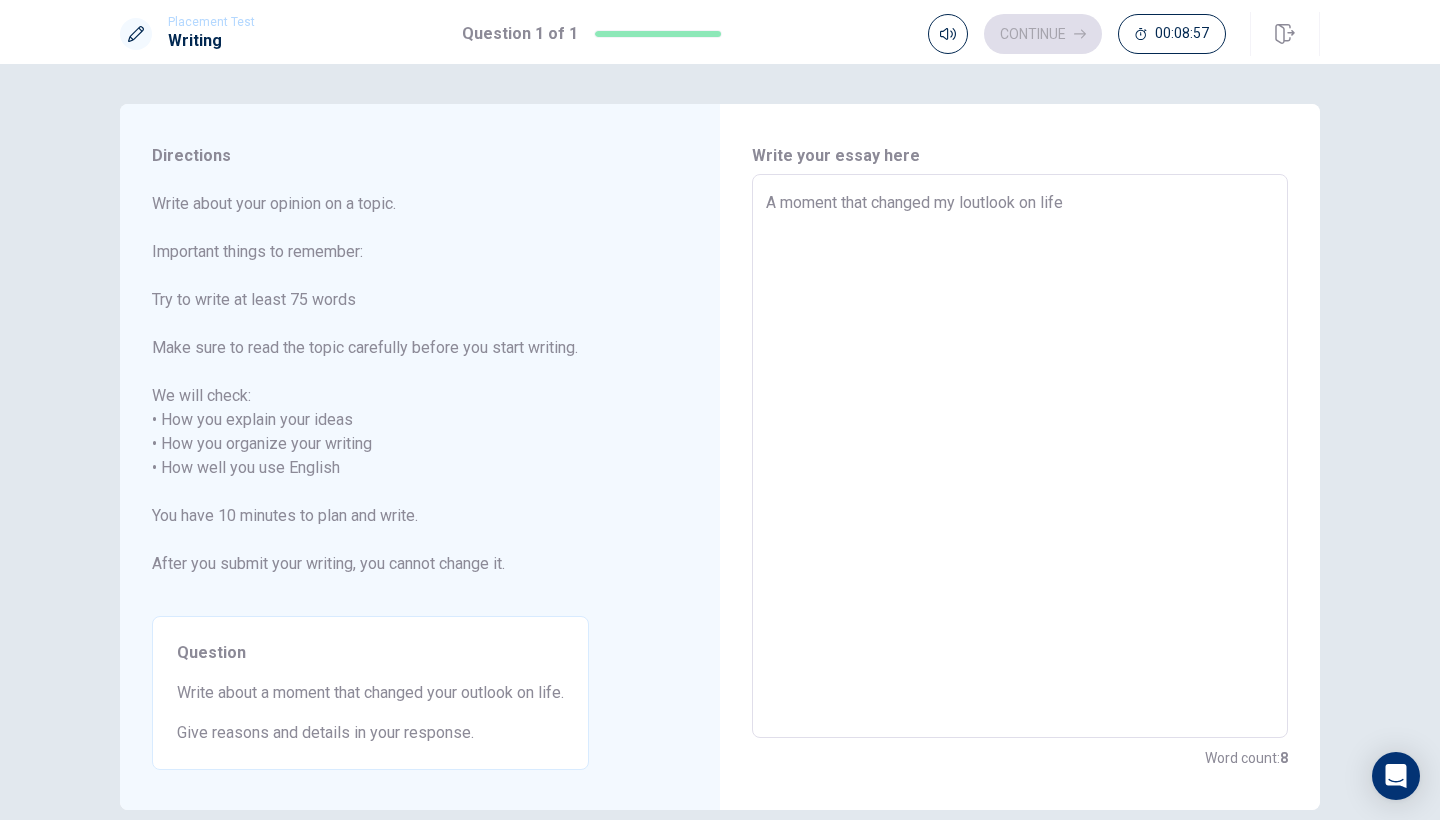 type on "x" 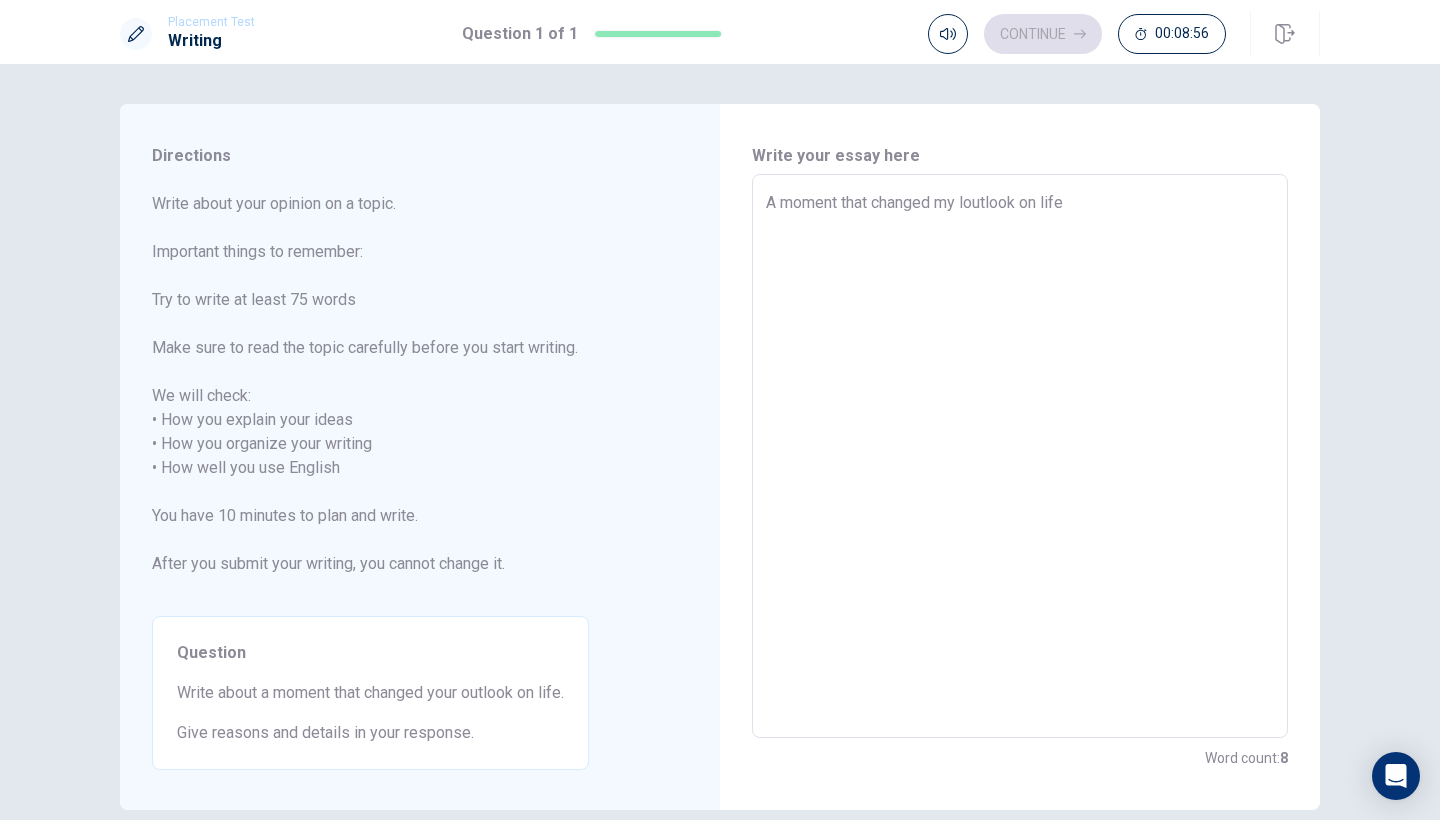 type on "A moment that changed my loutlook on life i" 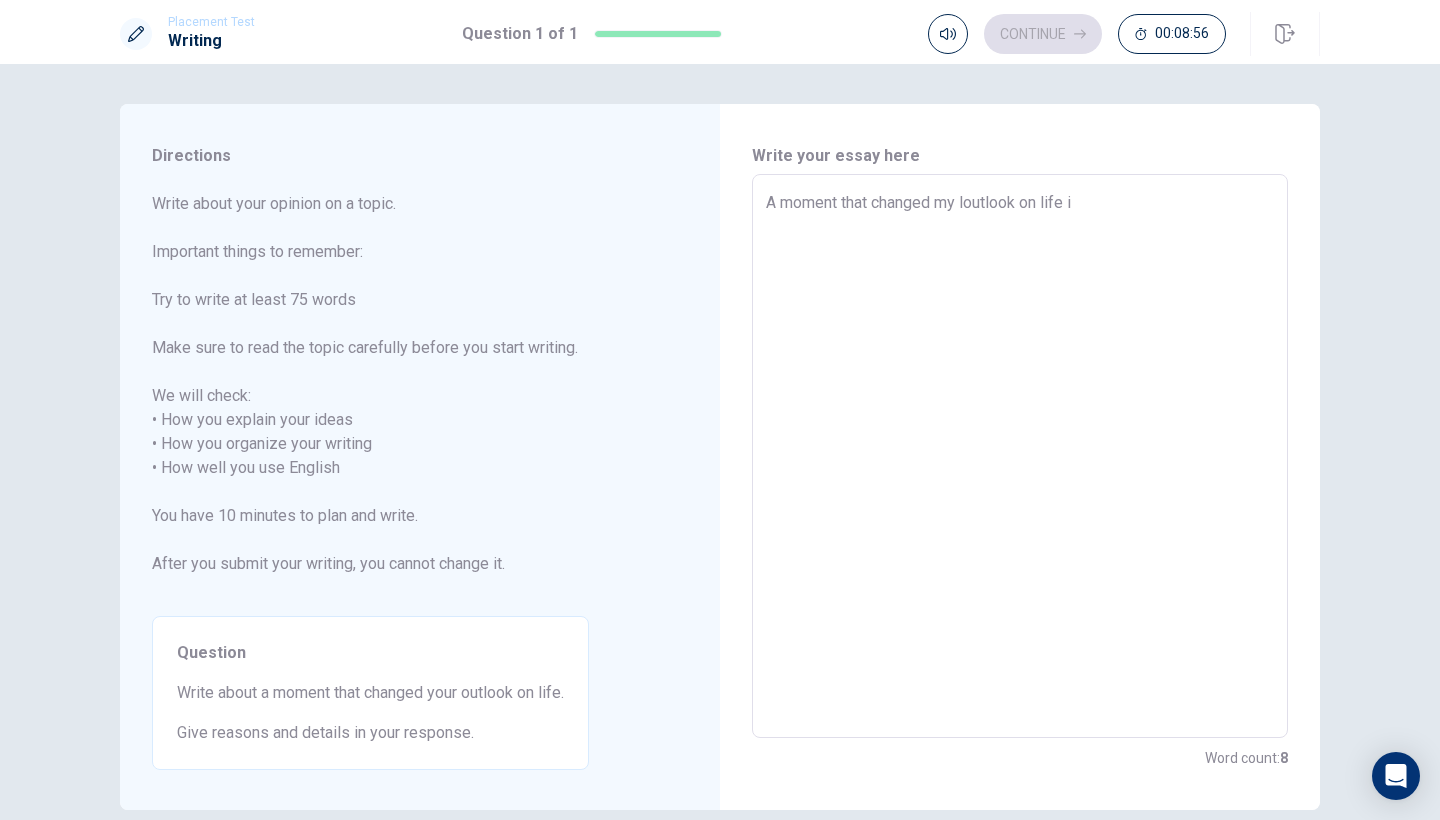 type on "x" 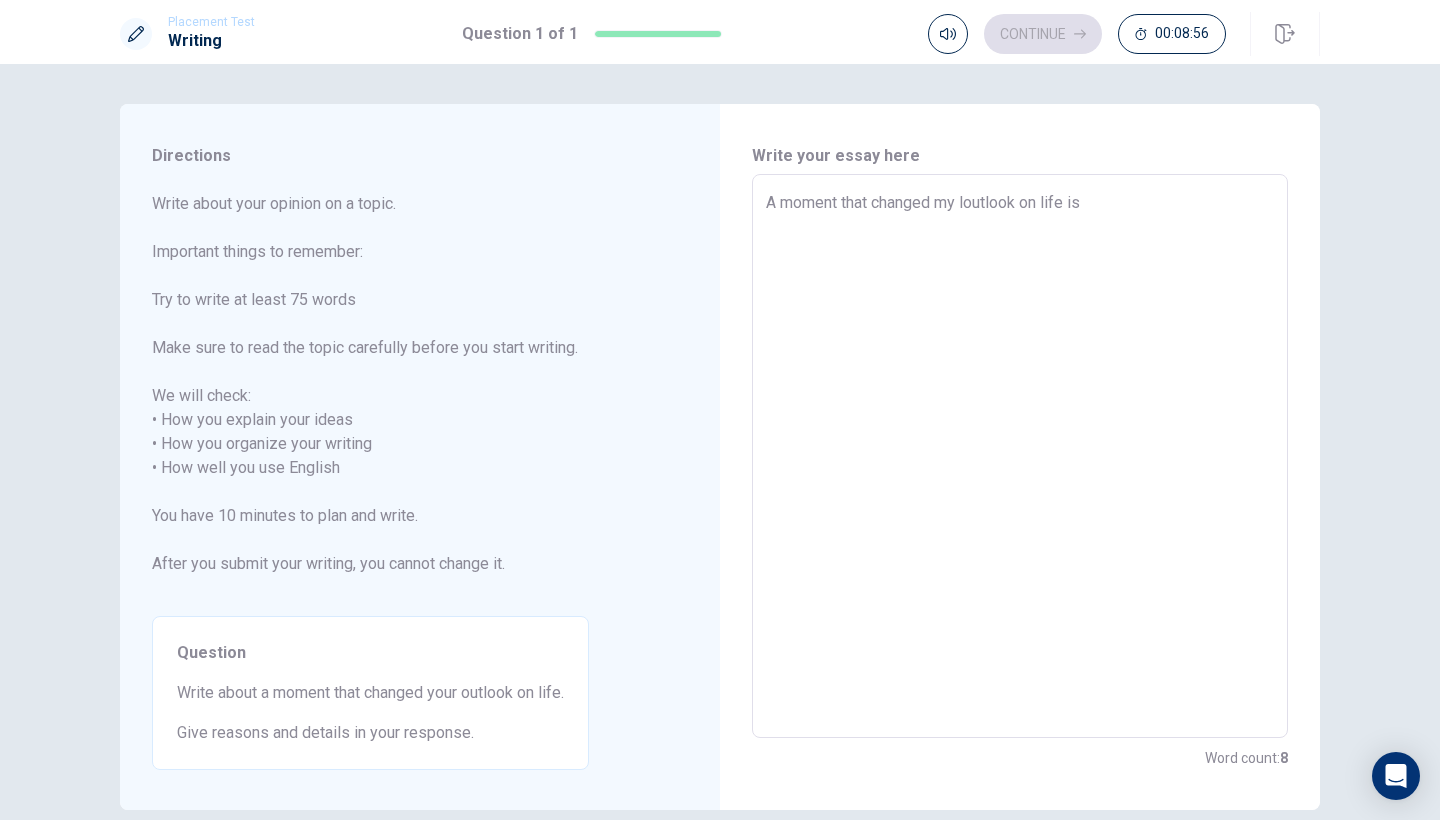 type on "x" 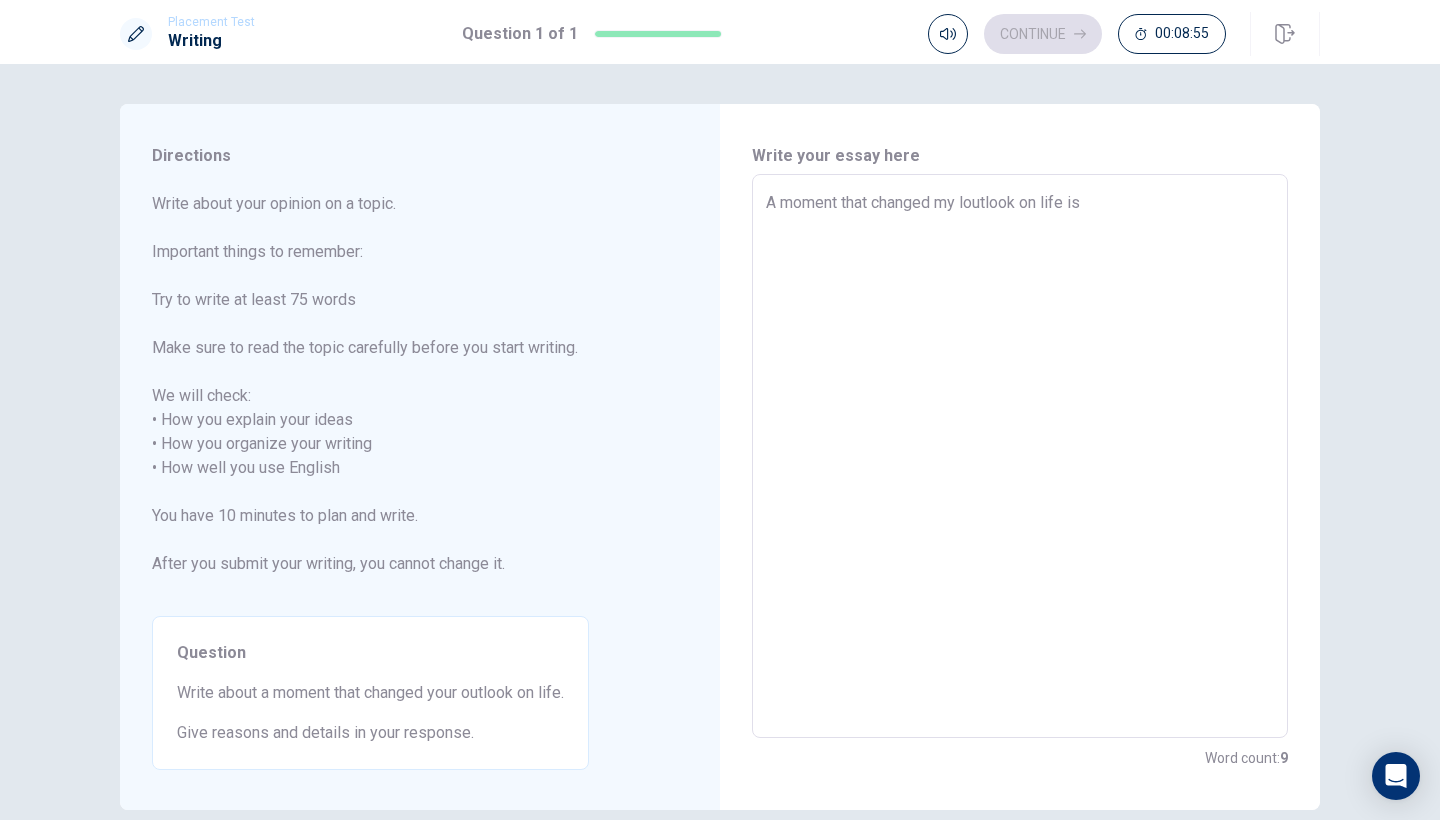 type on "A moment that changed my loutlook on life is" 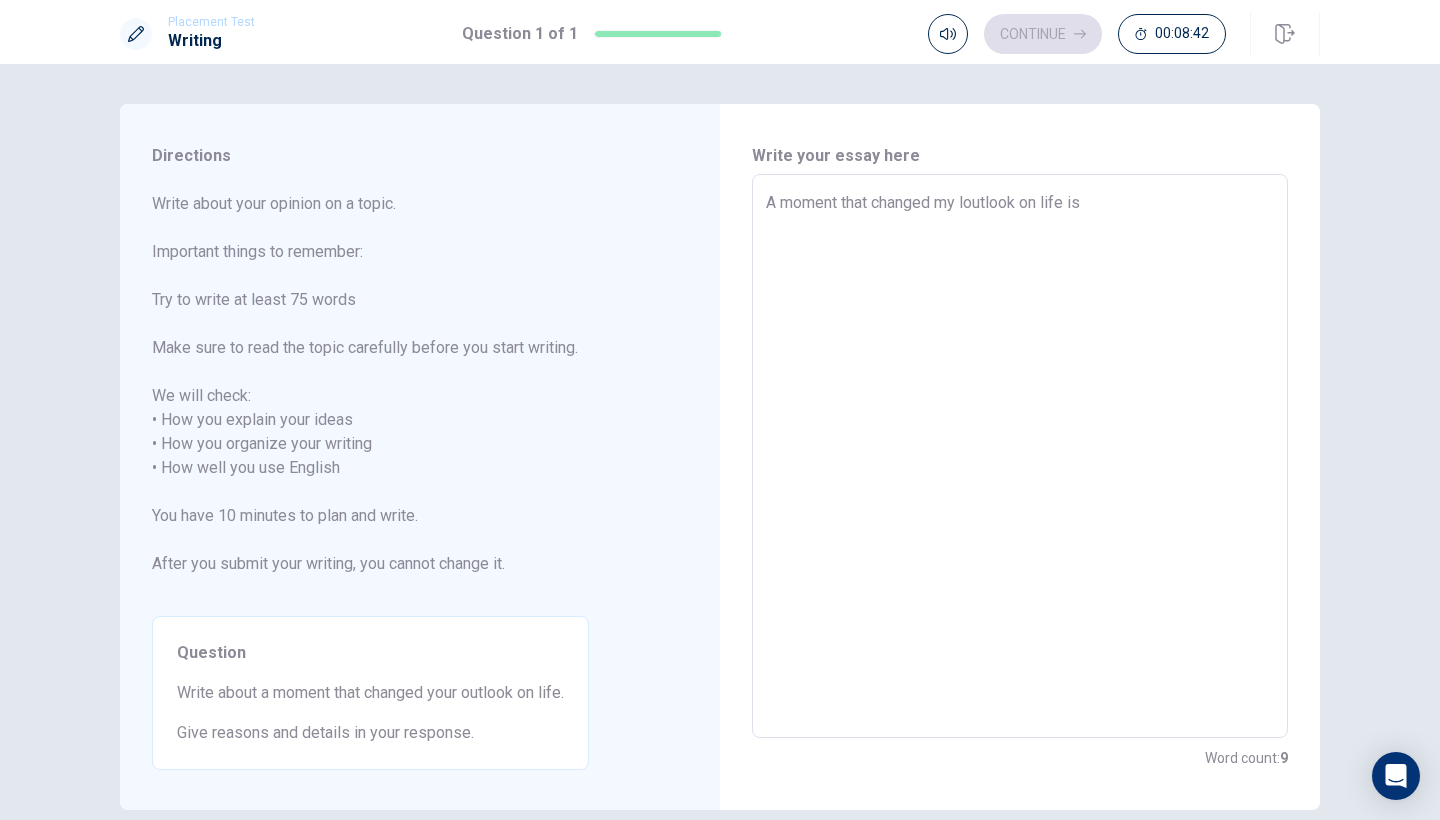 type on "x" 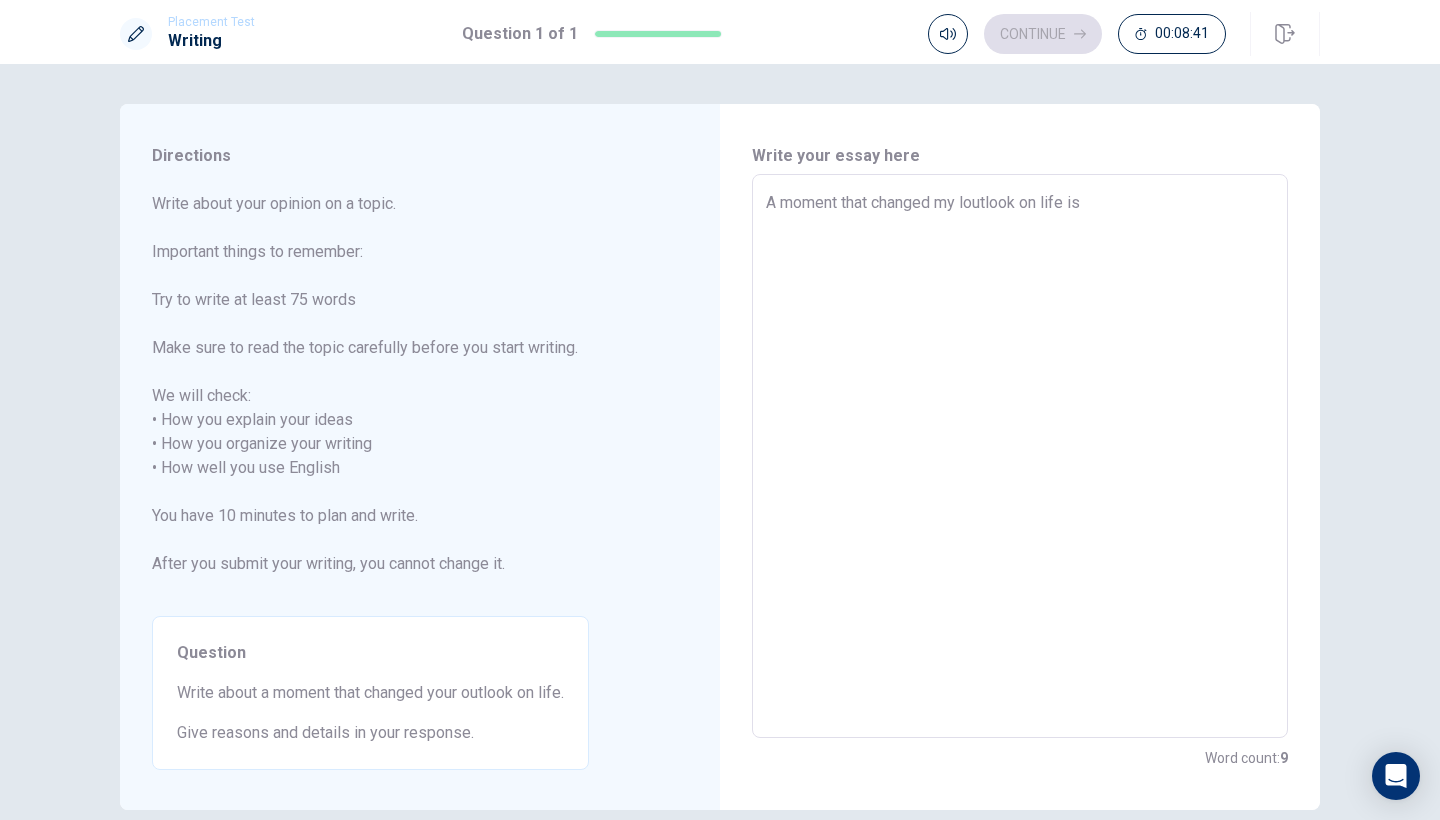 type on "A moment that changed my loutlook on life is t" 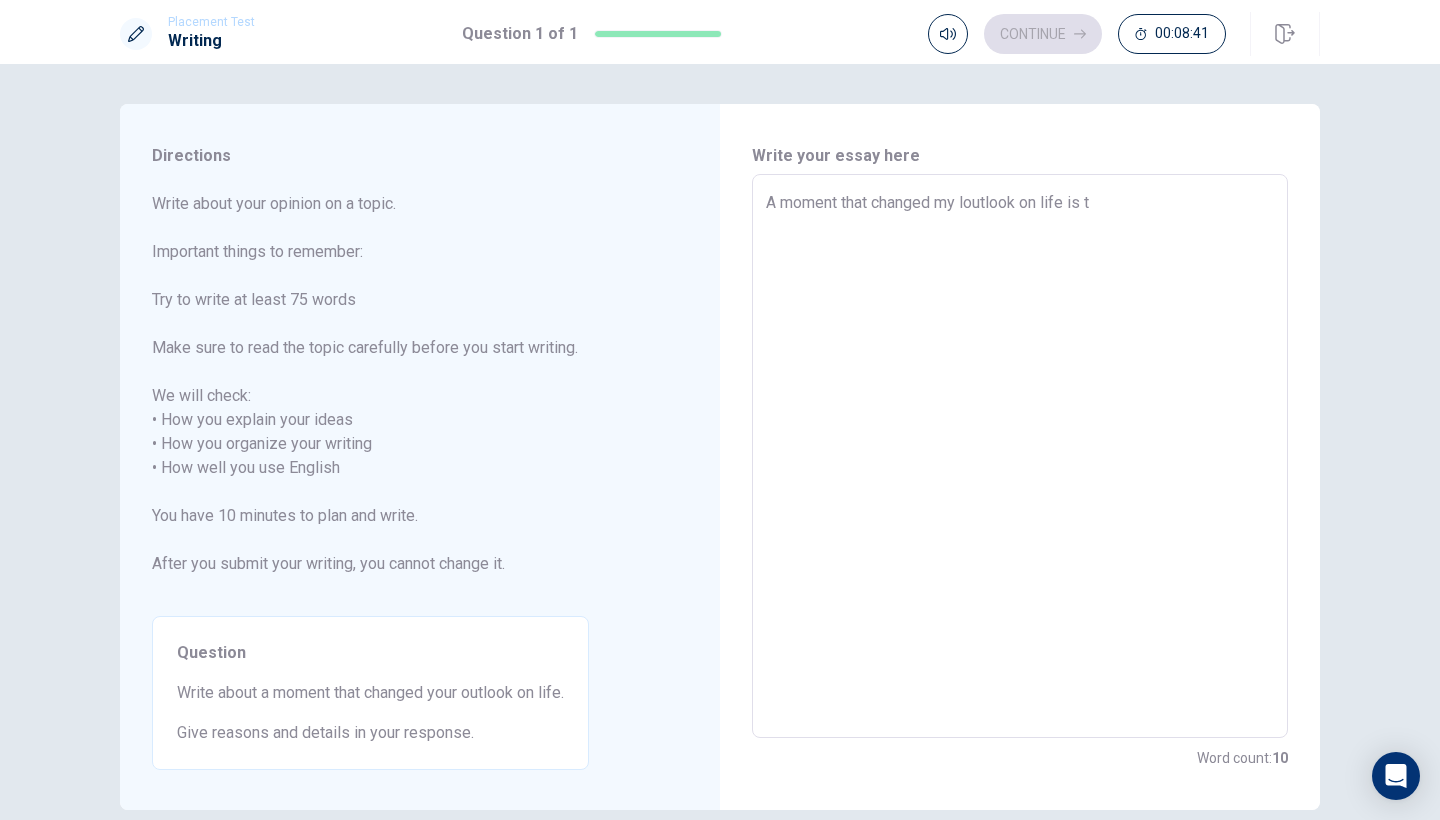 type on "x" 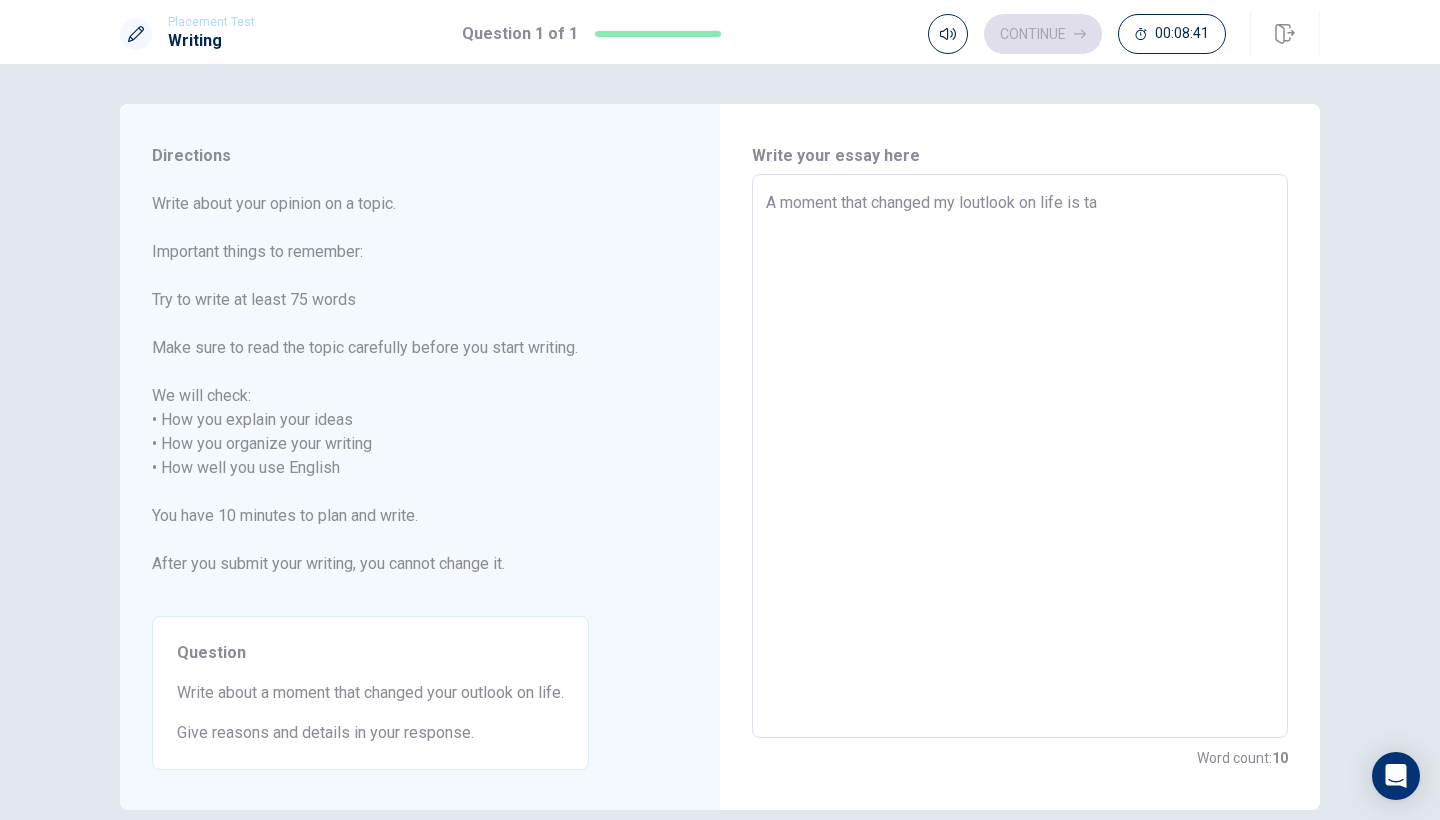 type on "x" 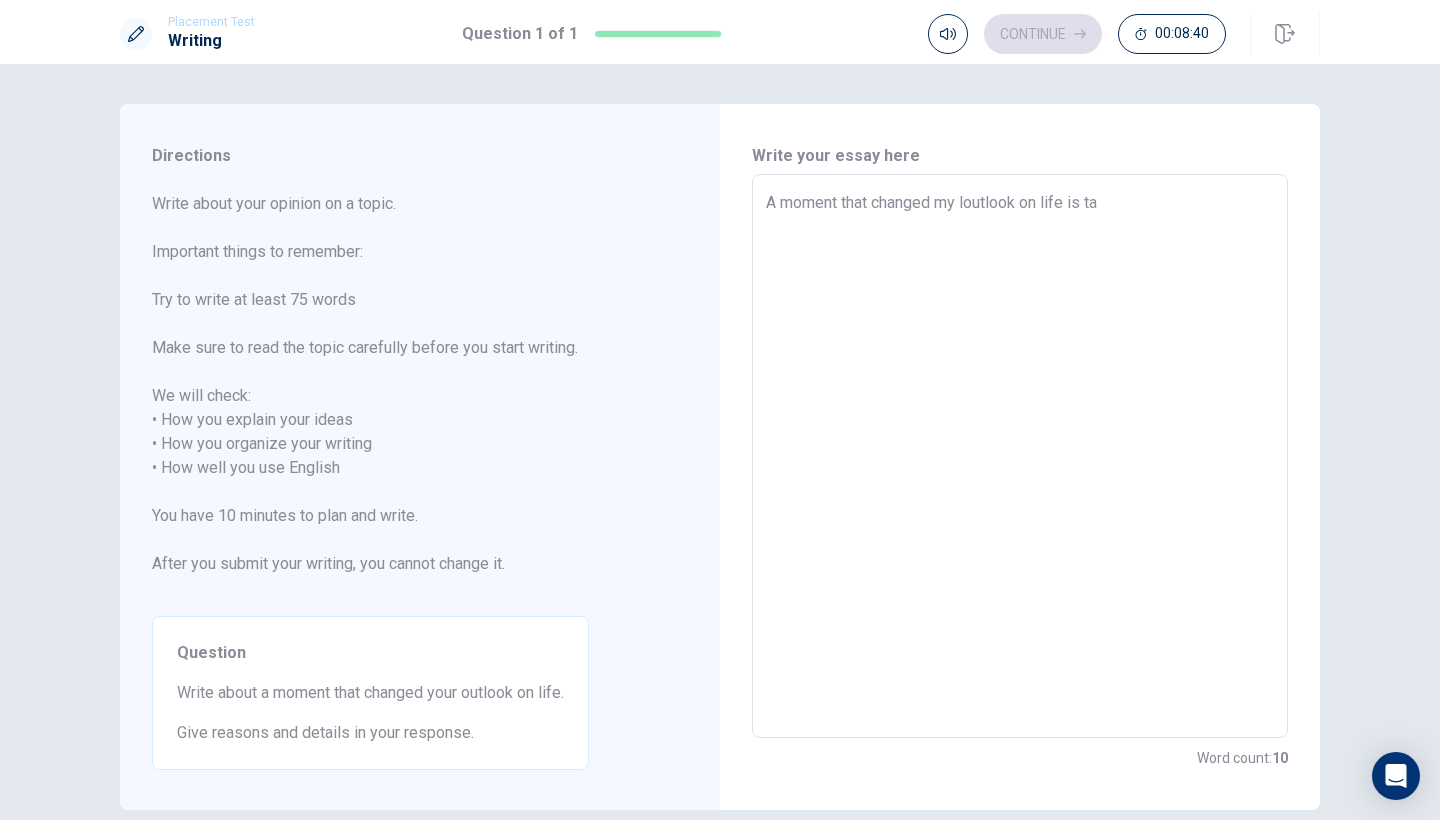 type on "A moment that changed my loutlook on life is tak" 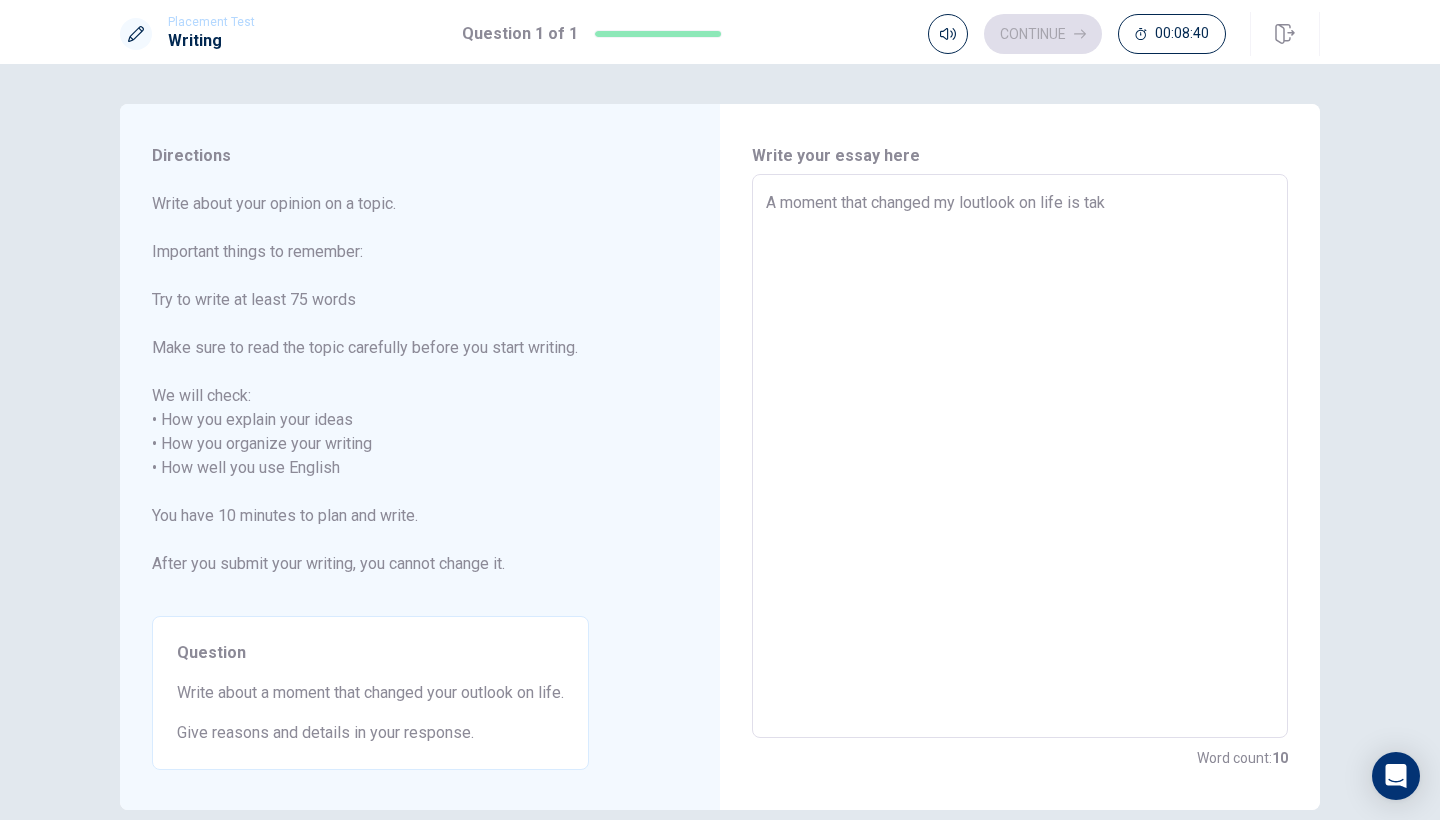 type on "x" 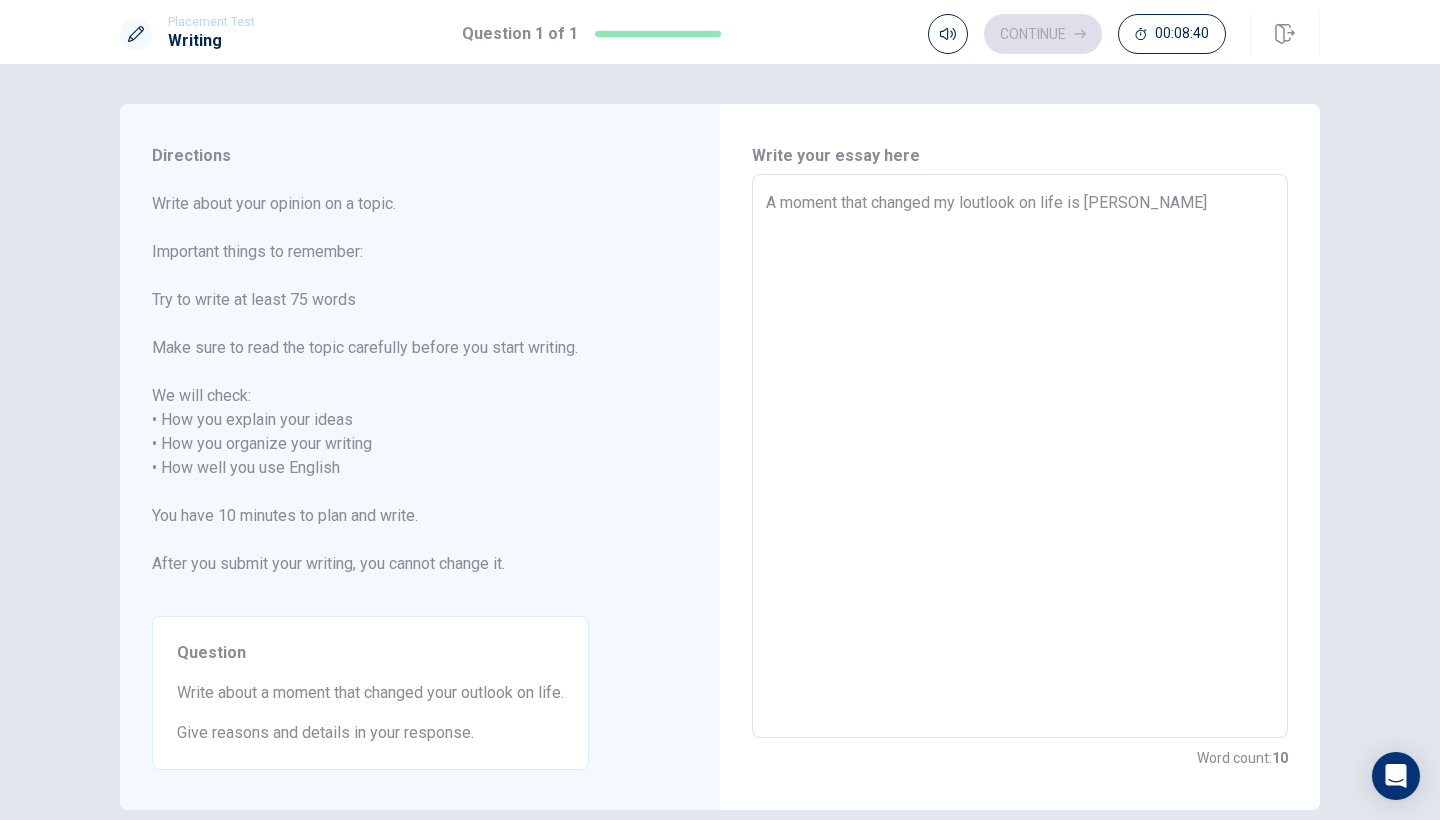 type on "x" 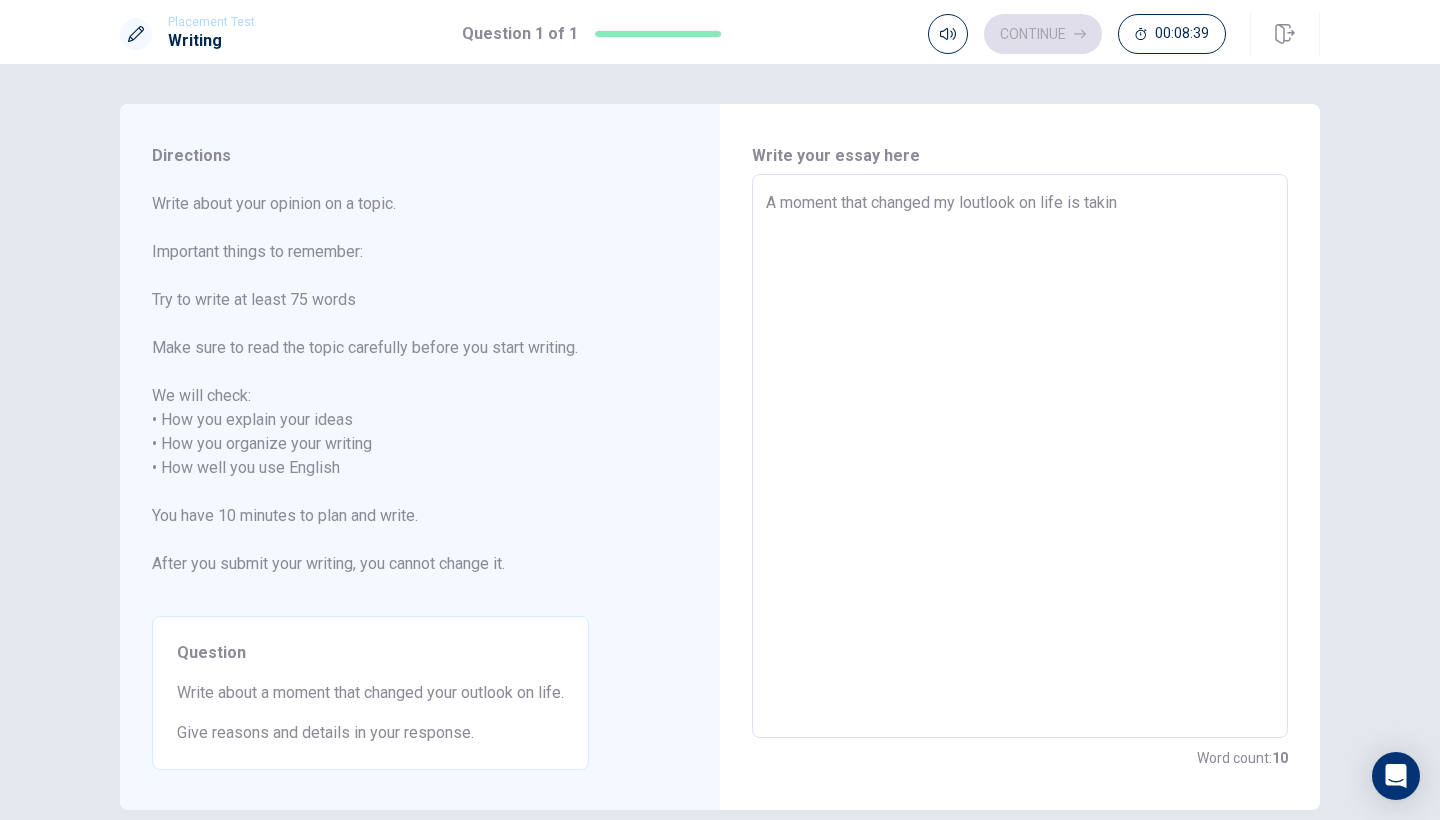 type on "x" 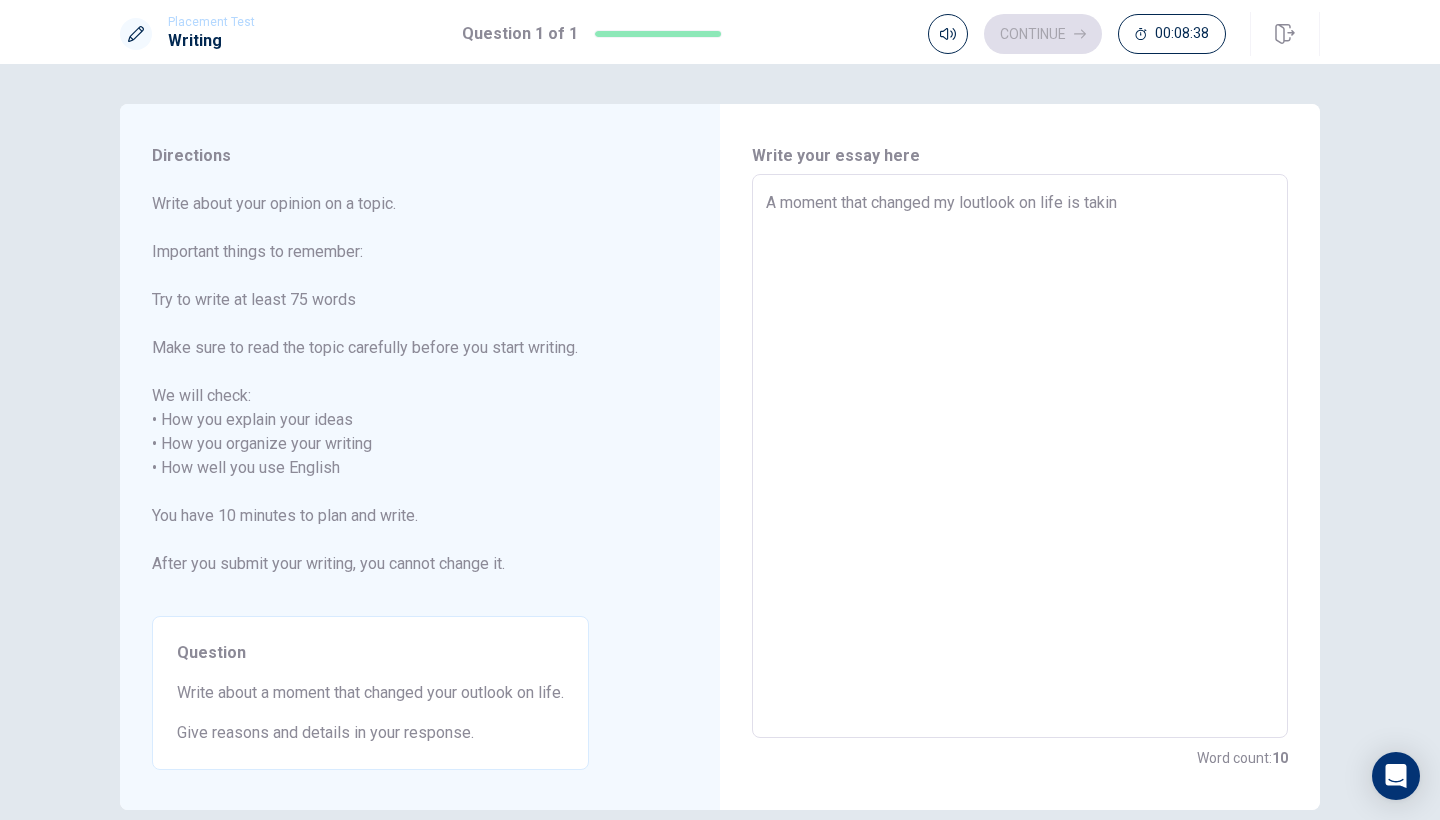 type on "A moment that changed my loutlook on life is [PERSON_NAME]" 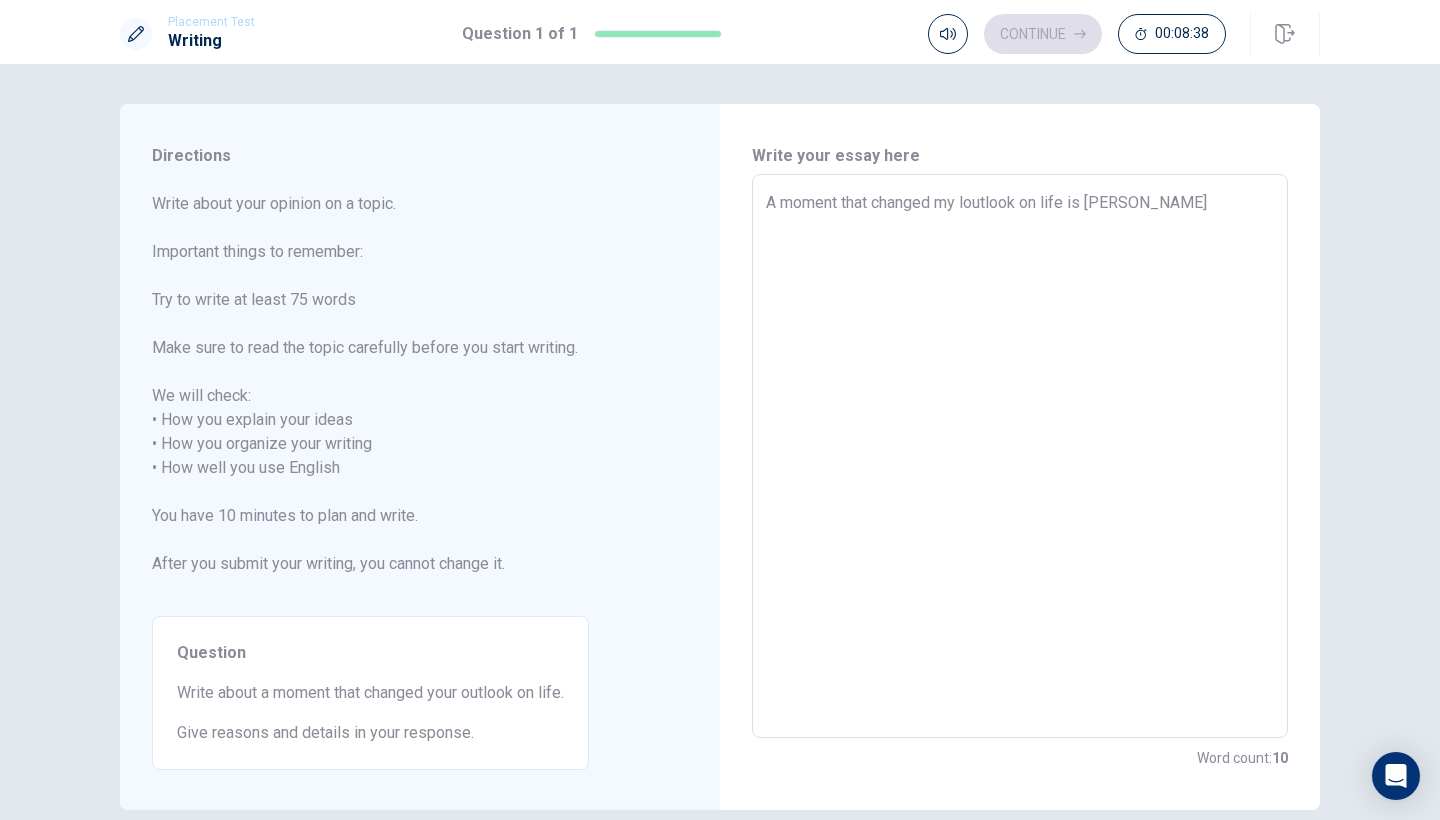 type on "x" 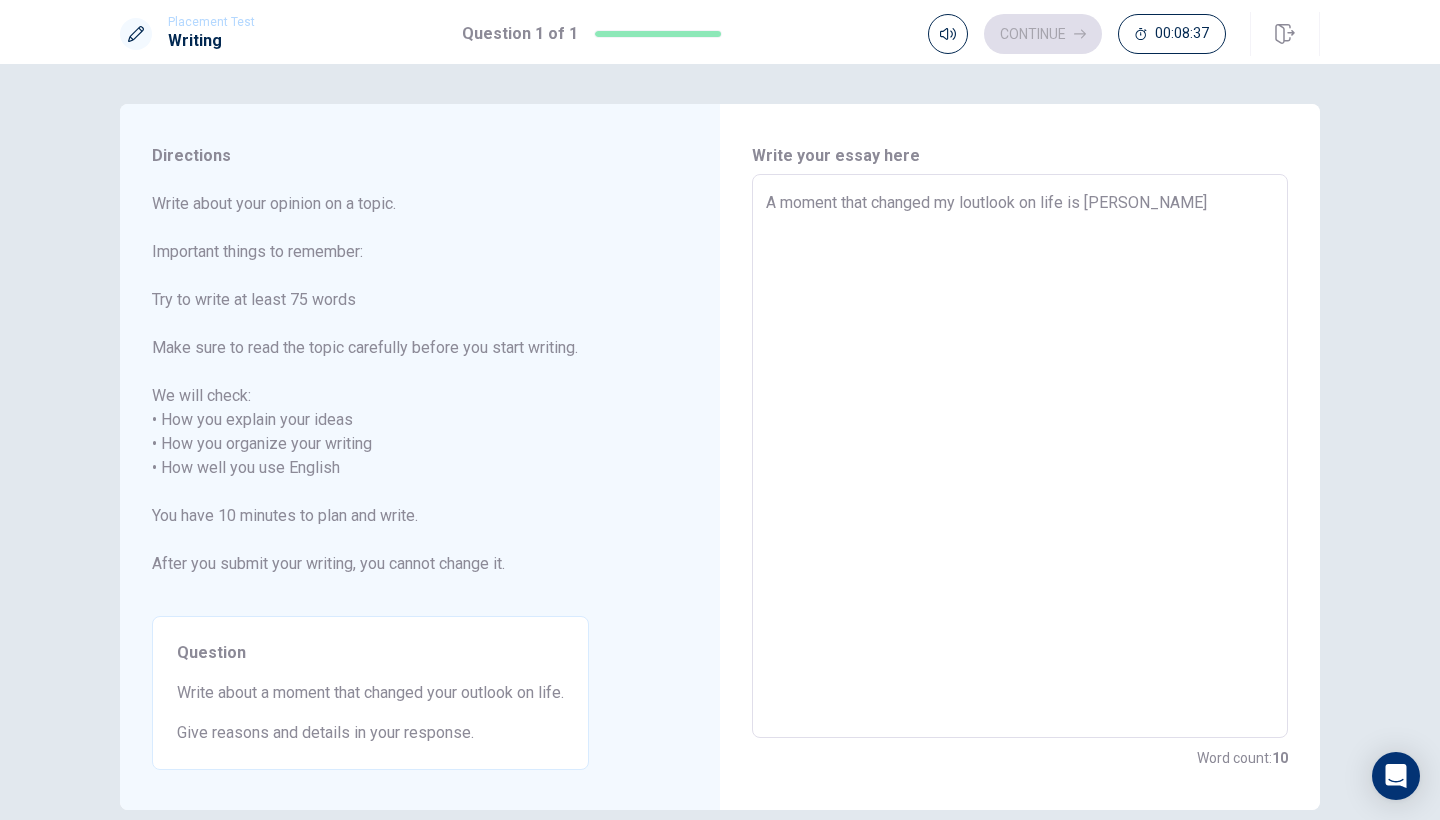 type on "A moment that changed my loutlook on life is [PERSON_NAME]" 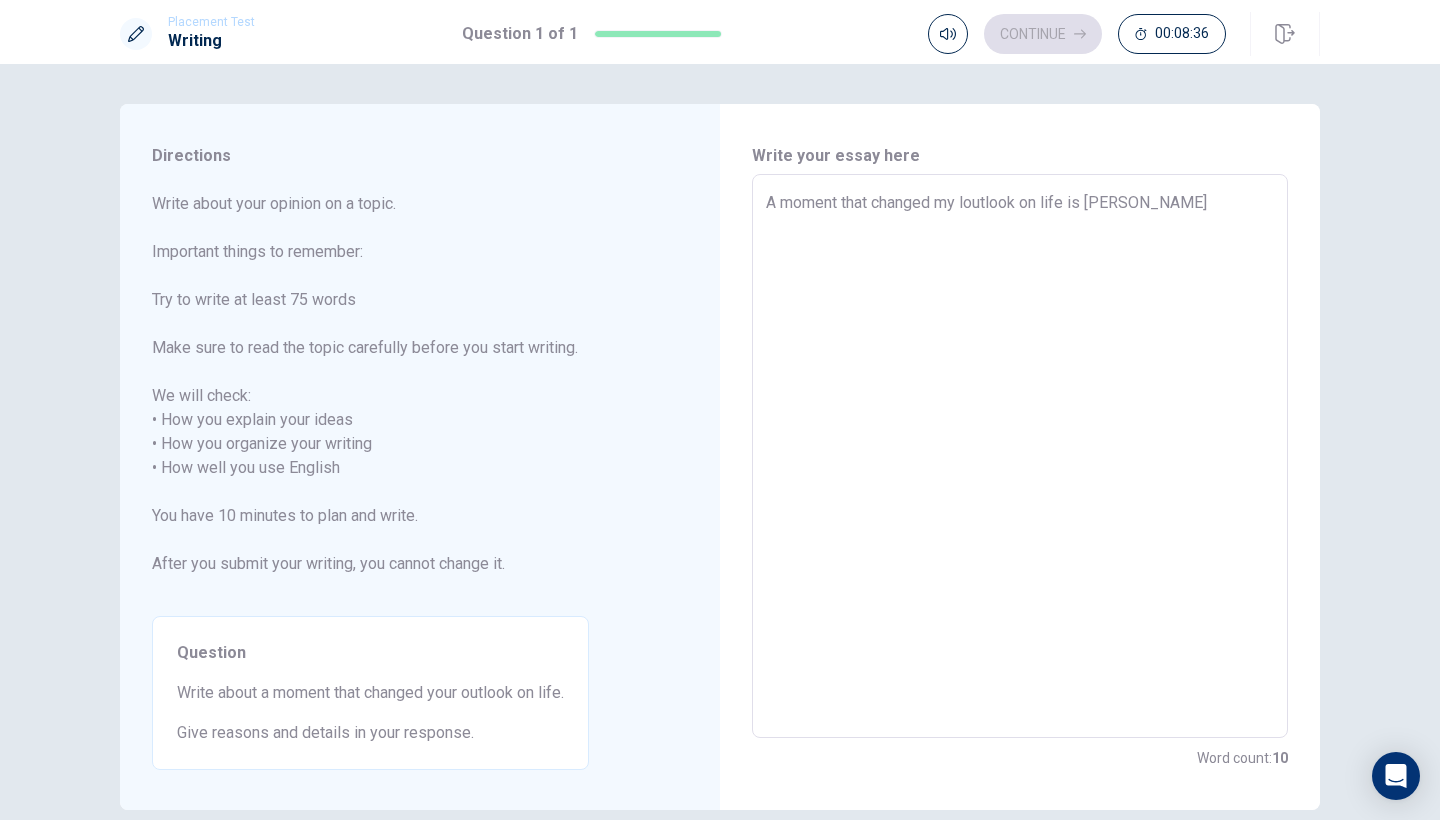 type on "x" 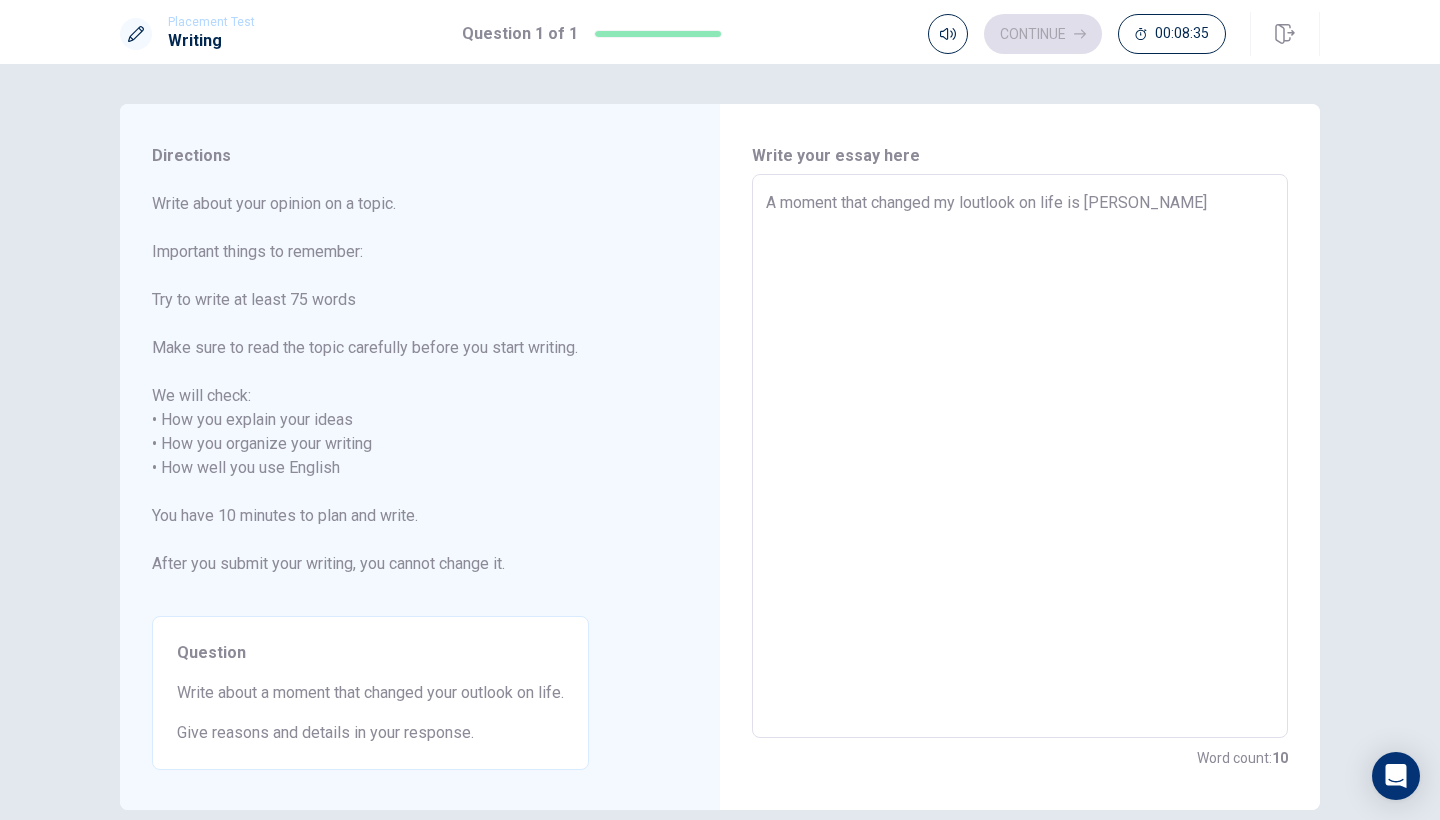 type on "A moment that changed my loutlook on life is [PERSON_NAME]" 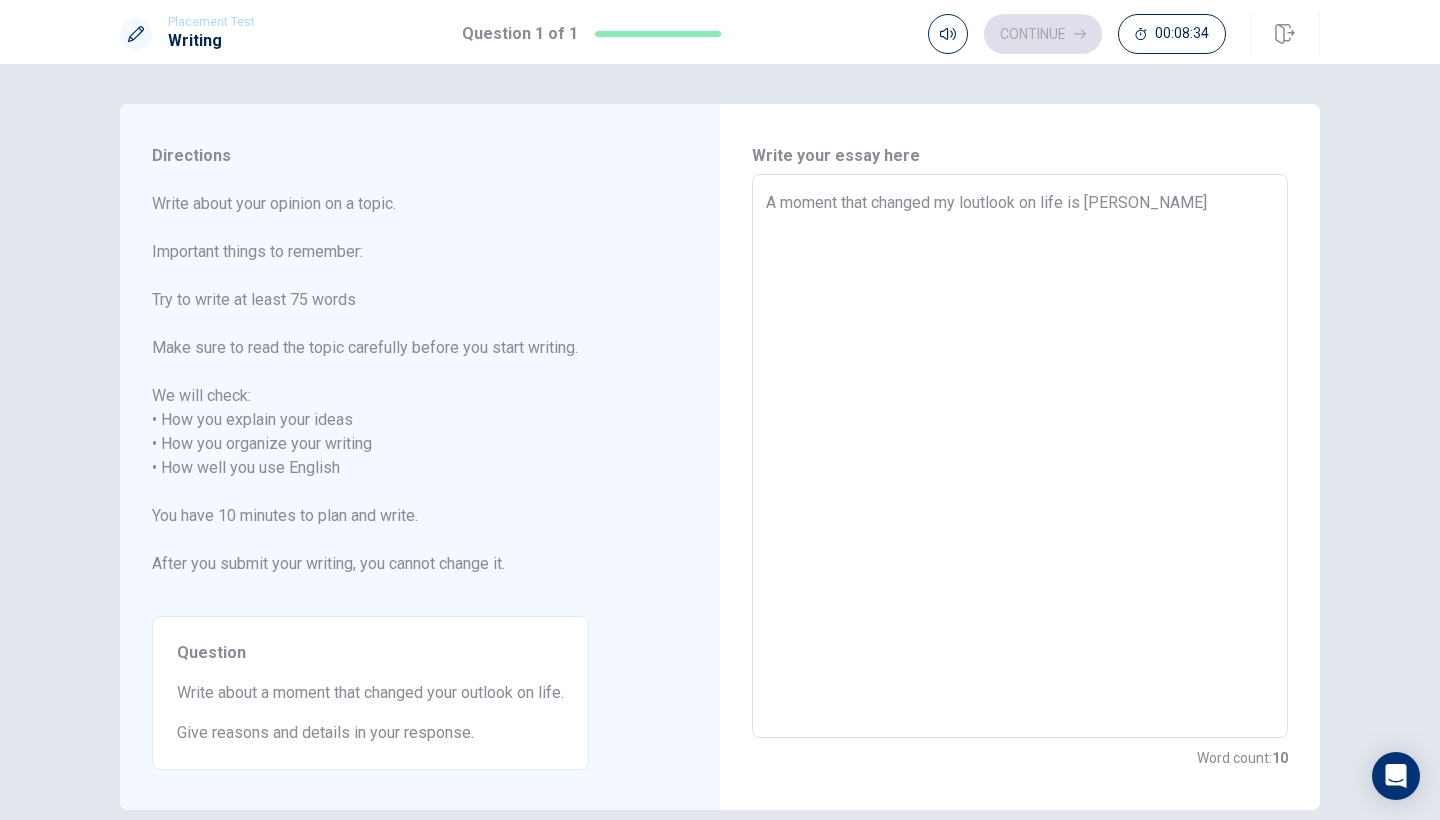 type on "A moment that changed my loutlook on life is [PERSON_NAME]" 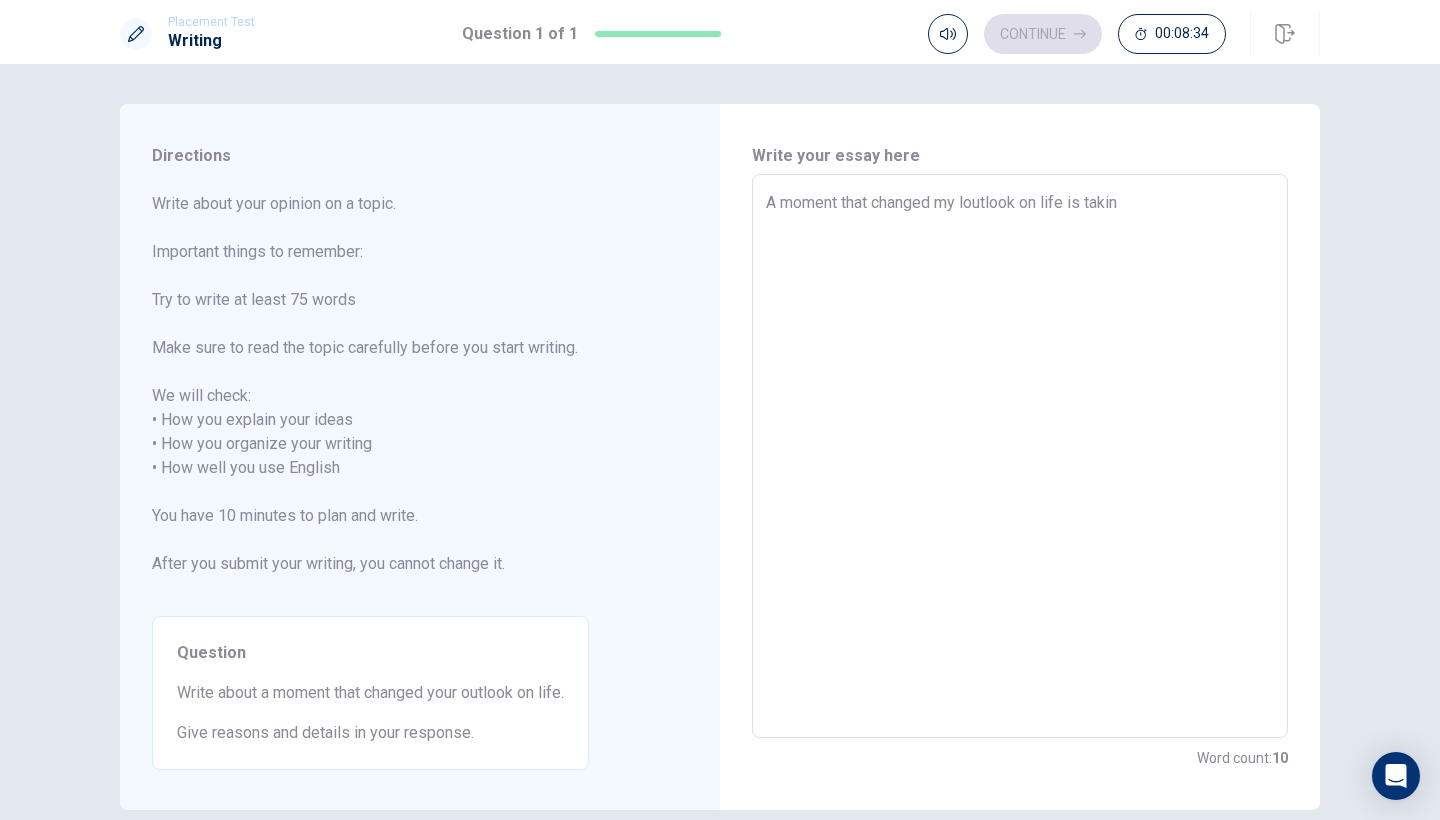 type on "x" 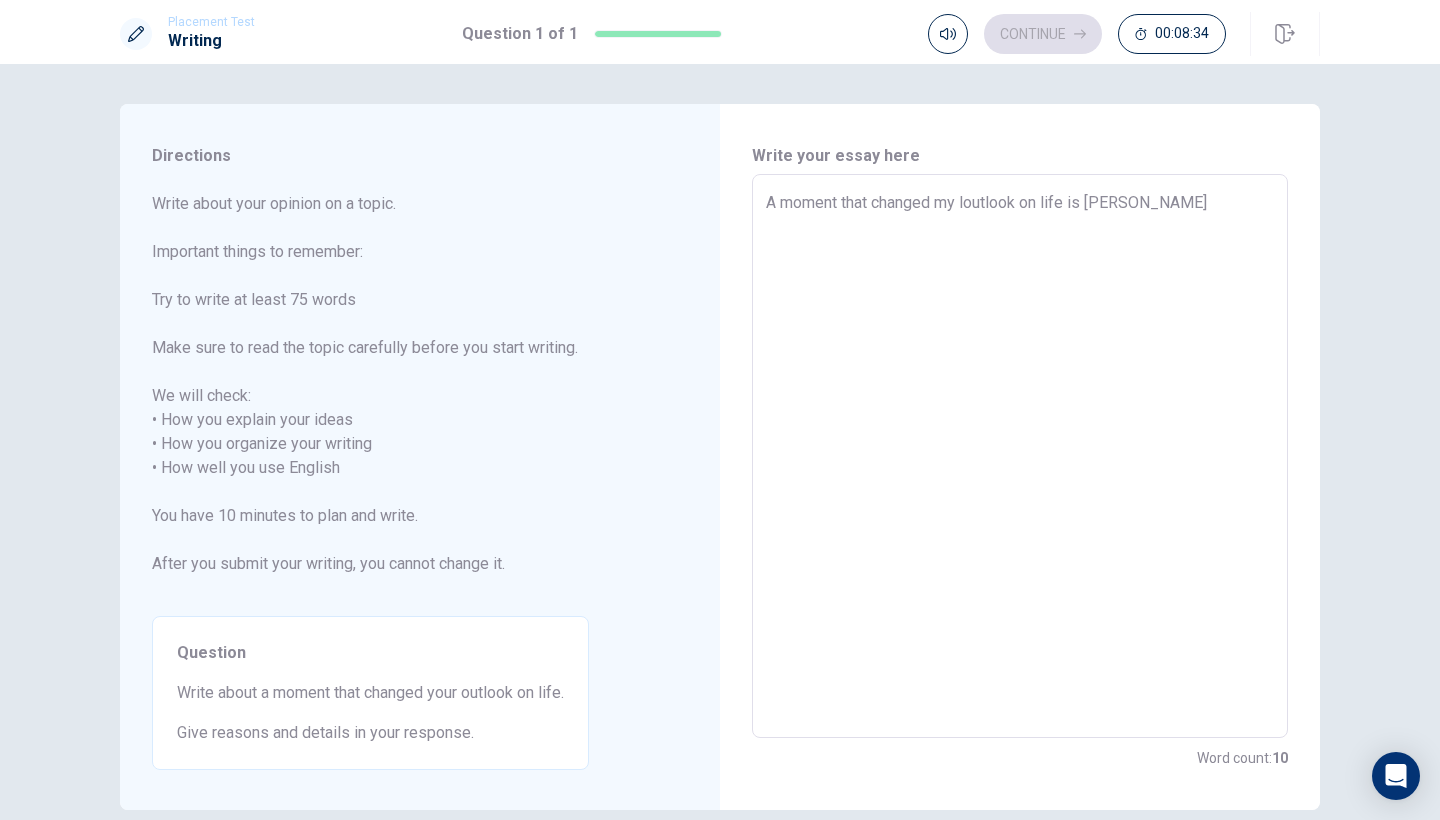 type on "x" 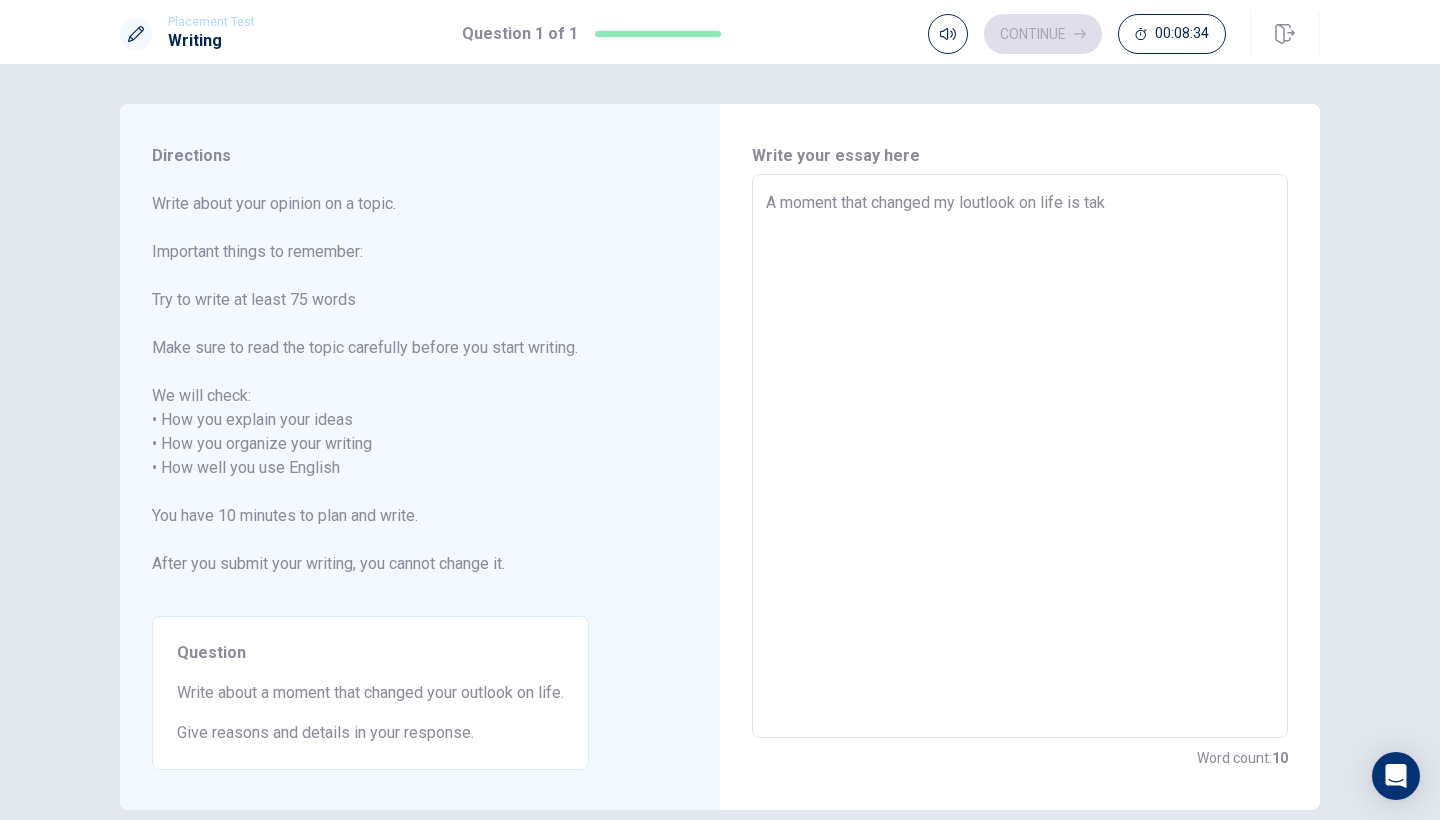type on "x" 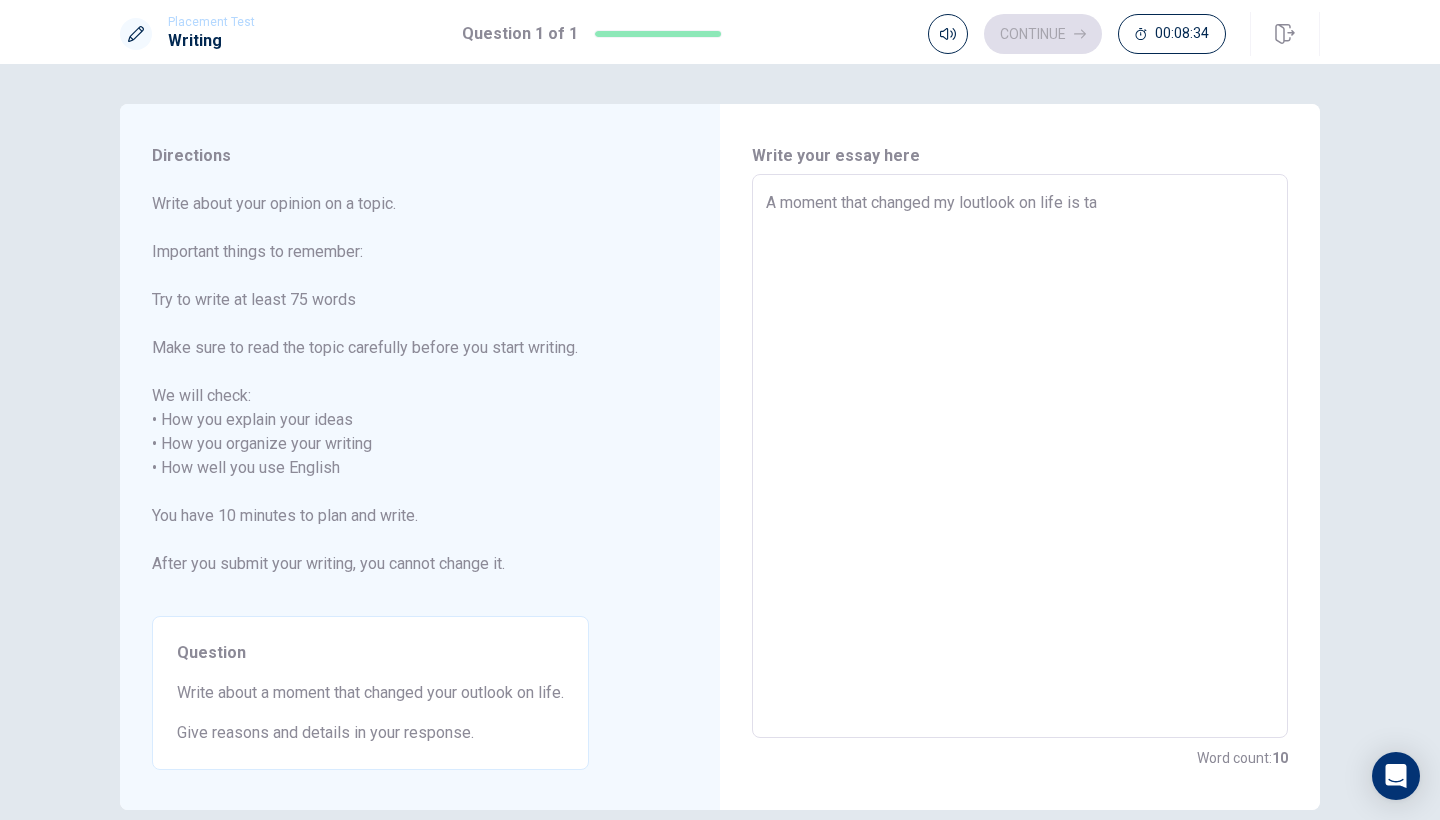type on "x" 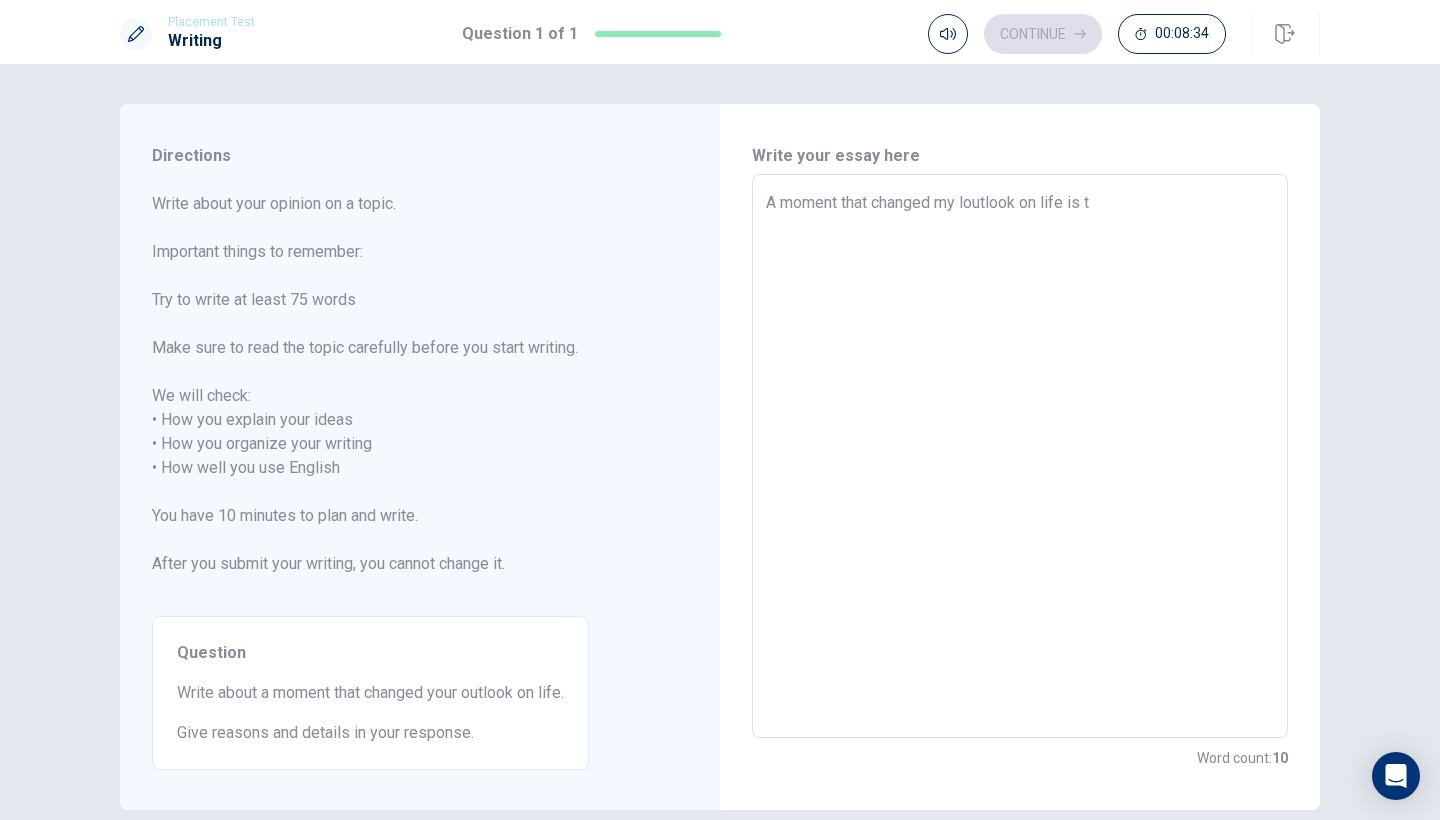 type on "x" 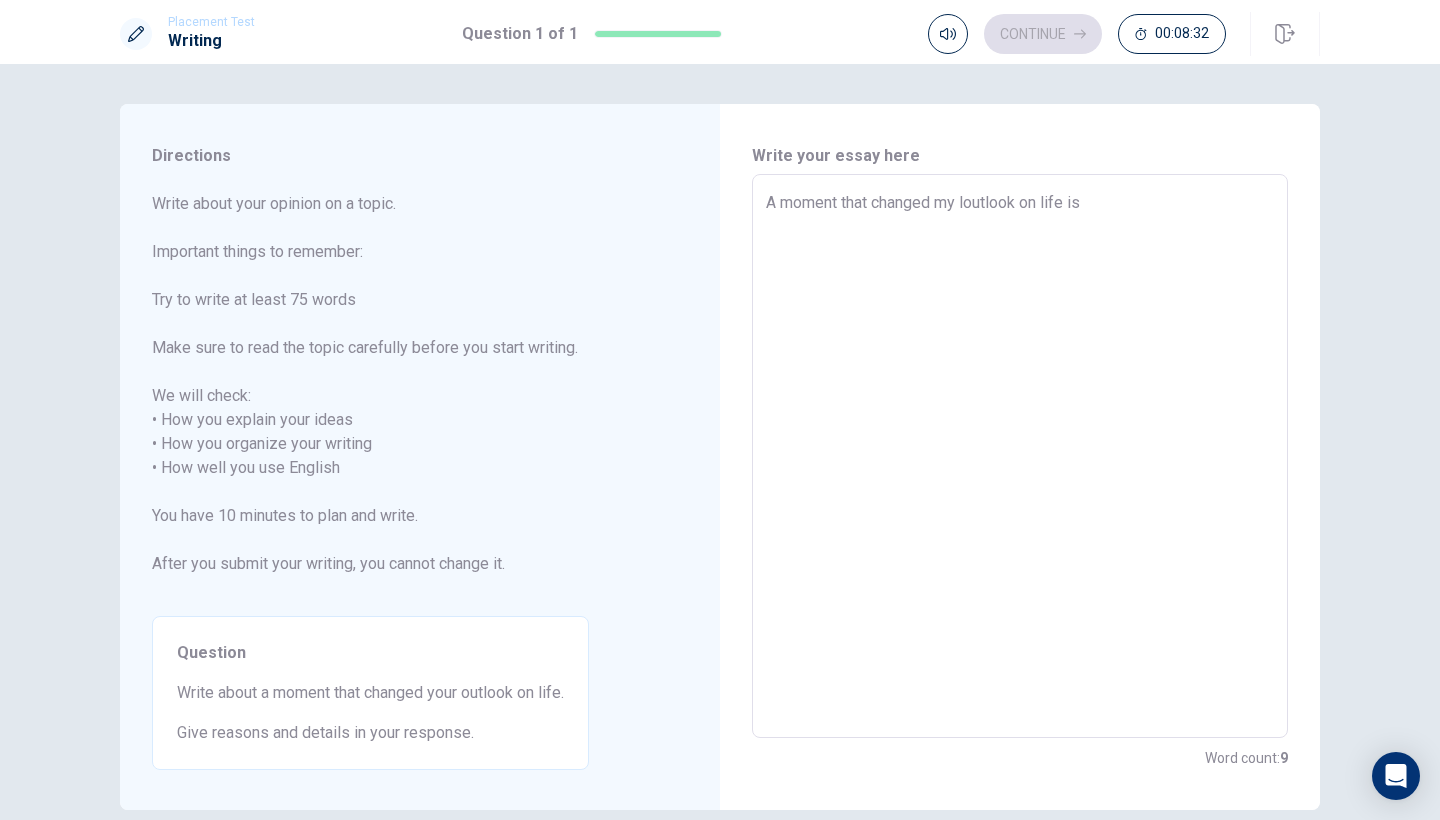 type on "x" 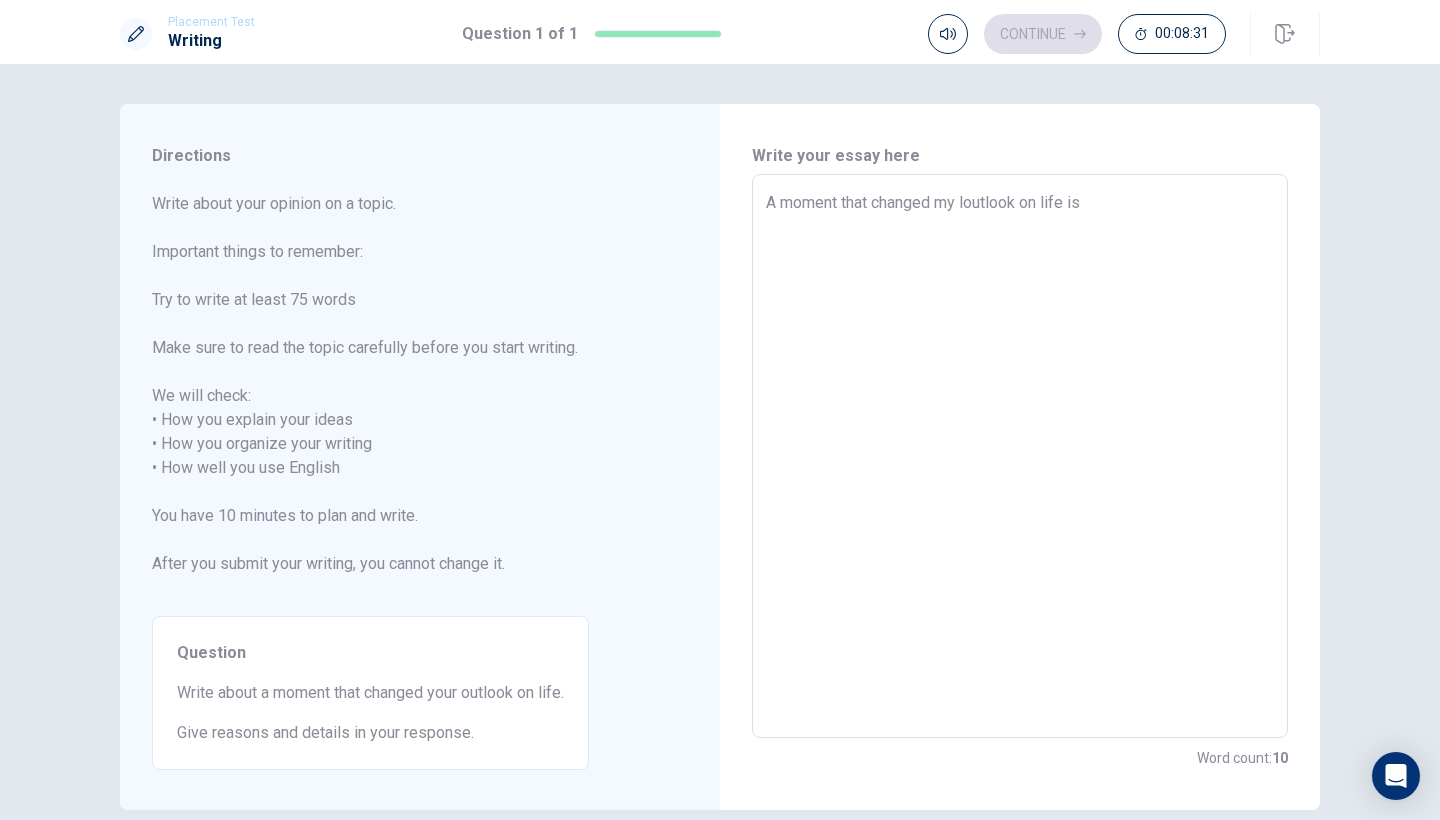 type on "A moment that changed my loutlook on life is f" 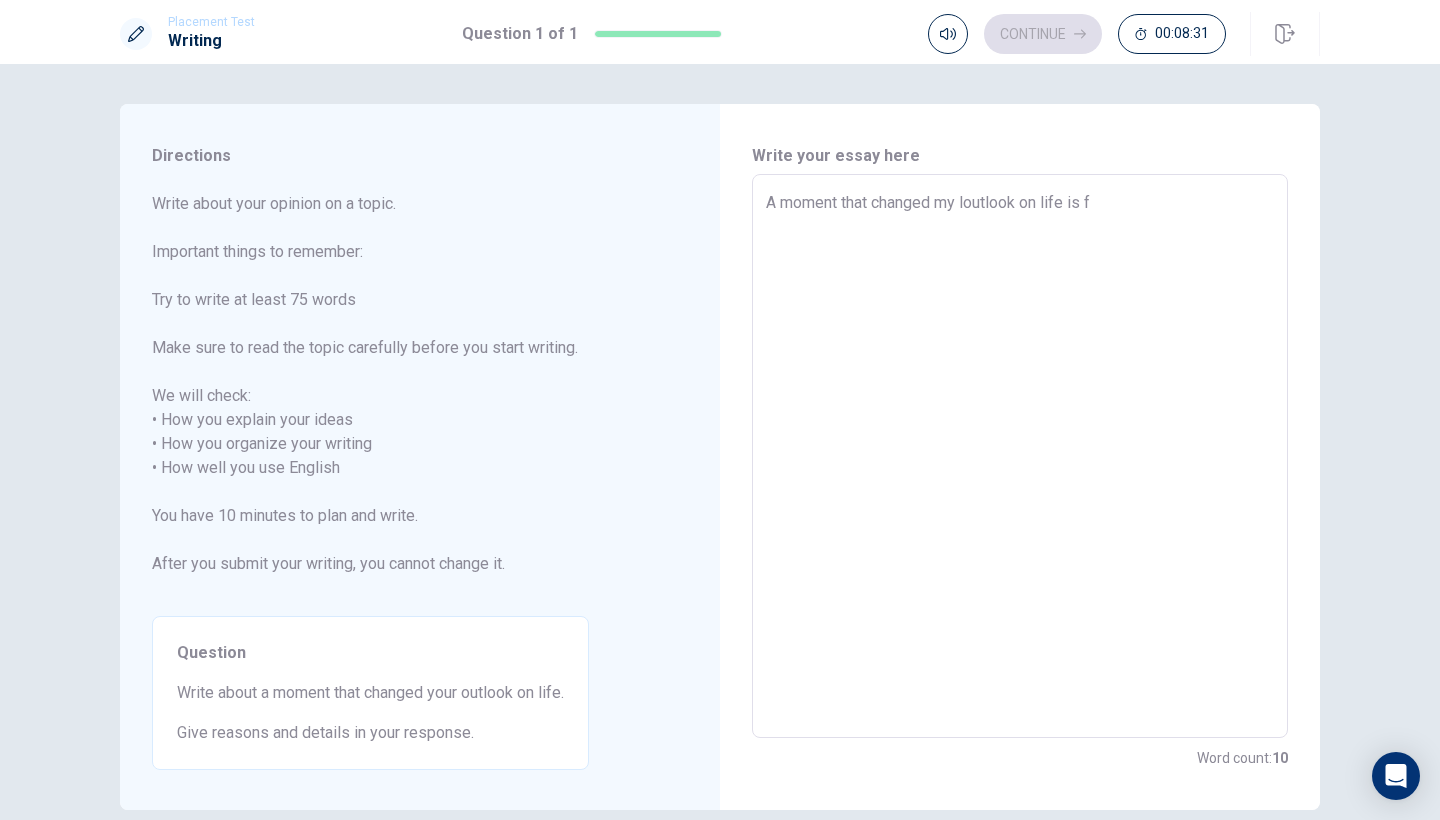 type on "x" 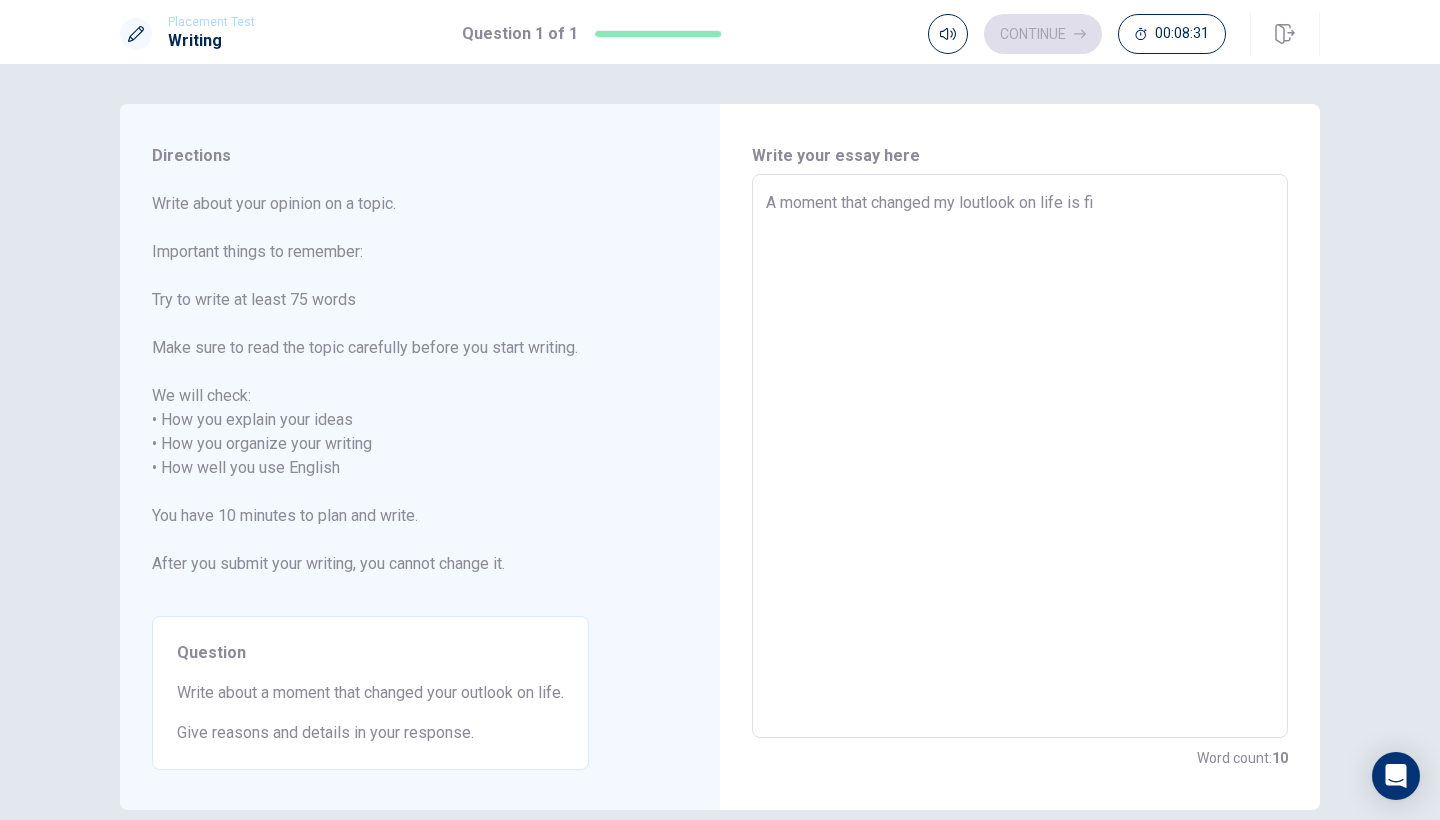 type on "x" 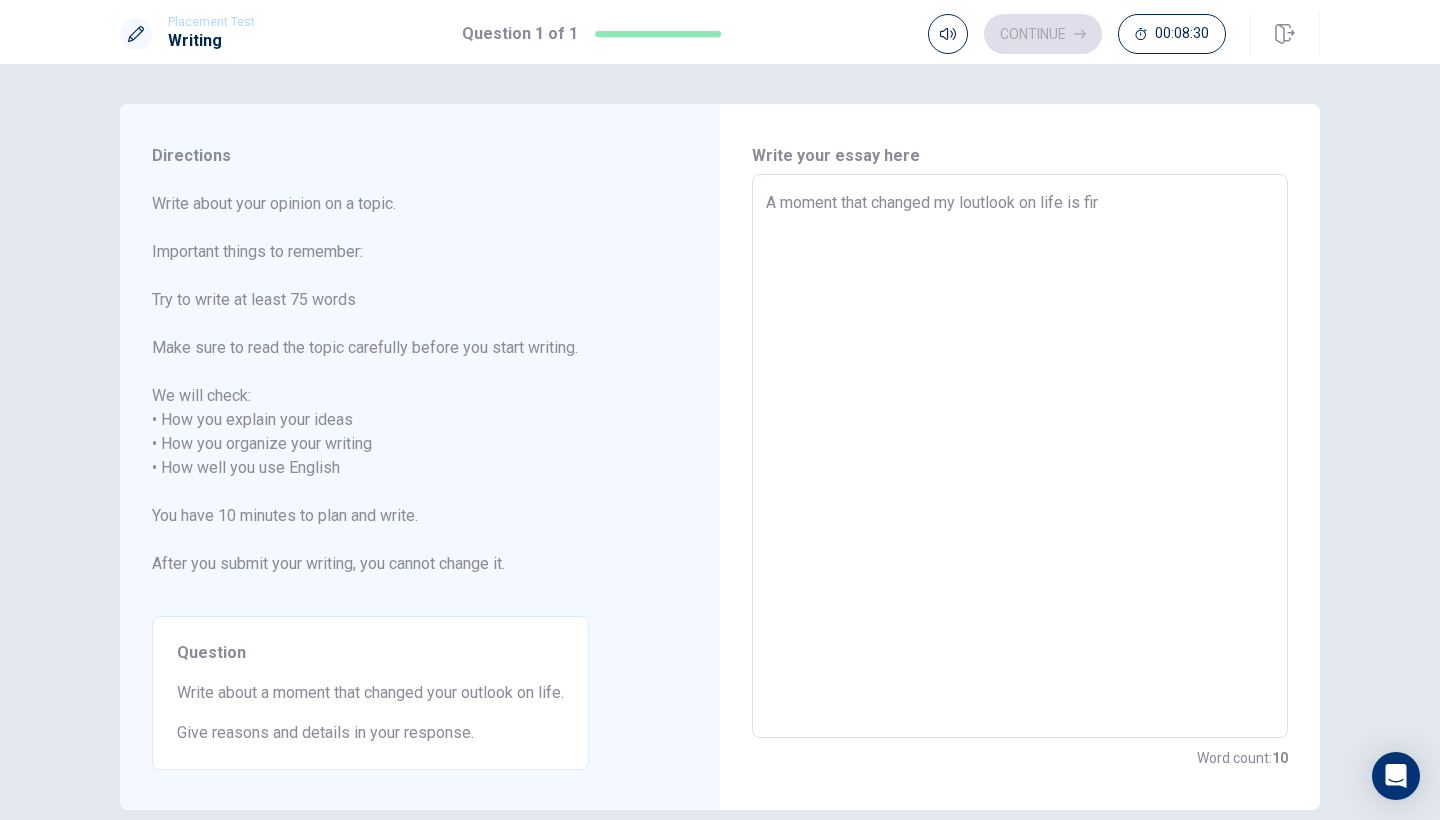 type on "x" 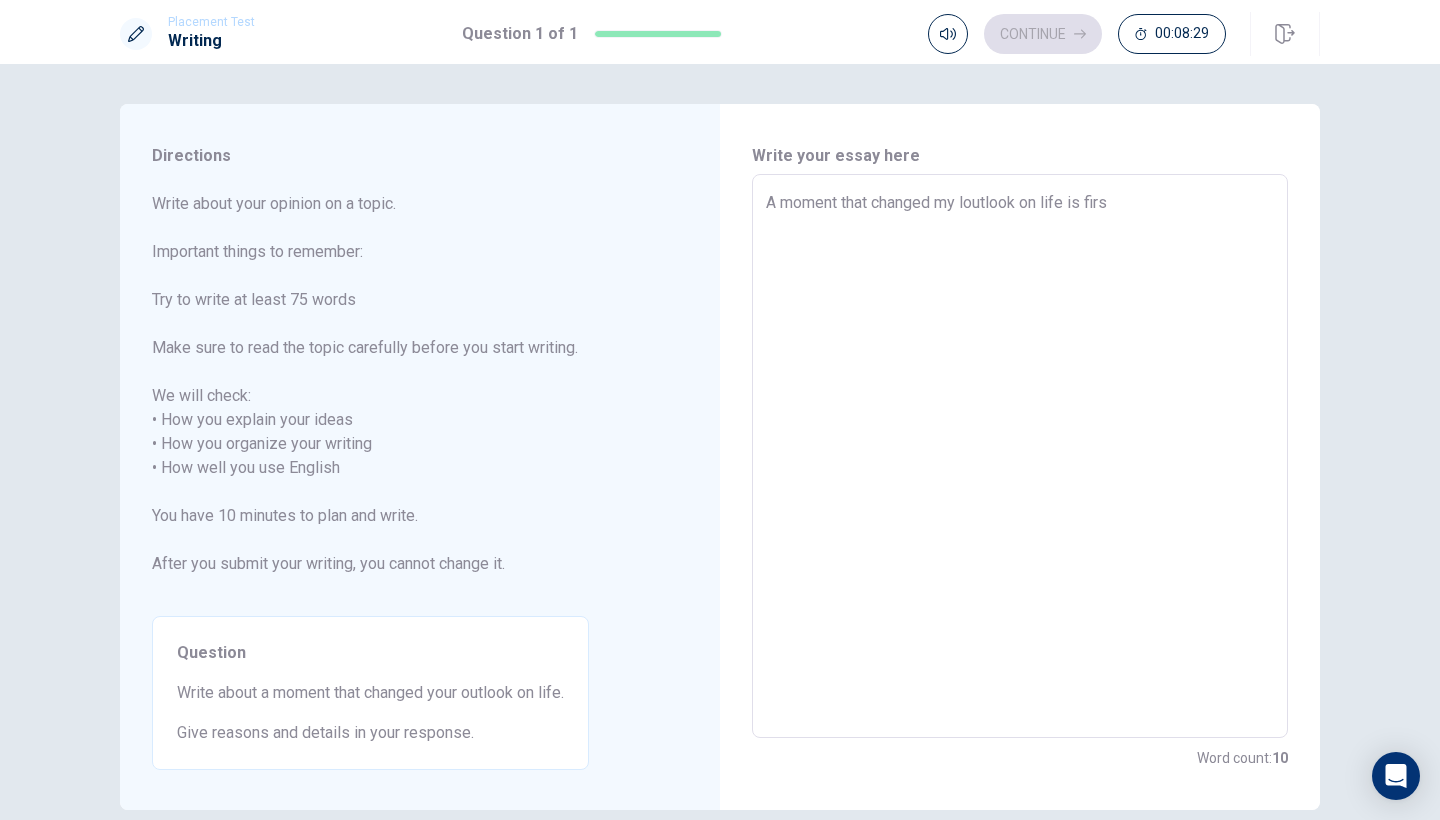 type on "x" 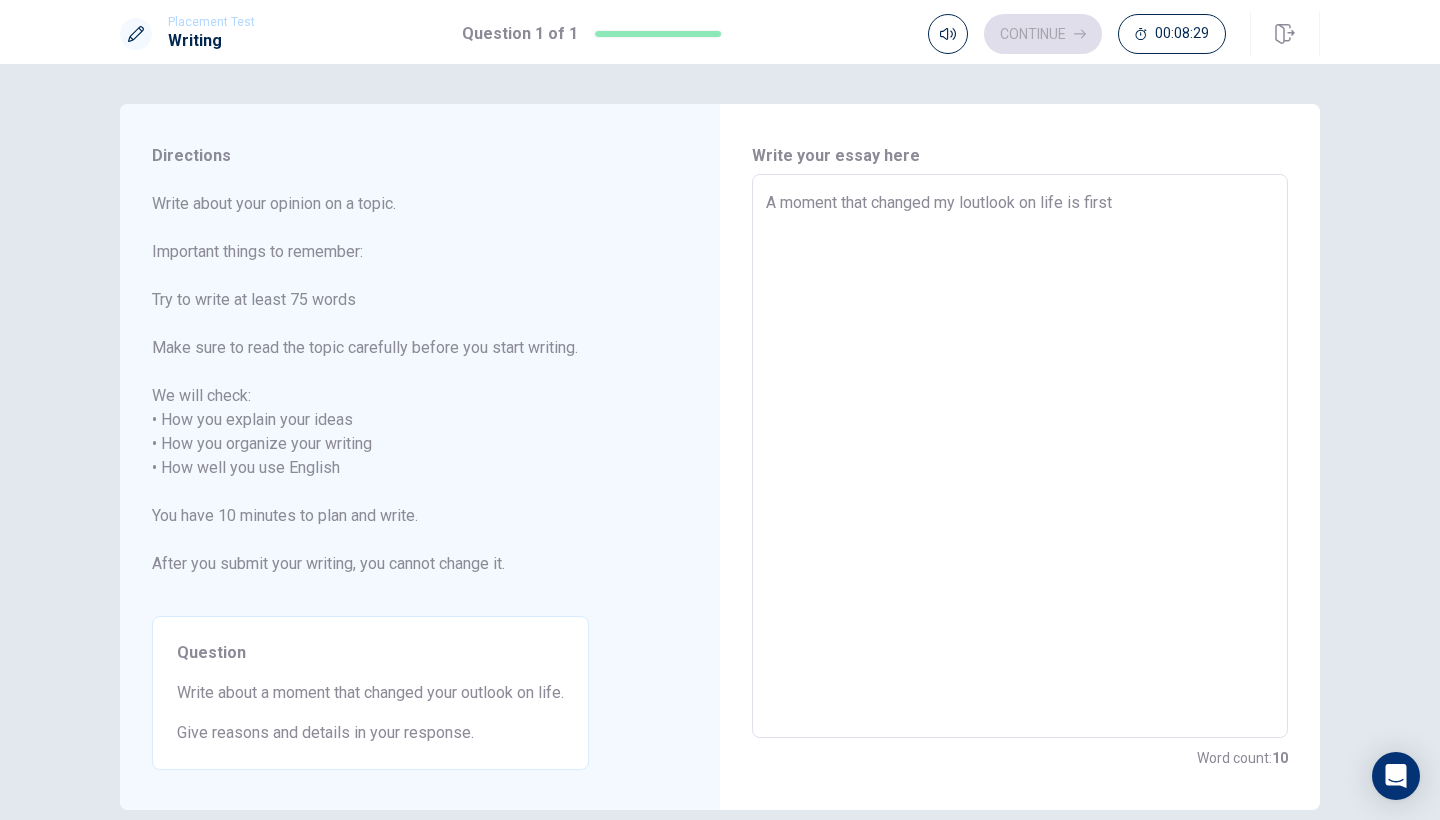 type on "x" 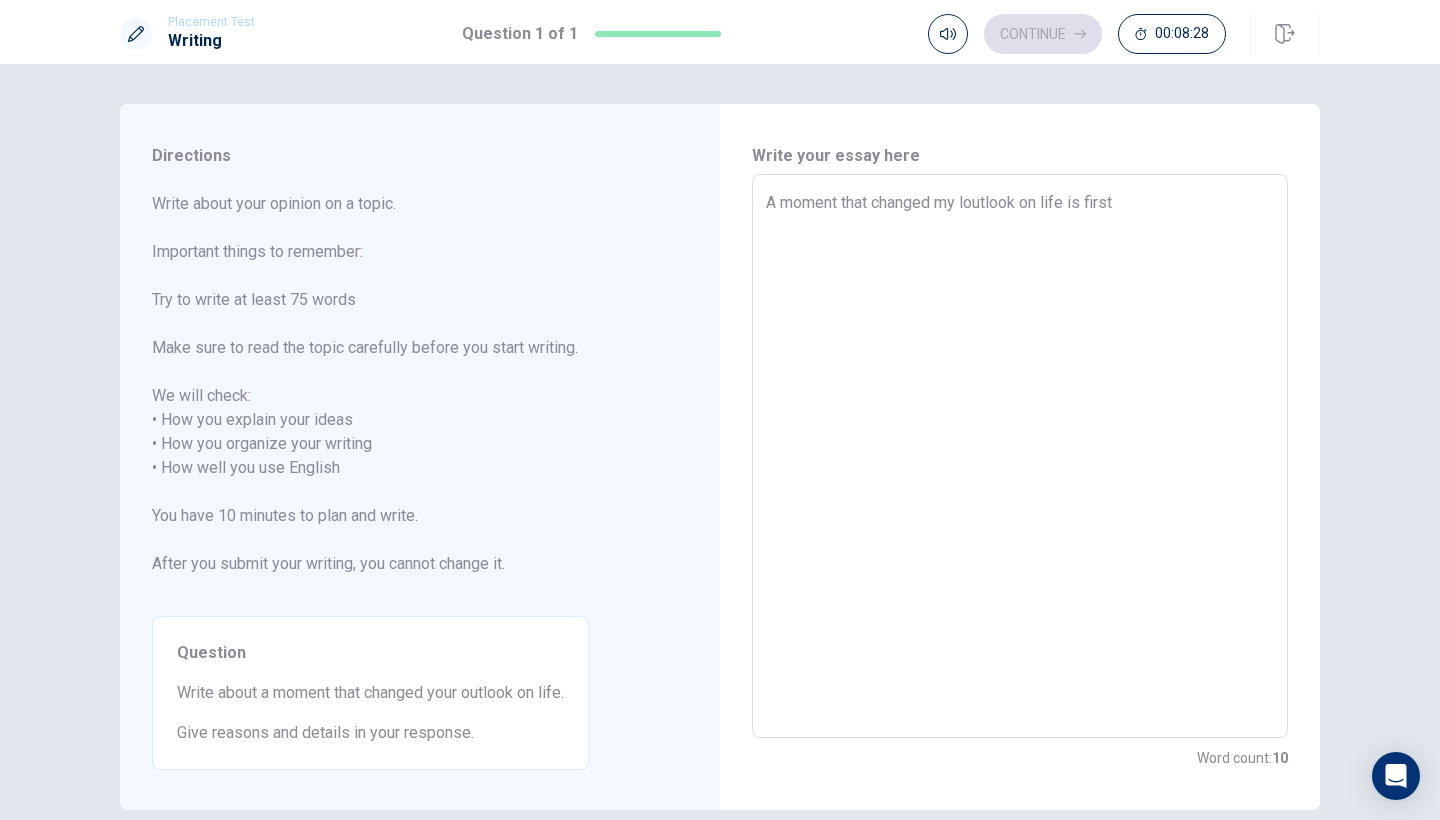 type on "A moment that changed my loutlook on life is first r" 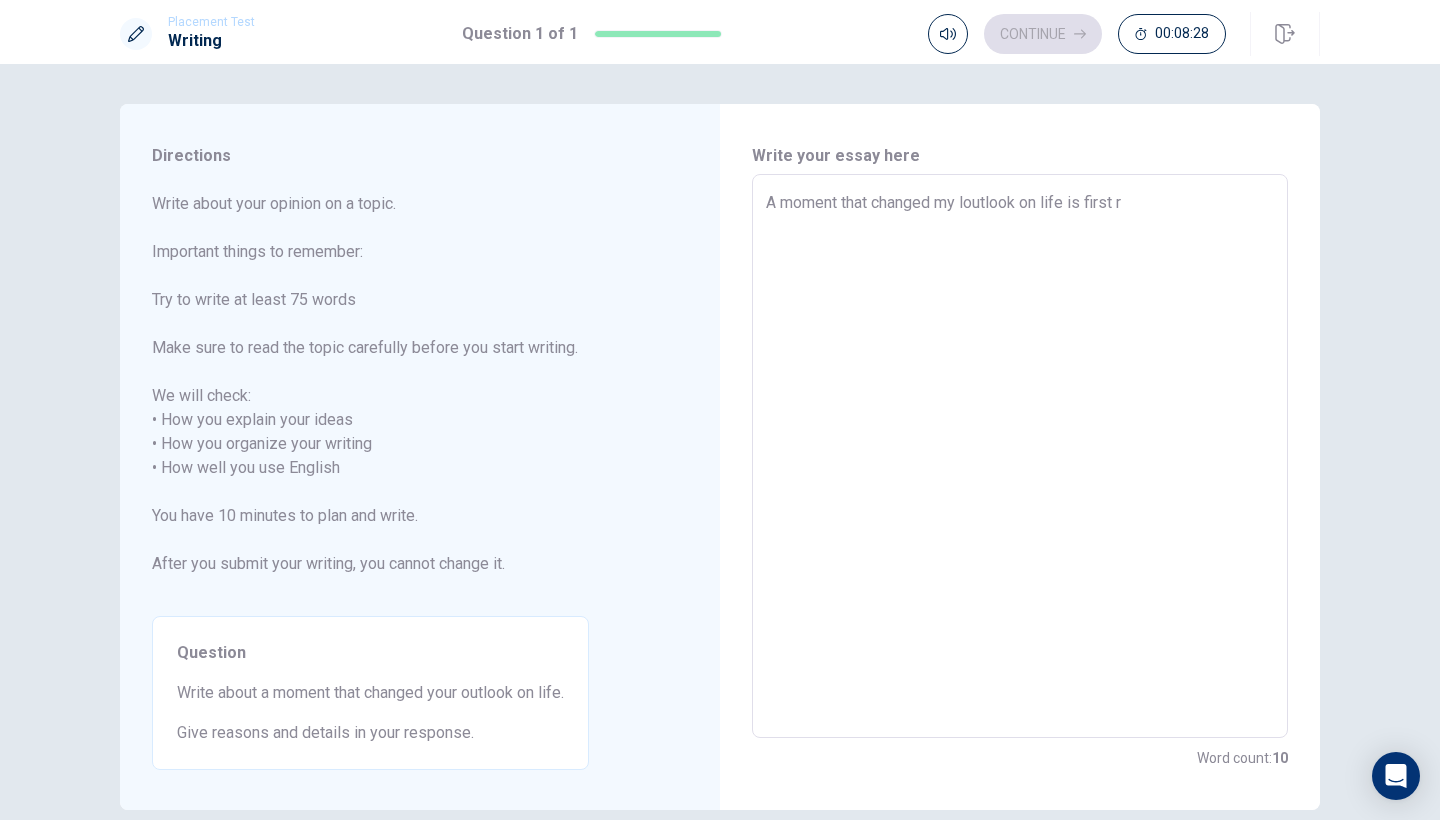 type on "x" 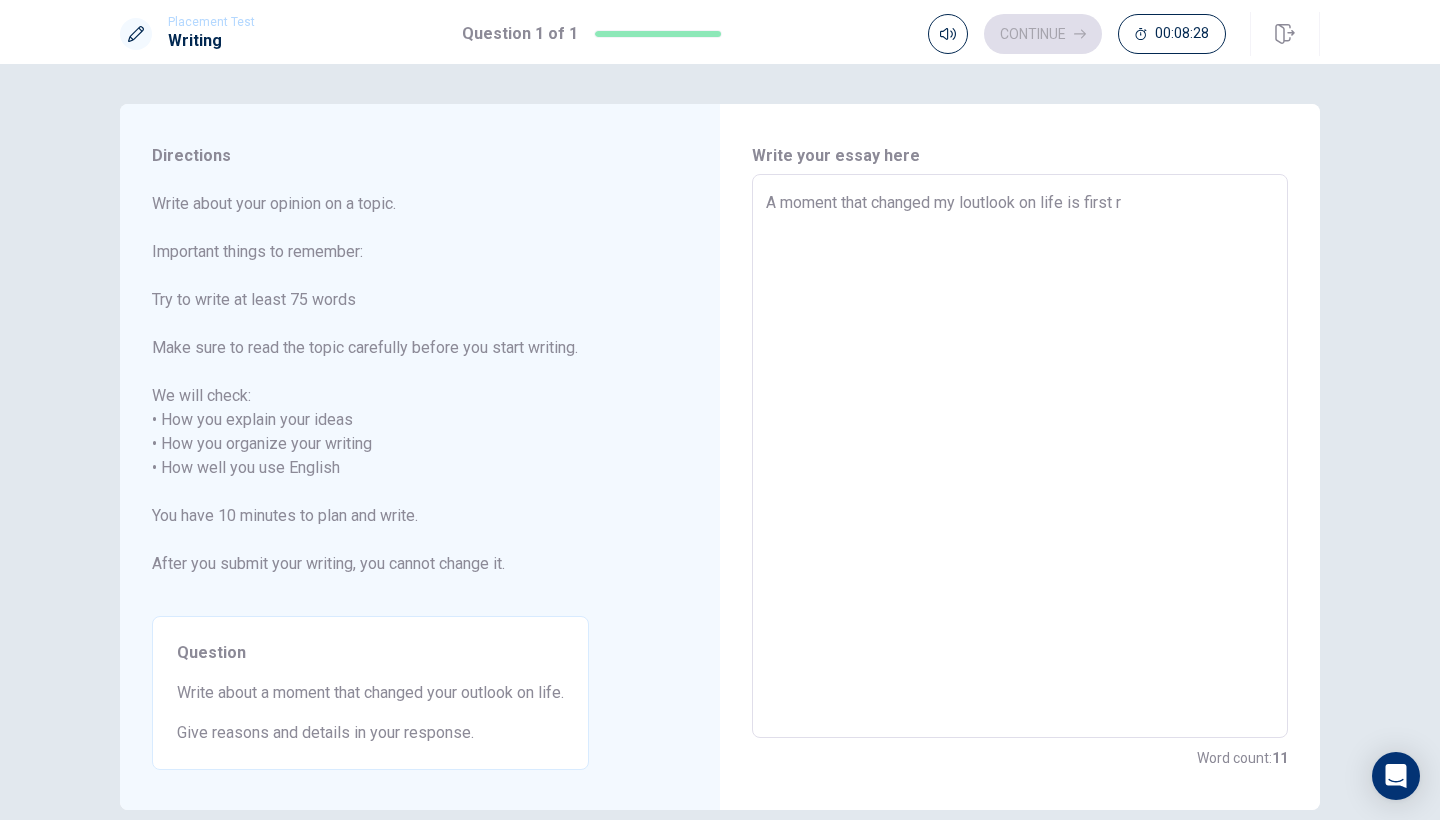 type on "A moment that changed my loutlook on life is first ri" 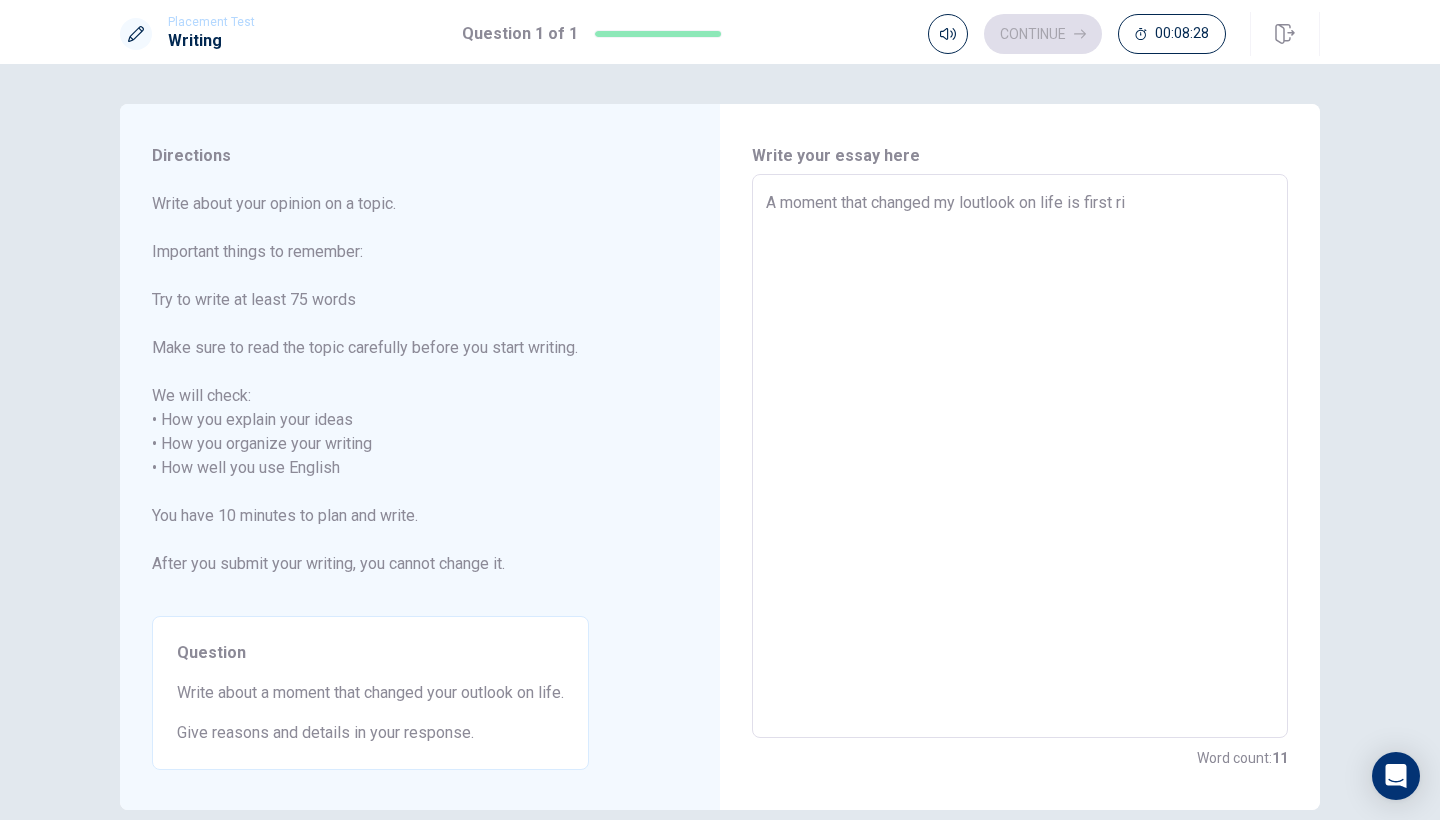 type on "x" 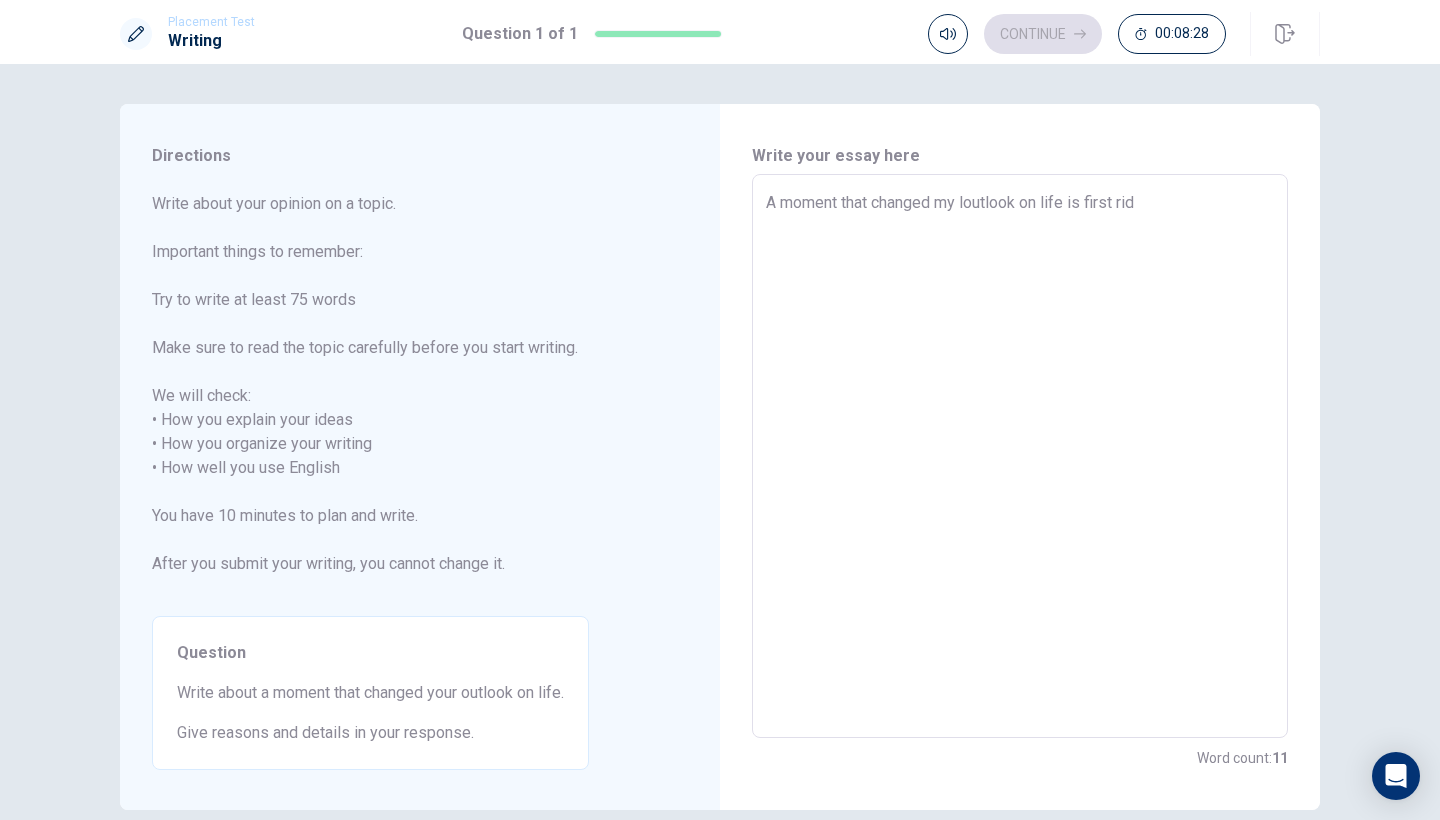type on "x" 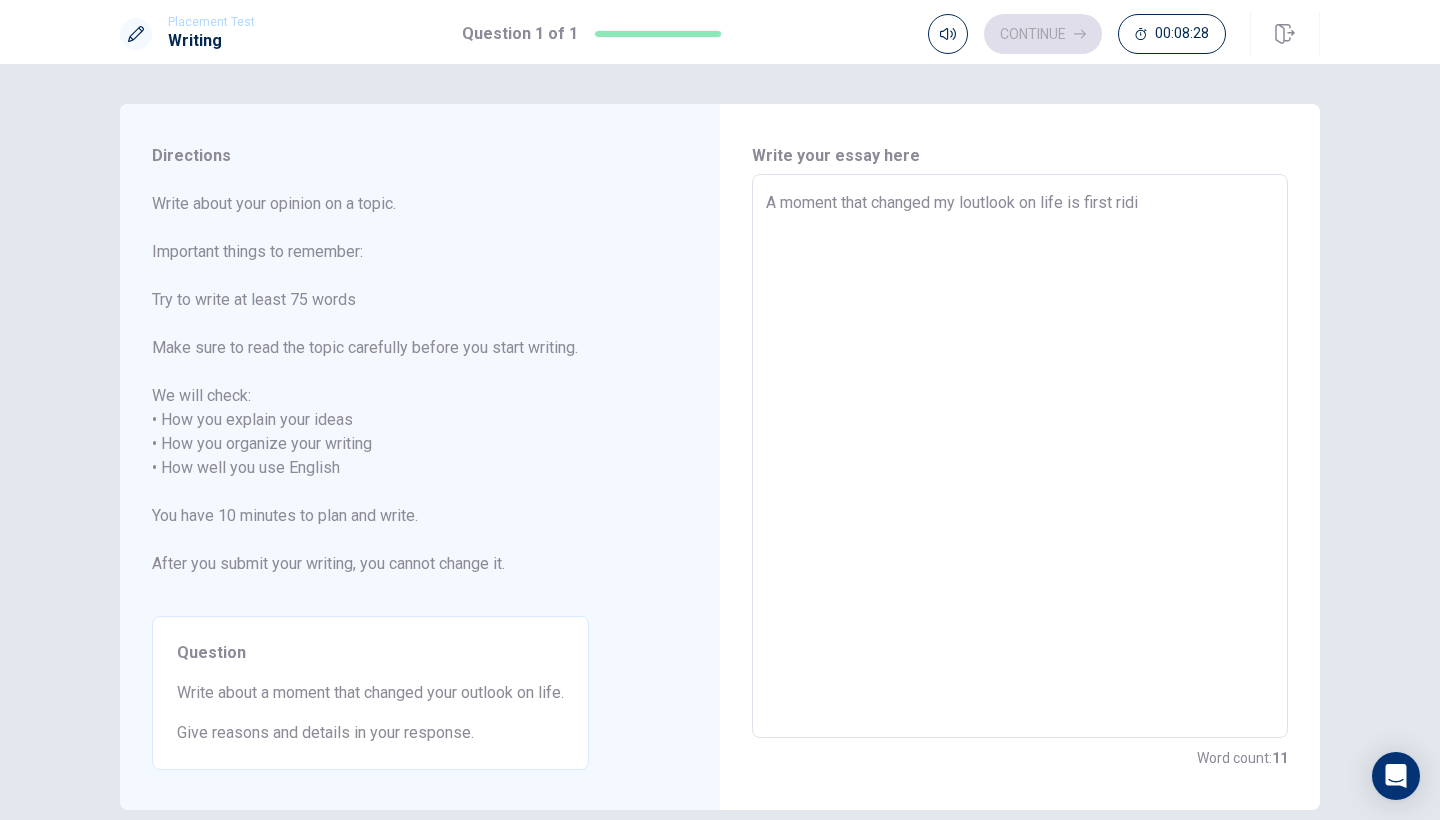 type on "x" 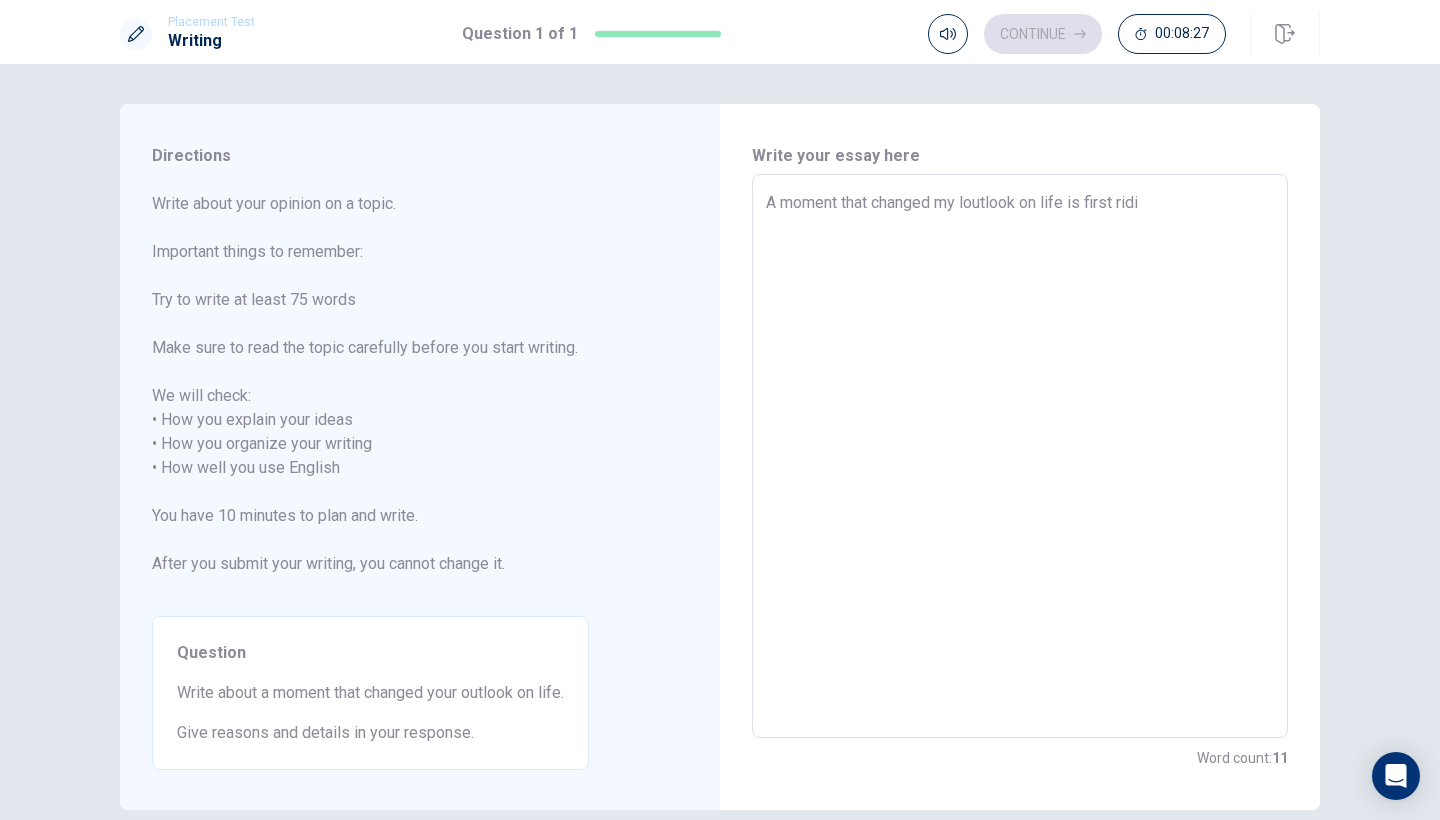 type on "A moment that changed my loutlook on life is first ridin" 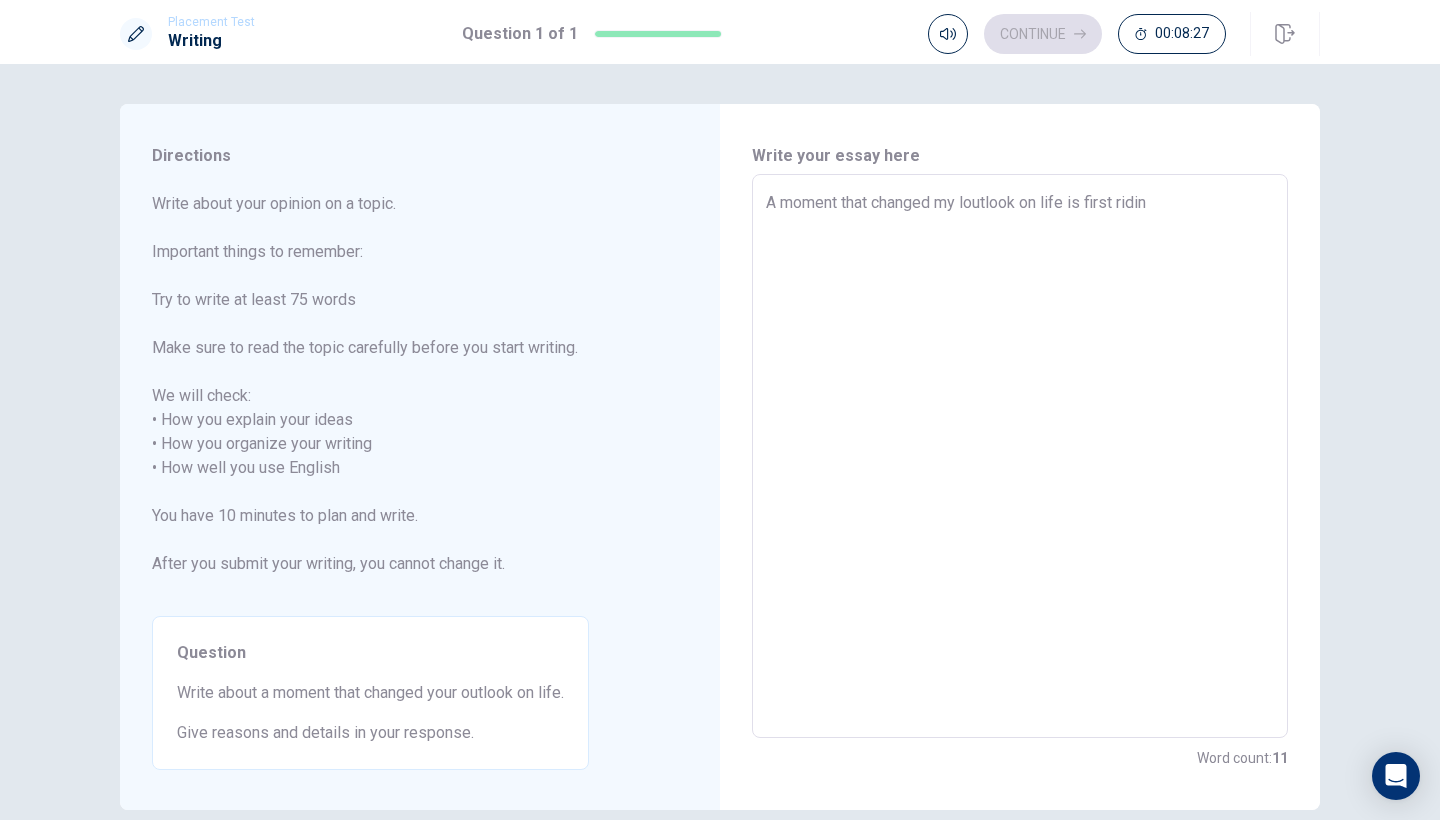 type on "x" 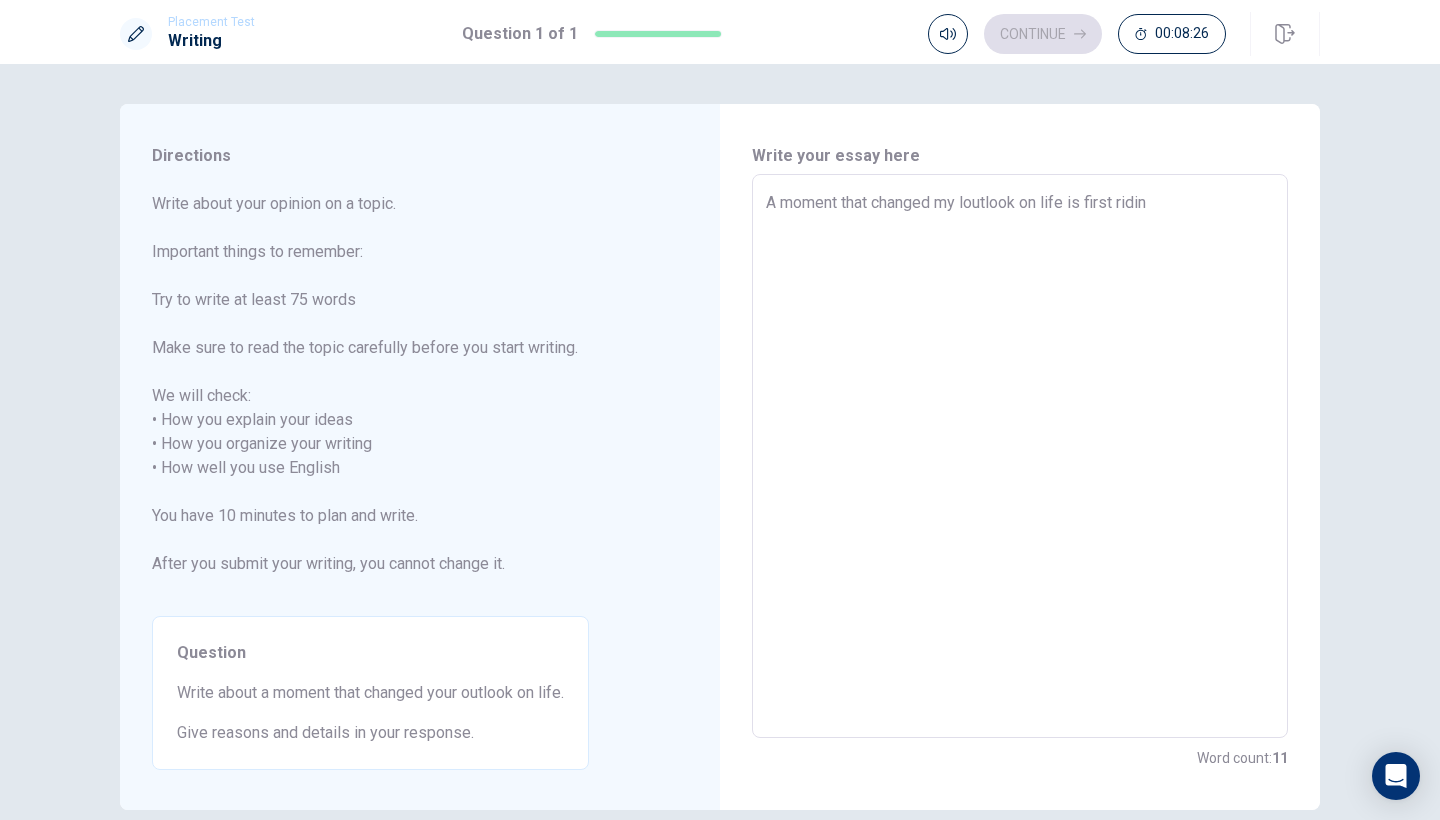 type on "A moment that changed my loutlook on life is first ridind" 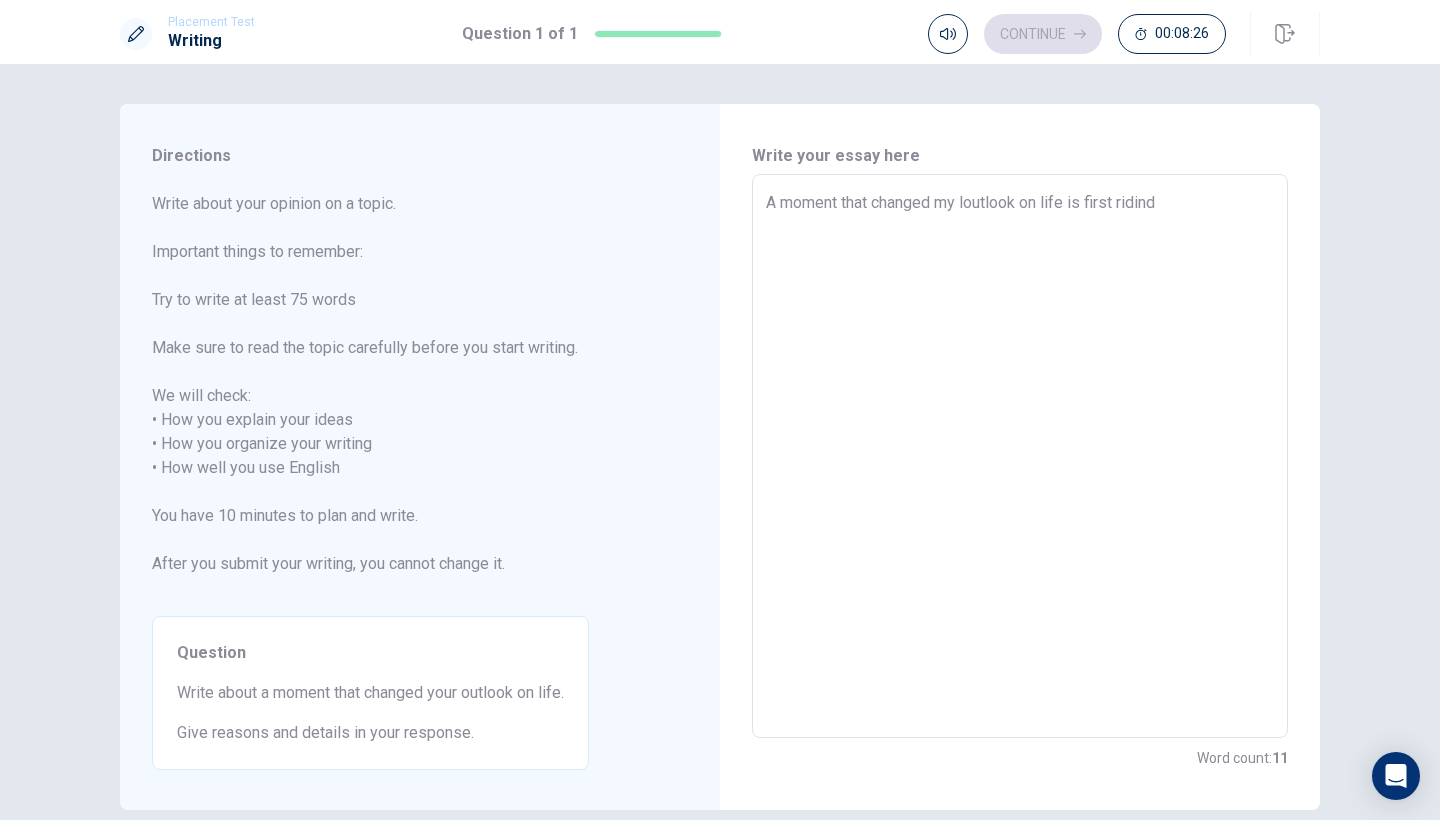 type on "x" 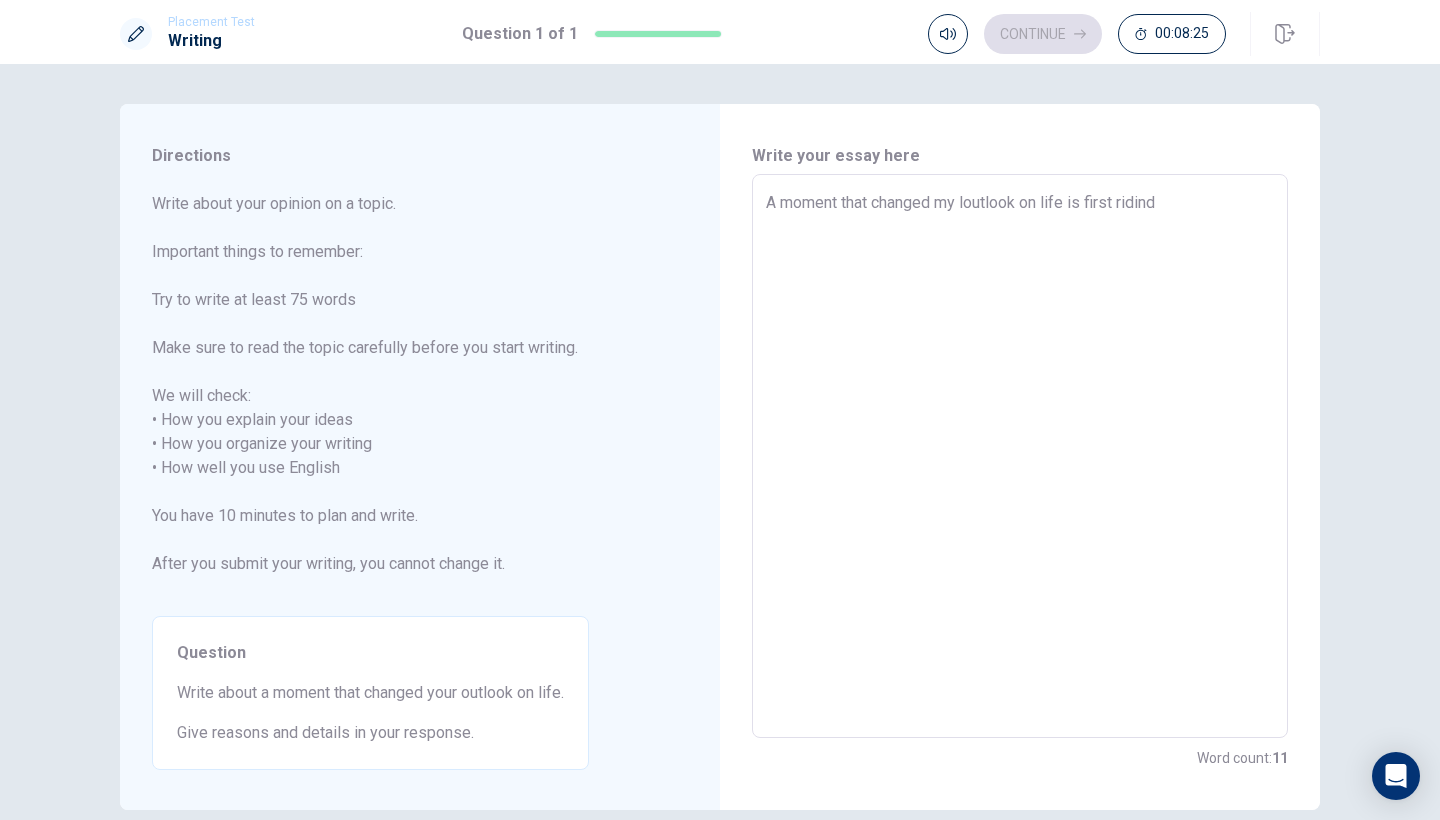type on "x" 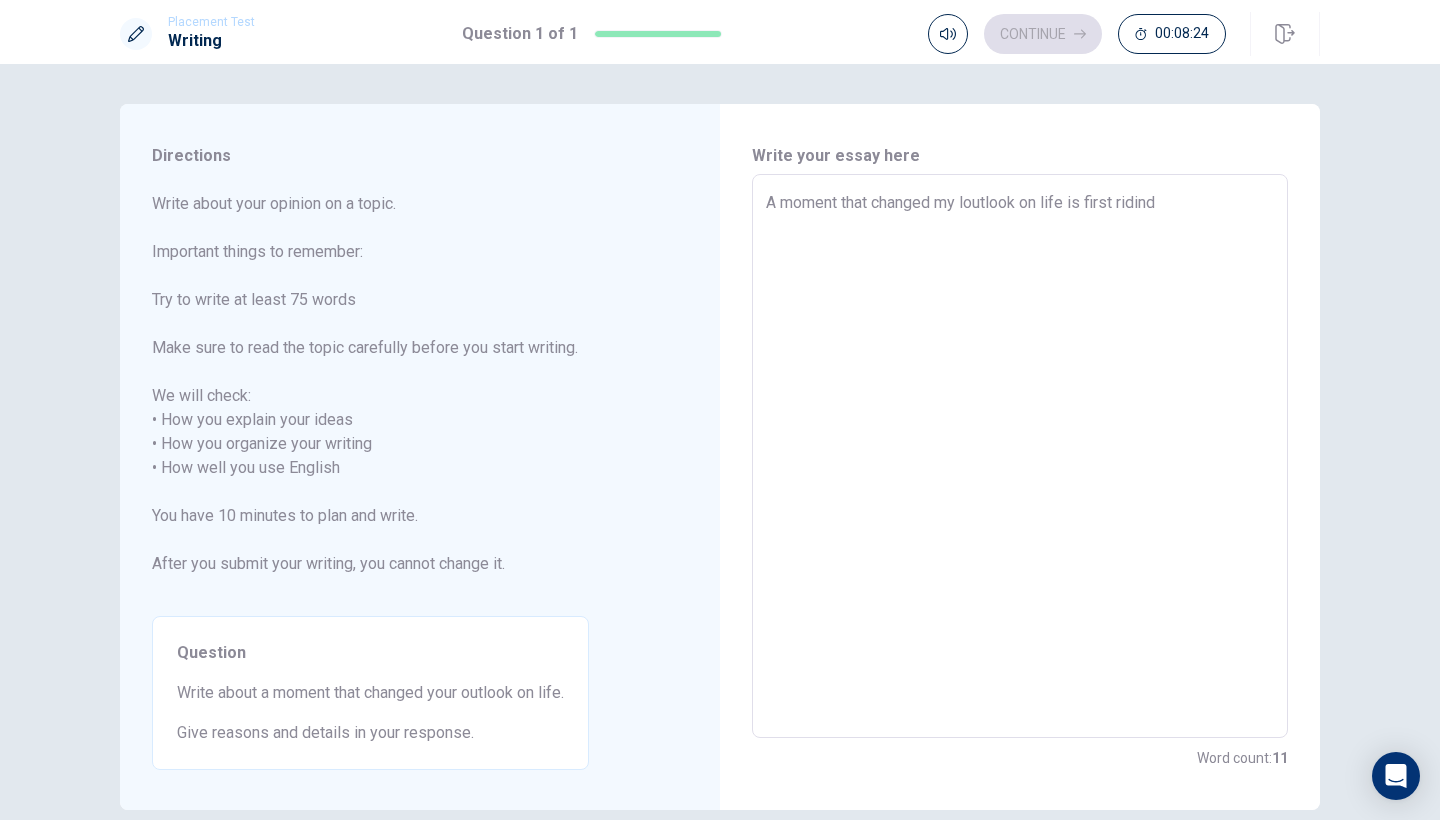 type on "A moment that changed my loutlook on life is first ridin" 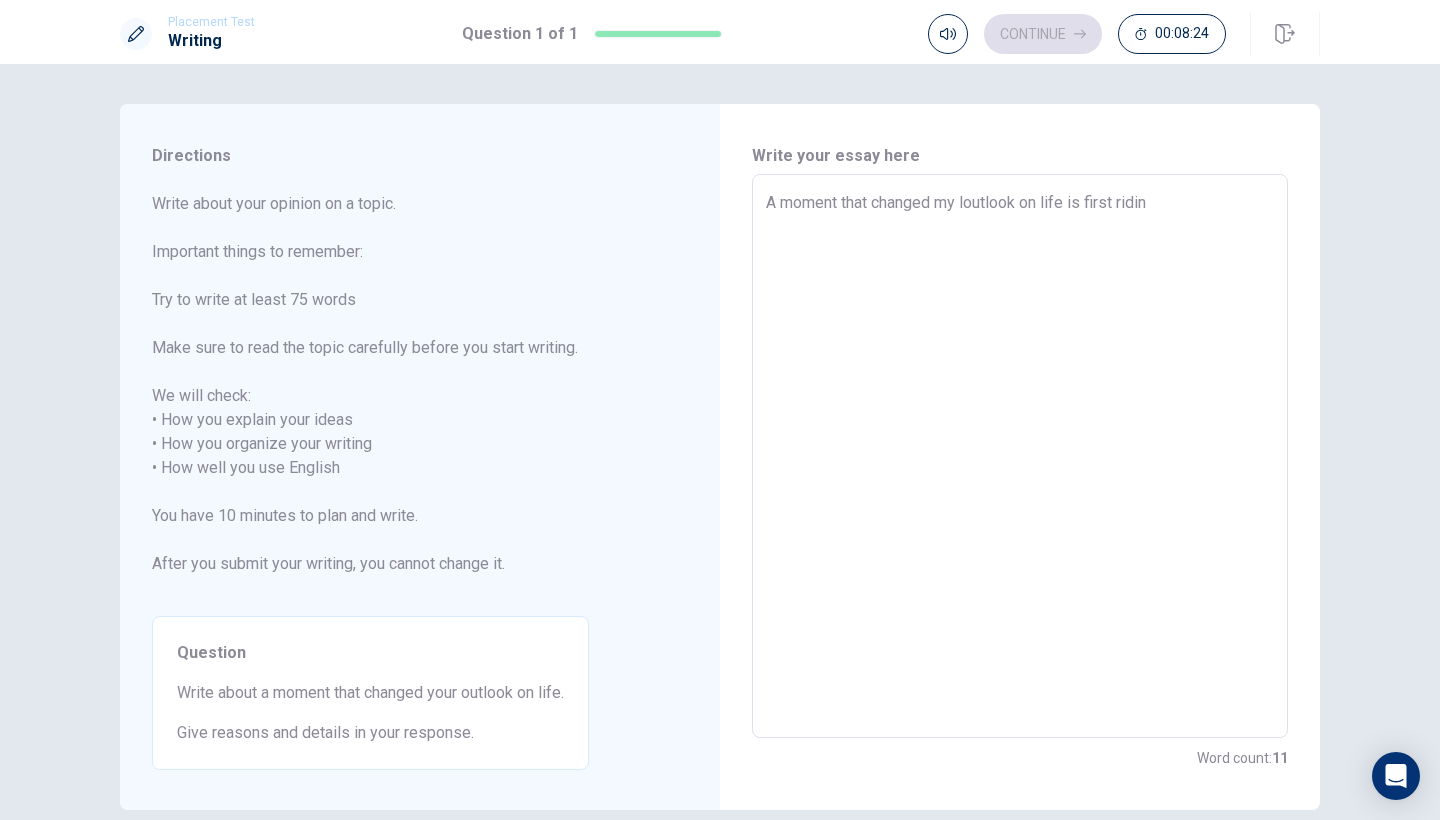 type on "x" 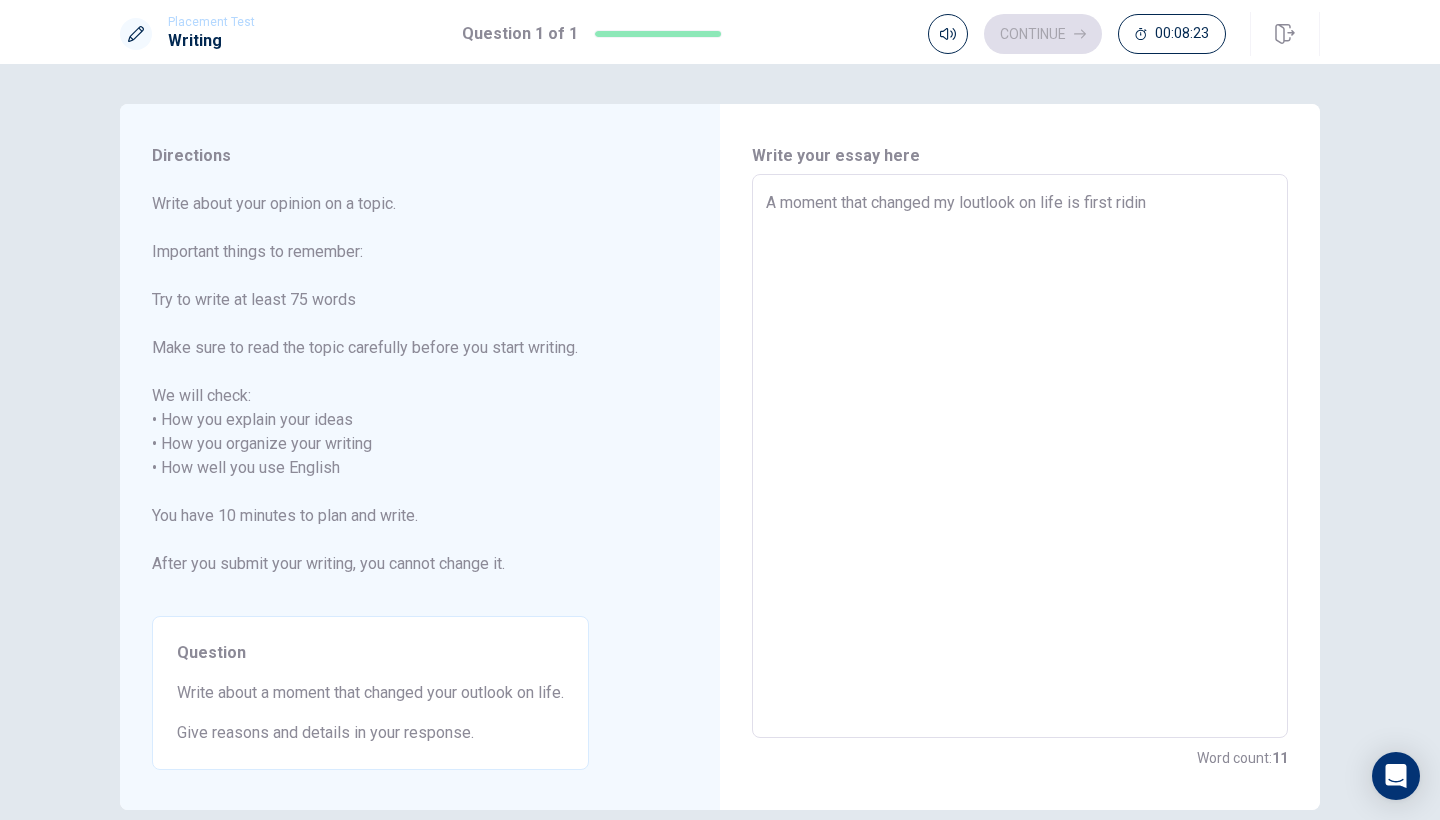 type on "A moment that changed my loutlook on life is first riding" 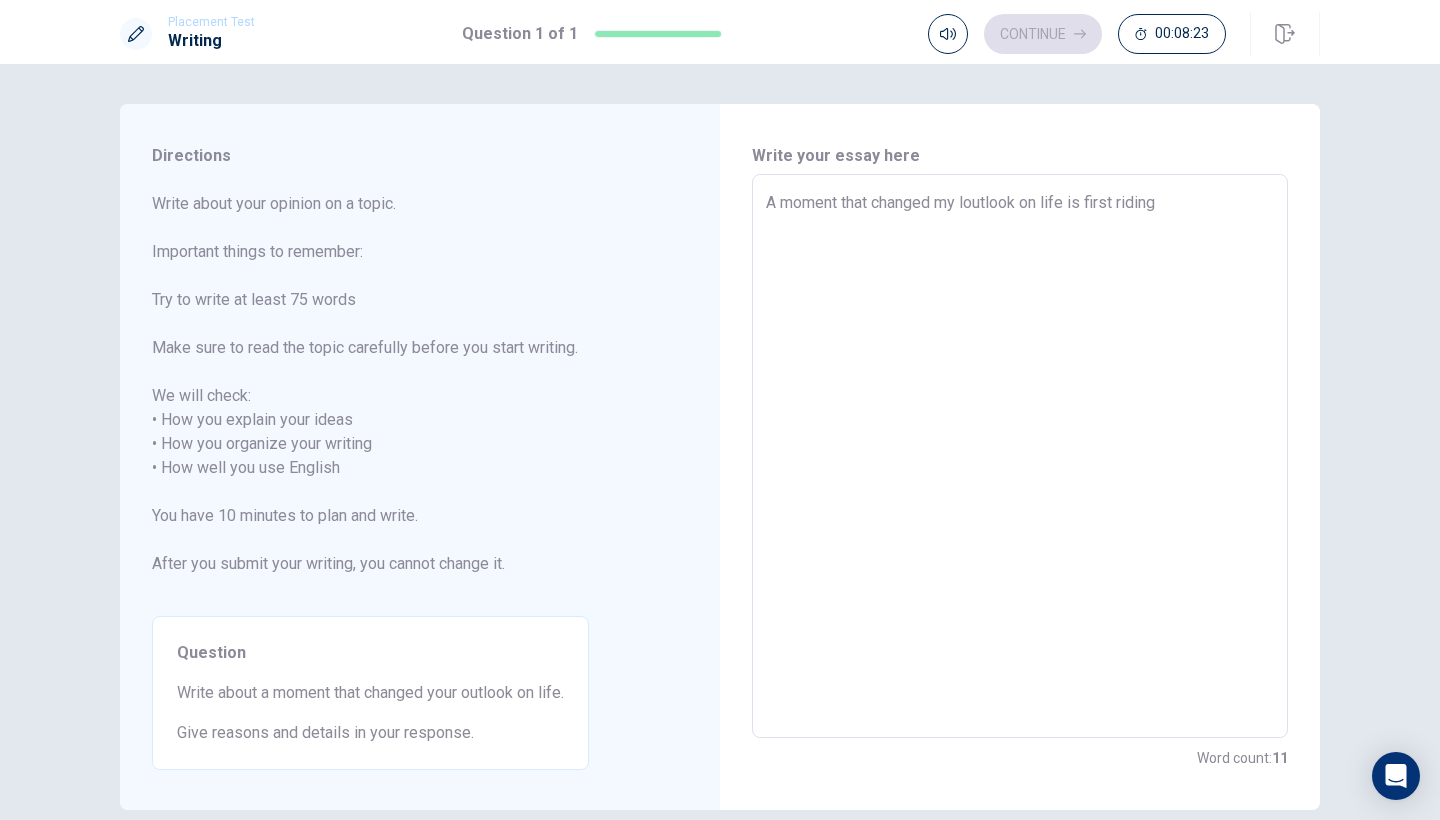 type on "x" 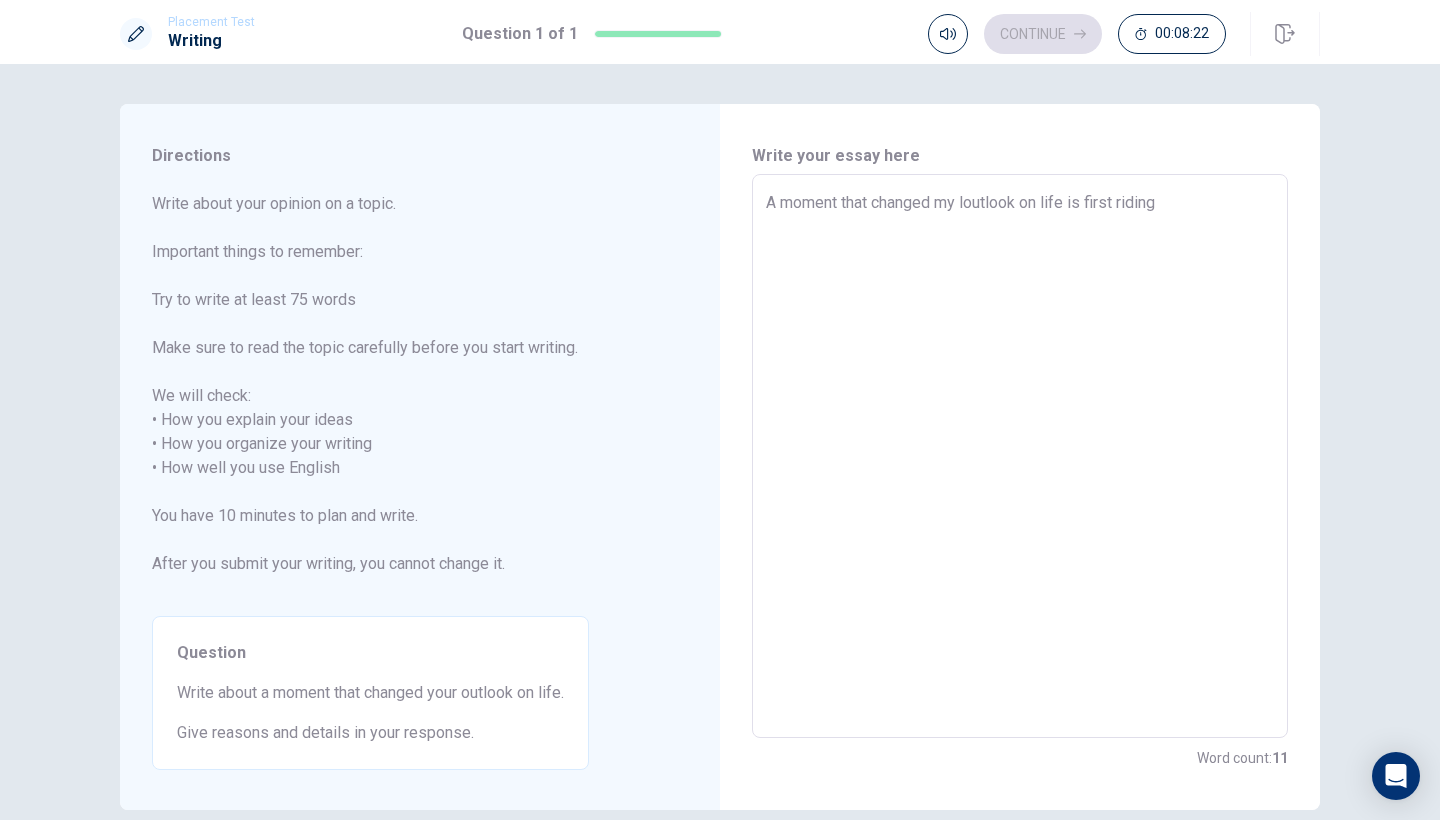 type on "A moment that changed my loutlook on life is first riding a" 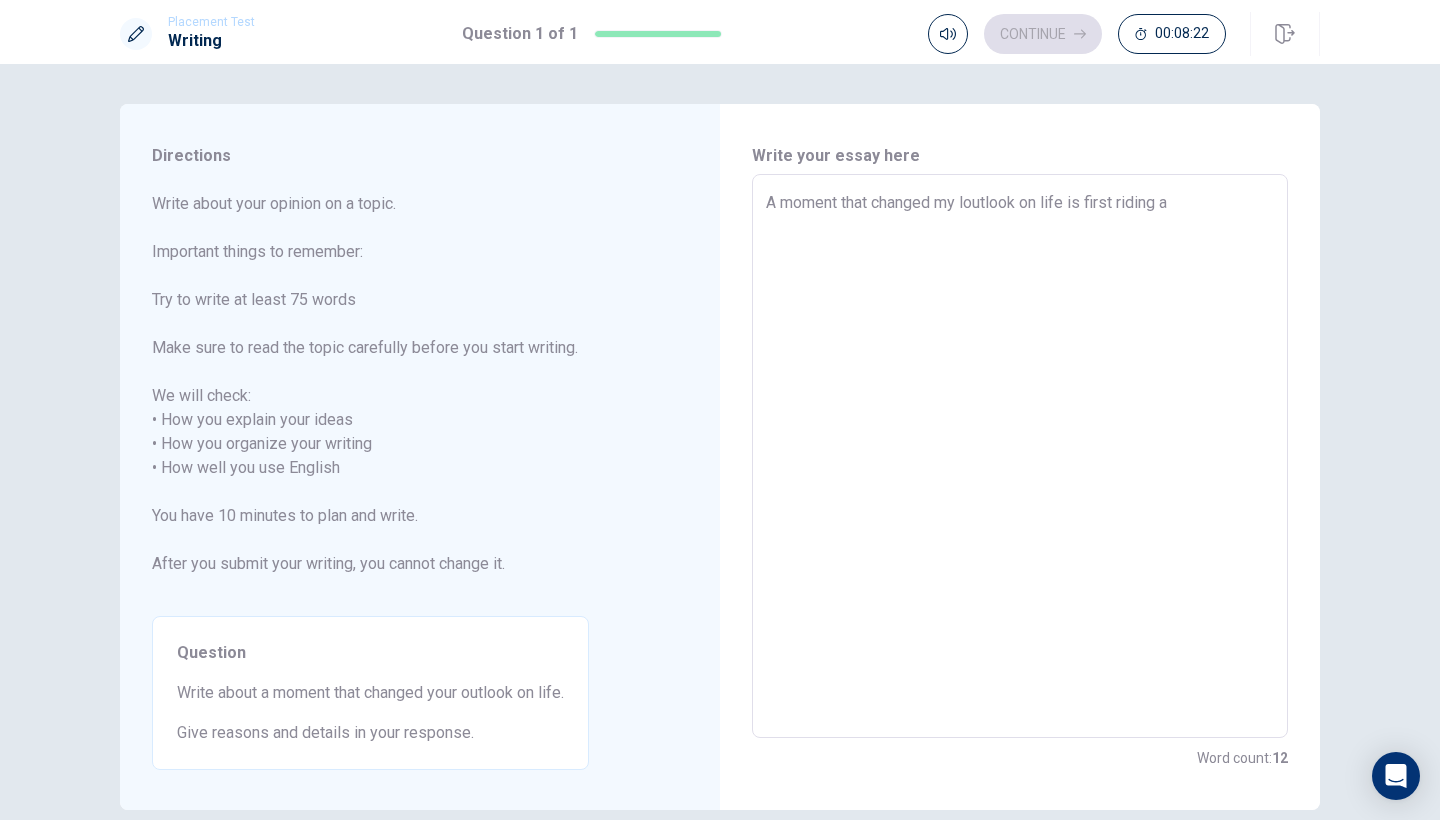 type on "x" 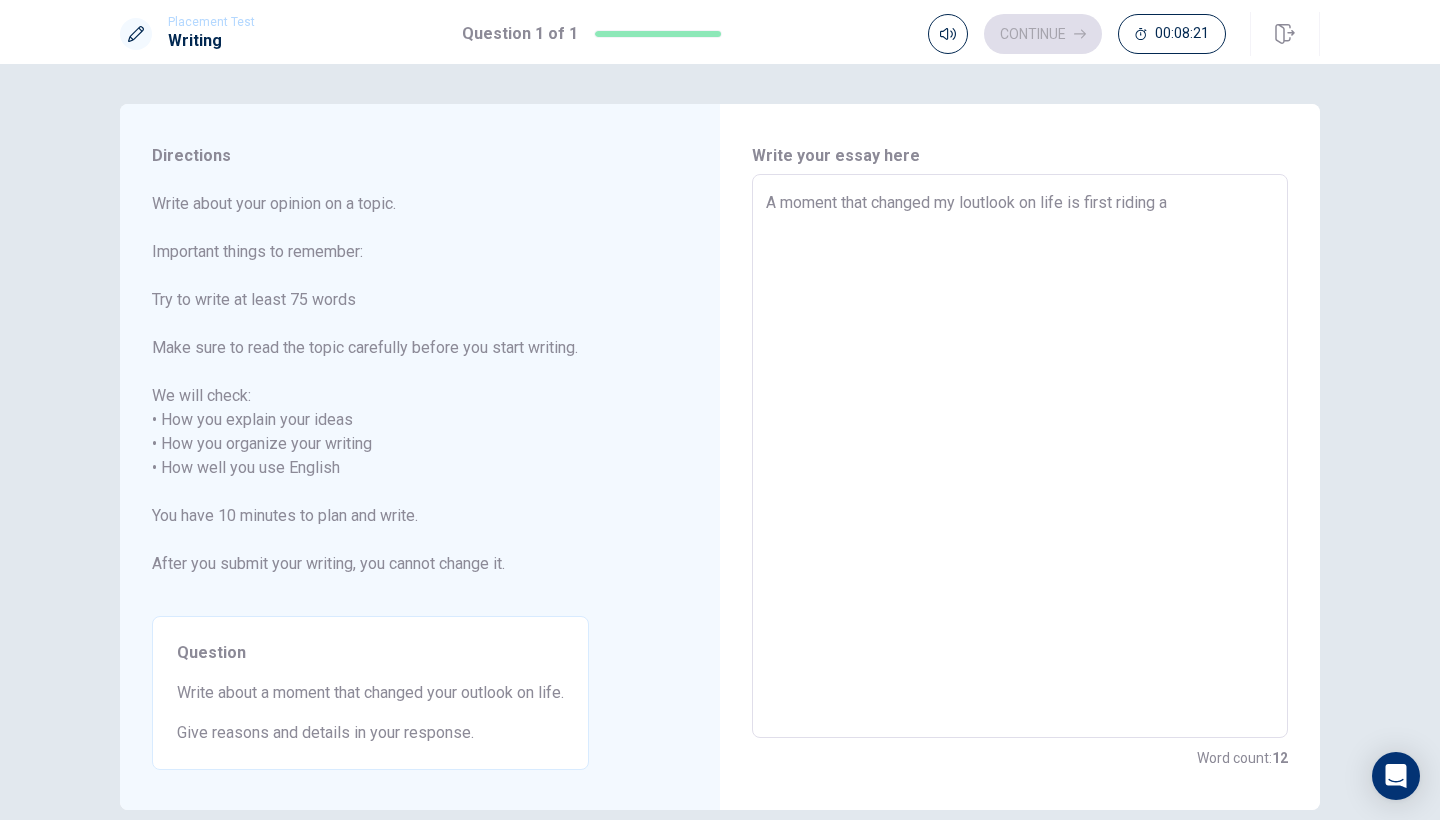 type on "A moment that changed my loutlook on life is first riding ai" 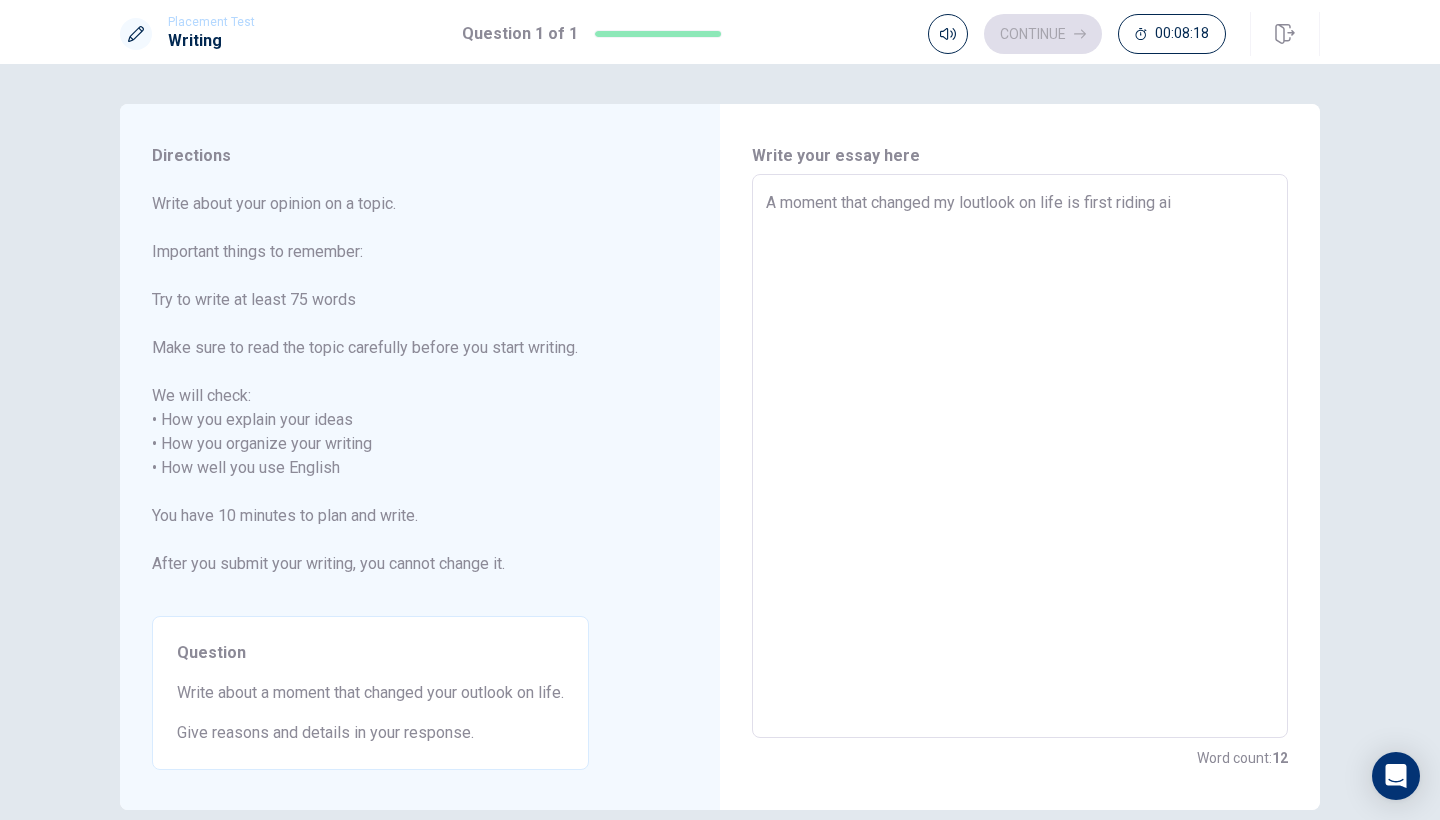 type on "x" 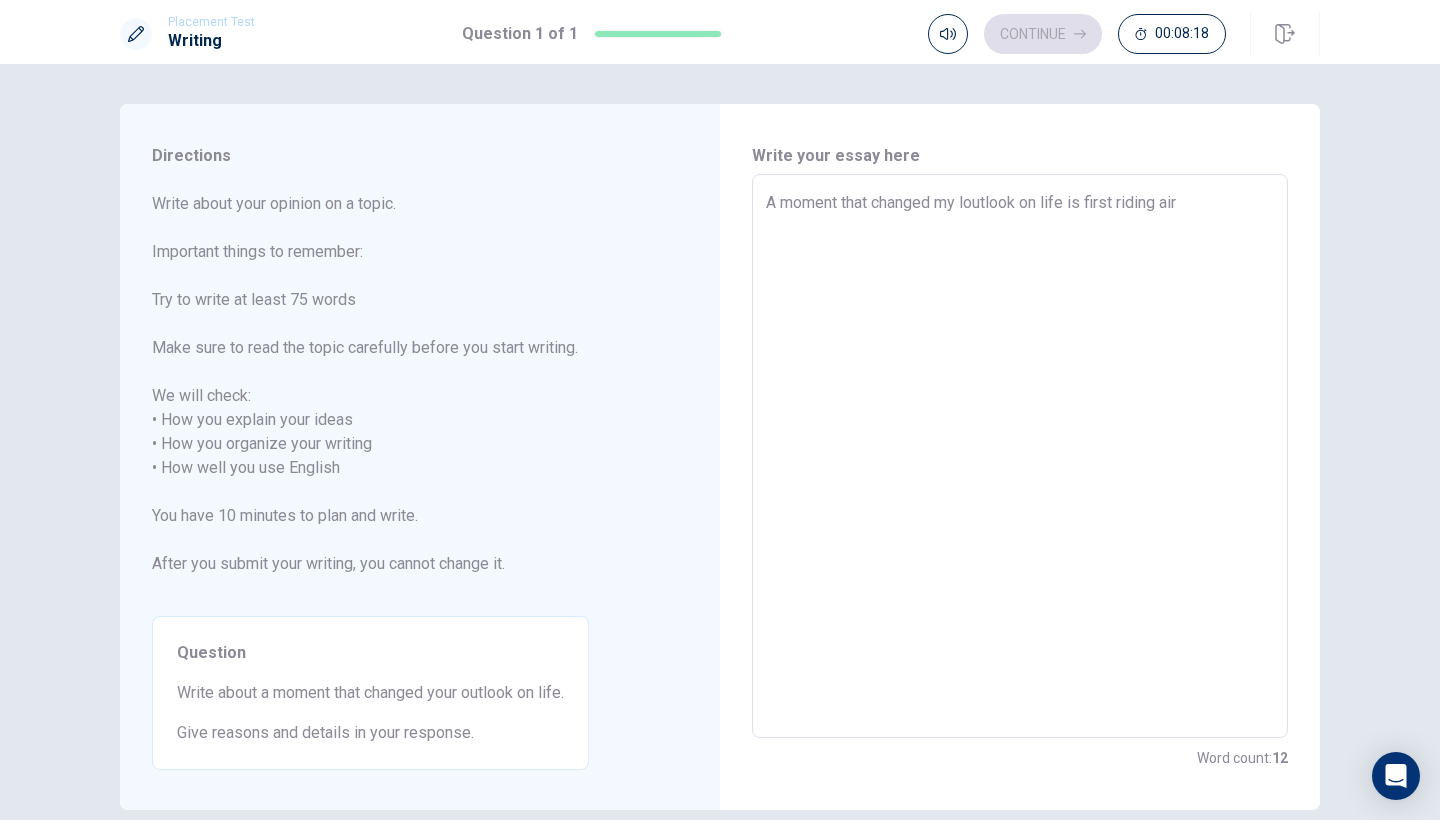 type on "x" 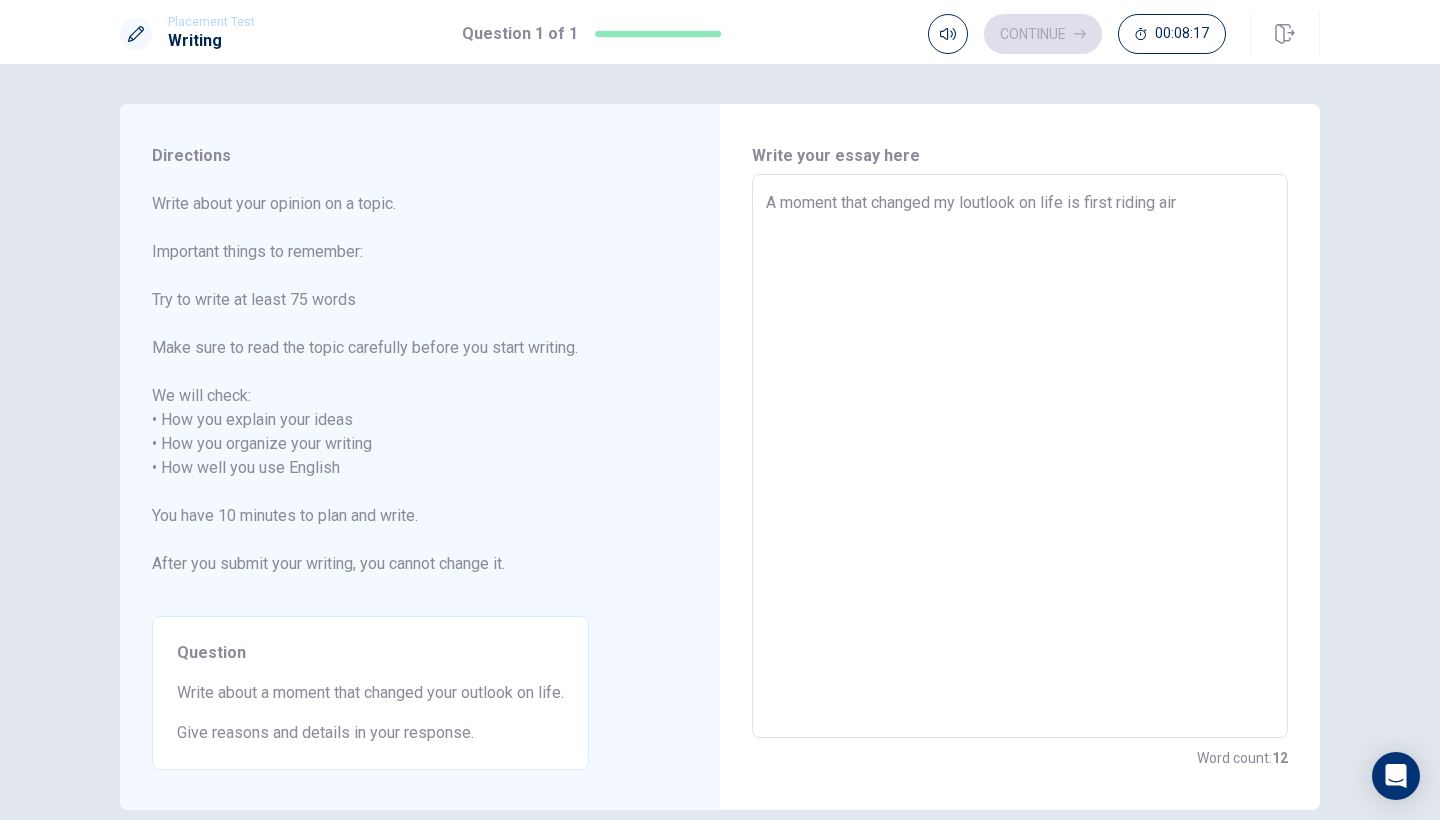 type on "A moment that changed my loutlook on life is first riding airp" 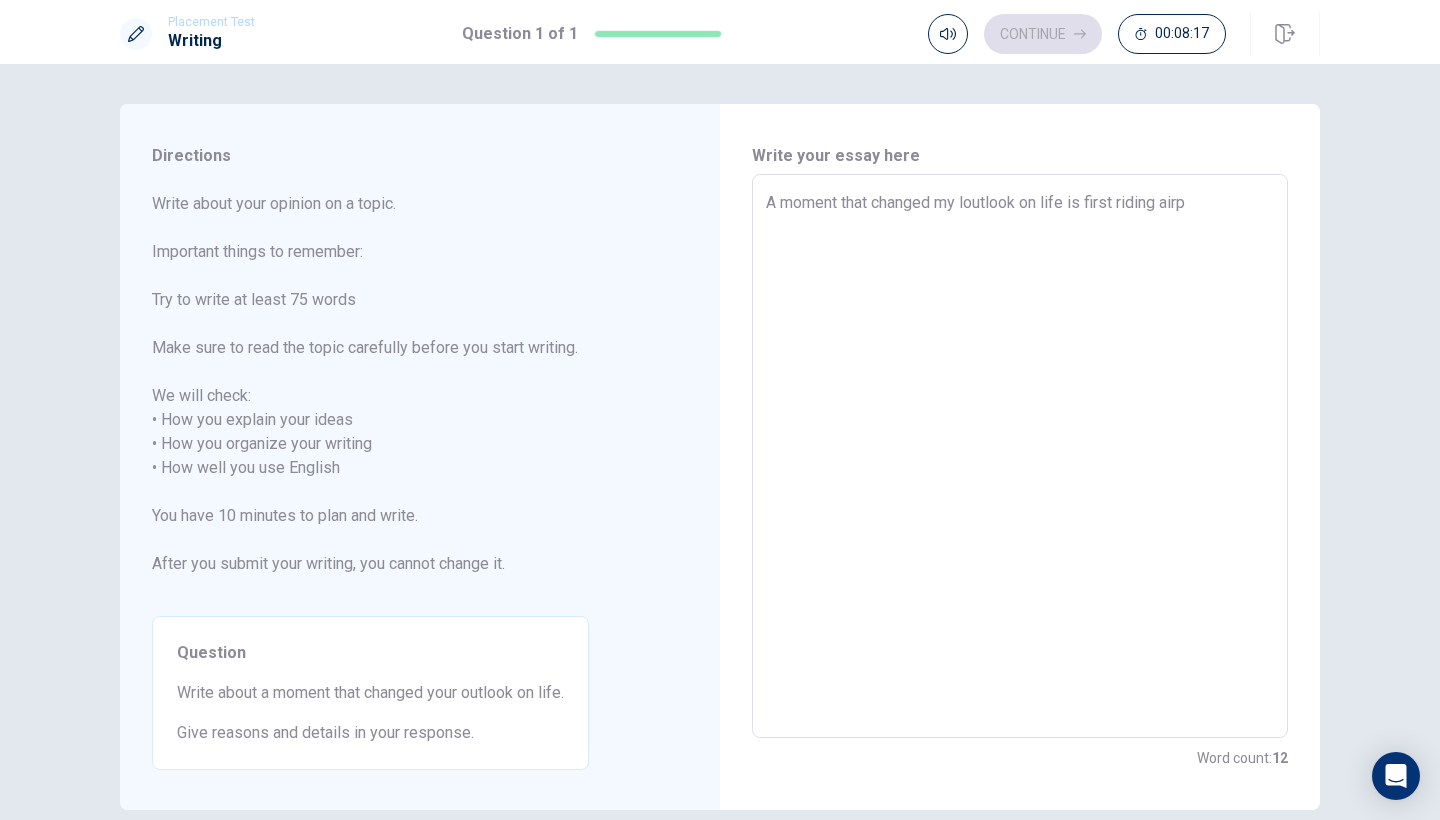 type on "x" 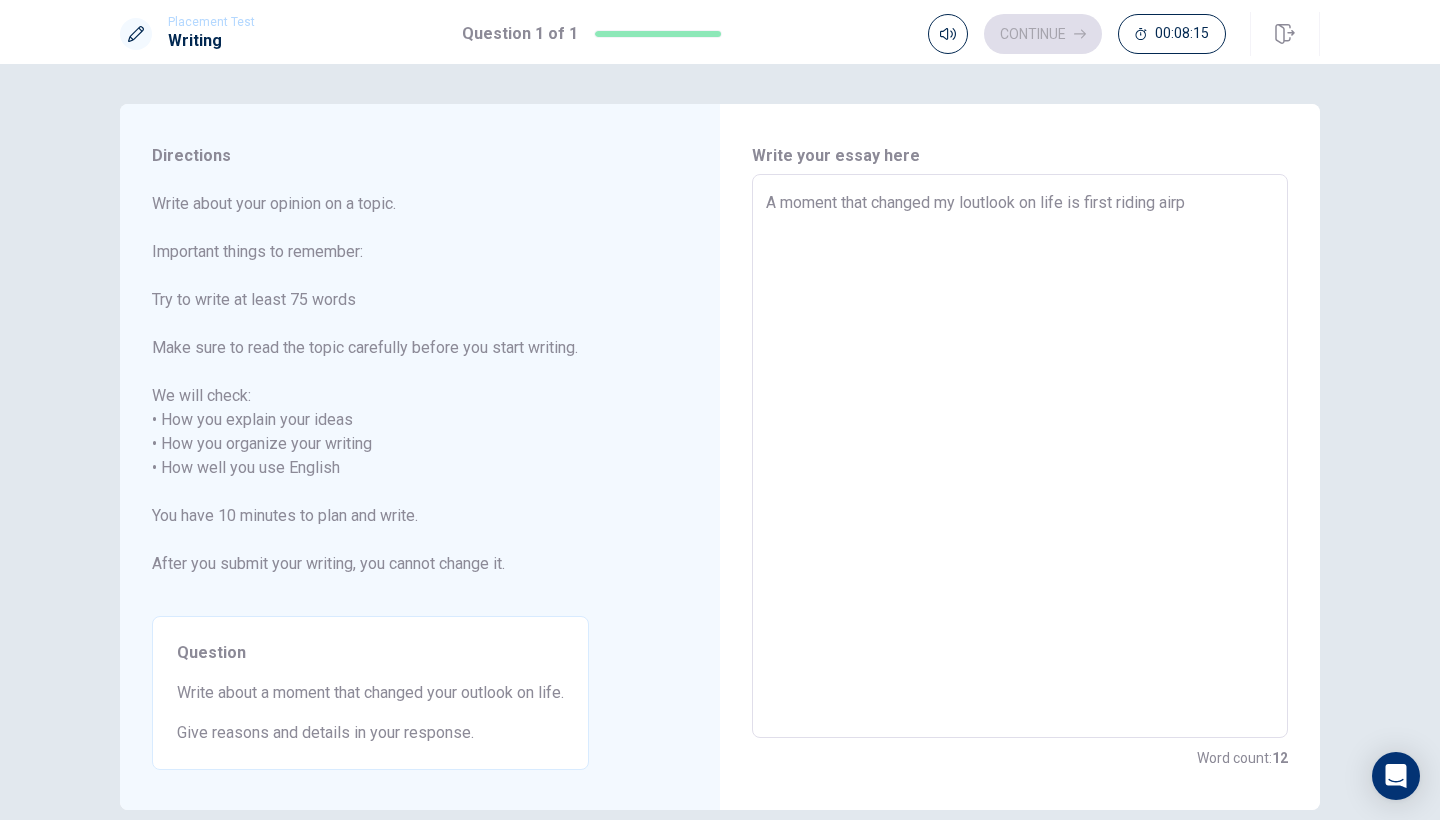 type on "A moment that changed my loutlook on life is first riding airpl" 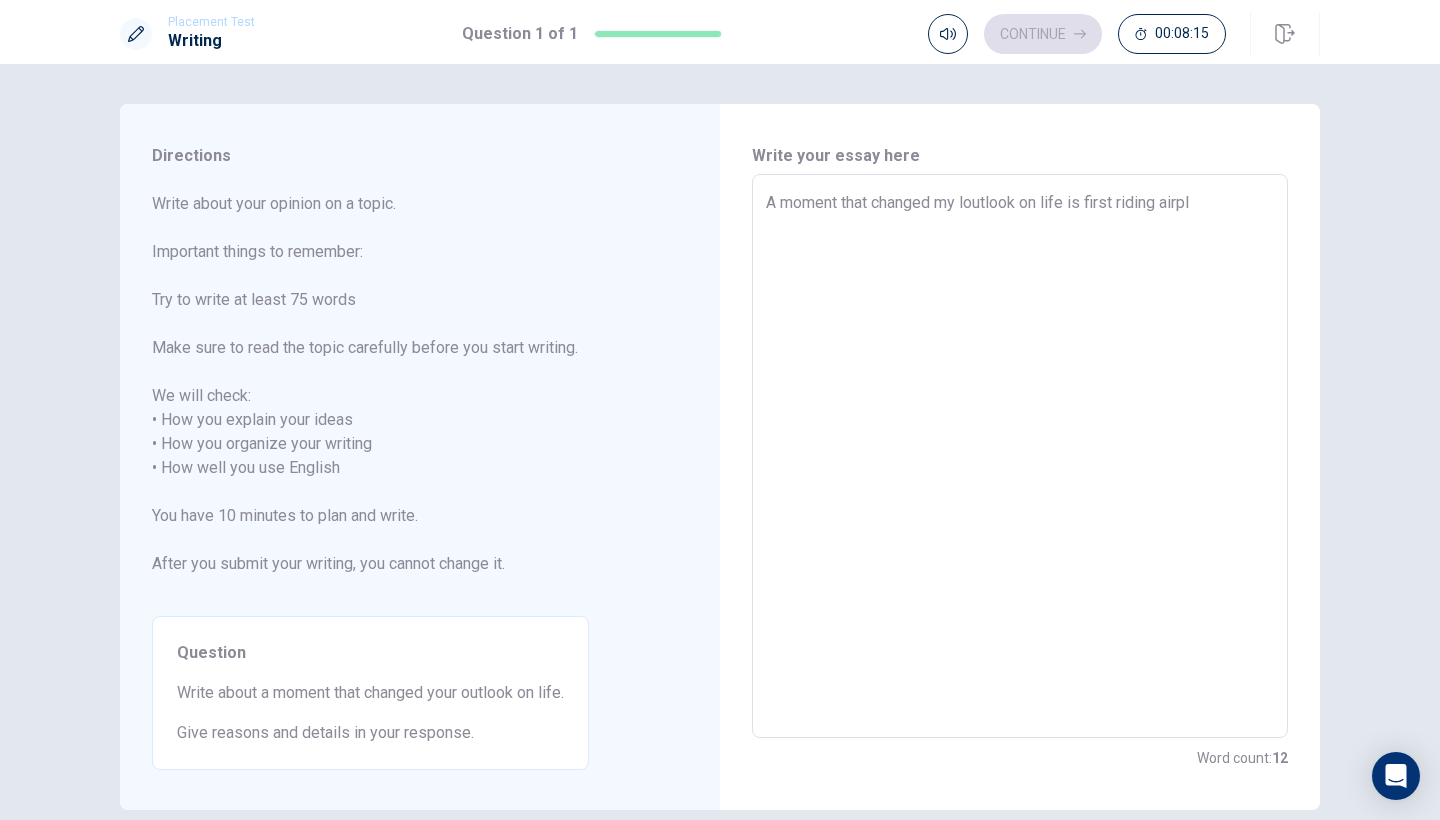 type on "x" 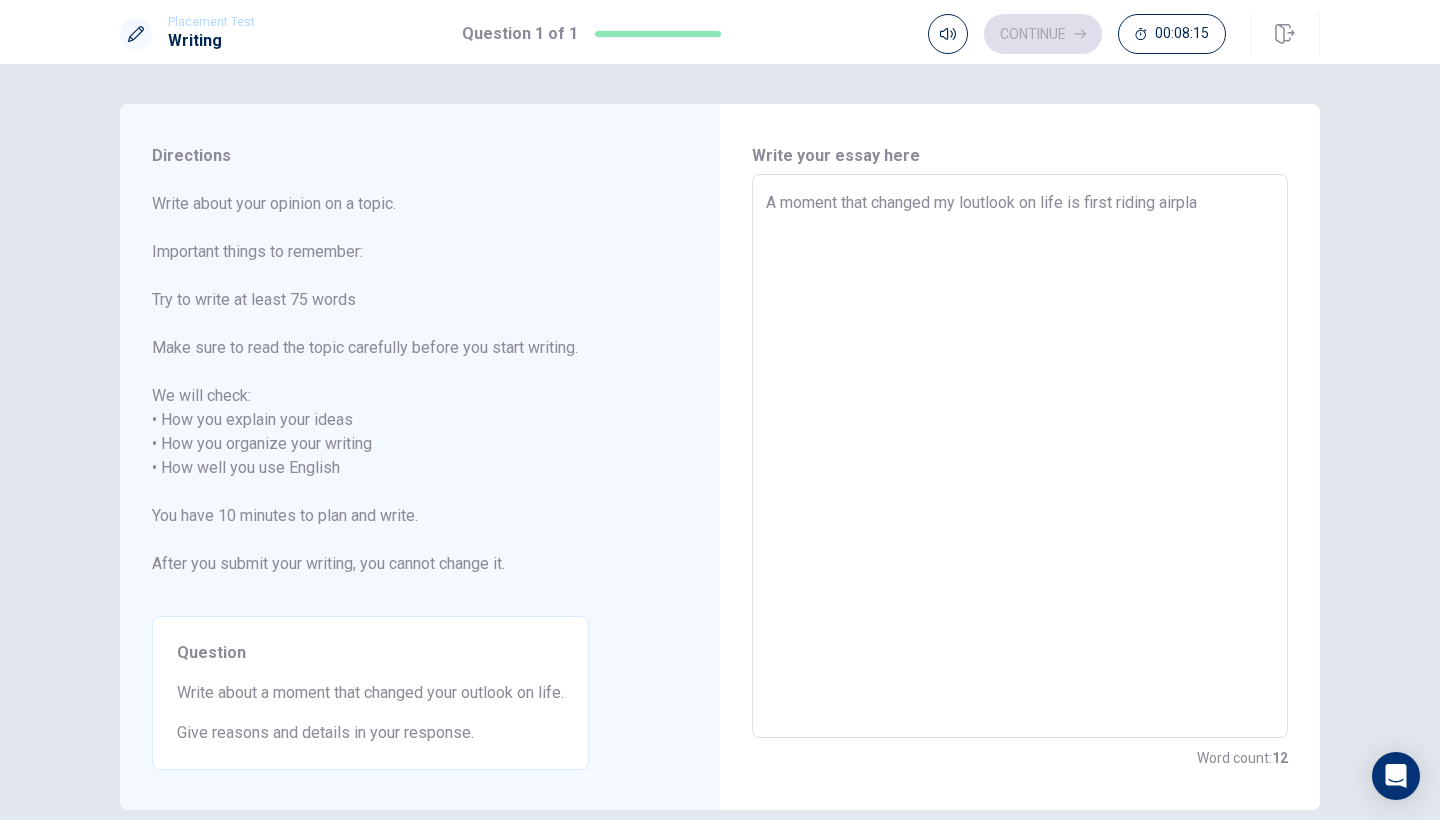type on "x" 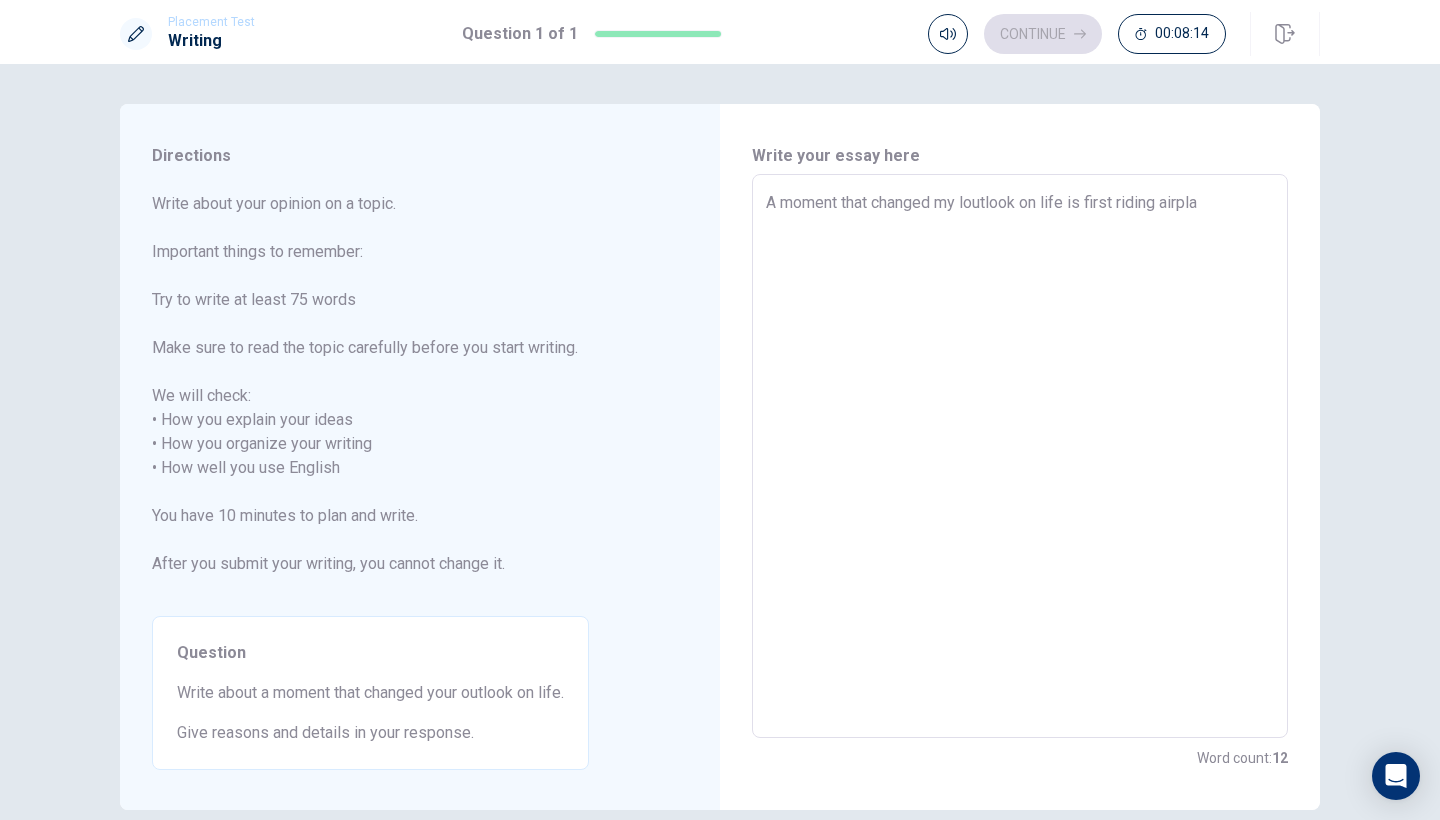 type on "A moment that changed my loutlook on life is first riding airplan" 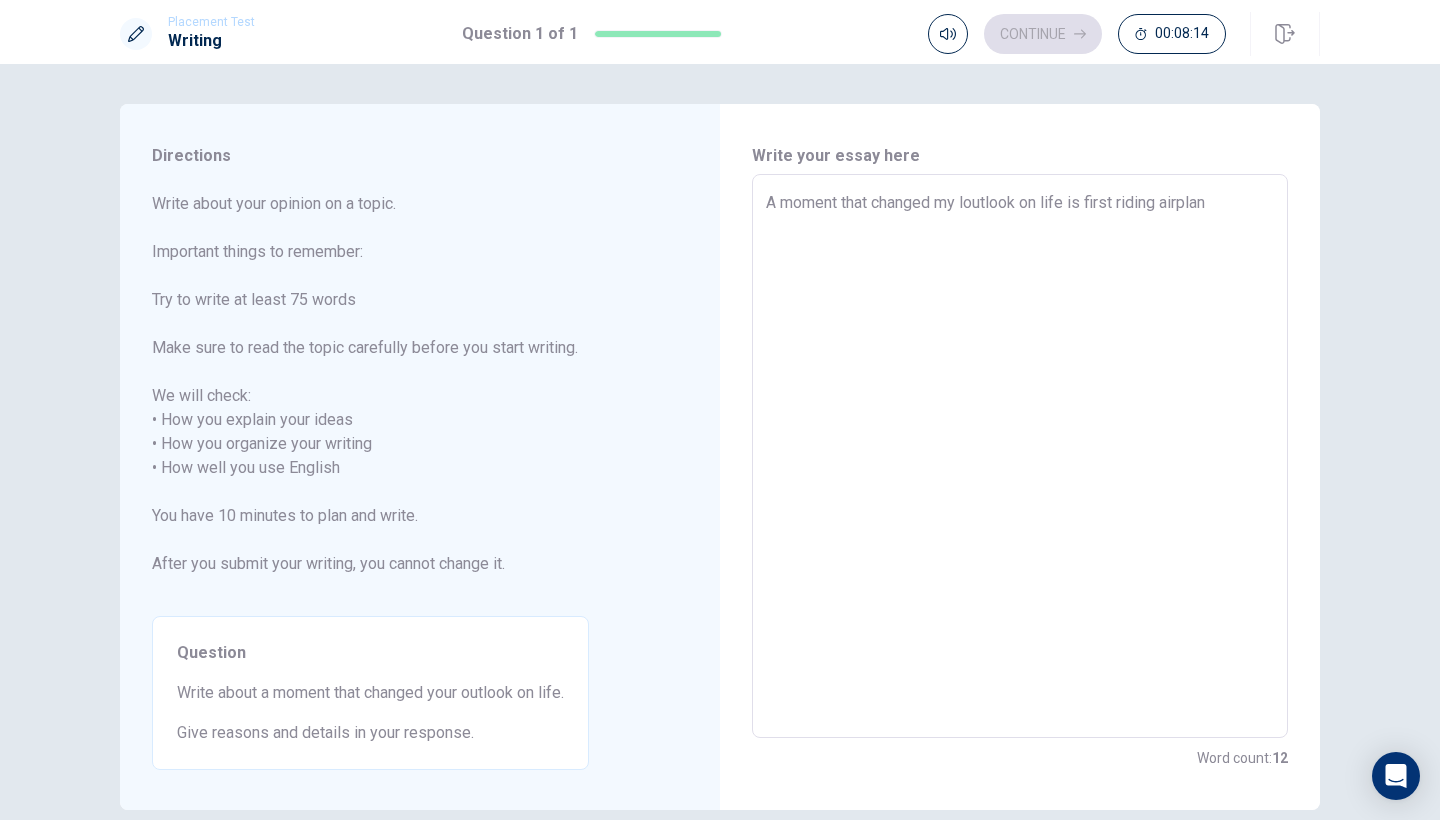 type on "x" 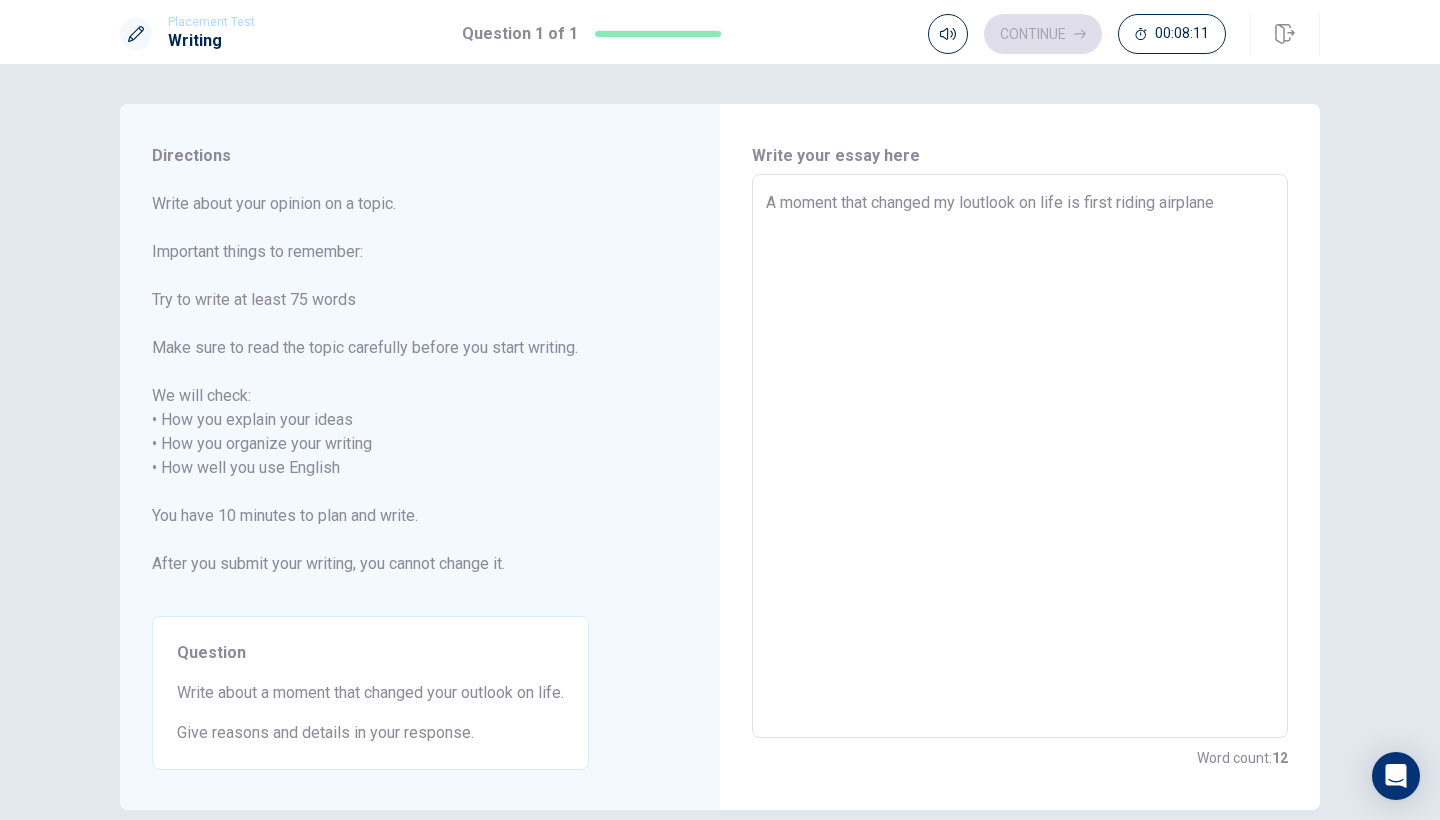 type on "x" 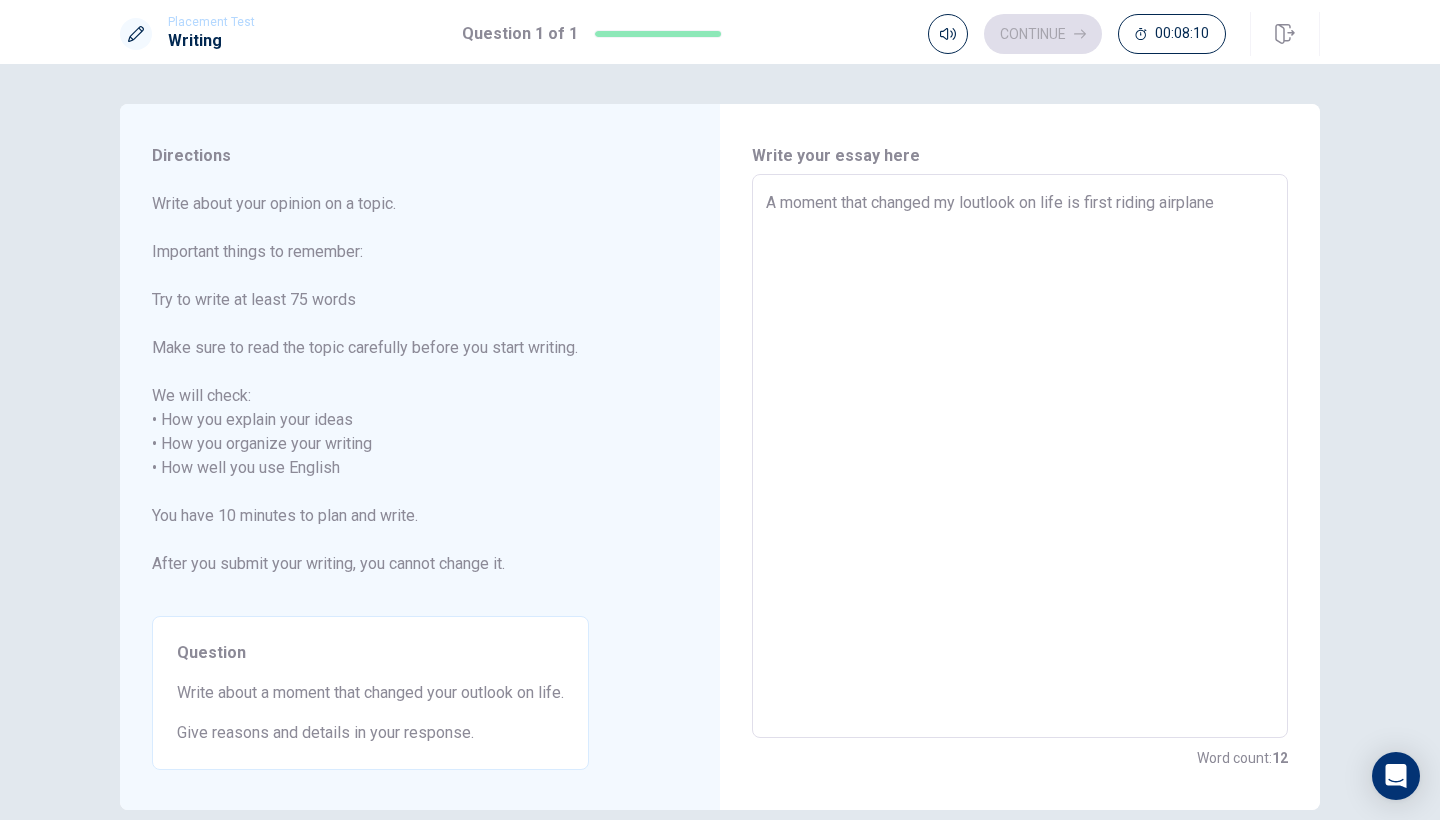 type on "A moment that changed my loutlook on life is first riding airplane" 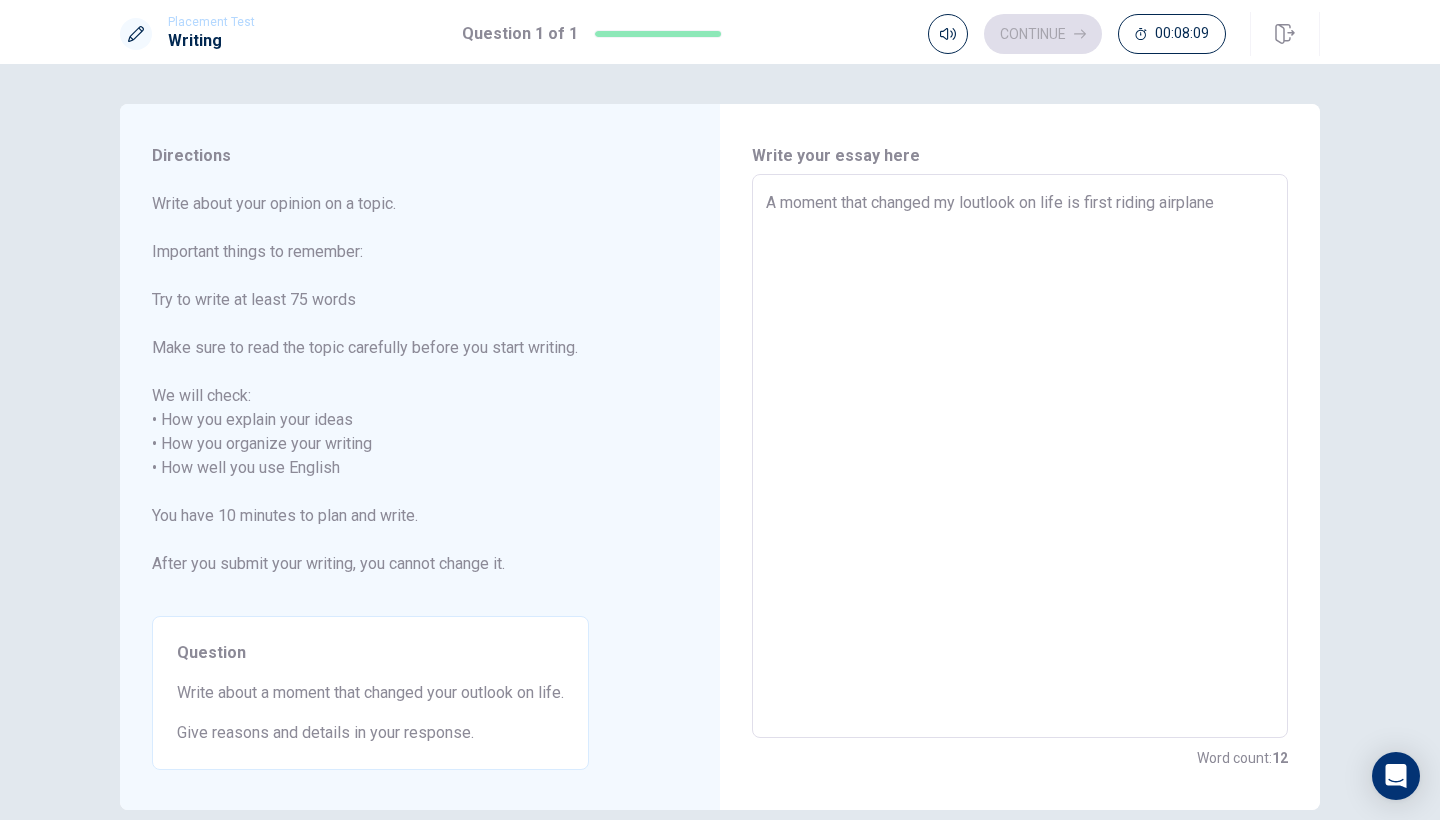 type on "A moment that changed my loutlook on life is first riding airplane t" 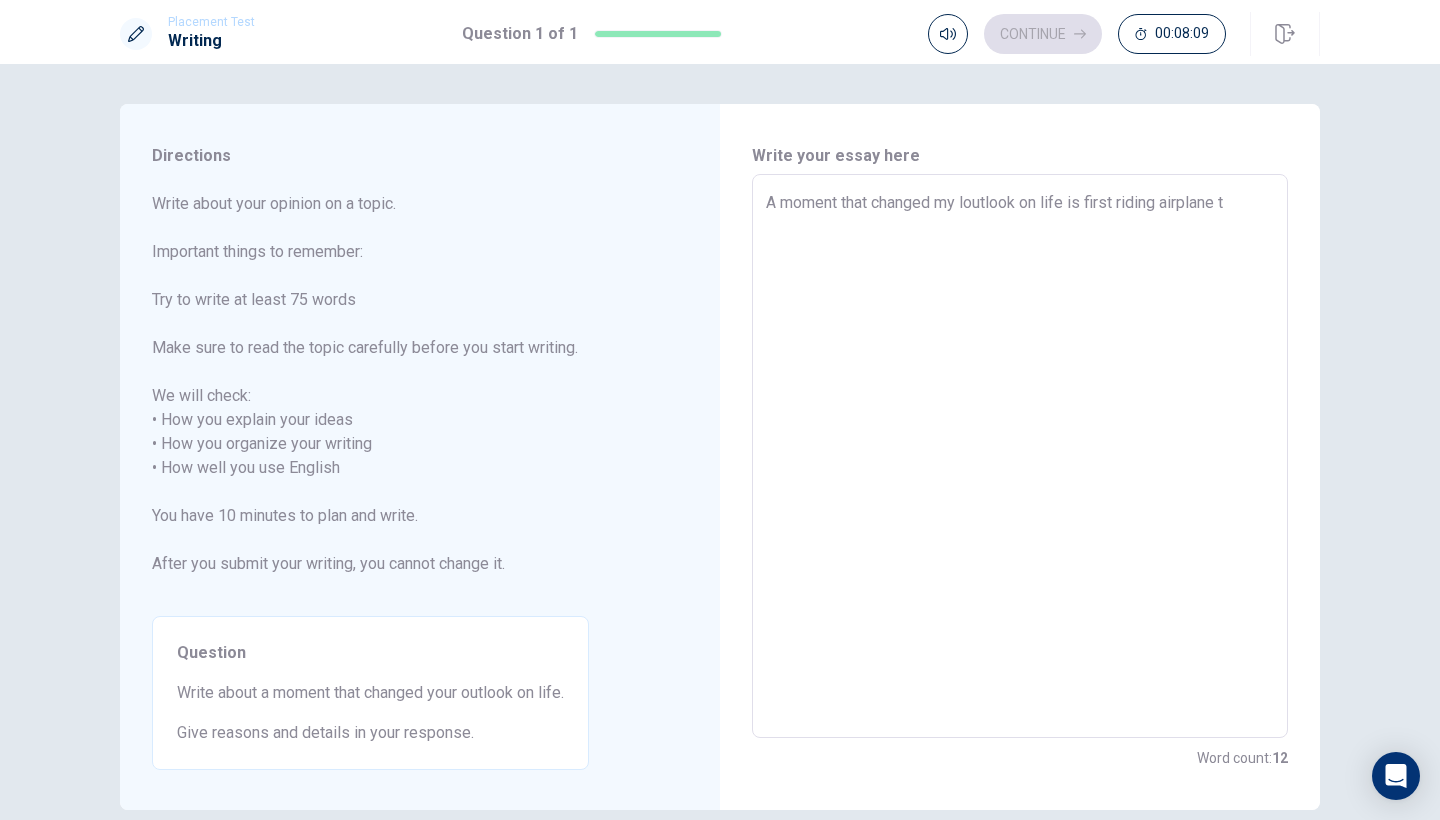 type on "x" 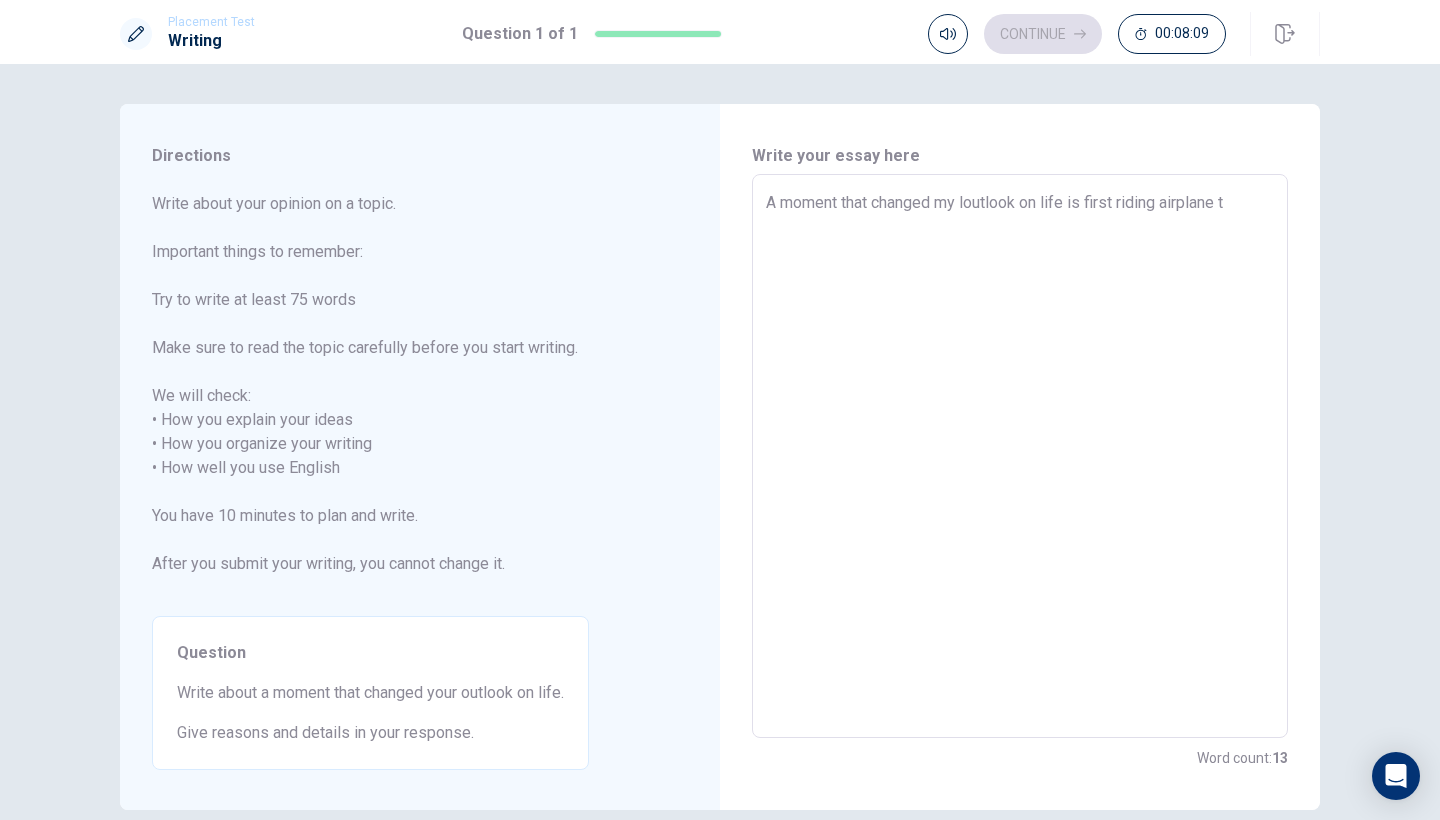 type 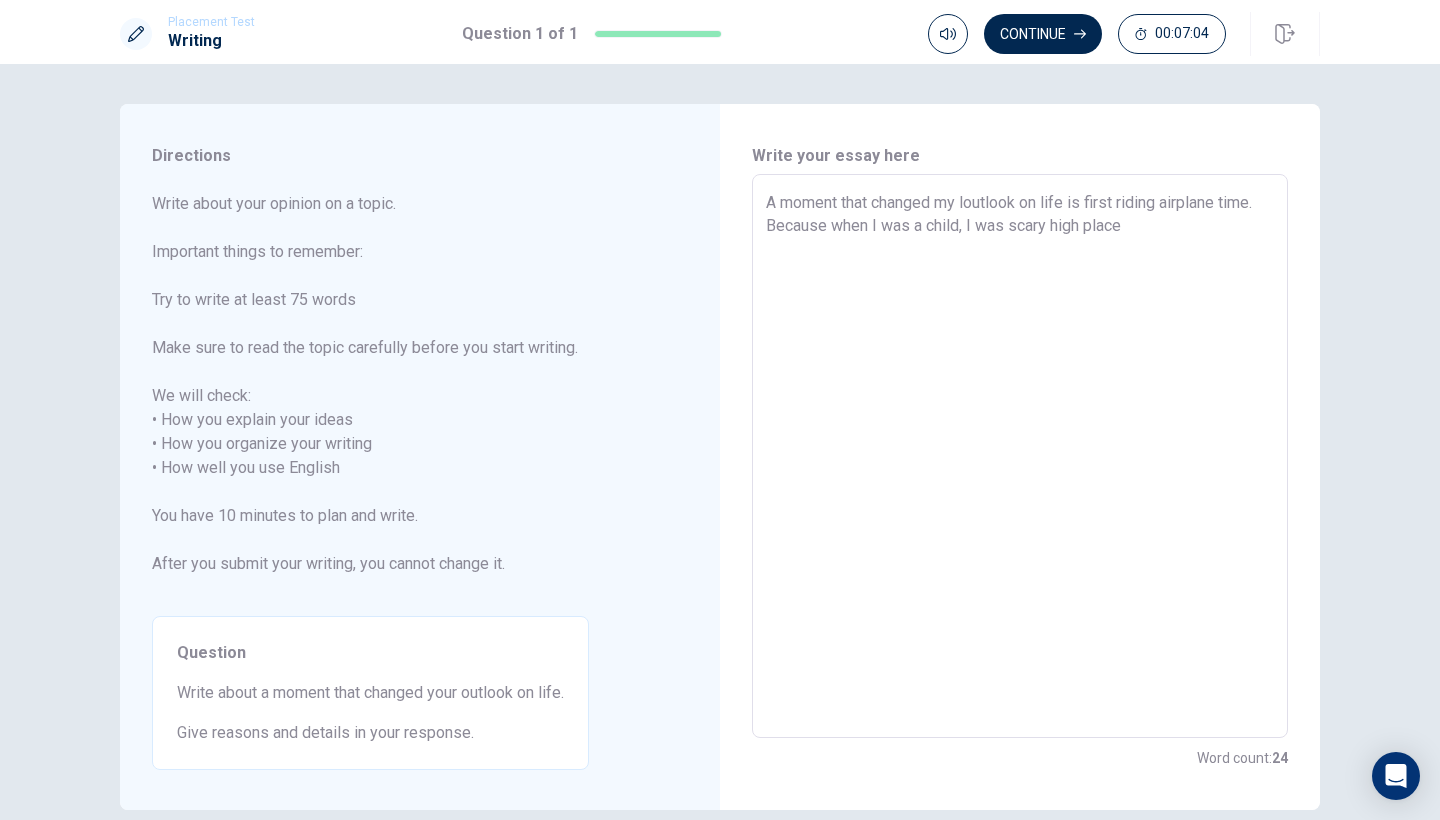 click on "A moment that changed my loutlook on life is first riding airplane time. Because when I was a child, I was scary high place" at bounding box center (1020, 456) 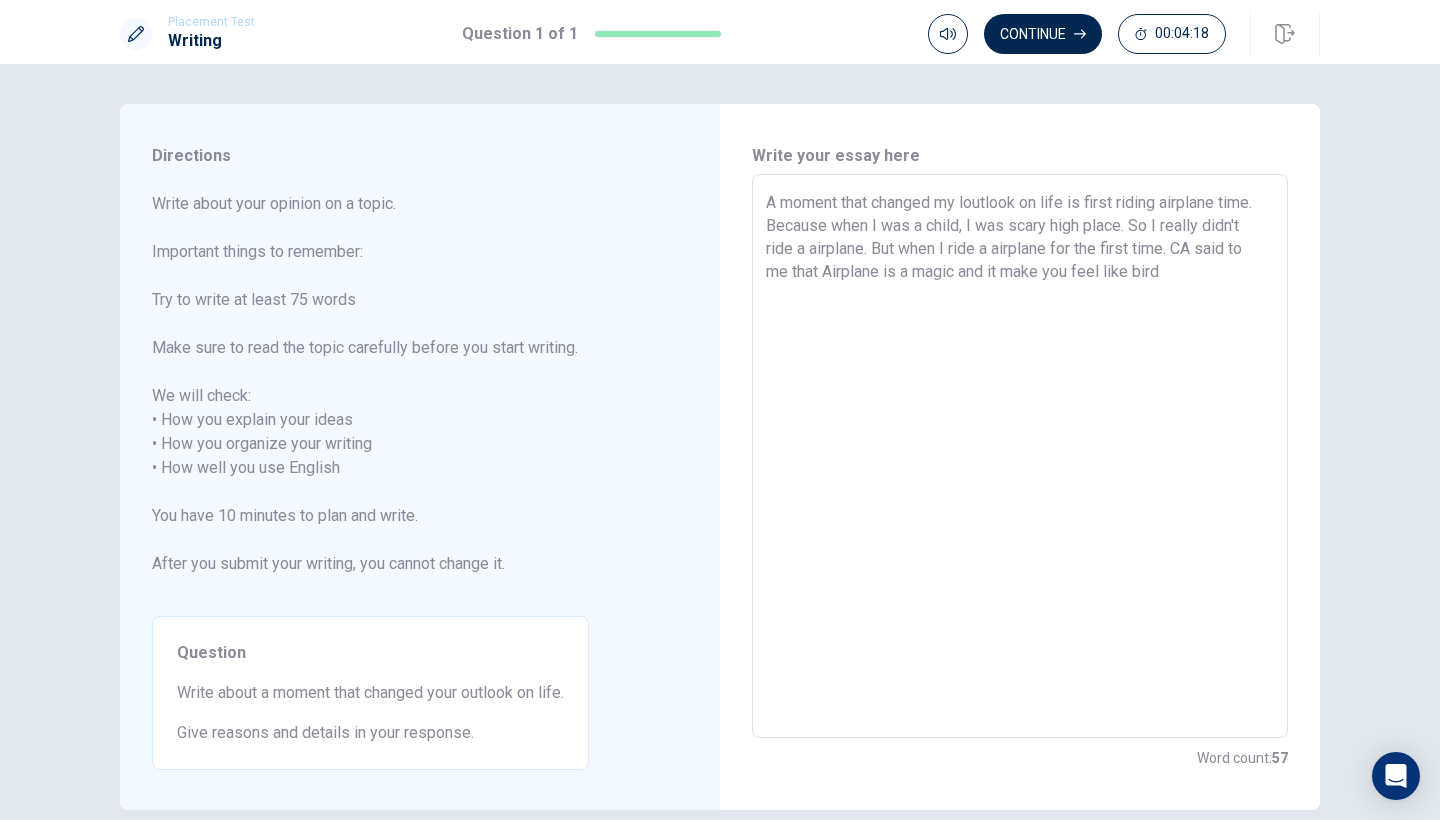 click on "A moment that changed my loutlook on life is first riding airplane time. Because when I was a child, I was scary high place. So I really didn't ride a airplane. But when I ride a airplane for the first time. CA said to me that Airplane is a magic and it make you feel like bird" at bounding box center (1020, 456) 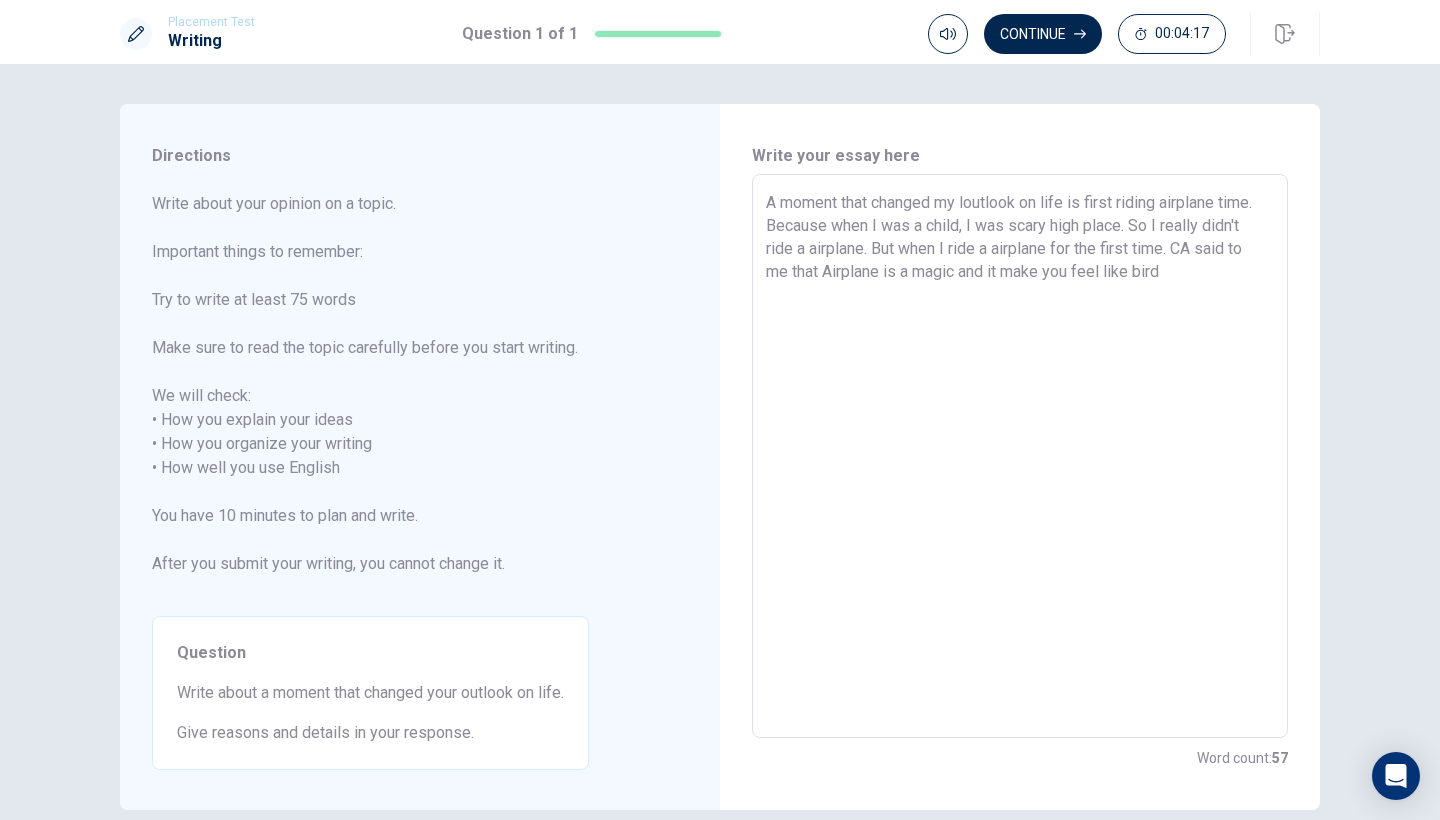click on "A moment that changed my loutlook on life is first riding airplane time. Because when I was a child, I was scary high place. So I really didn't ride a airplane. But when I ride a airplane for the first time. CA said to me that Airplane is a magic and it make you feel like bird" at bounding box center (1020, 456) 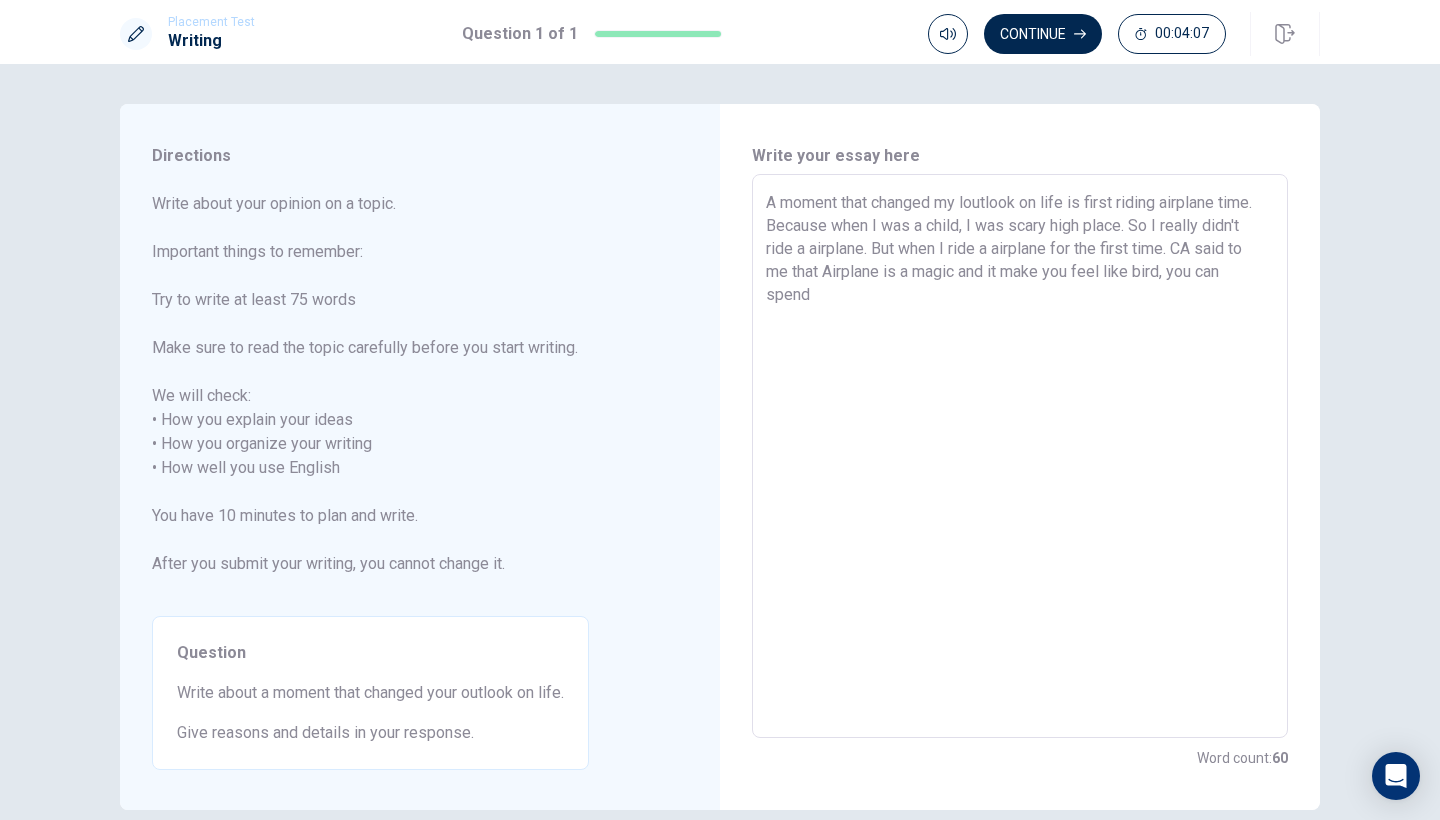 click on "A moment that changed my loutlook on life is first riding airplane time. Because when I was a child, I was scary high place. So I really didn't ride a airplane. But when I ride a airplane for the first time. CA said to me that Airplane is a magic and it make you feel like bird, you can spend" at bounding box center [1020, 456] 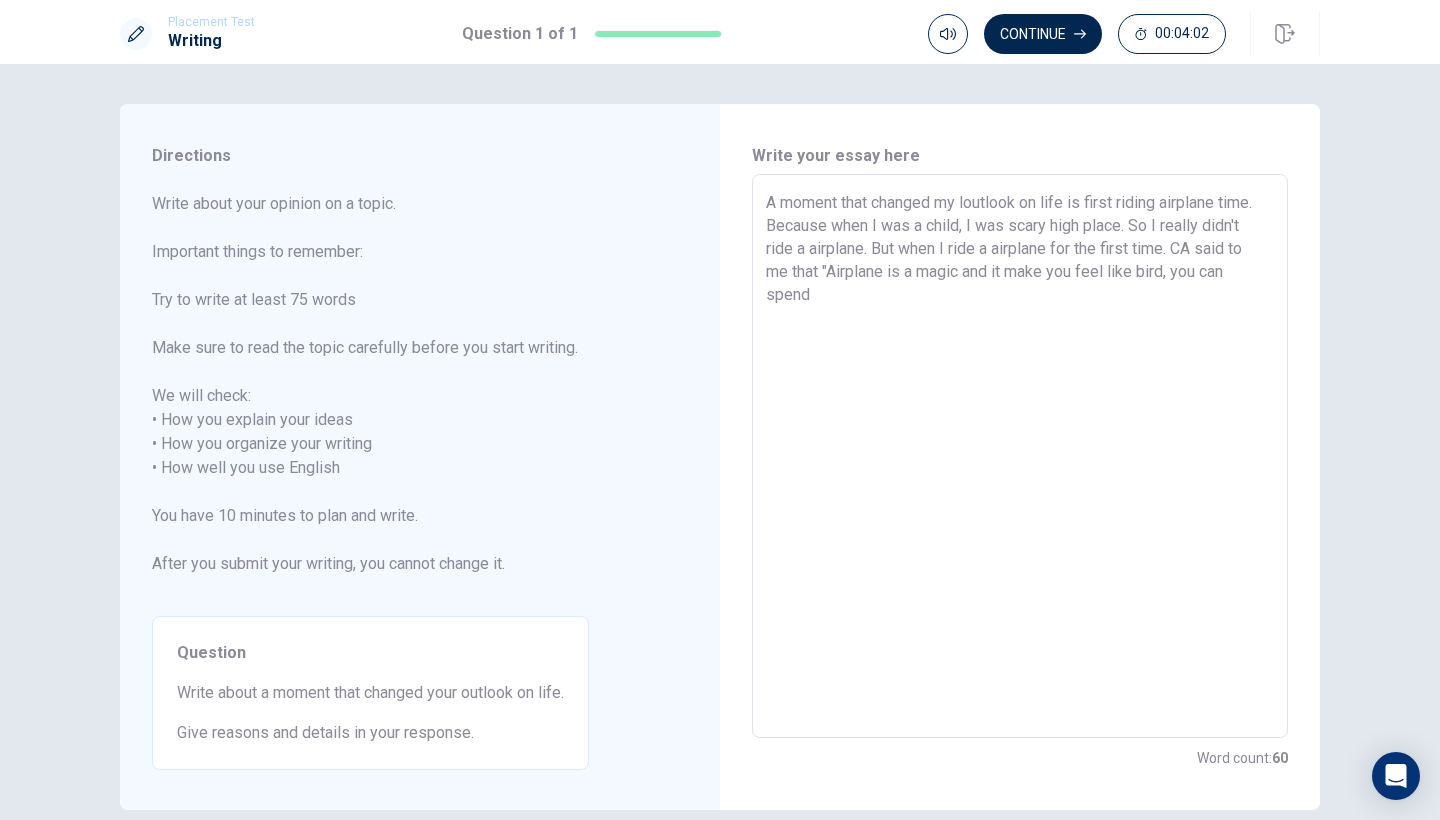 click on "A moment that changed my loutlook on life is first riding airplane time. Because when I was a child, I was scary high place. So I really didn't ride a airplane. But when I ride a airplane for the first time. CA said to me that "Airplane is a magic and it make you feel like bird, you can spend" at bounding box center (1020, 456) 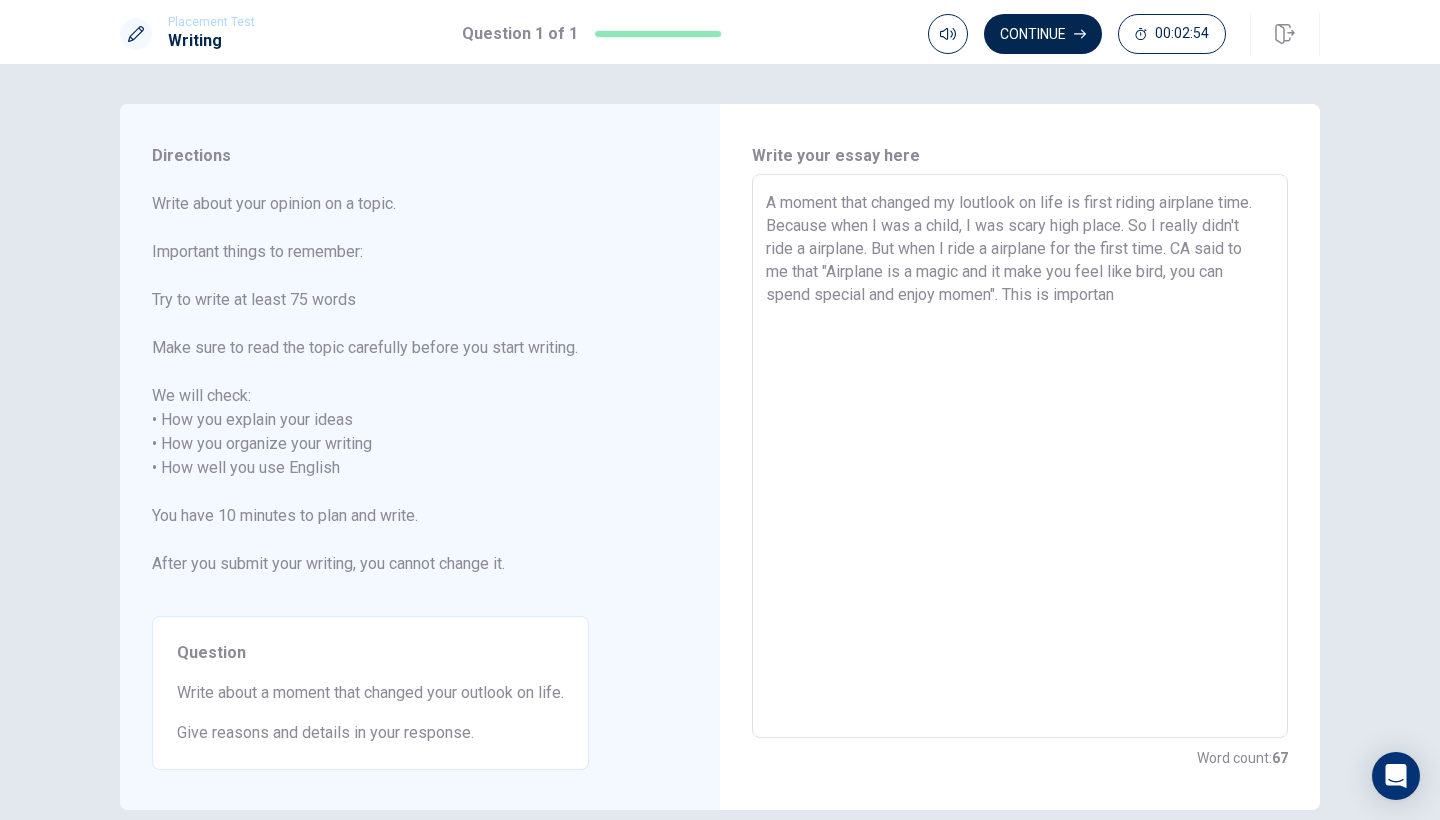 click on "A moment that changed my loutlook on life is first riding airplane time. Because when I was a child, I was scary high place. So I really didn't ride a airplane. But when I ride a airplane for the first time. CA said to me that "Airplane is a magic and it make you feel like bird, you can spend special and enjoy momen". This is importan" at bounding box center [1020, 456] 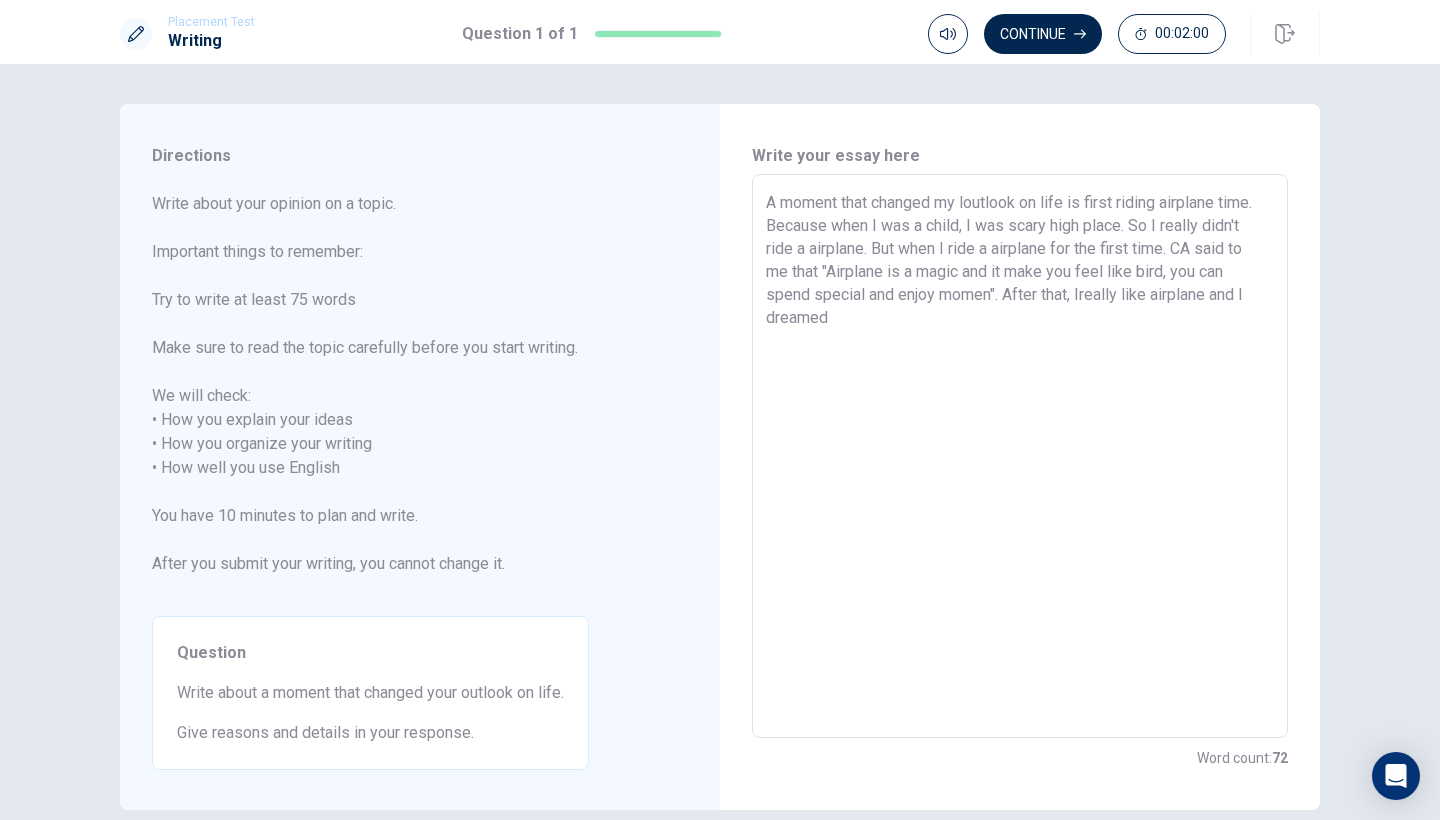 click on "A moment that changed my loutlook on life is first riding airplane time. Because when I was a child, I was scary high place. So I really didn't ride a airplane. But when I ride a airplane for the first time. CA said to me that "Airplane is a magic and it make you feel like bird, you can spend special and enjoy momen". After that, Ireally like airplane and I dreamed" at bounding box center (1020, 456) 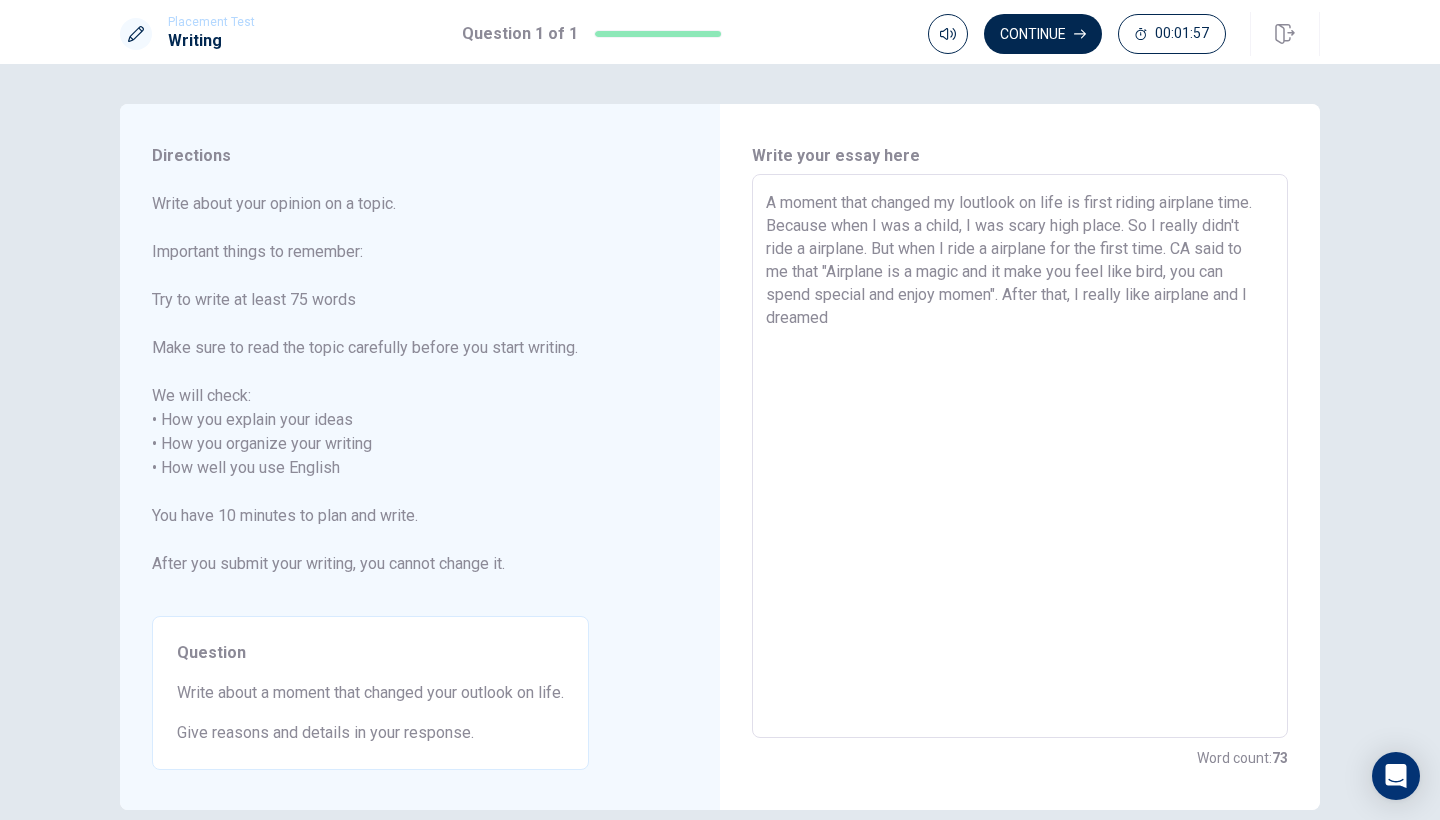 click on "A moment that changed my loutlook on life is first riding airplane time. Because when I was a child, I was scary high place. So I really didn't ride a airplane. But when I ride a airplane for the first time. CA said to me that "Airplane is a magic and it make you feel like bird, you can spend special and enjoy momen". After that, I really like airplane and I dreamed" at bounding box center (1020, 456) 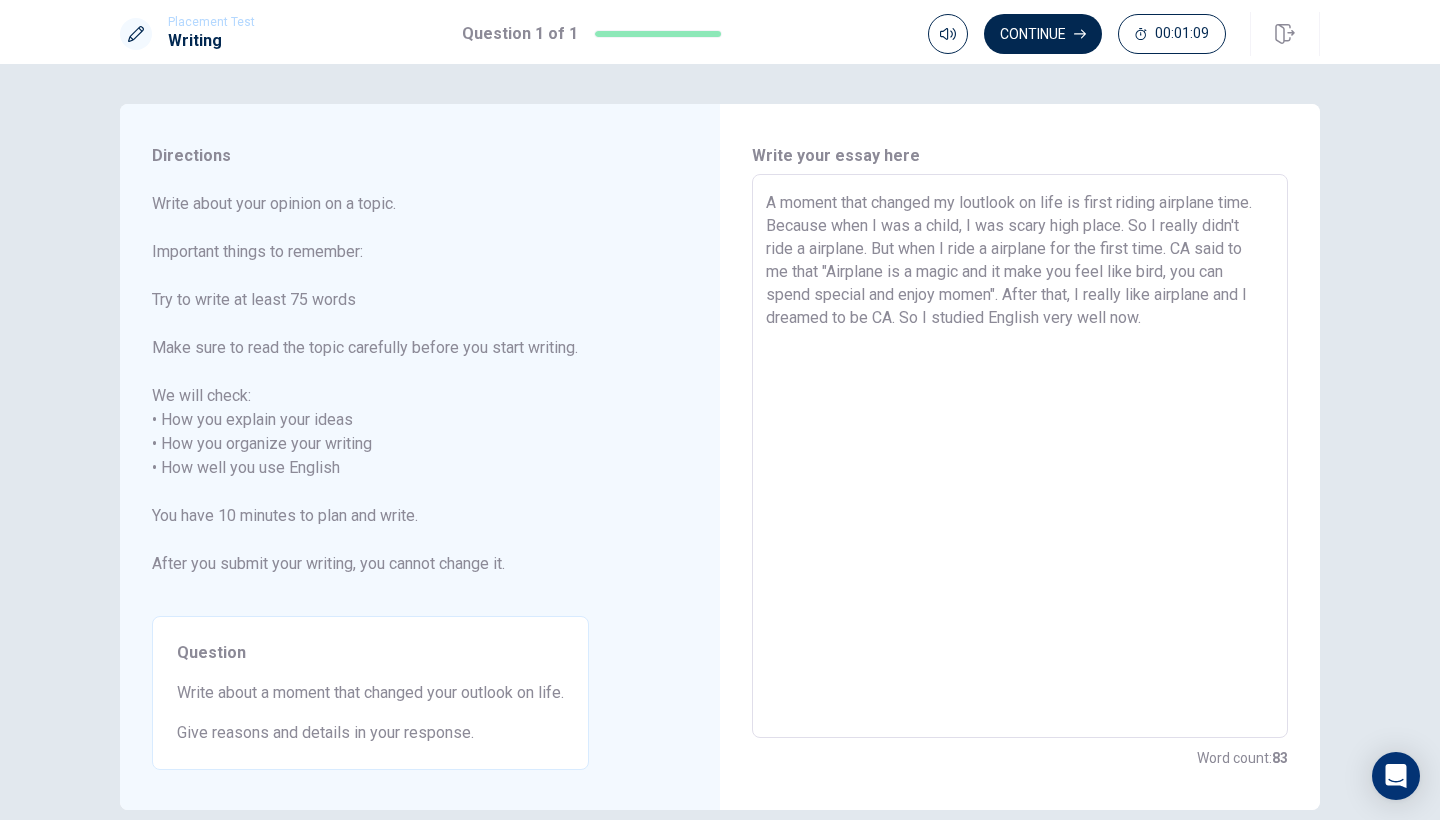 click on "A moment that changed my loutlook on life is first riding airplane time. Because when I was a child, I was scary high place. So I really didn't ride a airplane. But when I ride a airplane for the first time. CA said to me that "Airplane is a magic and it make you feel like bird, you can spend special and enjoy momen". After that, I really like airplane and I dreamed to be CA. So I studied English very well now." at bounding box center (1020, 456) 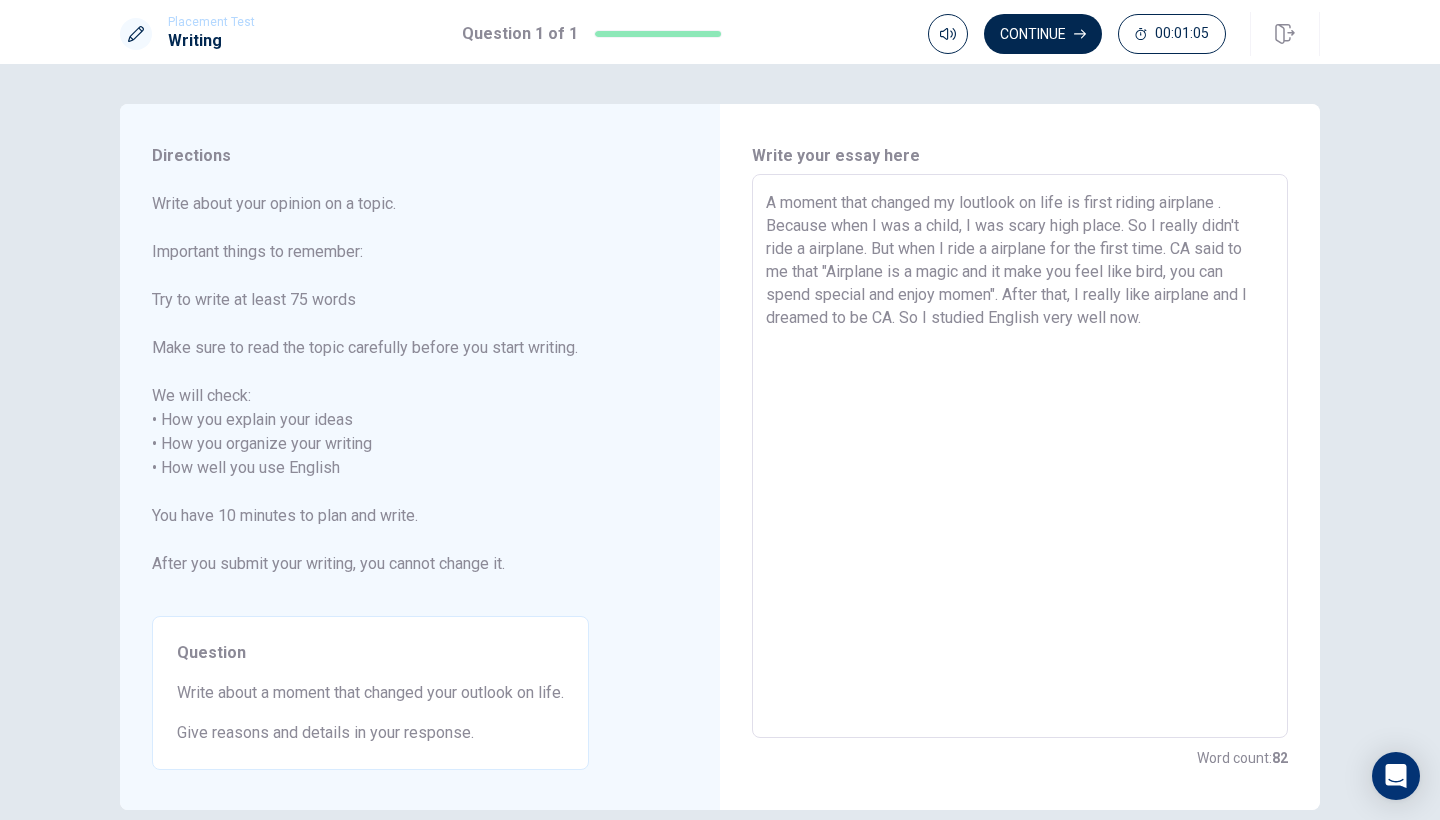 click on "A moment that changed my loutlook on life is first riding airplane . Because when I was a child, I was scary high place. So I really didn't ride a airplane. But when I ride a airplane for the first time. CA said to me that "Airplane is a magic and it make you feel like bird, you can spend special and enjoy momen". After that, I really like airplane and I dreamed to be CA. So I studied English very well now." at bounding box center (1020, 456) 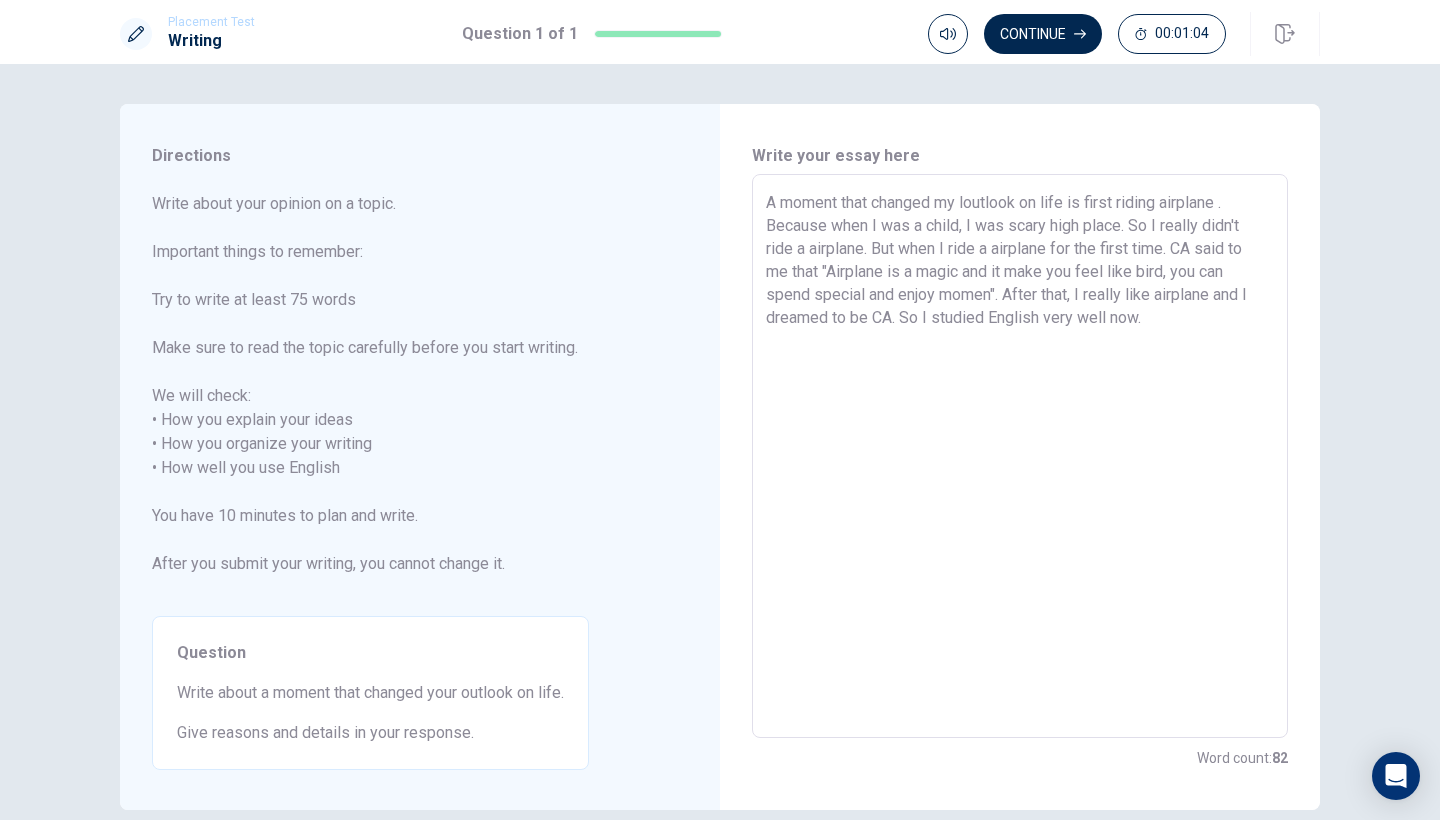 click on "A moment that changed my loutlook on life is first riding airplane . Because when I was a child, I was scary high place. So I really didn't ride a airplane. But when I ride a airplane for the first time. CA said to me that "Airplane is a magic and it make you feel like bird, you can spend special and enjoy momen". After that, I really like airplane and I dreamed to be CA. So I studied English very well now." at bounding box center [1020, 456] 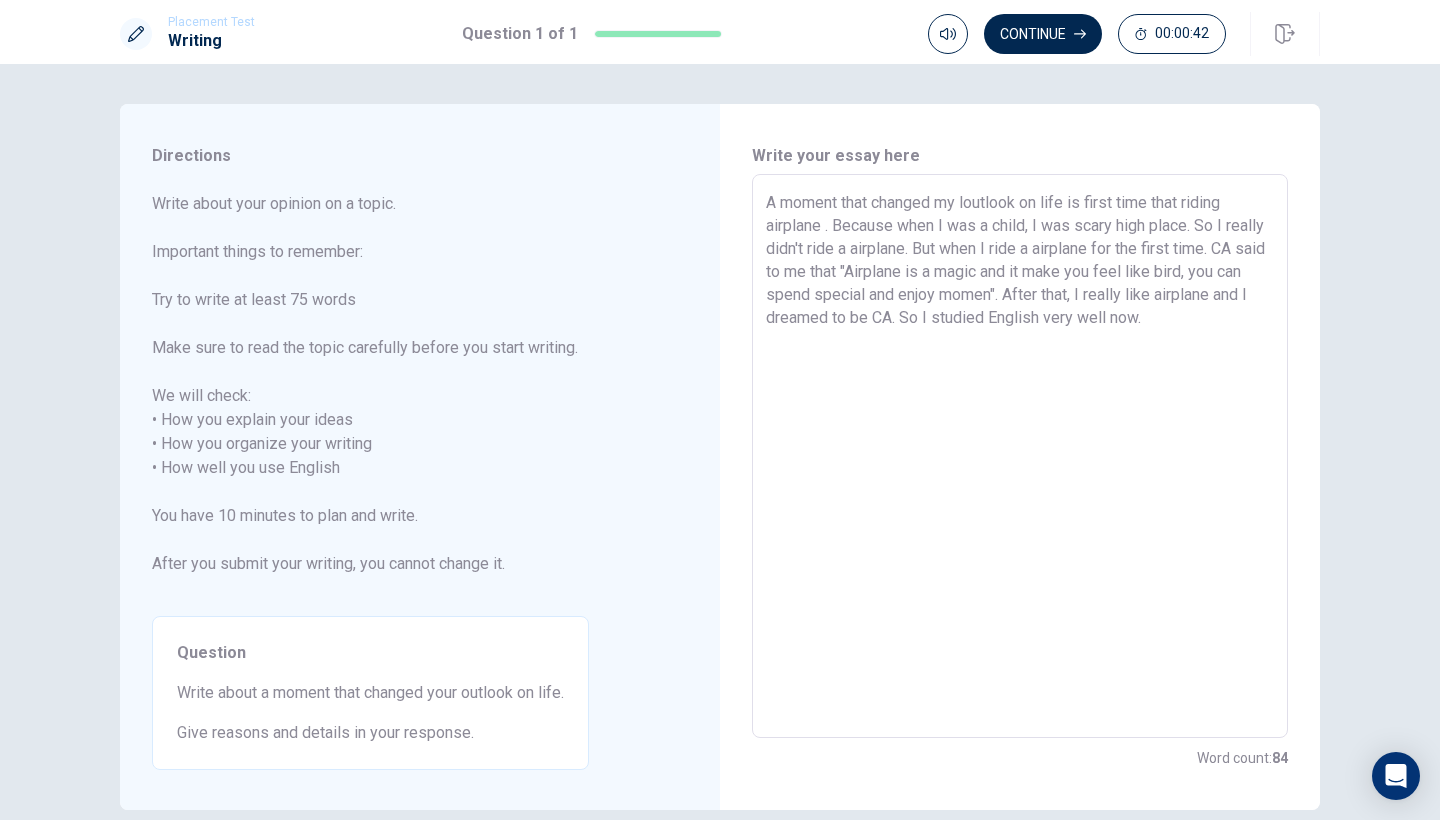 click on "A moment that changed my loutlook on life is first time that riding airplane . Because when I was a child, I was scary high place. So I really didn't ride a airplane. But when I ride a airplane for the first time. CA said to me that "Airplane is a magic and it make you feel like bird, you can spend special and enjoy momen". After that, I really like airplane and I dreamed to be CA. So I studied English very well now." at bounding box center (1020, 456) 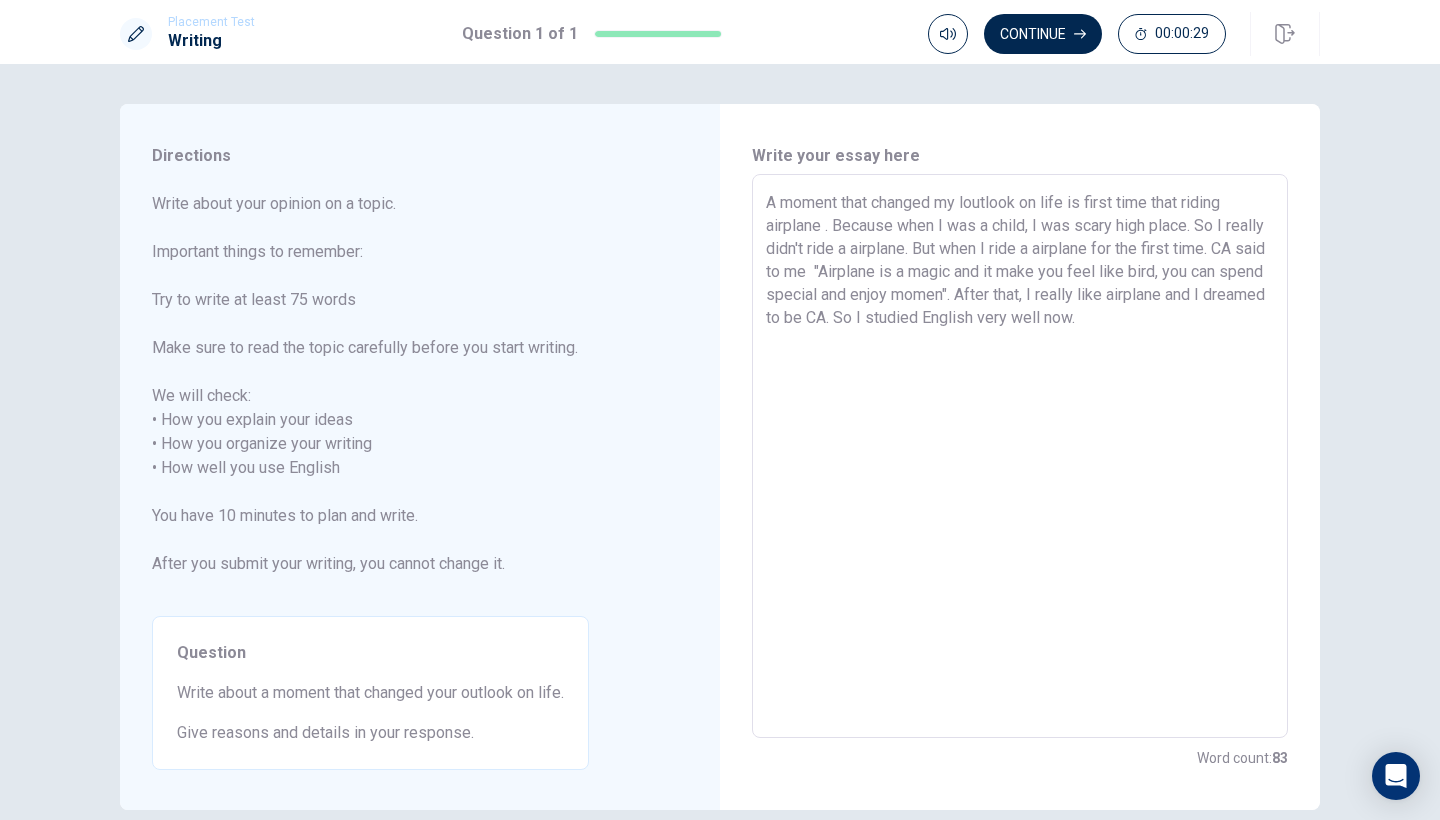 click on "A moment that changed my loutlook on life is first time that riding airplane . Because when I was a child, I was scary high place. So I really didn't ride a airplane. But when I ride a airplane for the first time. CA said to me  "Airplane is a magic and it make you feel like bird, you can spend special and enjoy momen". After that, I really like airplane and I dreamed to be CA. So I studied English very well now." at bounding box center (1020, 456) 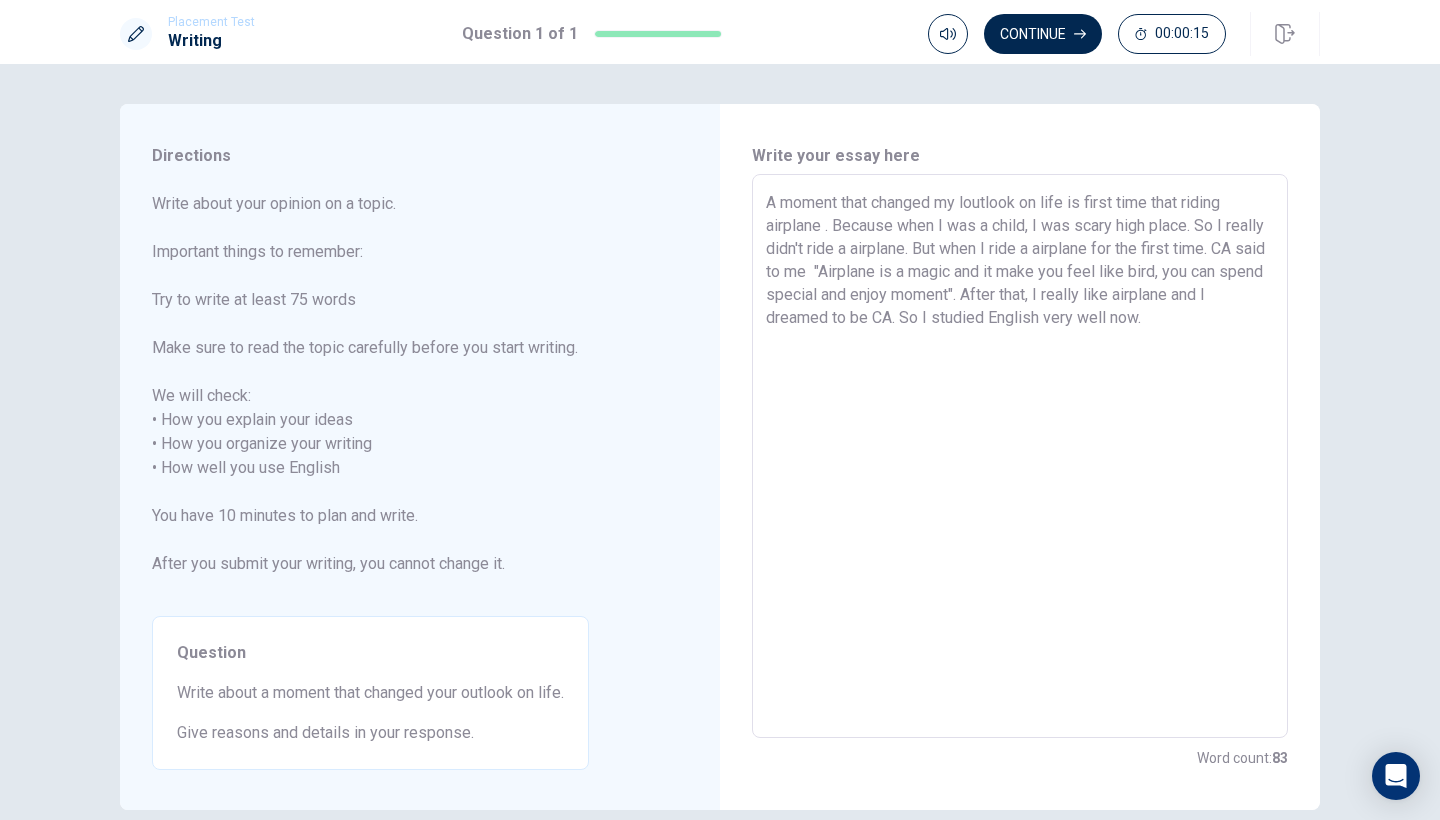 click on "A moment that changed my loutlook on life is first time that riding airplane . Because when I was a child, I was scary high place. So I really didn't ride a airplane. But when I ride a airplane for the first time. CA said to me  "Airplane is a magic and it make you feel like bird, you can spend special and enjoy moment". After that, I really like airplane and I dreamed to be CA. So I studied English very well now." at bounding box center (1020, 456) 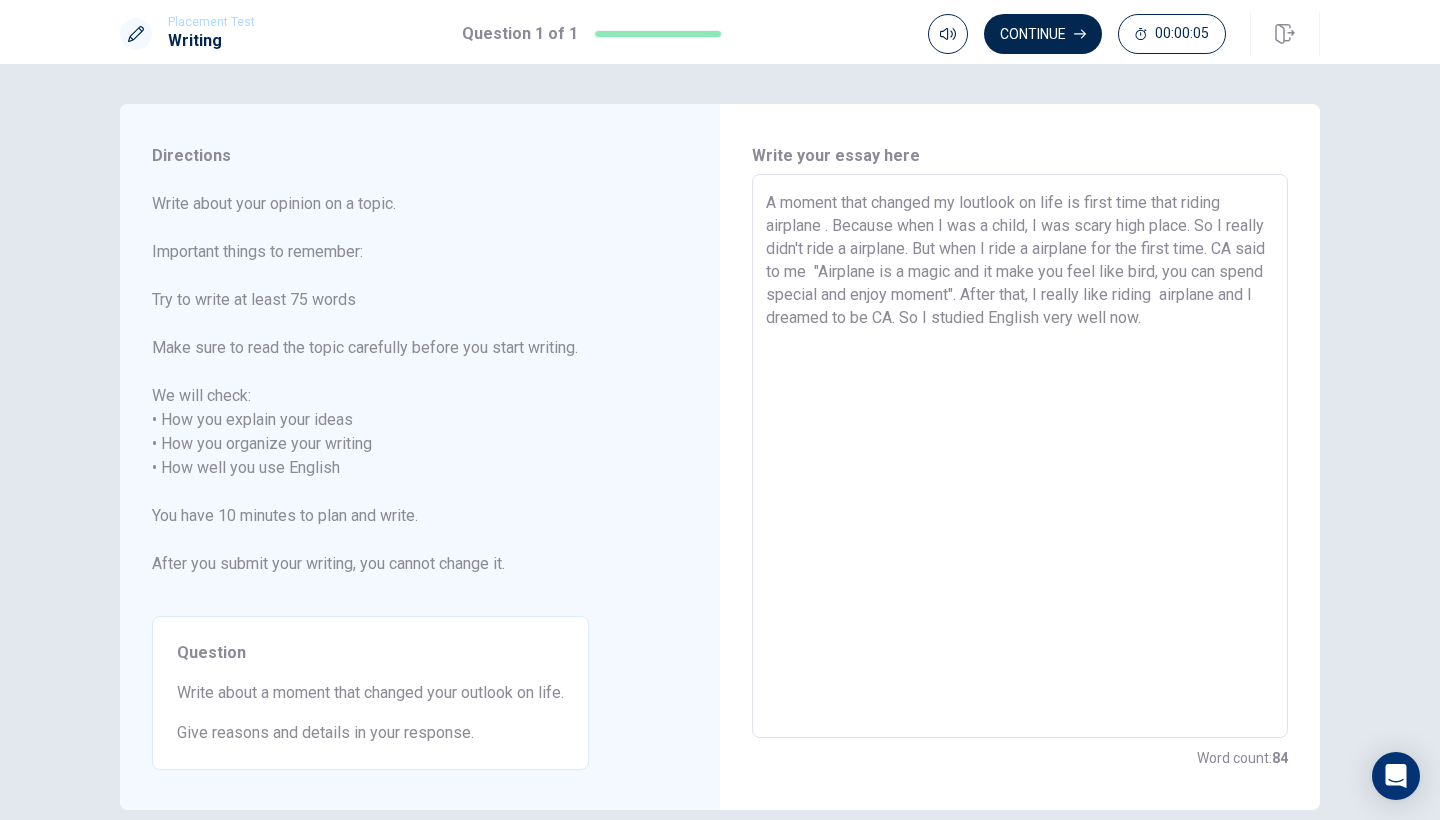 click on "A moment that changed my loutlook on life is first time that riding airplane . Because when I was a child, I was scary high place. So I really didn't ride a airplane. But when I ride a airplane for the first time. CA said to me  "Airplane is a magic and it make you feel like bird, you can spend special and enjoy moment". After that, I really like riding  airplane and I dreamed to be CA. So I studied English very well now." at bounding box center [1020, 456] 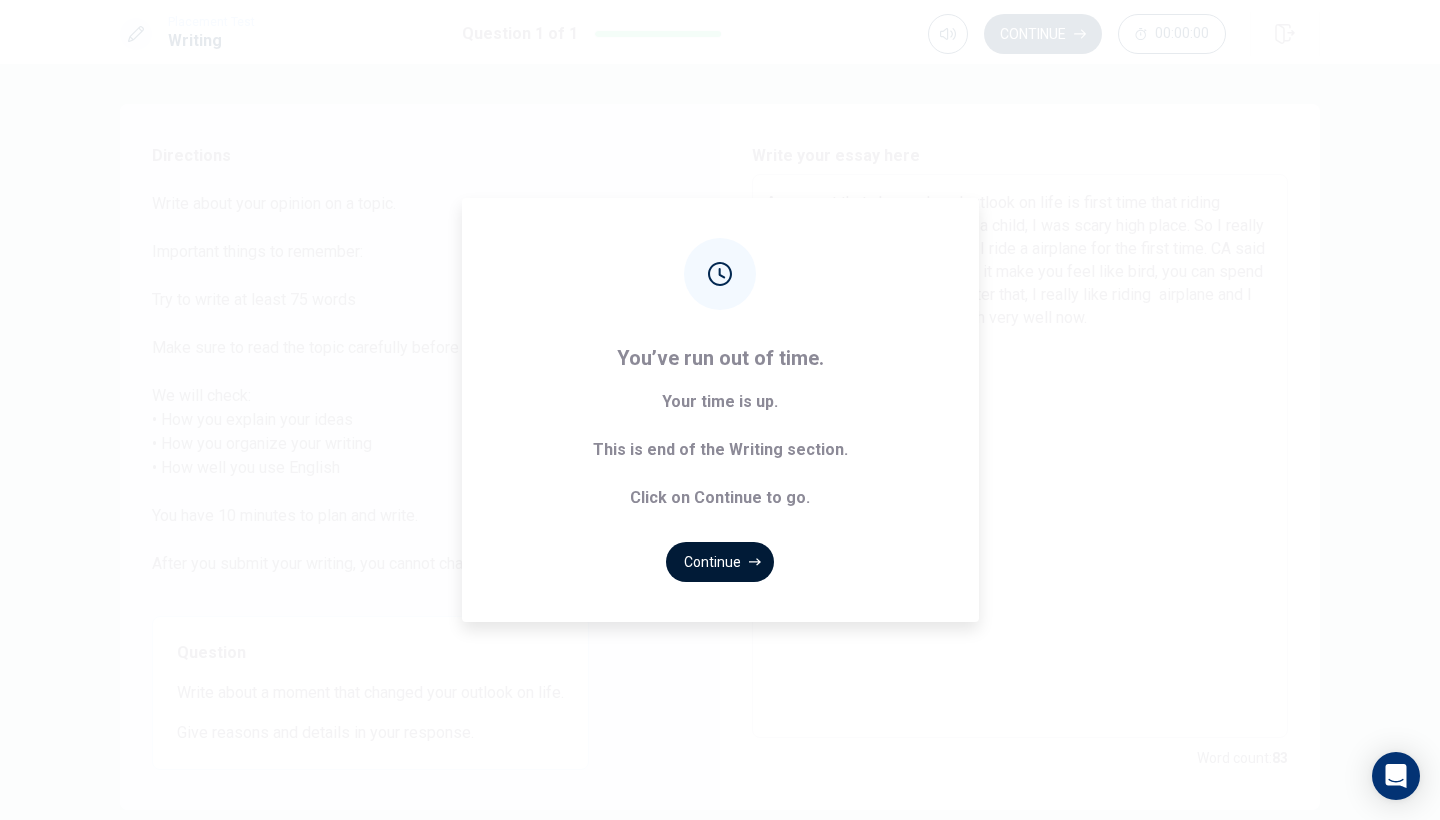 click on "Continue" at bounding box center (720, 562) 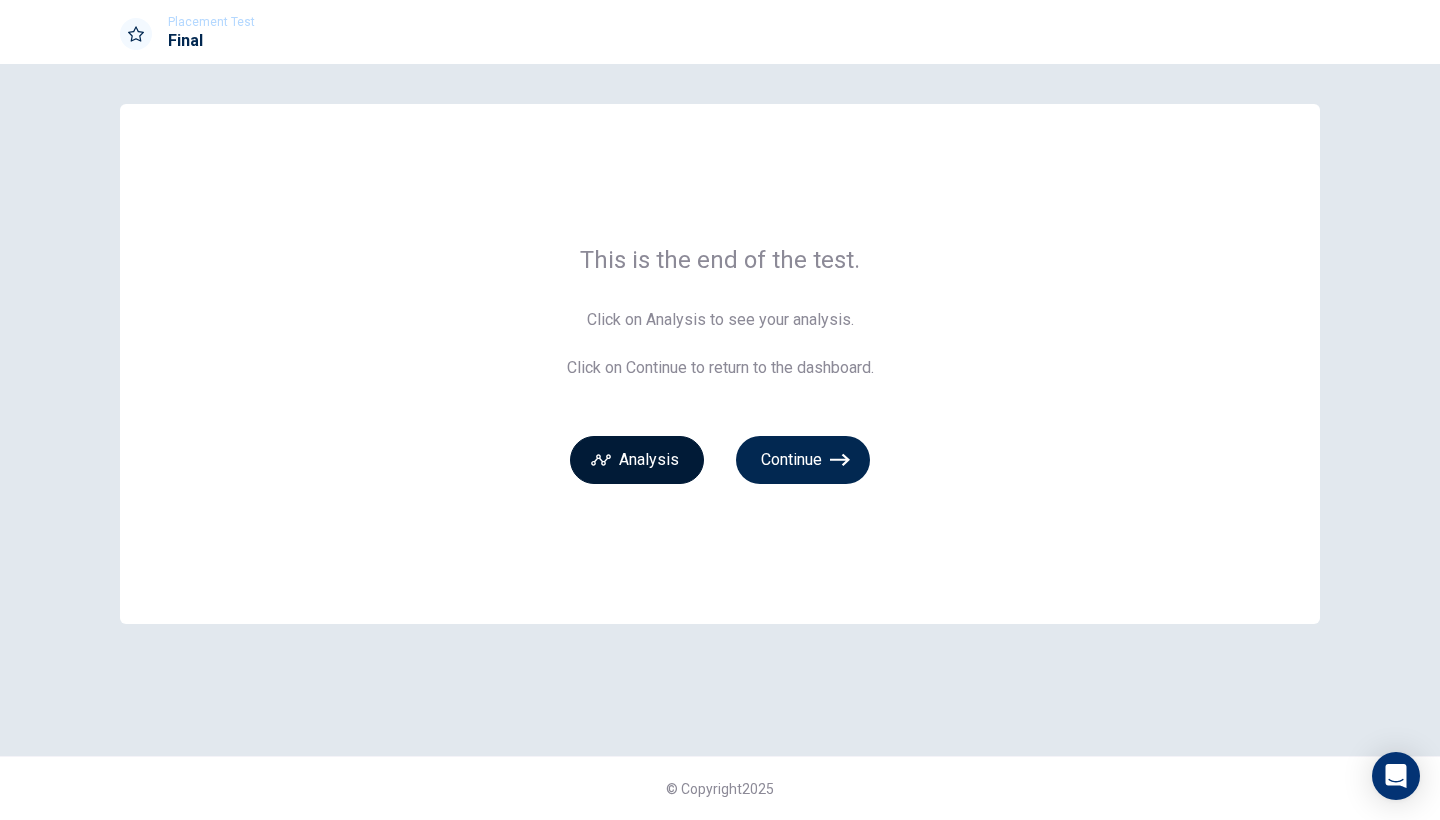 click on "Analysis" at bounding box center (637, 460) 